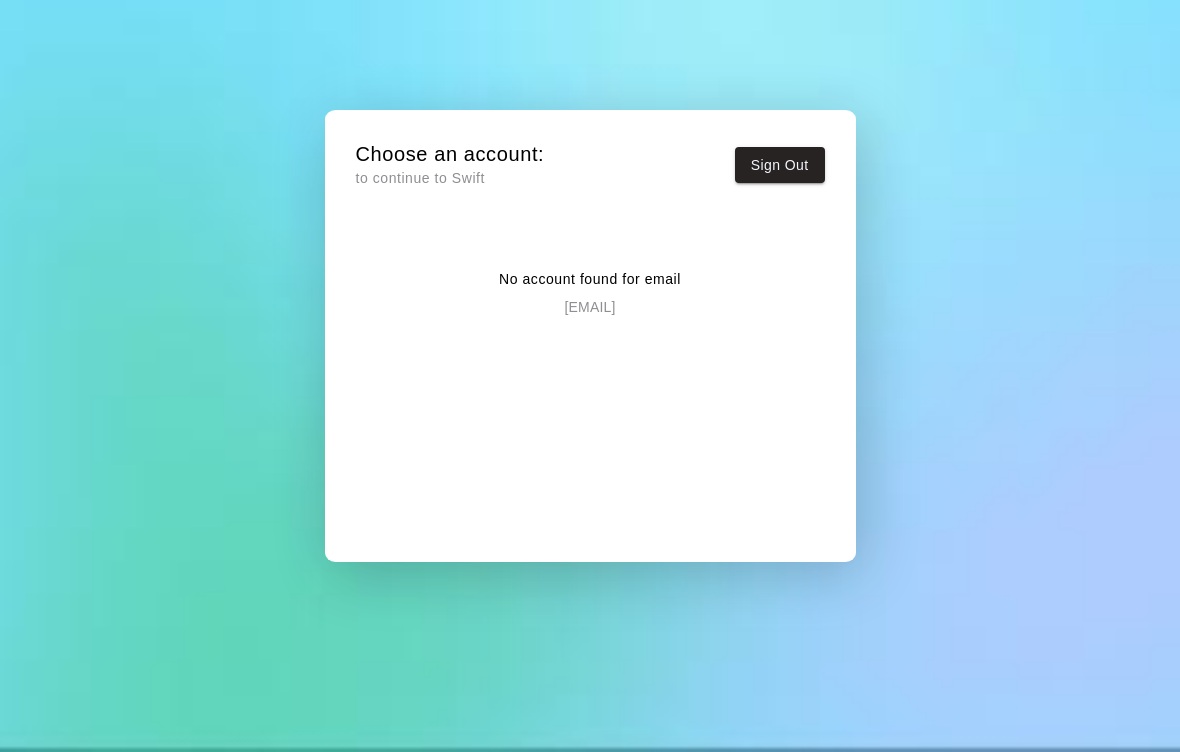 scroll, scrollTop: 0, scrollLeft: 0, axis: both 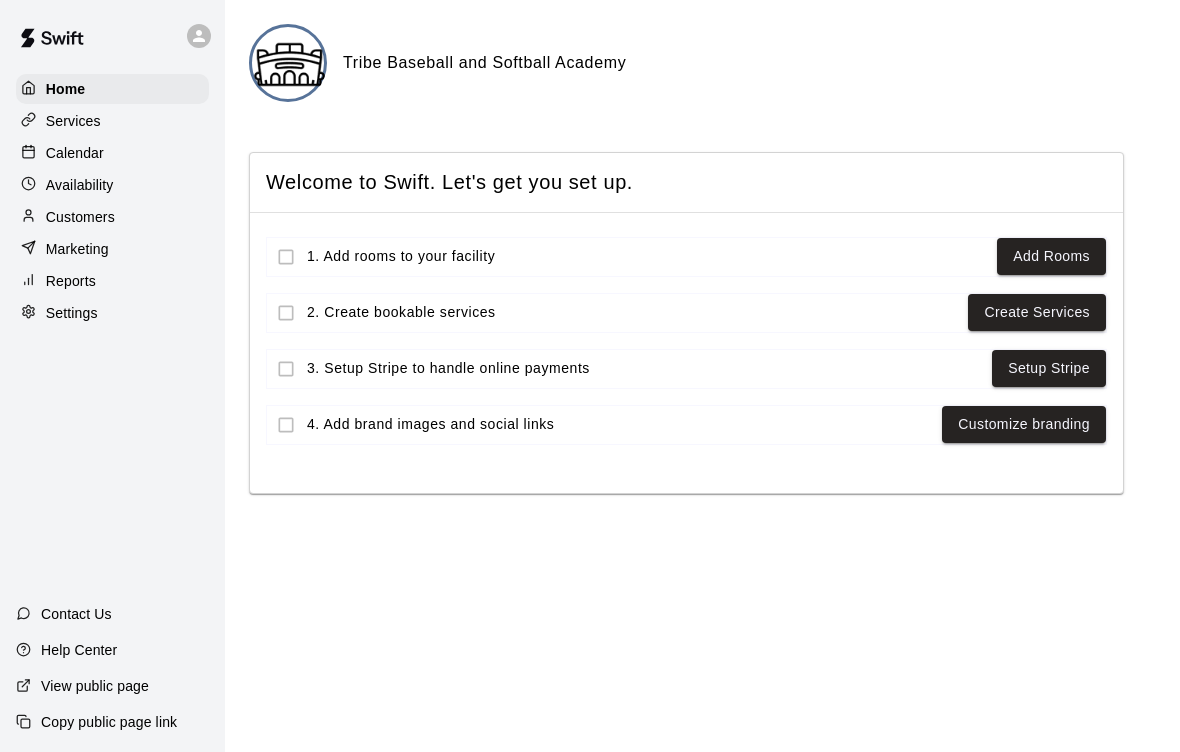 click on "Settings" at bounding box center [72, 313] 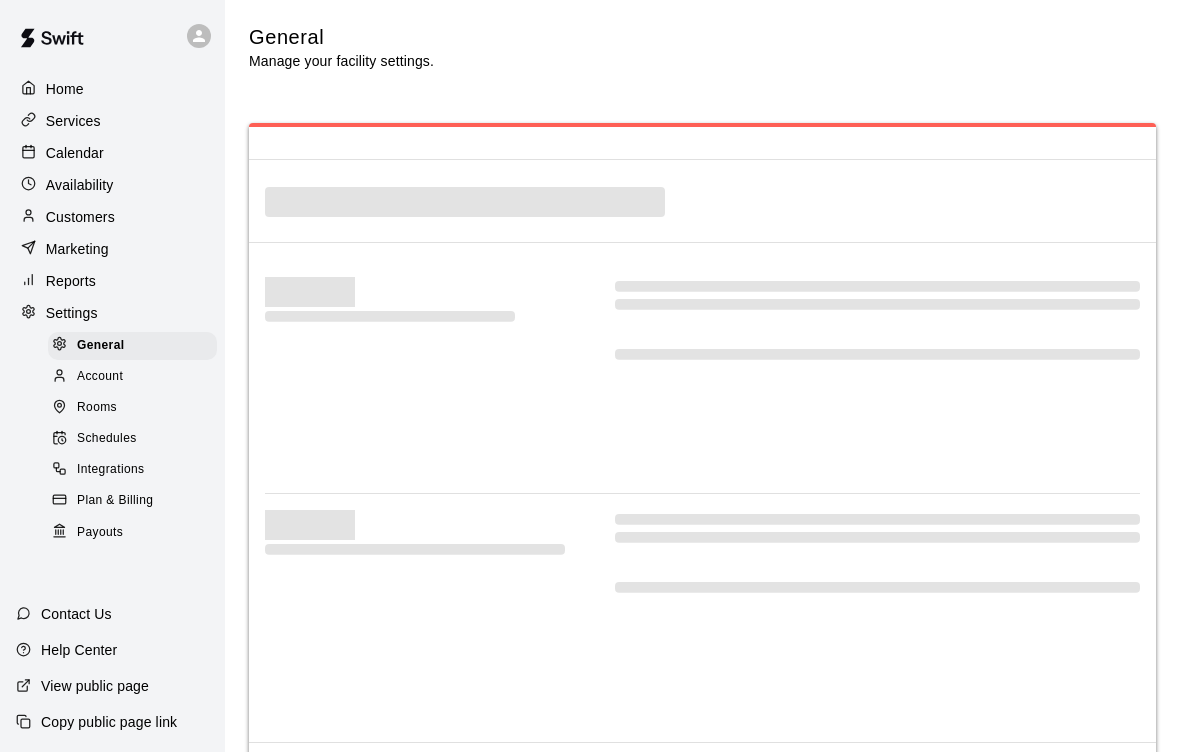 select on "**" 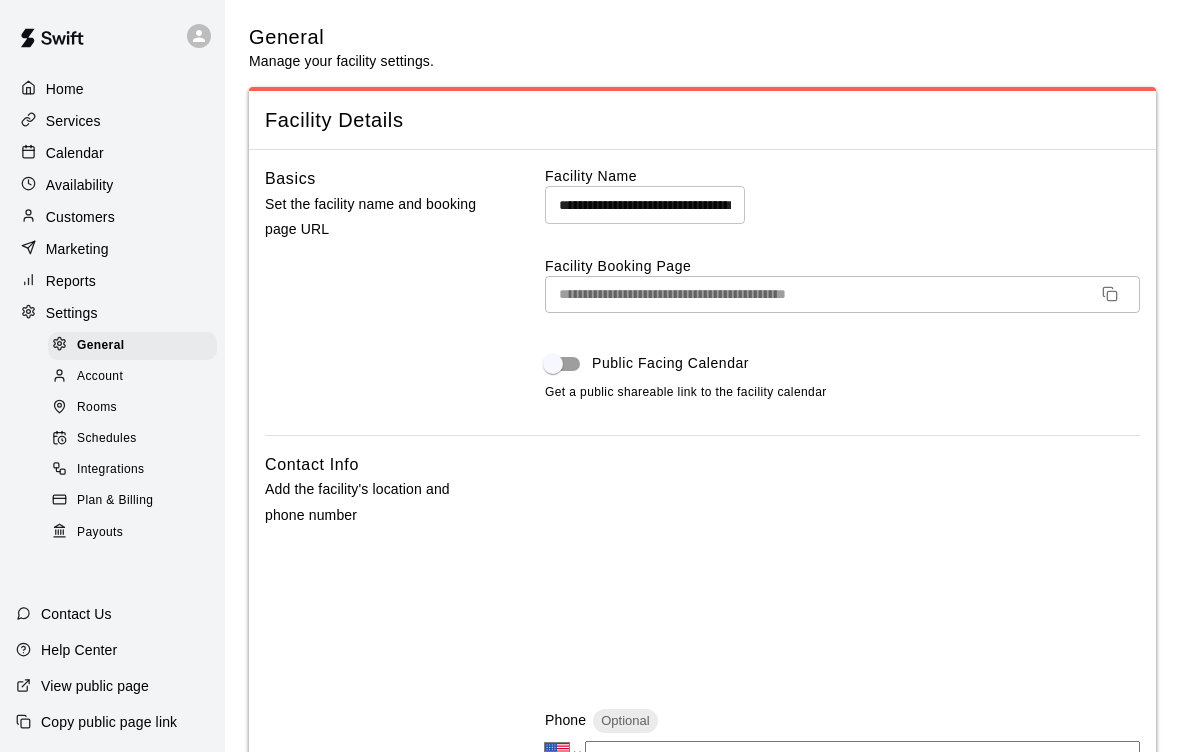 click on "Payouts" at bounding box center (100, 533) 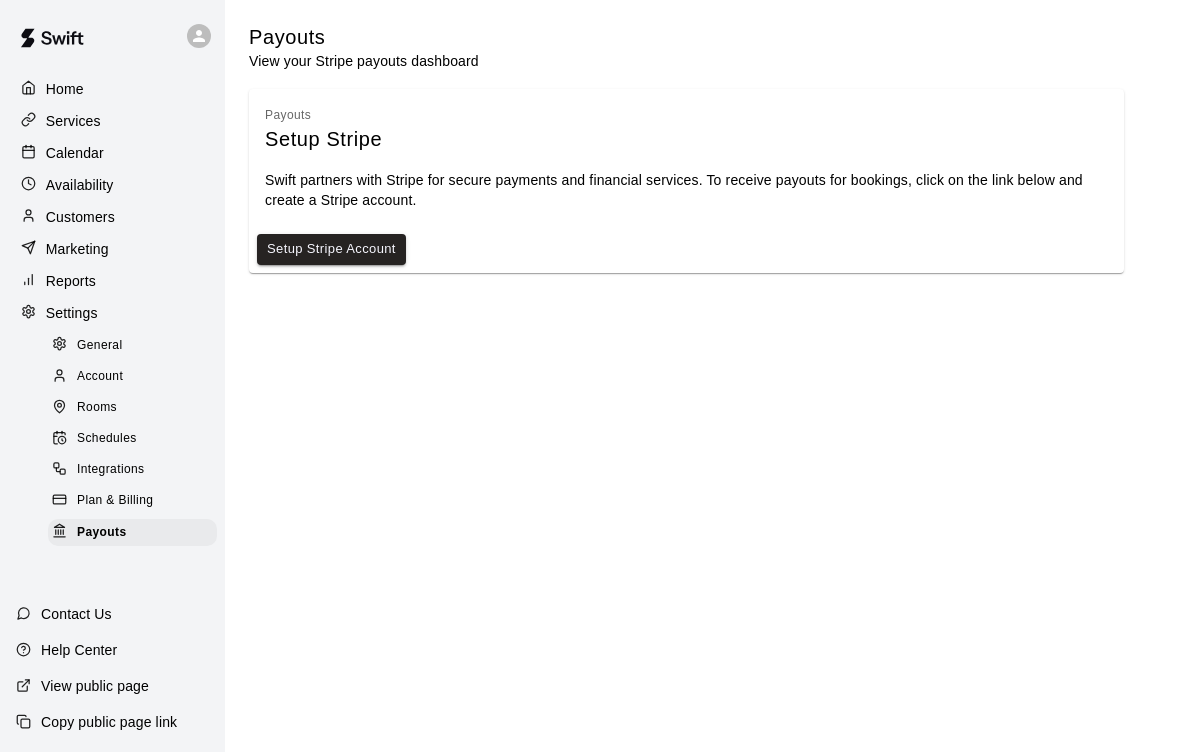 click on "Setup Stripe Account" at bounding box center (331, 249) 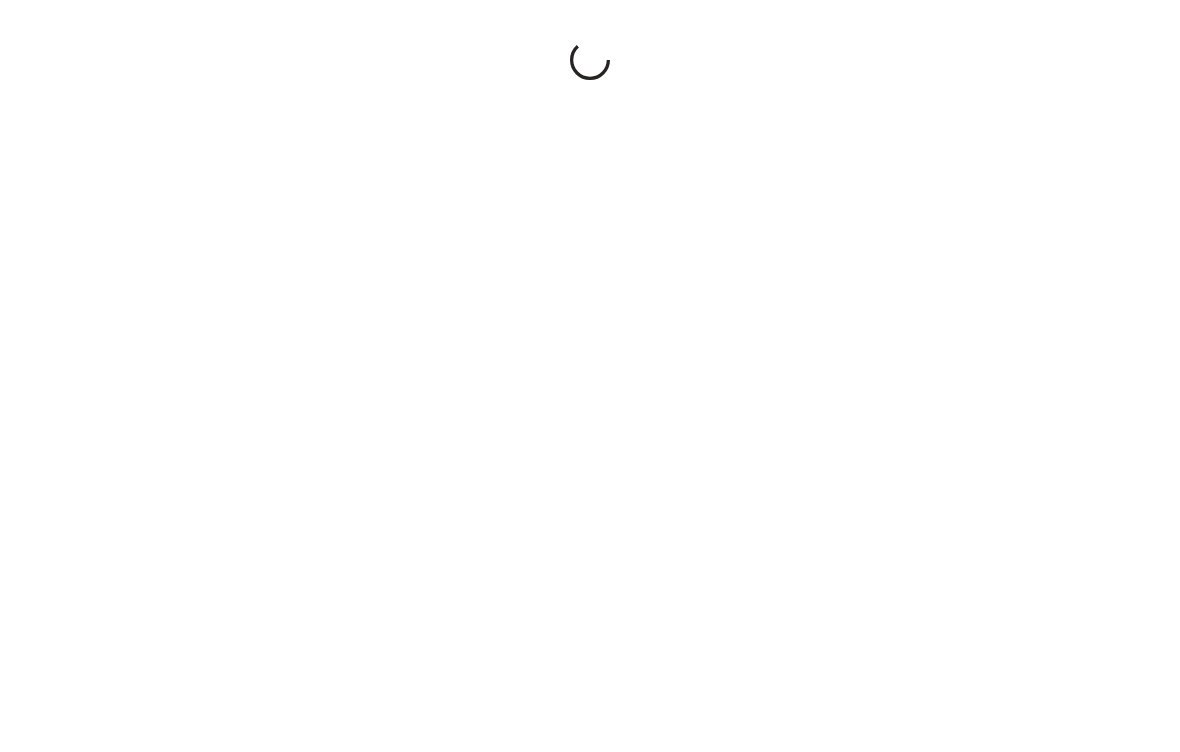 scroll, scrollTop: 0, scrollLeft: 0, axis: both 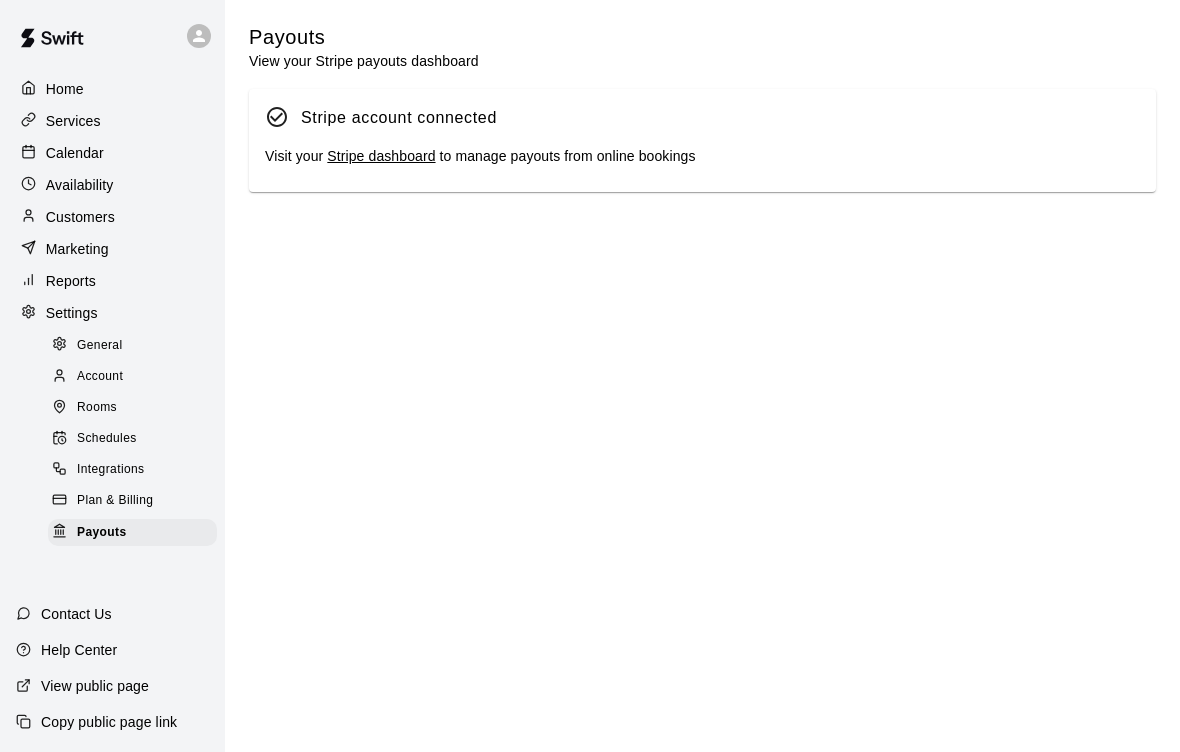 click on "Plan & Billing" at bounding box center [115, 501] 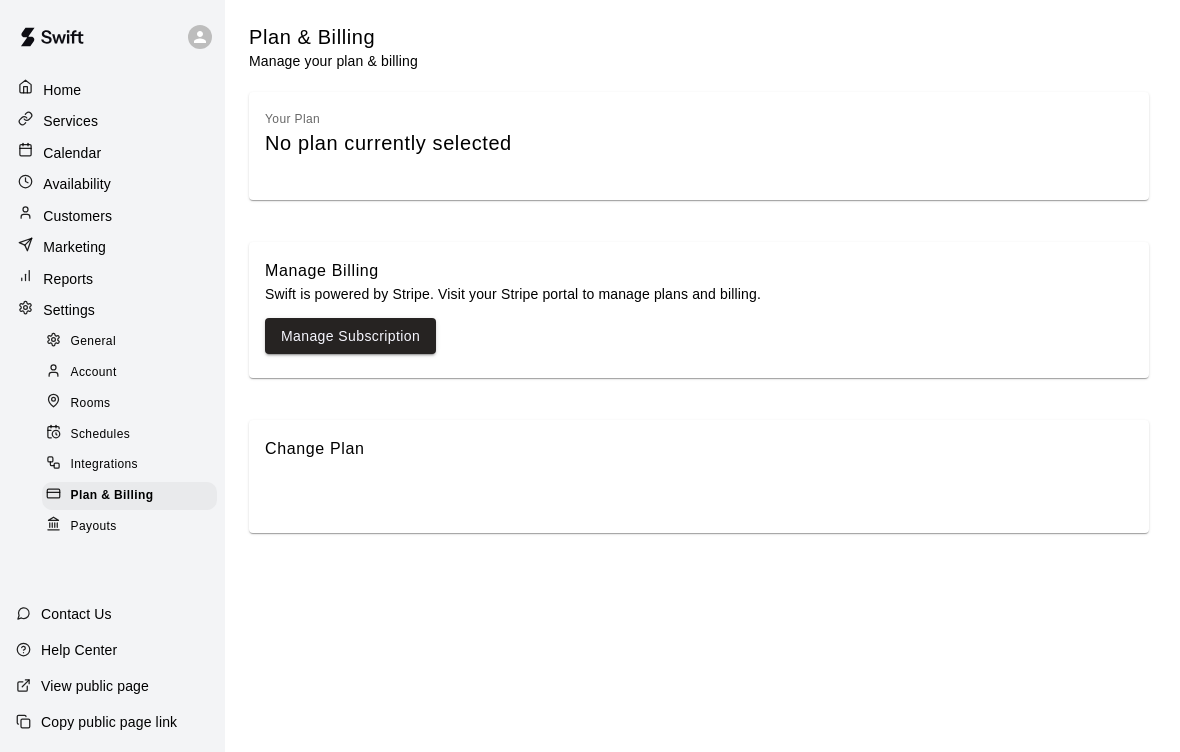 click on "Manage Subscription" at bounding box center [350, 336] 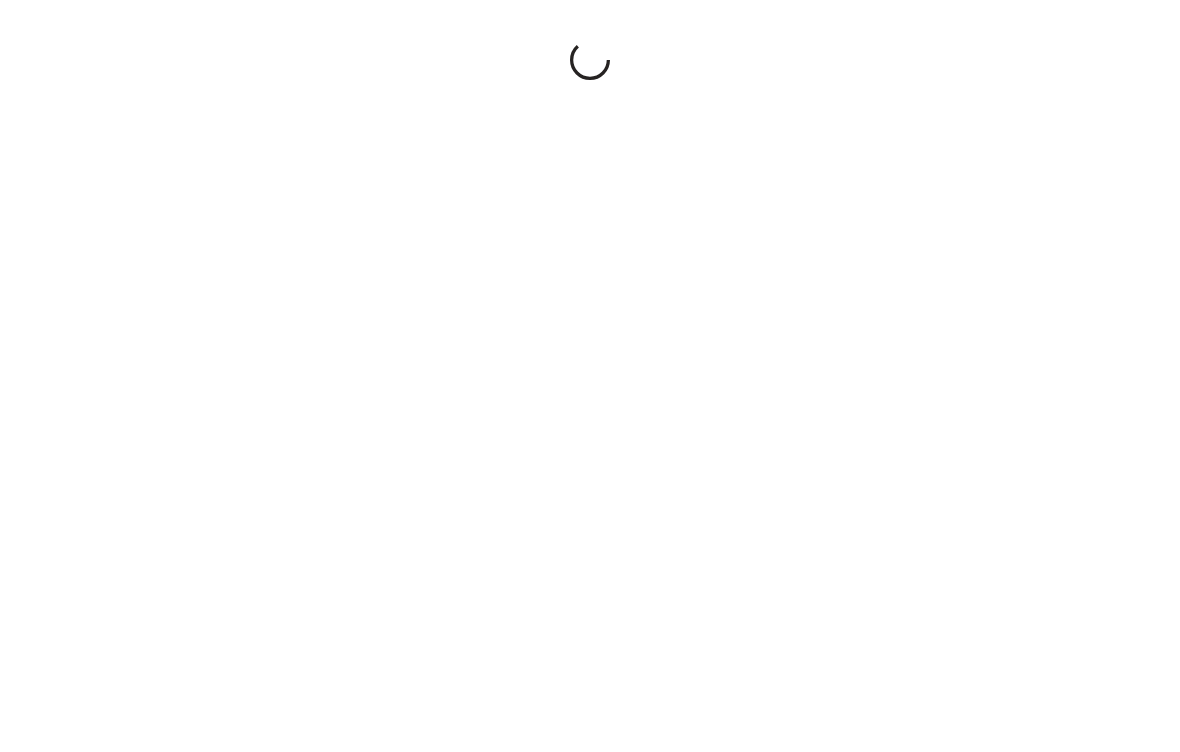 scroll, scrollTop: 0, scrollLeft: 0, axis: both 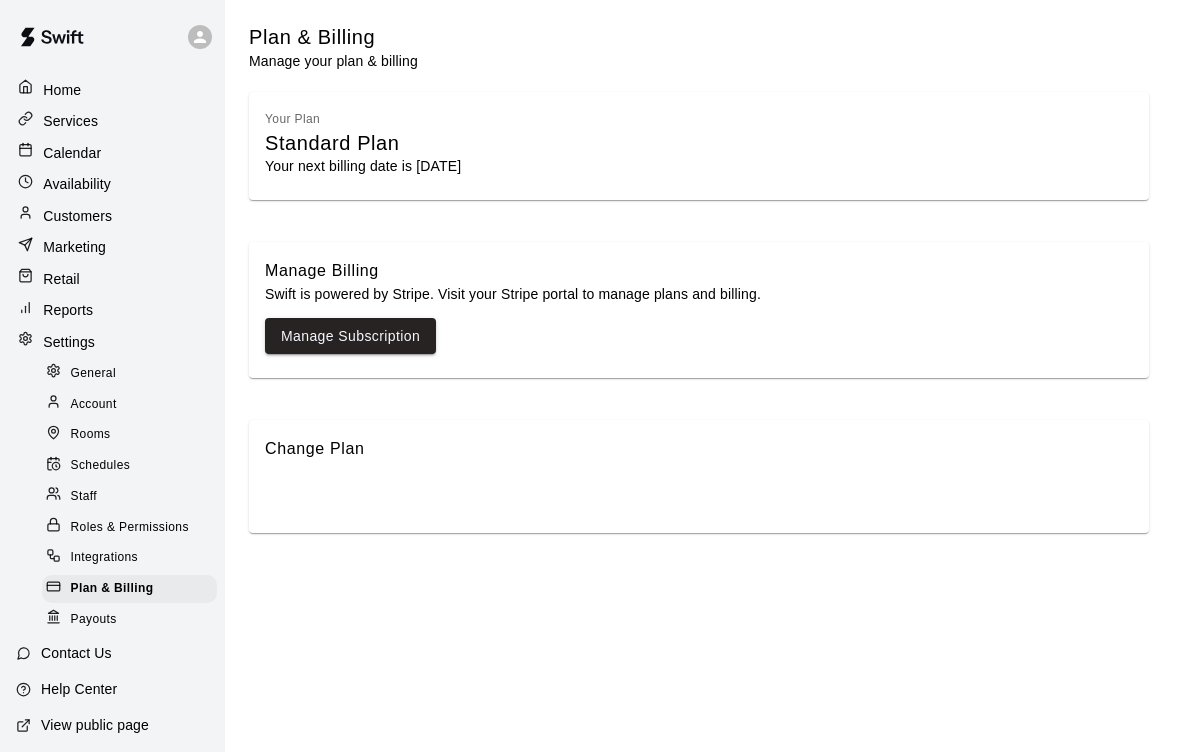 click on "General" at bounding box center (94, 374) 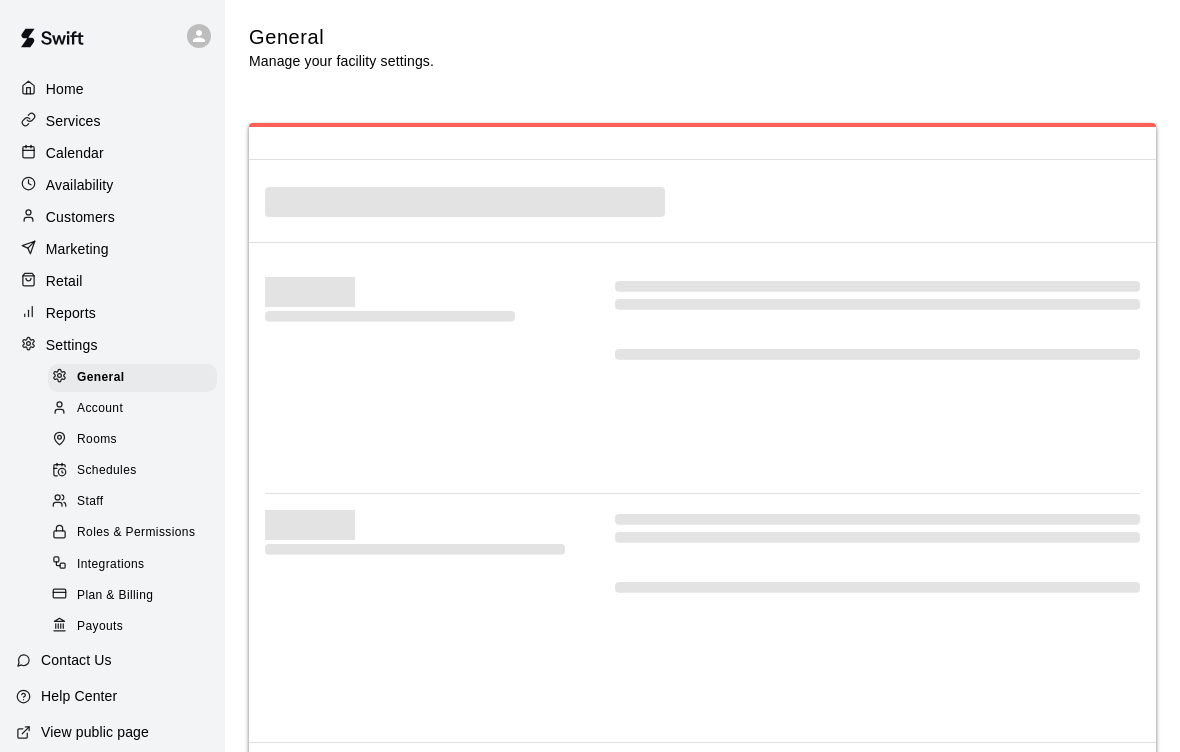 select on "**" 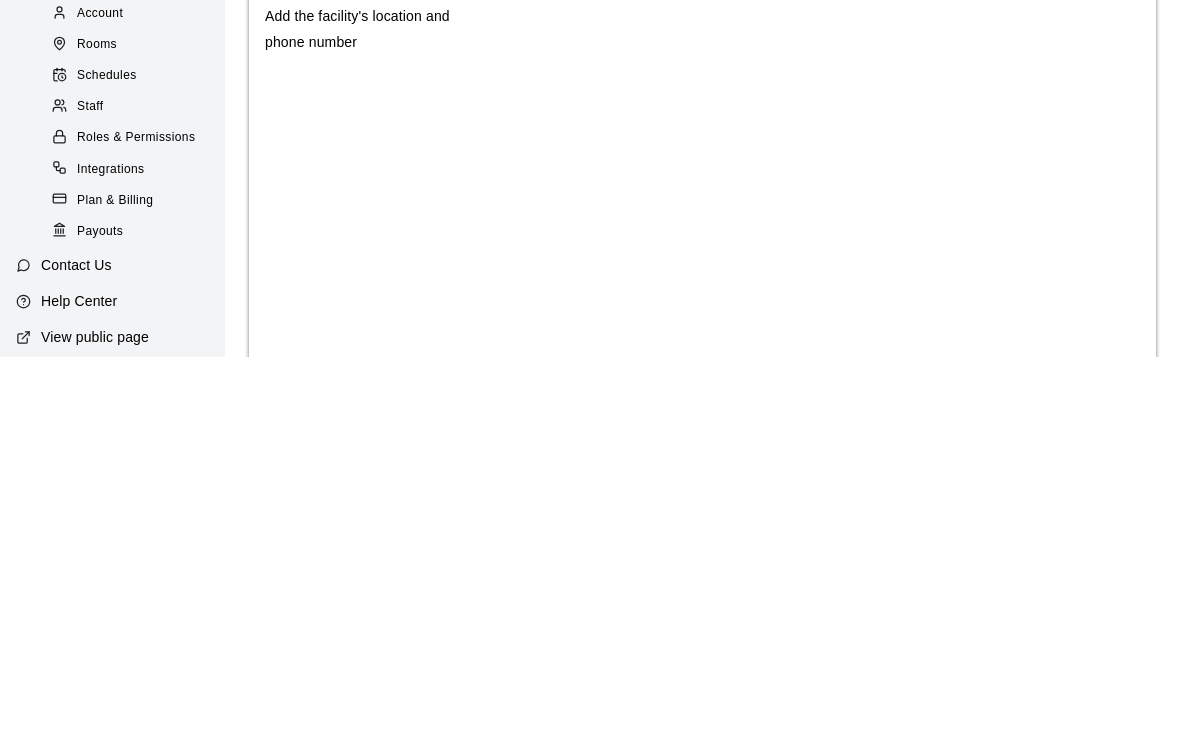 scroll, scrollTop: 474, scrollLeft: 0, axis: vertical 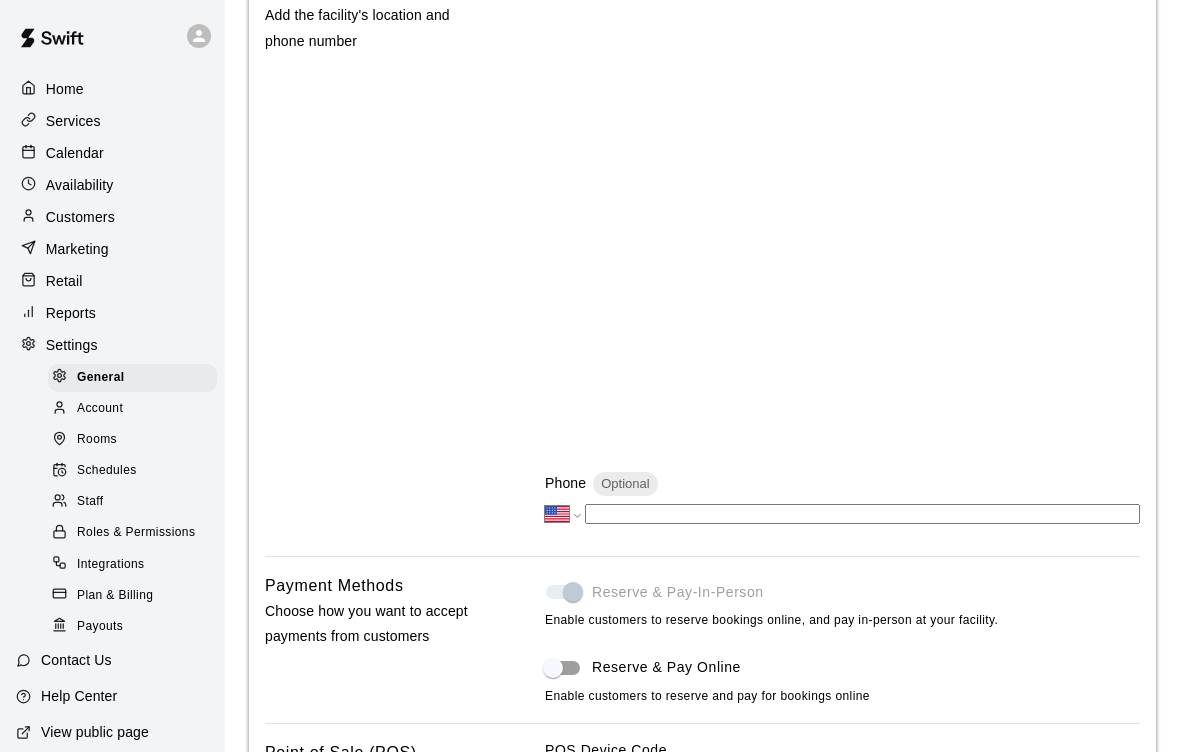 click at bounding box center (862, 514) 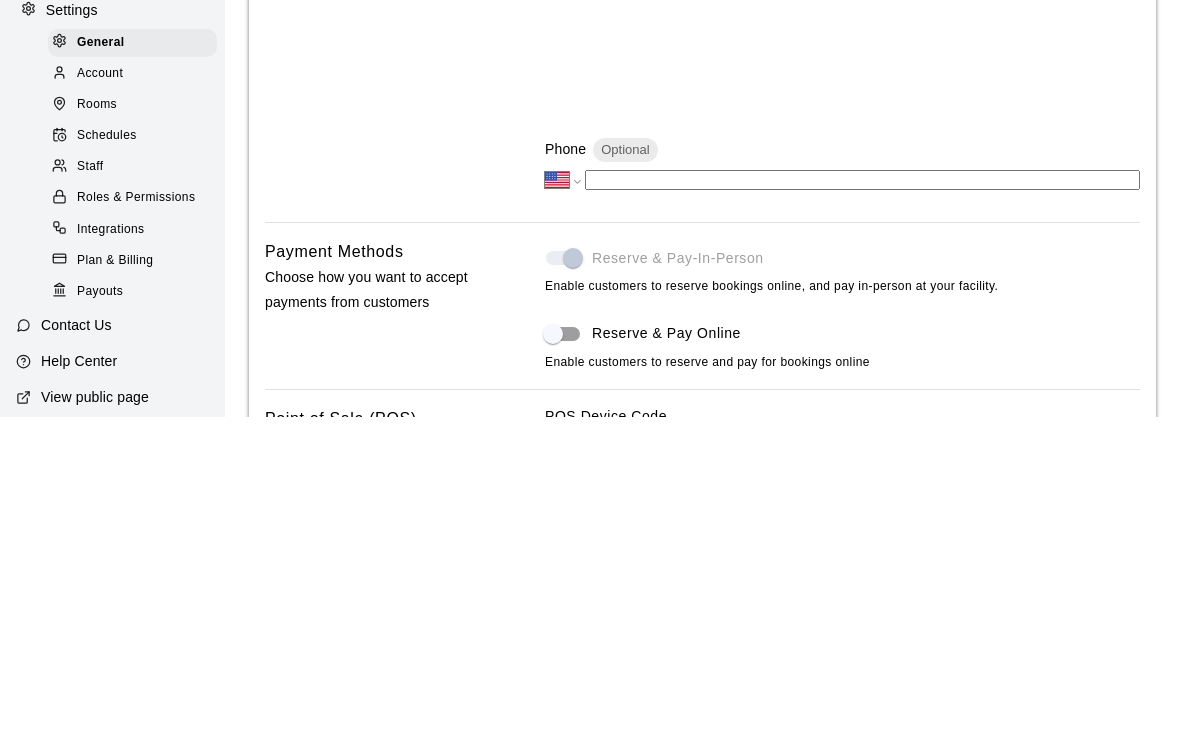 type on "**********" 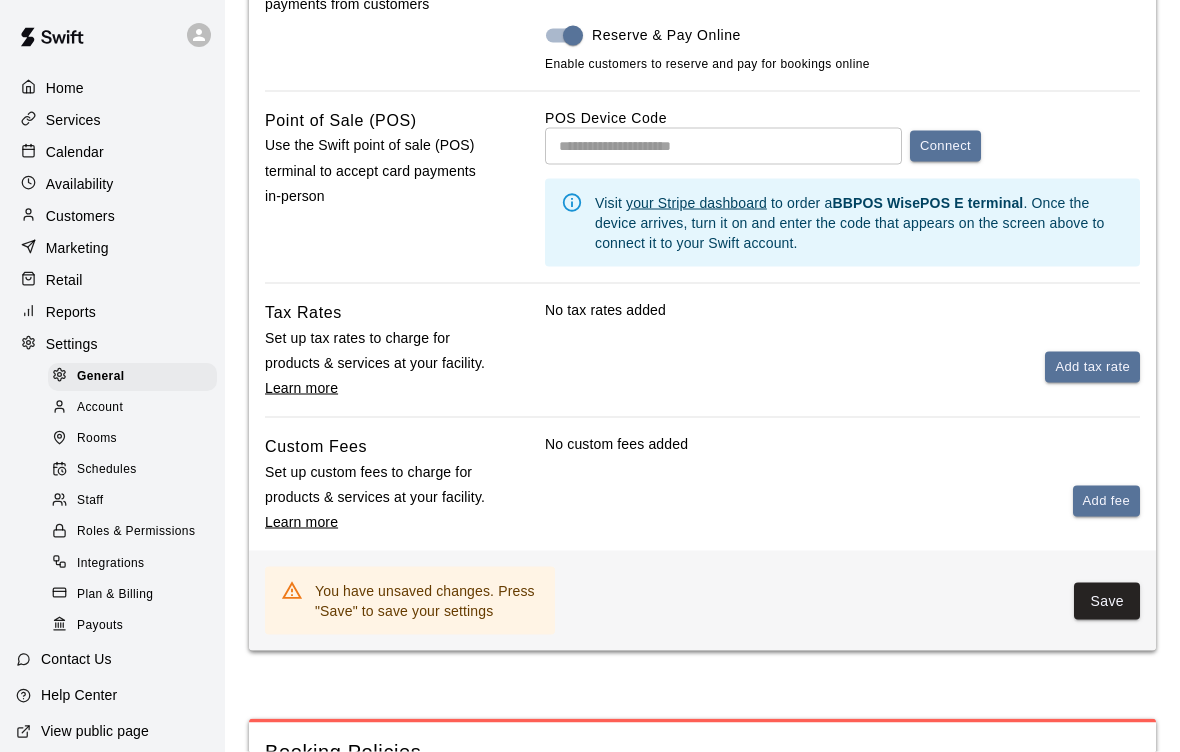 scroll, scrollTop: 1120, scrollLeft: 0, axis: vertical 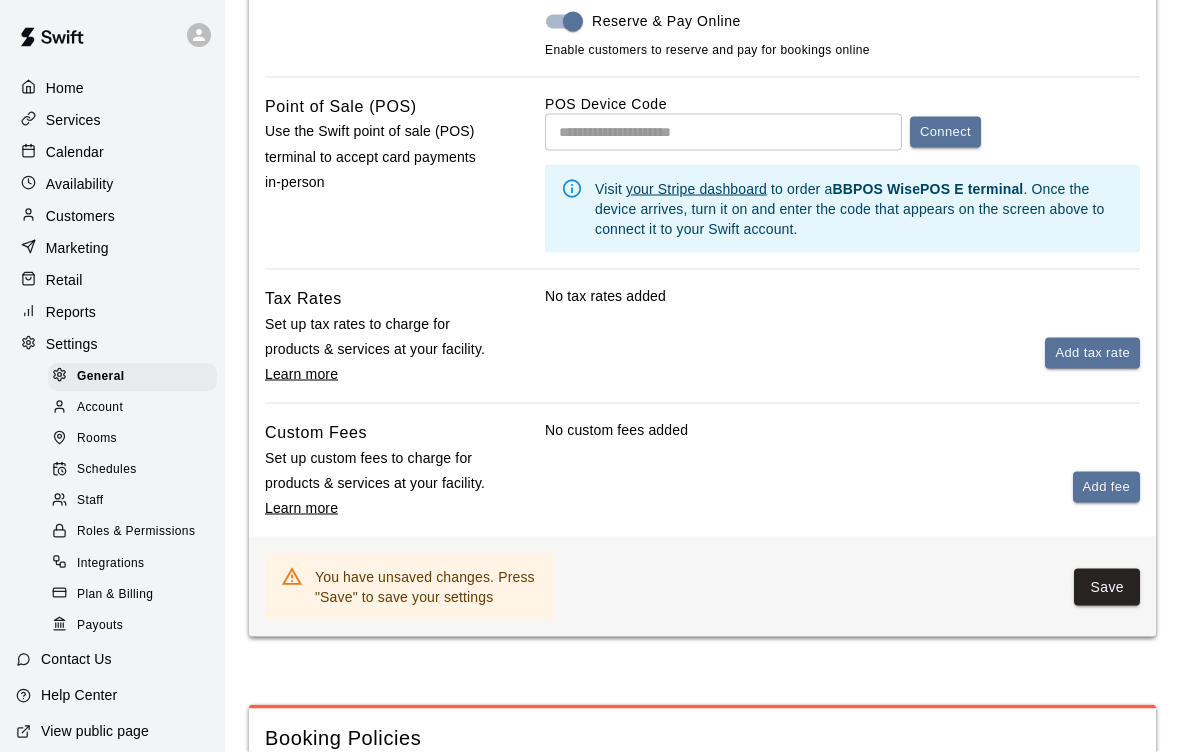 click on "Add fee" at bounding box center [1106, 487] 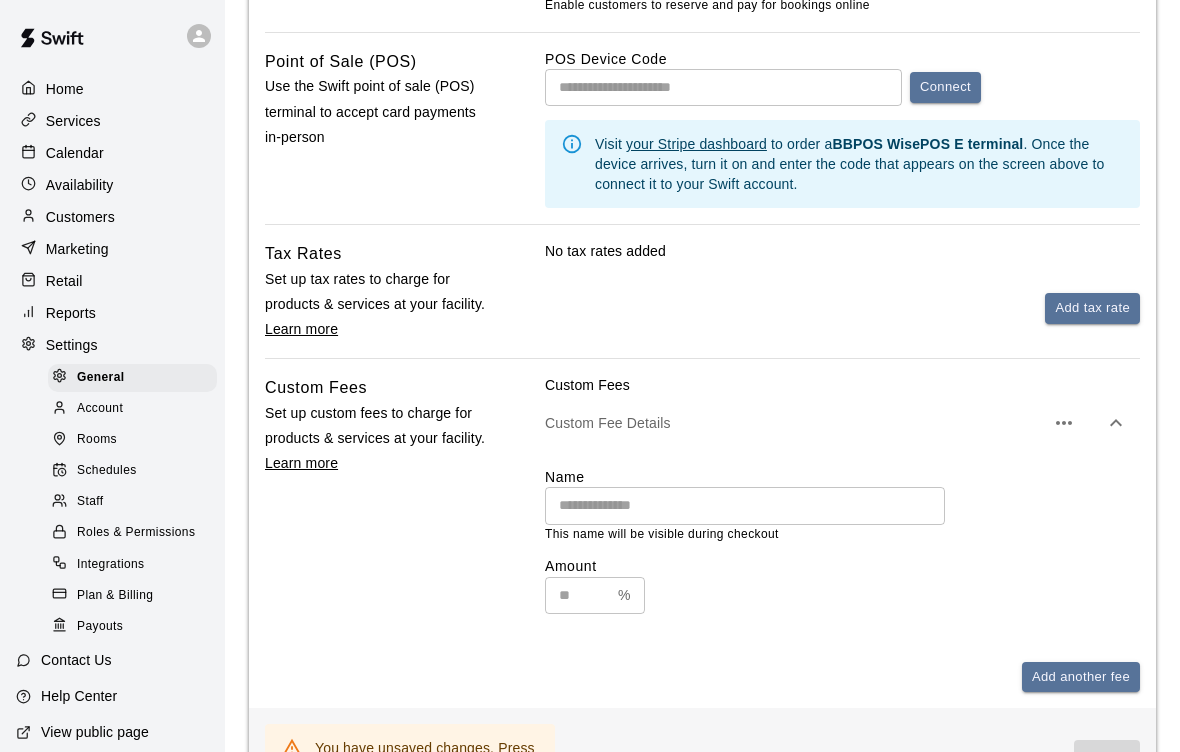 scroll, scrollTop: 1164, scrollLeft: 0, axis: vertical 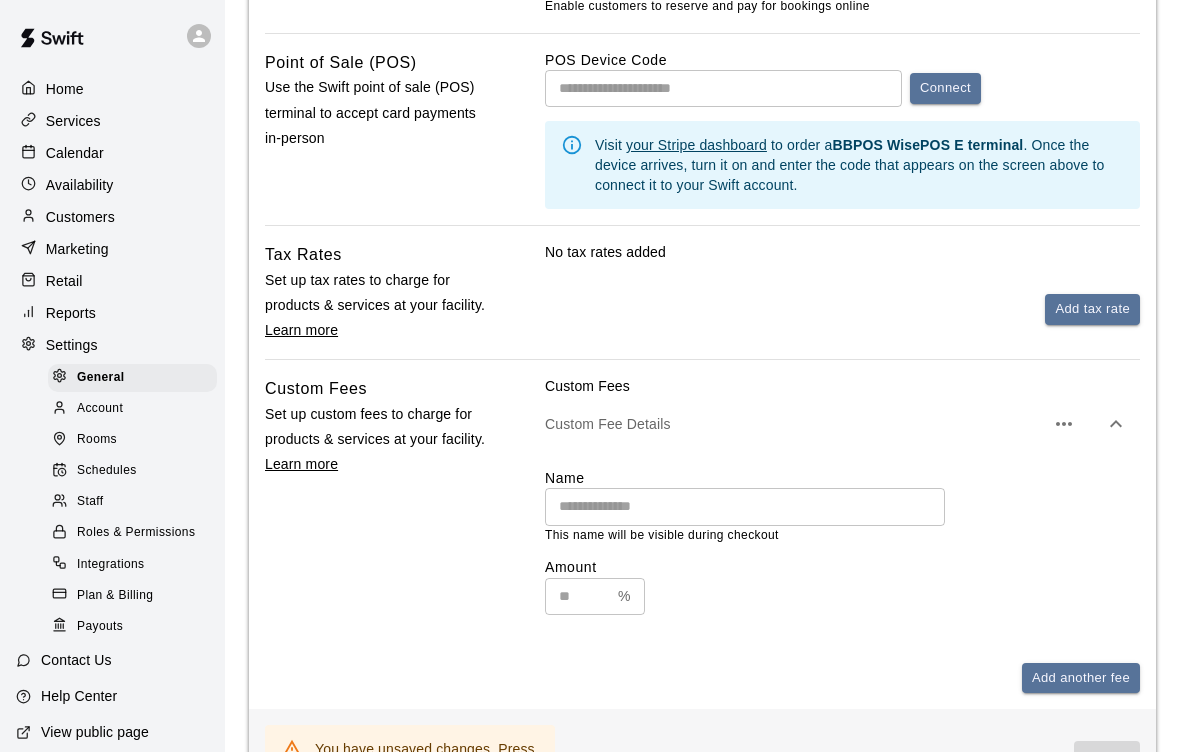 click at bounding box center [577, 596] 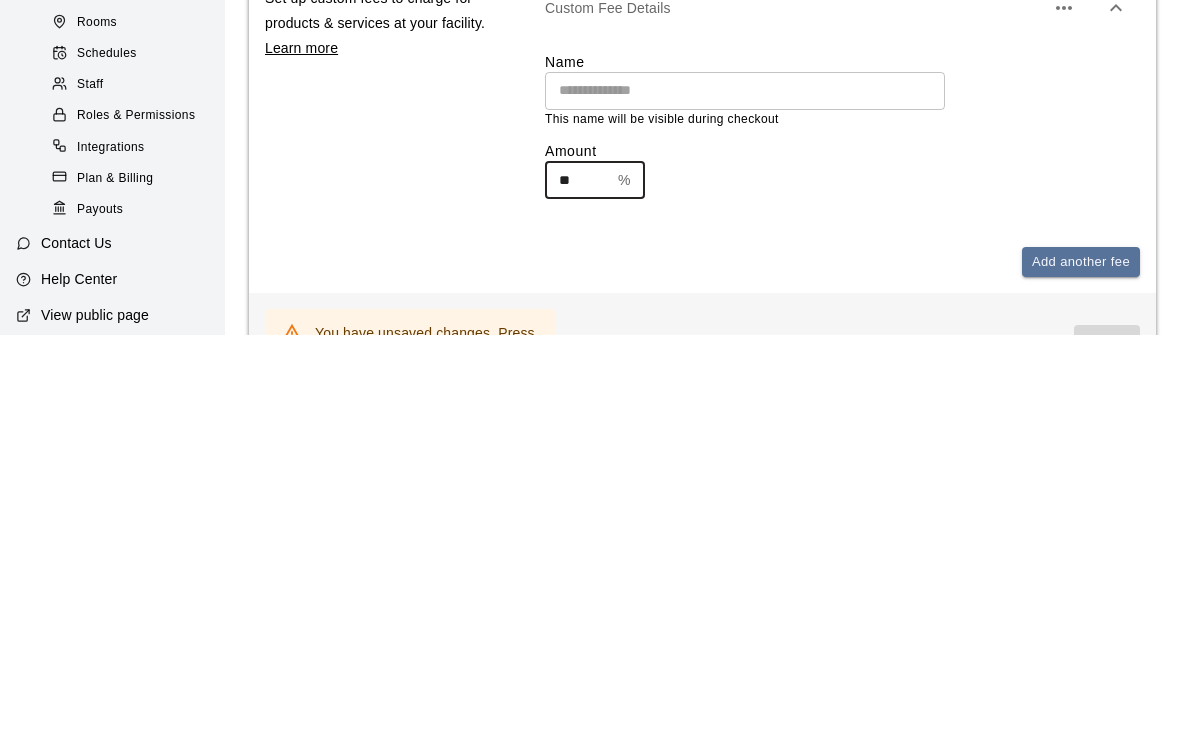type on "***" 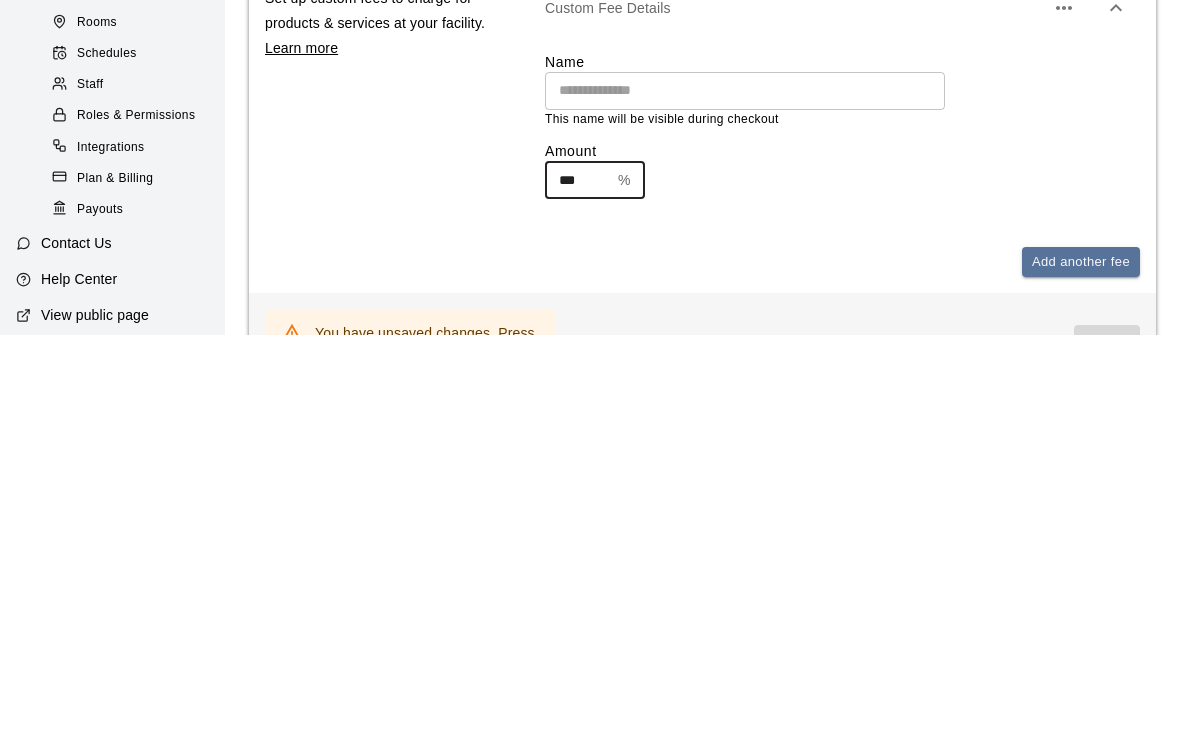 scroll, scrollTop: 1581, scrollLeft: 0, axis: vertical 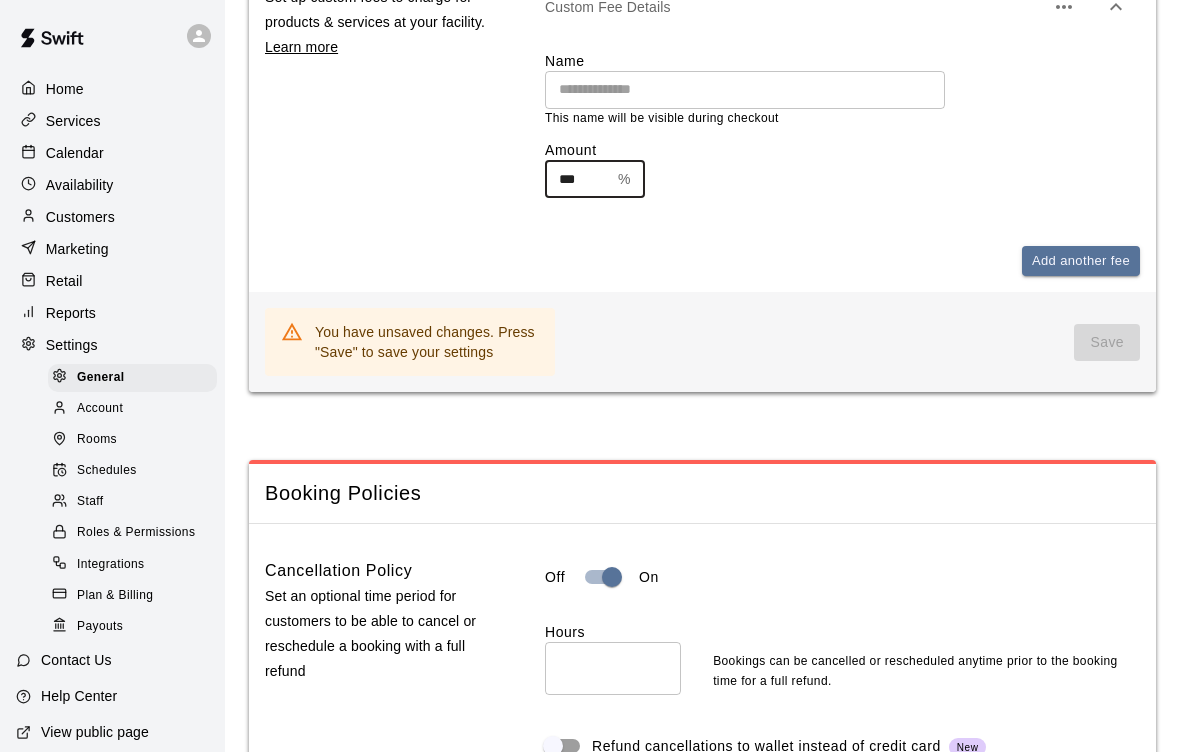 click at bounding box center [745, 89] 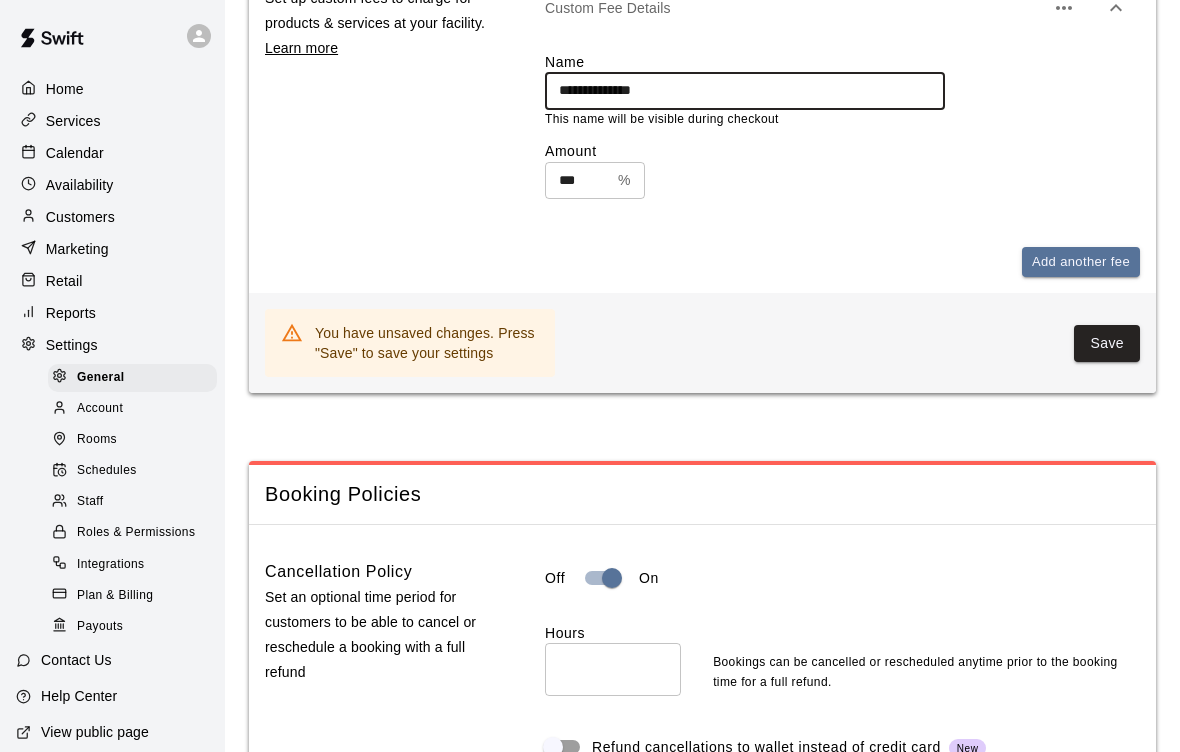 type on "**********" 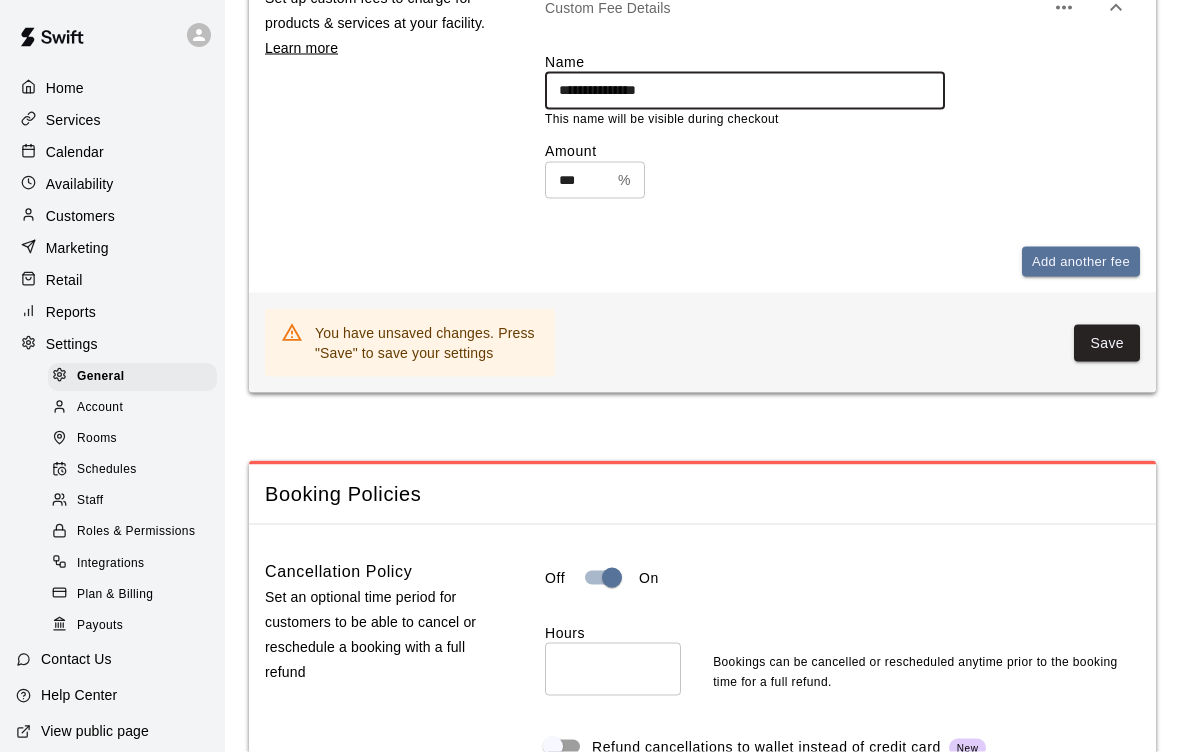 scroll, scrollTop: 1581, scrollLeft: 0, axis: vertical 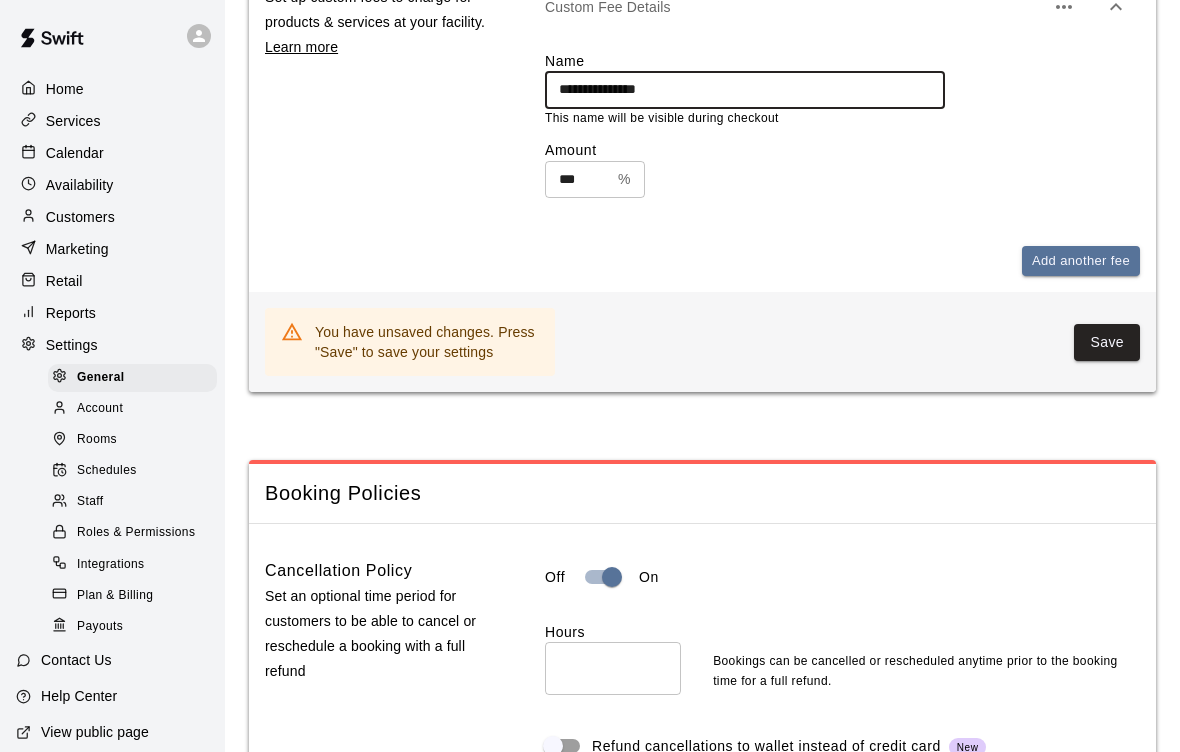 click on "Save" at bounding box center (1107, 342) 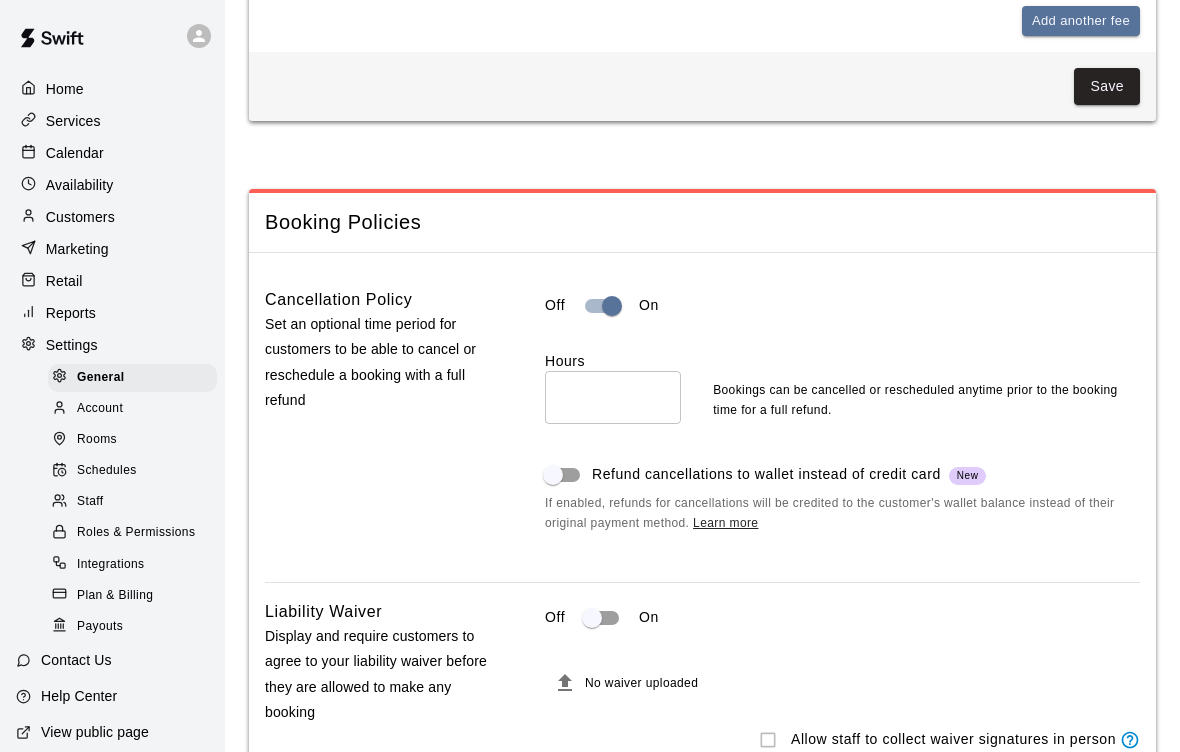 scroll, scrollTop: 1851, scrollLeft: 0, axis: vertical 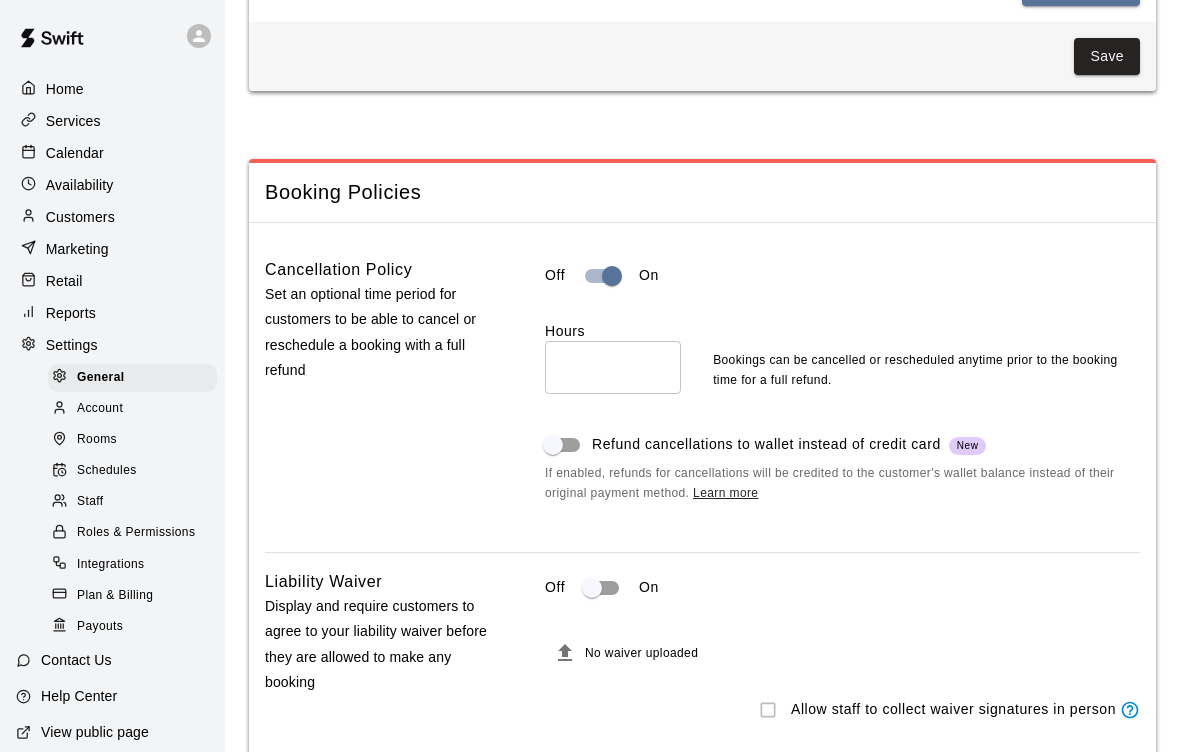 click on "*" at bounding box center [613, 367] 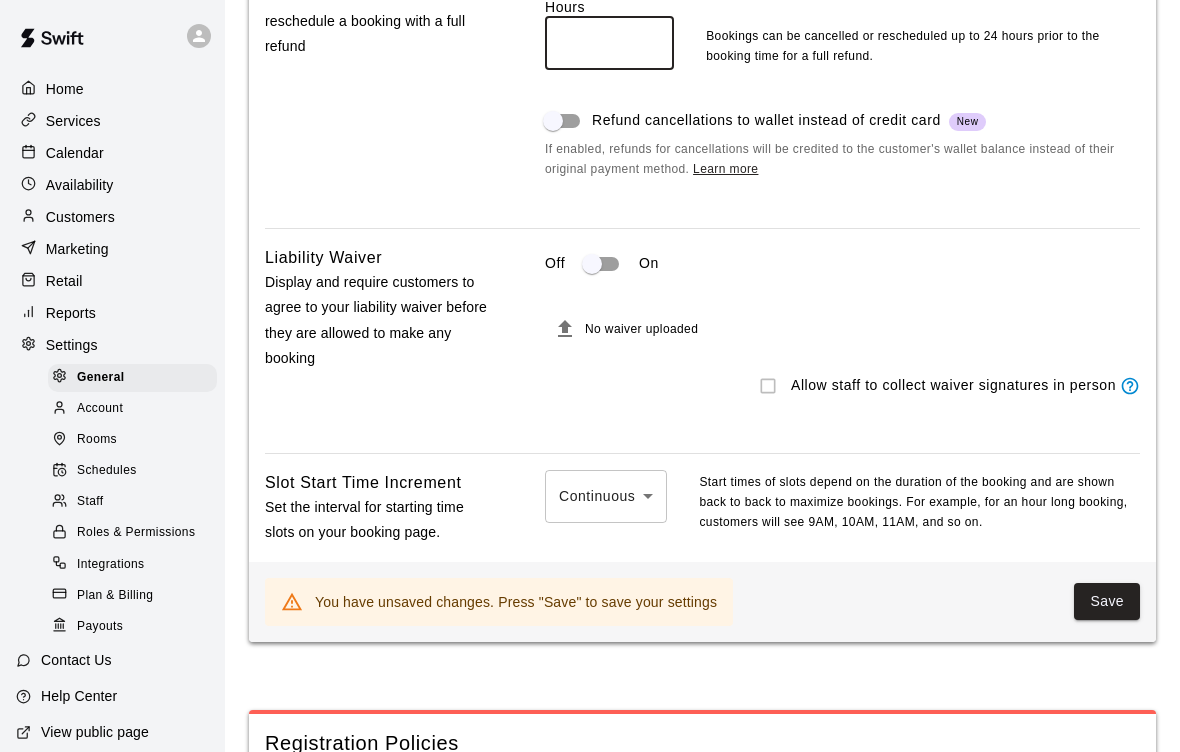 scroll, scrollTop: 2199, scrollLeft: 0, axis: vertical 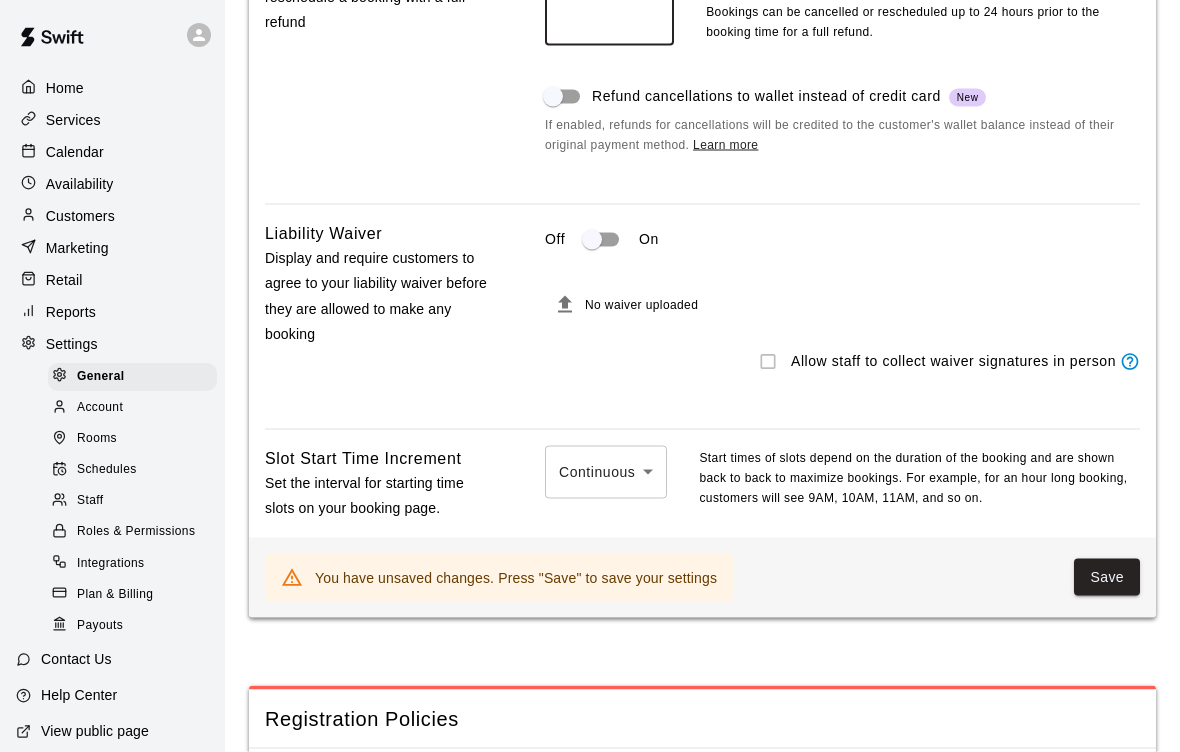 type on "**" 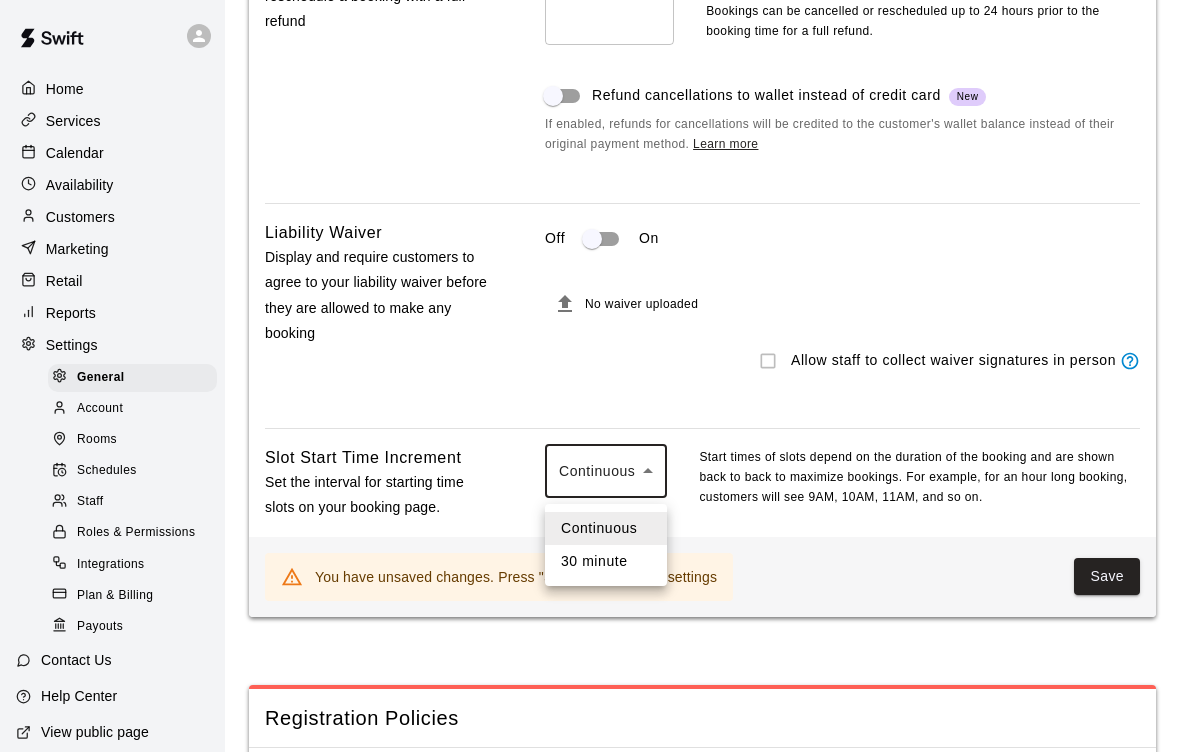 click at bounding box center [590, 376] 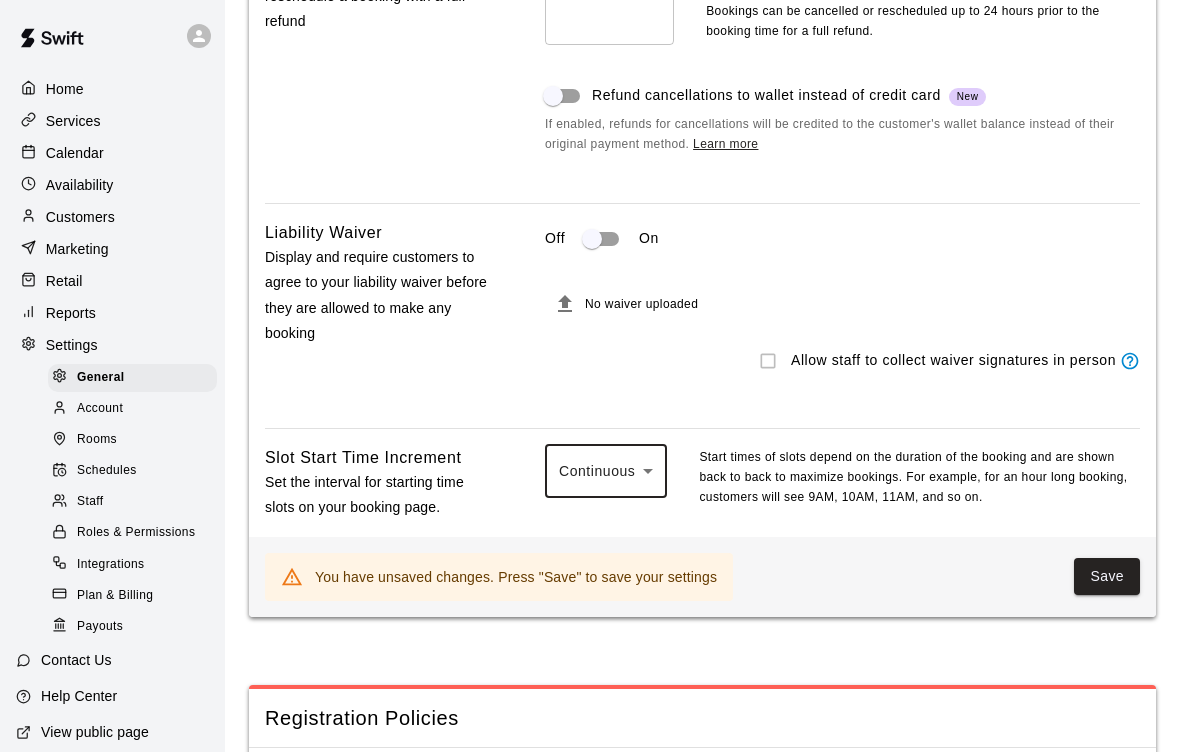 click on "Save" at bounding box center (1107, 576) 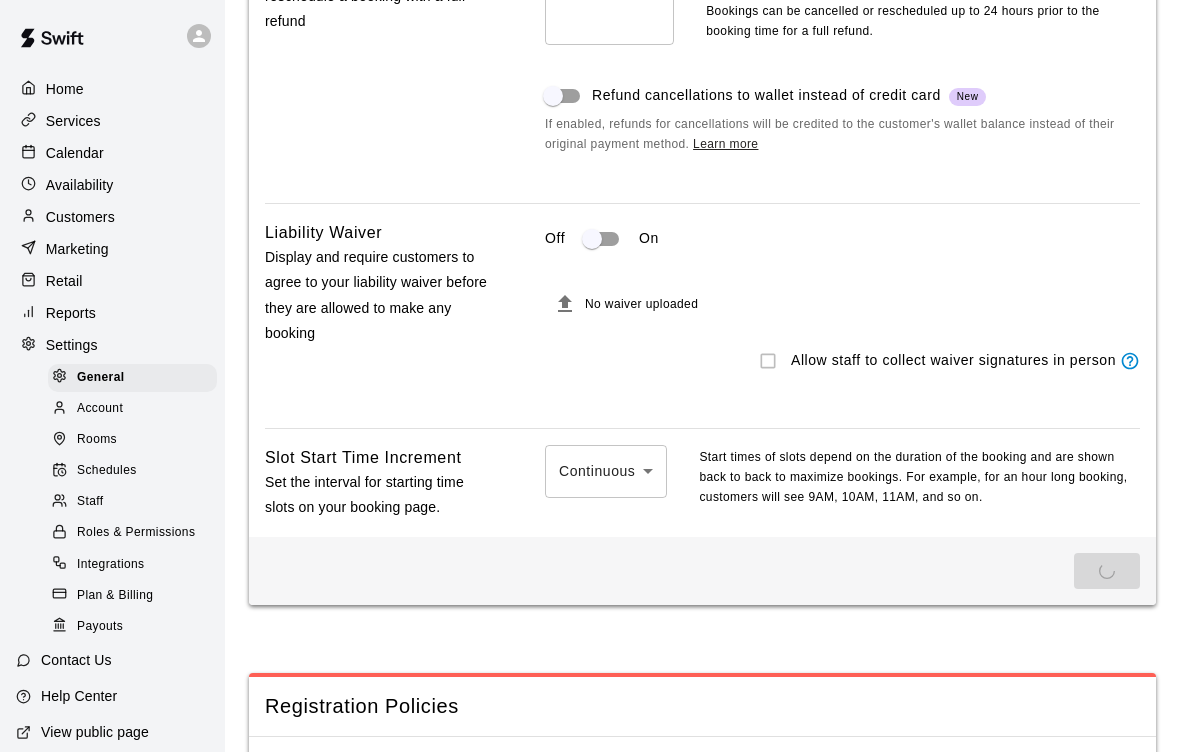 click on "Save" at bounding box center (1107, 571) 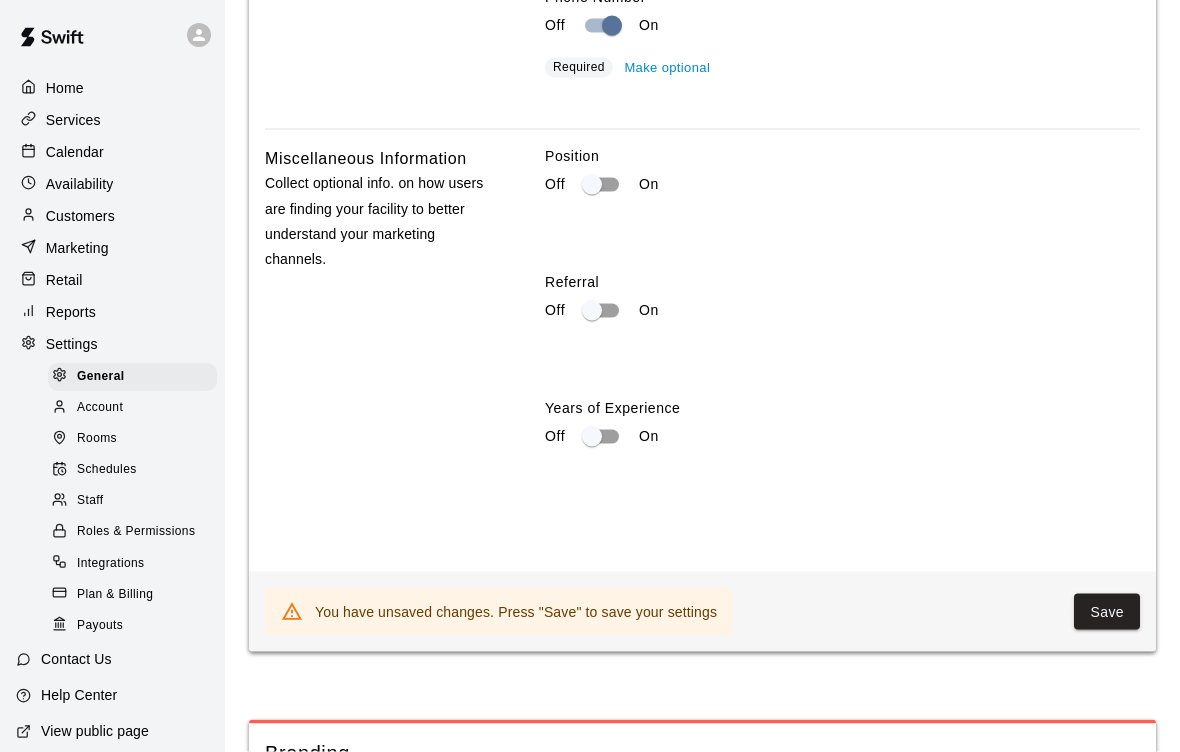 scroll, scrollTop: 3900, scrollLeft: 0, axis: vertical 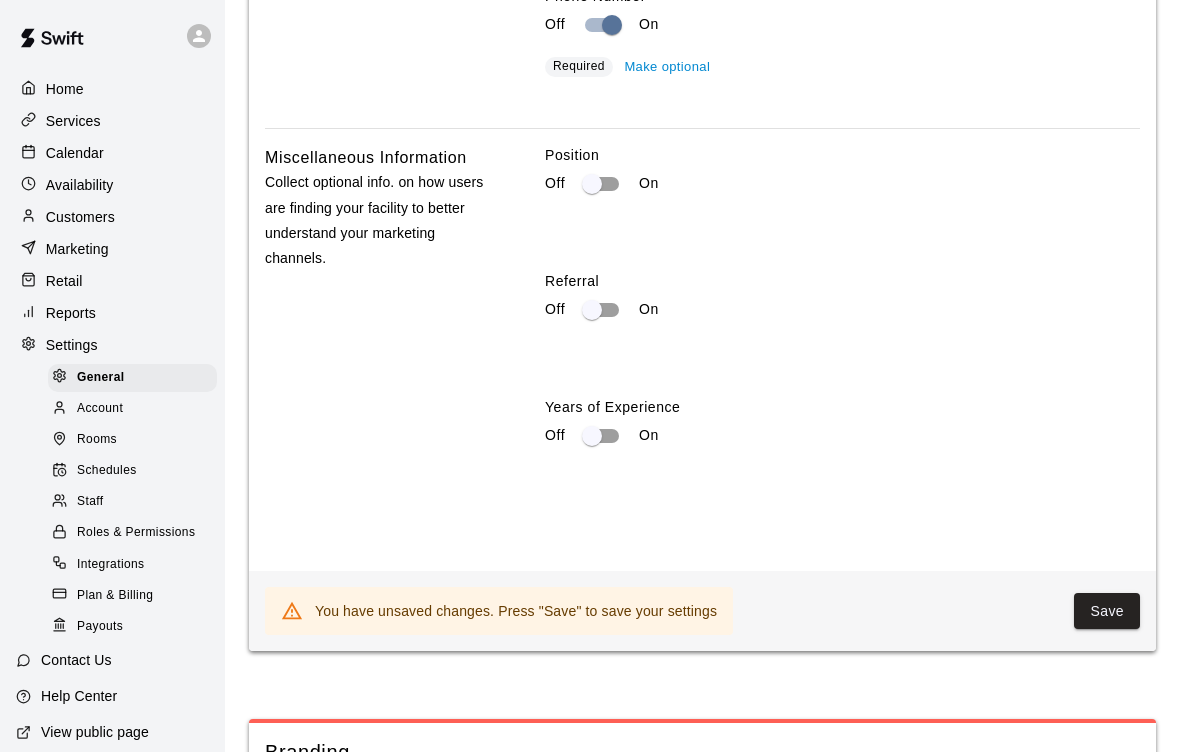 click on "Save" at bounding box center (1107, 611) 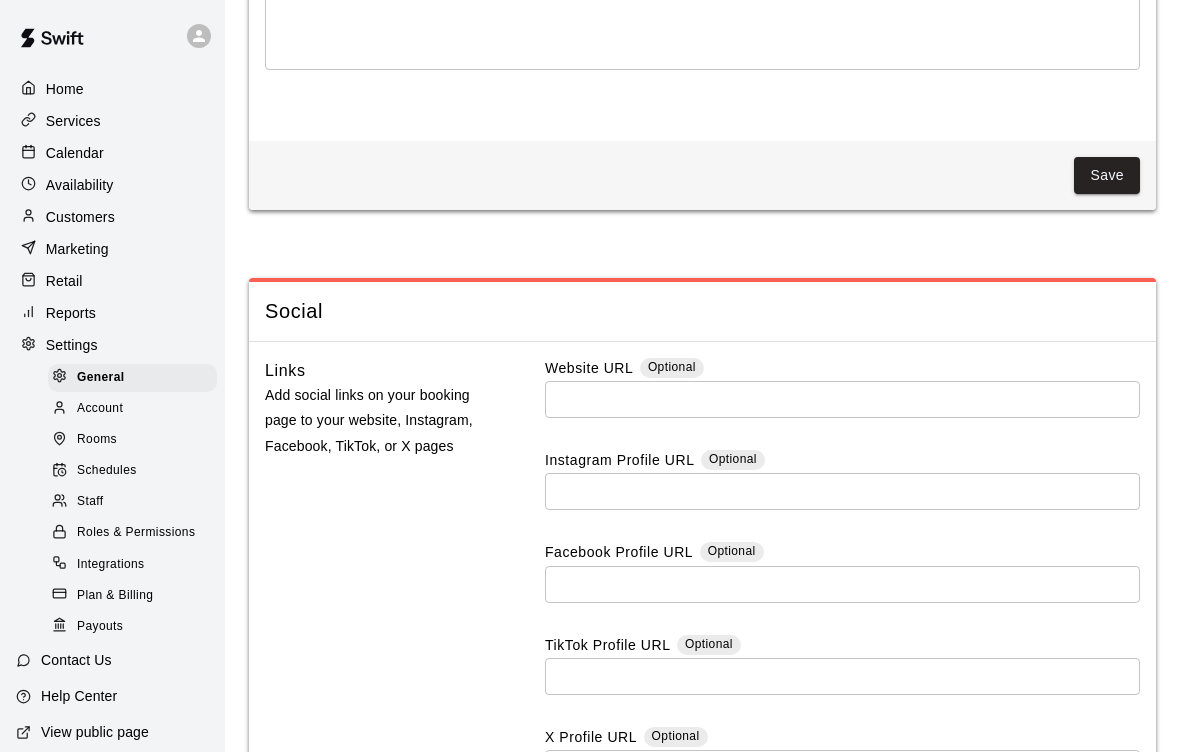 scroll, scrollTop: 5424, scrollLeft: 0, axis: vertical 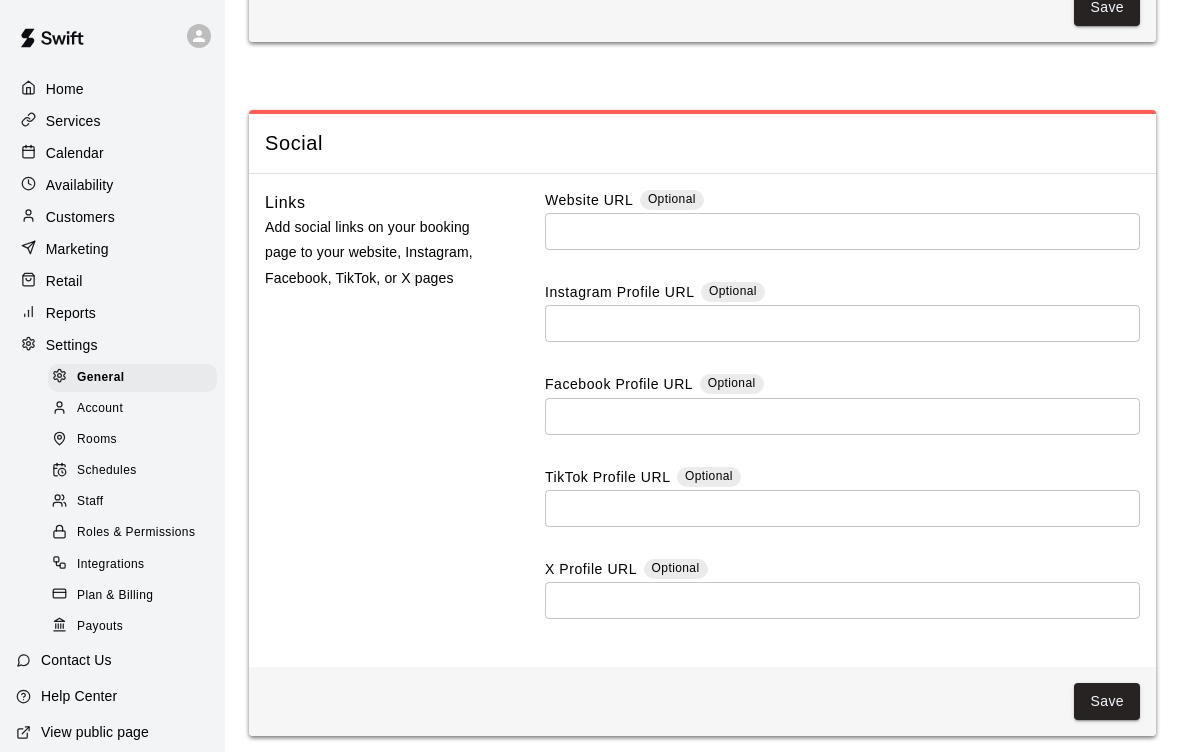 click on "Rooms" at bounding box center [97, 440] 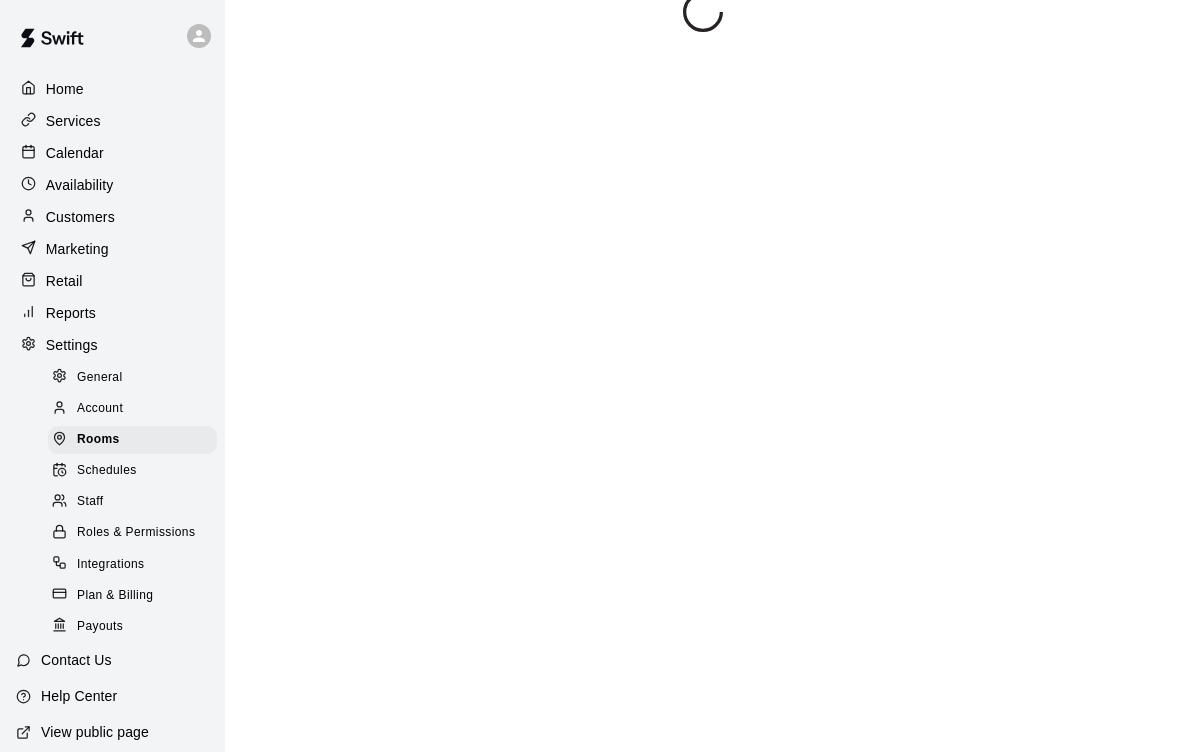scroll, scrollTop: 0, scrollLeft: 0, axis: both 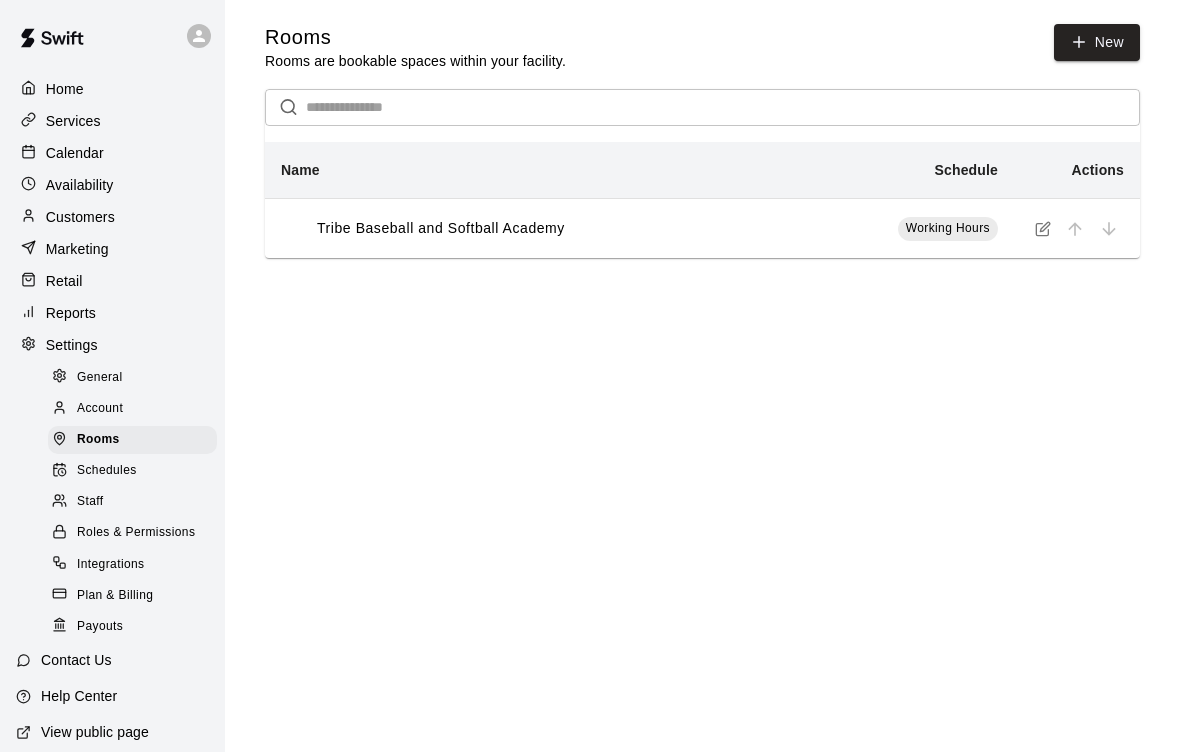 click on "New" at bounding box center [1097, 42] 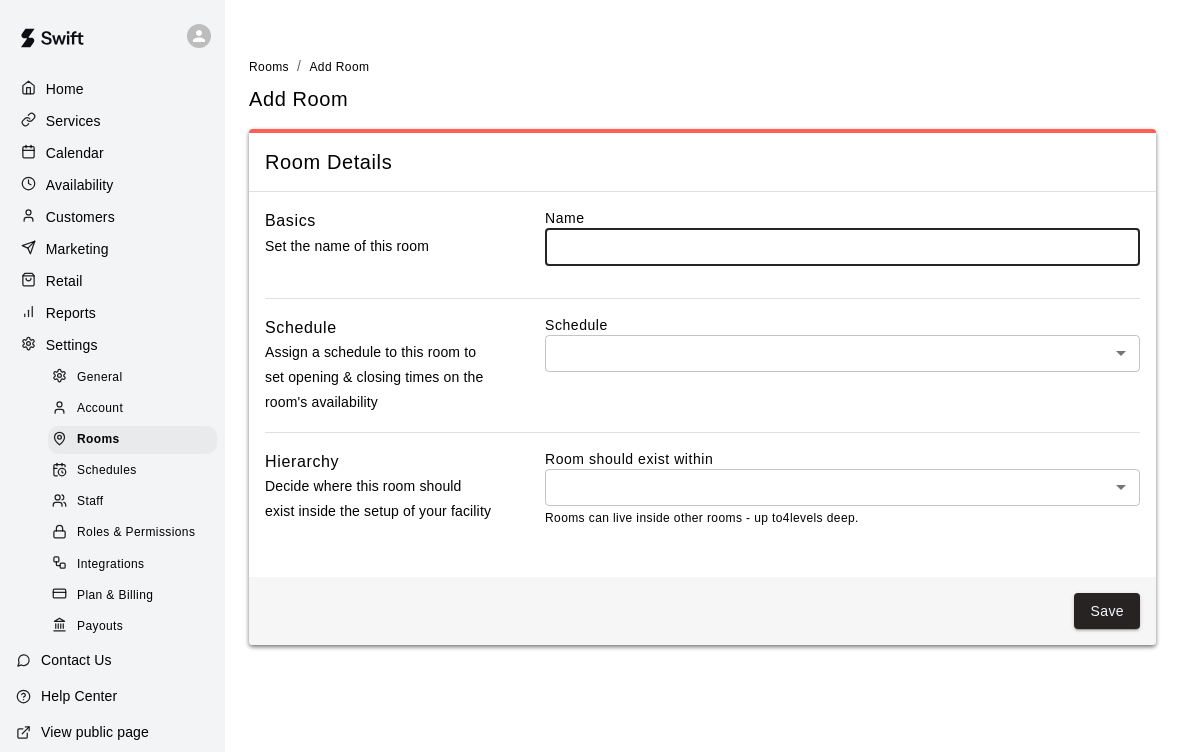 click at bounding box center (842, 246) 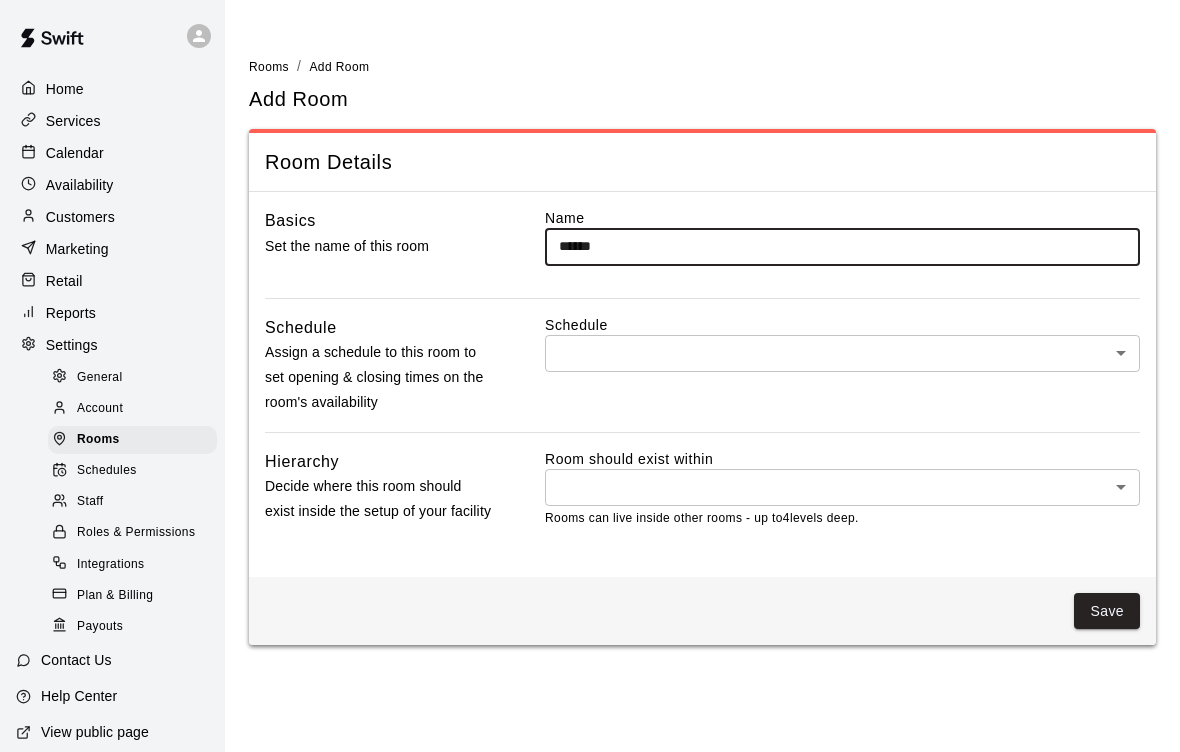 type on "******" 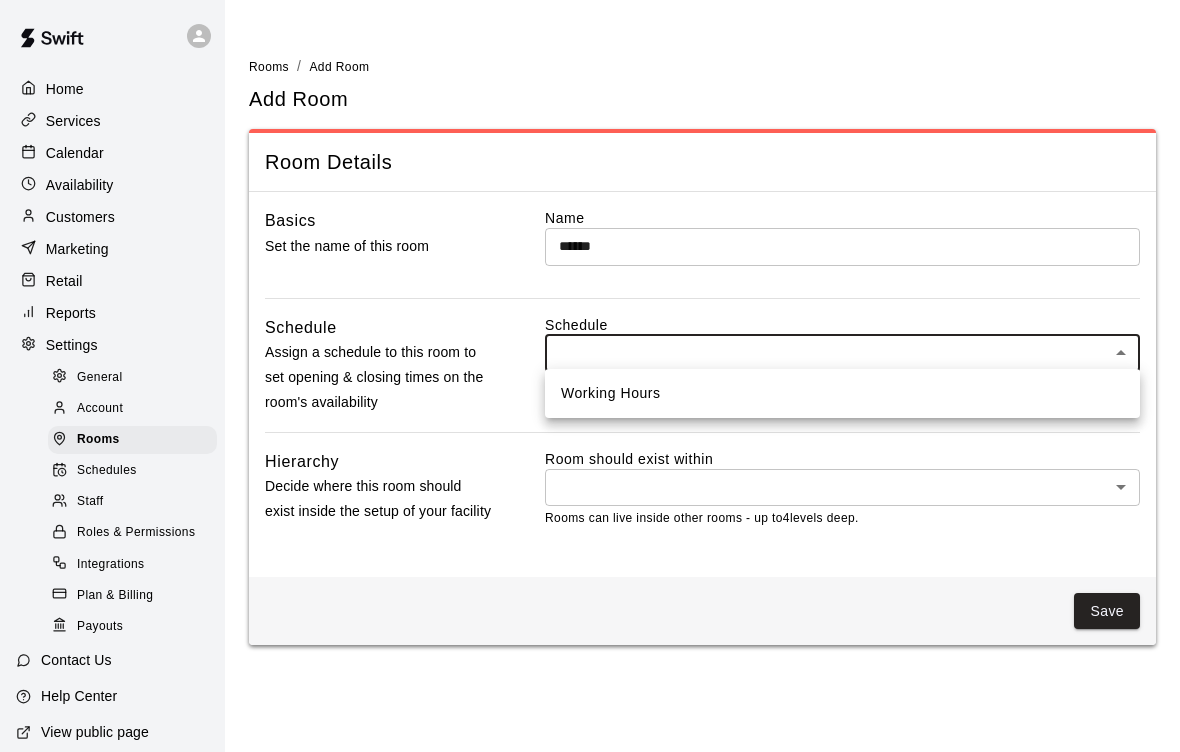 click on "Working Hours" at bounding box center [842, 393] 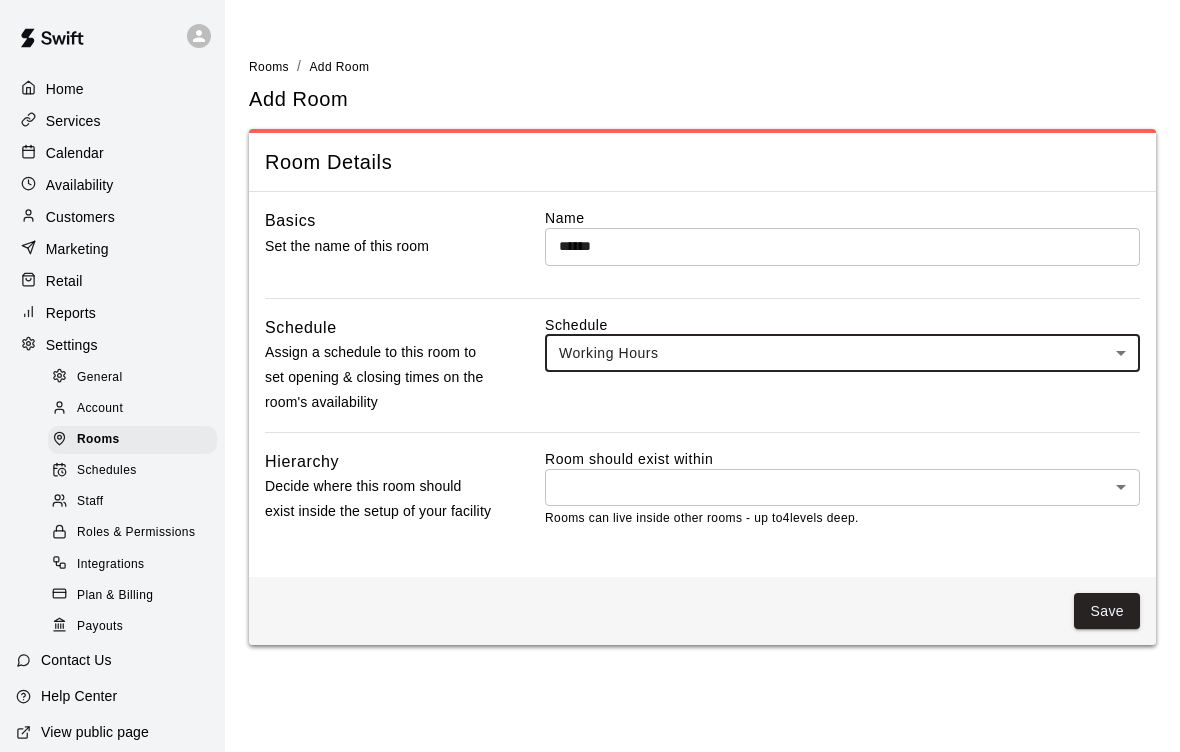 click on "Home Services Calendar Availability Customers Marketing Retail Reports Settings General Account Rooms Schedules Staff Roles & Permissions Integrations Plan & Billing Payouts Contact Us Help Center View public page Copy public page link Rooms / Add Room Add Room Room Details Basics Set the name of this room Name ****** ​ Schedule Assign a schedule to this room to set opening & closing times on the room's availability Schedule Working Hours *** ​ Hierarchy Decide where this room should exist inside the setup of your facility Room should exist within ​ * ​ Rooms can live inside other rooms - up to  4  levels deep. Save Swift - Add Room Close cross-small" at bounding box center [590, 334] 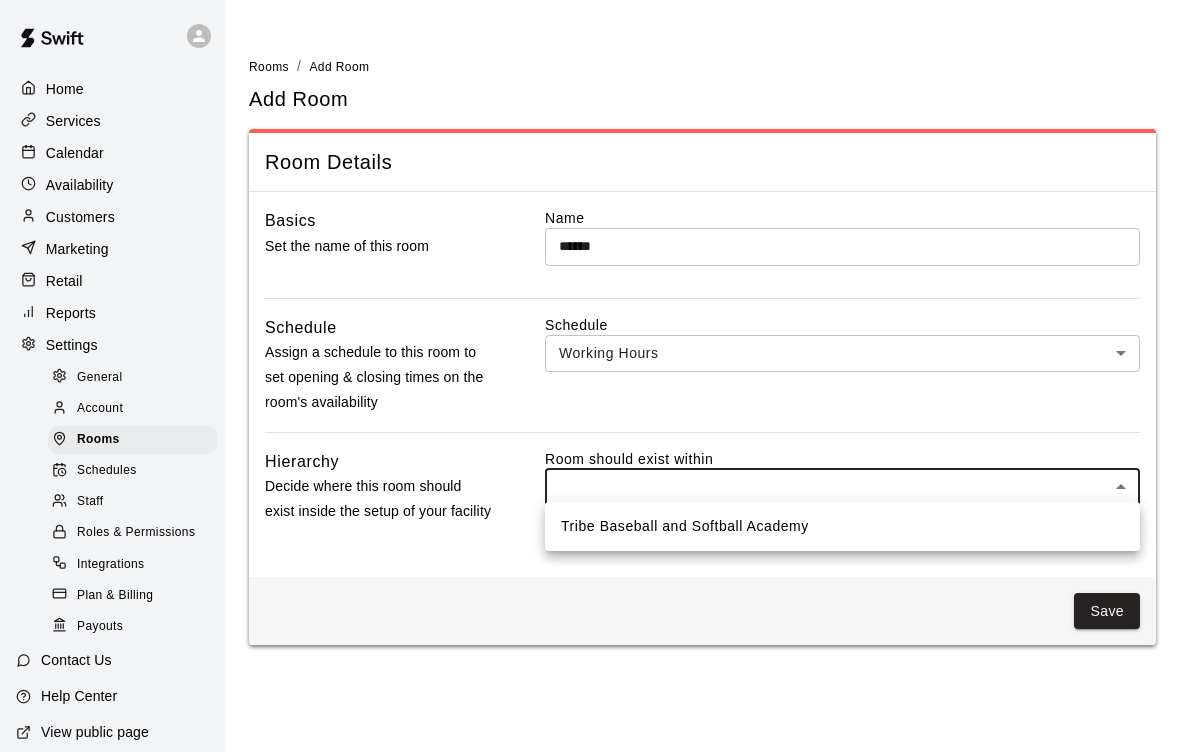 click on "Tribe Baseball and Softball Academy" at bounding box center (842, 526) 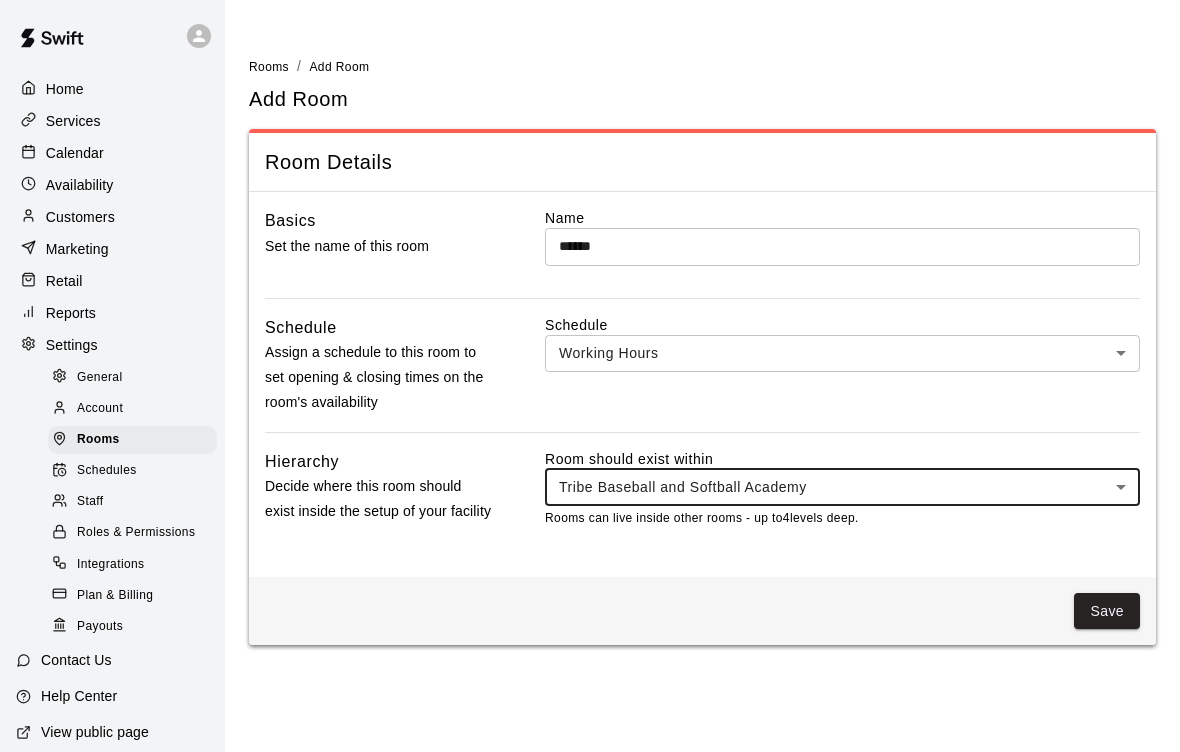 click on "Save" at bounding box center [1107, 611] 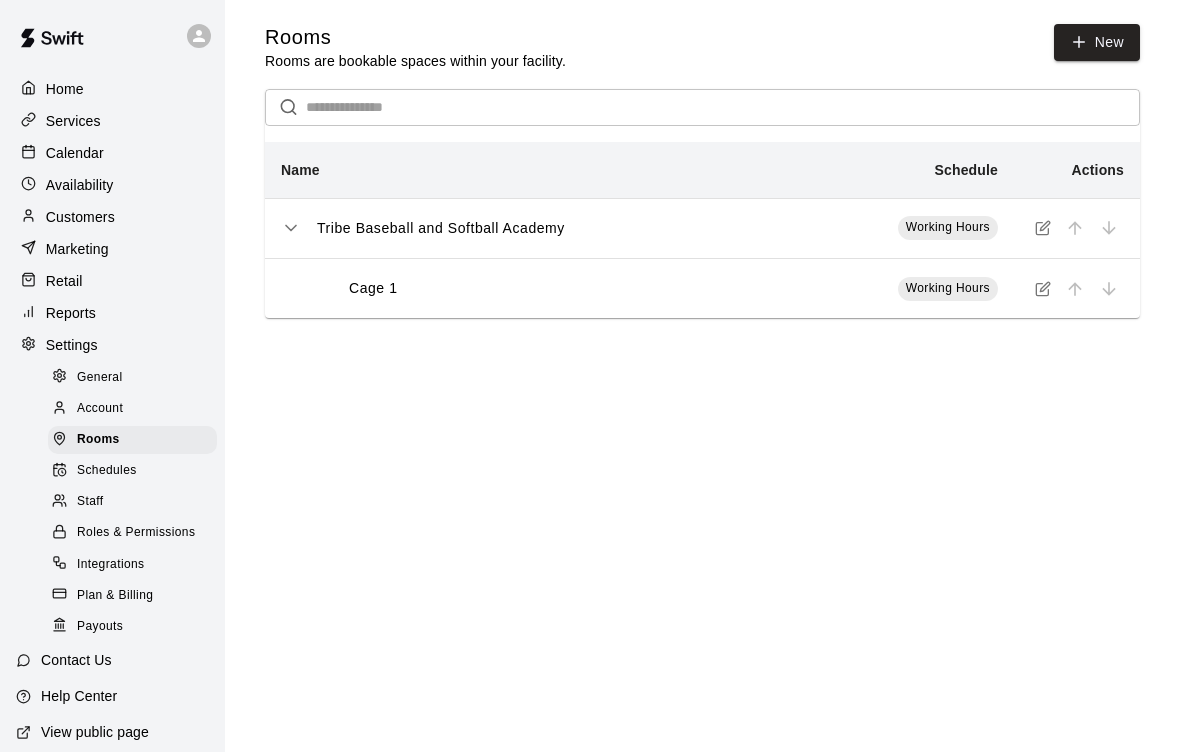 click on "New" at bounding box center (1097, 42) 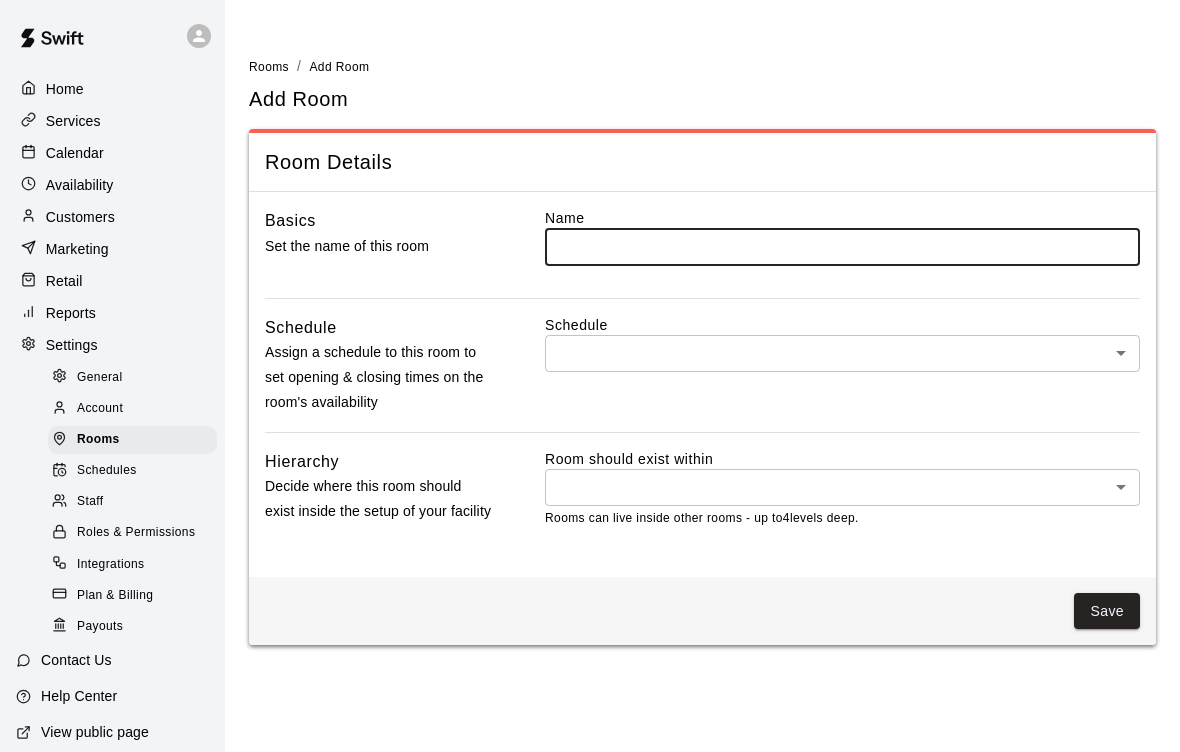 click at bounding box center [842, 246] 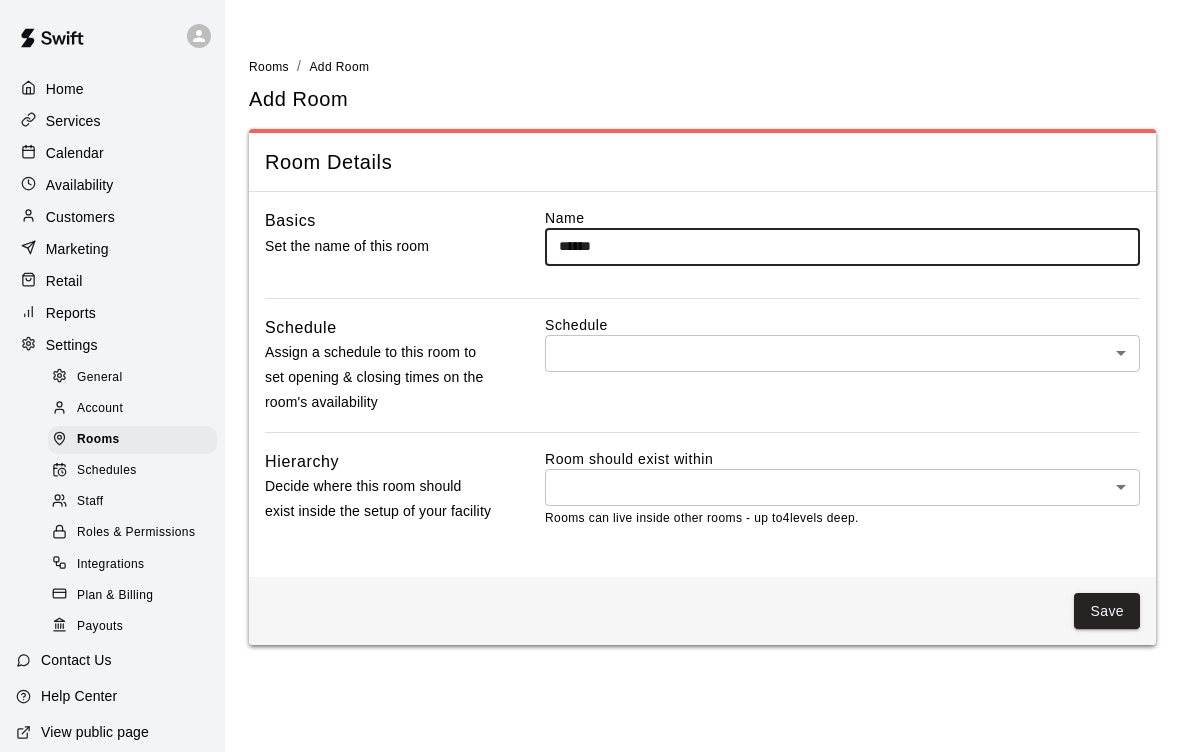 type on "******" 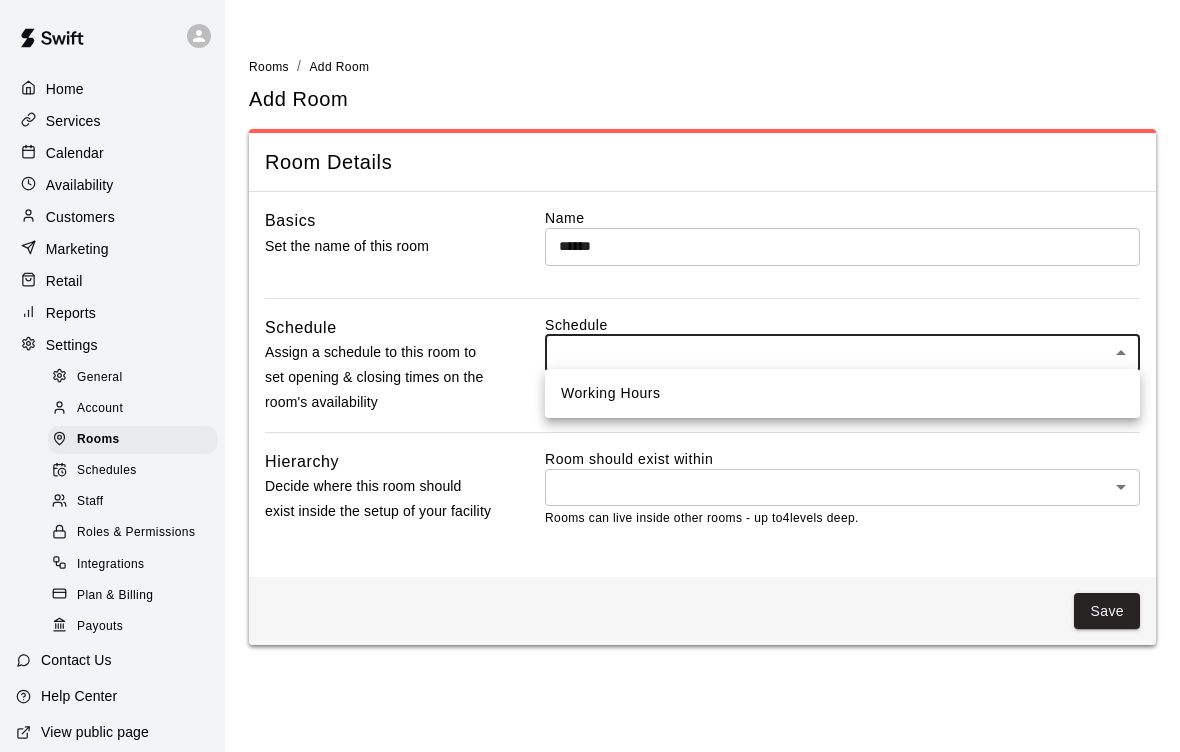 click on "Working Hours" at bounding box center [842, 393] 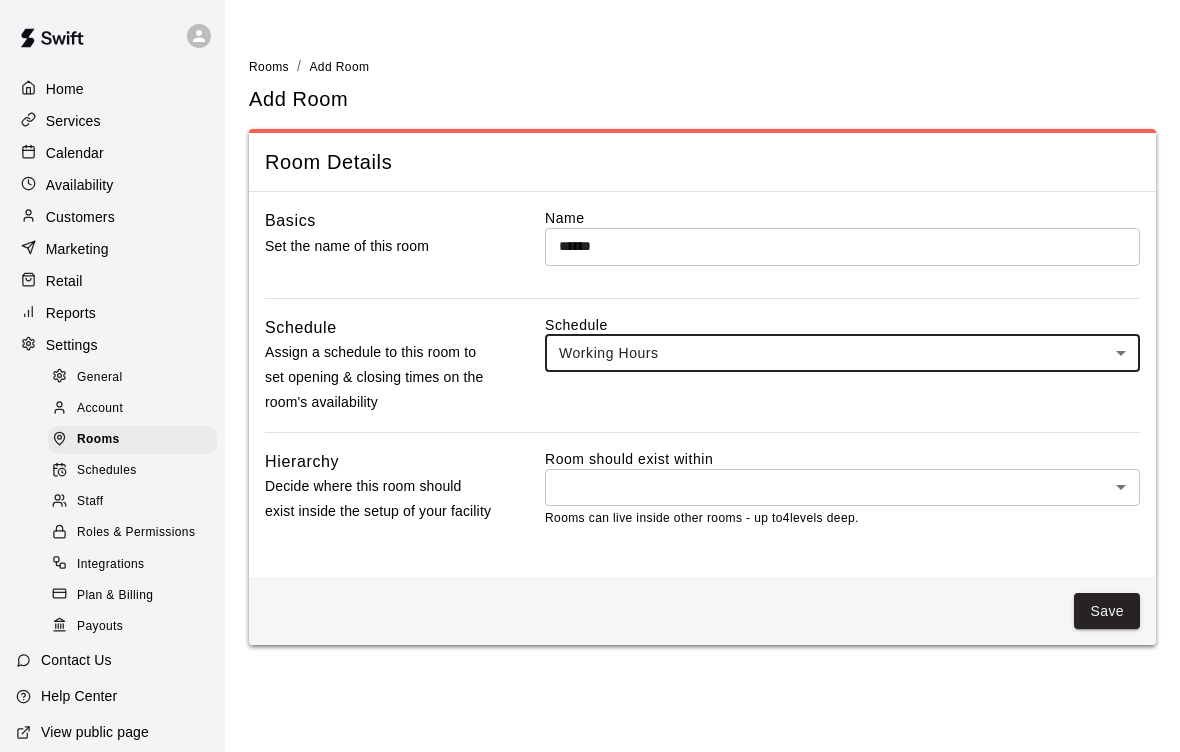 click on "Home Services Calendar Availability Customers Marketing Retail Reports Settings General Account Rooms Schedules Staff Roles & Permissions Integrations Plan & Billing Payouts Contact Us Help Center View public page Copy public page link Rooms / Add Room Add Room Room Details Basics Set the name of this room Name ****** ​ Schedule Assign a schedule to this room to set opening & closing times on the room's availability Schedule Working Hours *** ​ Hierarchy Decide where this room should exist inside the setup of your facility Room should exist within ​ * ​ Rooms can live inside other rooms - up to  4  levels deep. Save Swift - Add Room Close cross-small Working Hours" at bounding box center (590, 334) 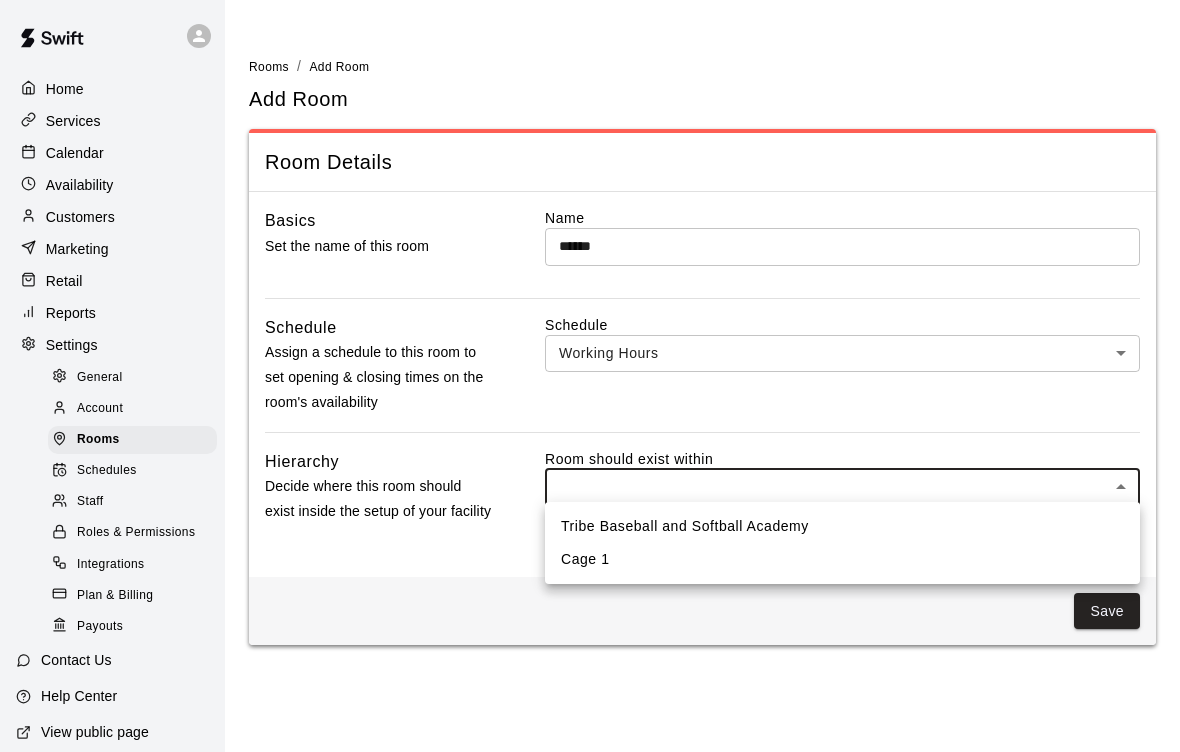 click on "Cage 1" at bounding box center (842, 559) 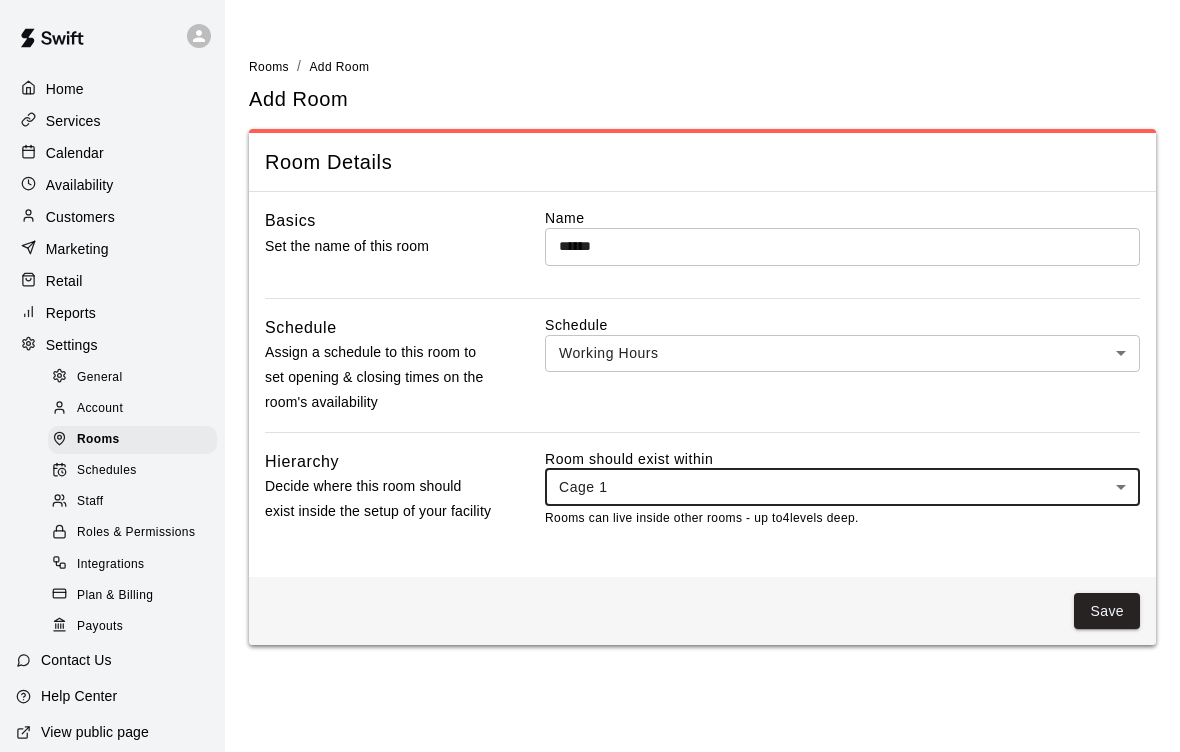 click on "Home Services Calendar Availability Customers Marketing Retail Reports Settings General Account Rooms Schedules Staff Roles & Permissions Integrations Plan & Billing Payouts Contact Us Help Center View public page Copy public page link Rooms / Add Room Add Room Room Details Basics Set the name of this room Name ****** ​ Schedule Assign a schedule to this room to set opening & closing times on the room's availability Schedule Working Hours *** ​ Hierarchy Decide where this room should exist inside the setup of your facility Room should exist within Cage 1 **** ​ Rooms can live inside other rooms - up to  4  levels deep. Save Swift - Add Room Close cross-small" at bounding box center (590, 334) 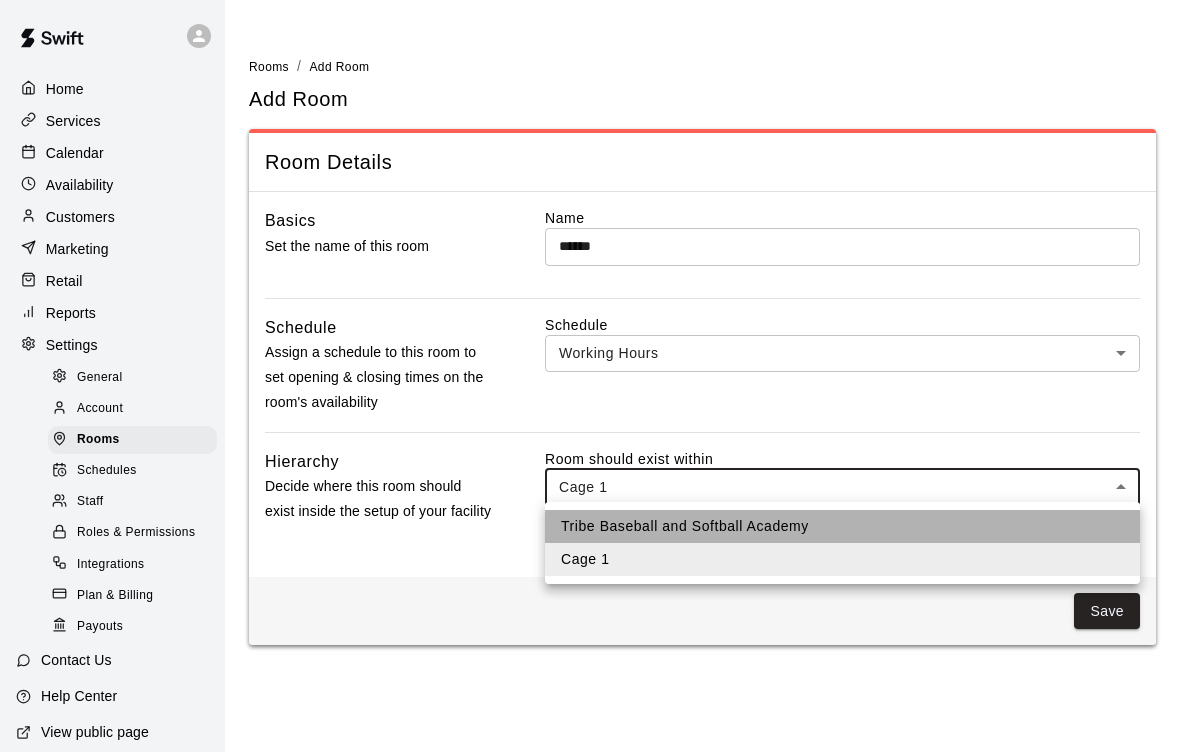 click on "Tribe Baseball and Softball Academy" at bounding box center (842, 526) 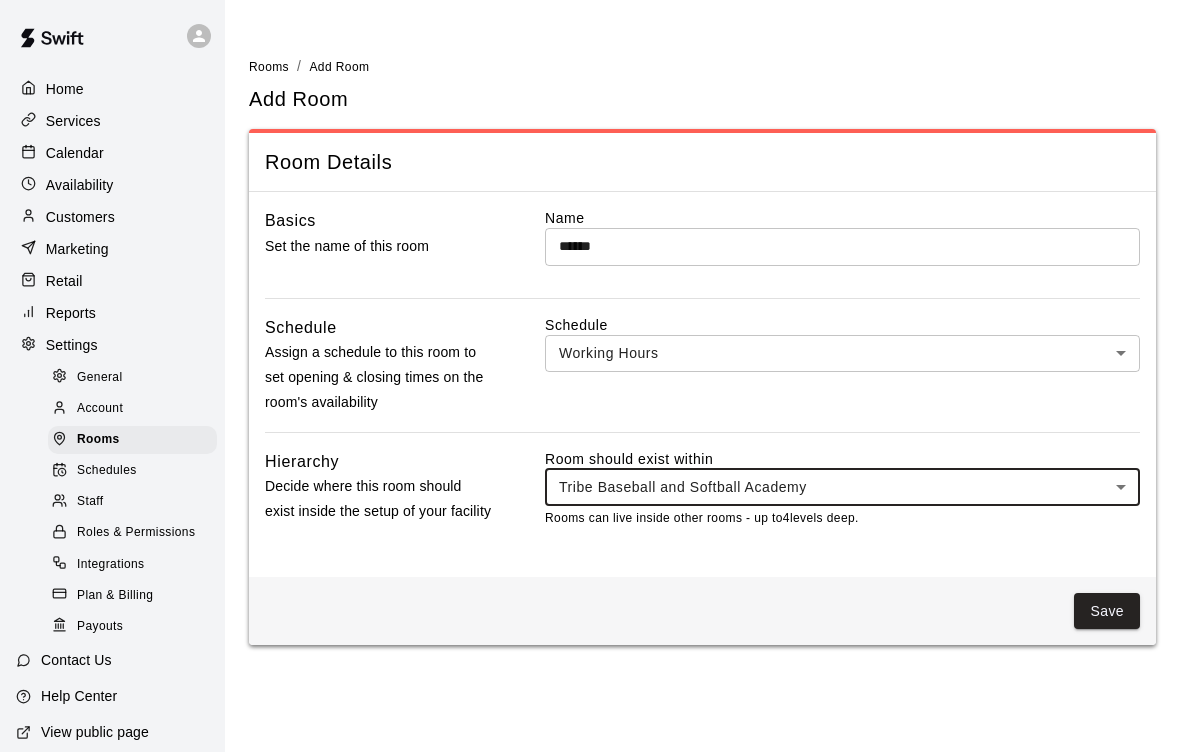 click on "Save" at bounding box center [1107, 611] 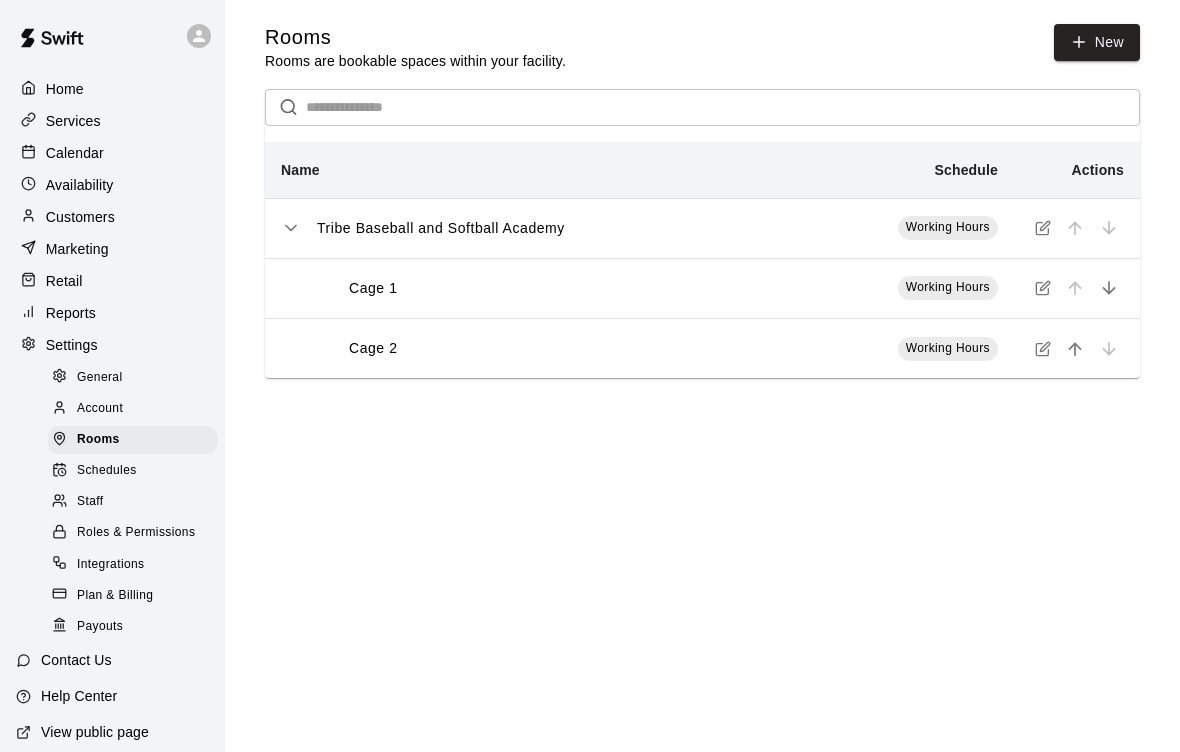 click on "New" at bounding box center (1097, 42) 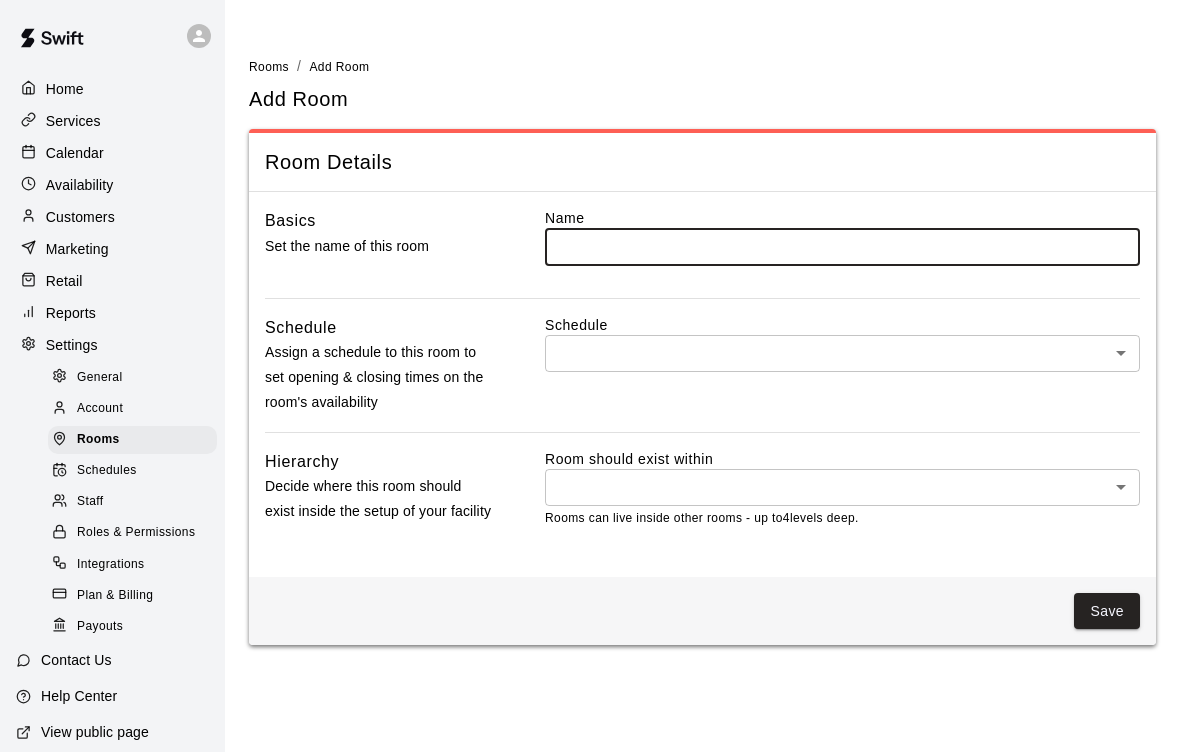 click at bounding box center (842, 246) 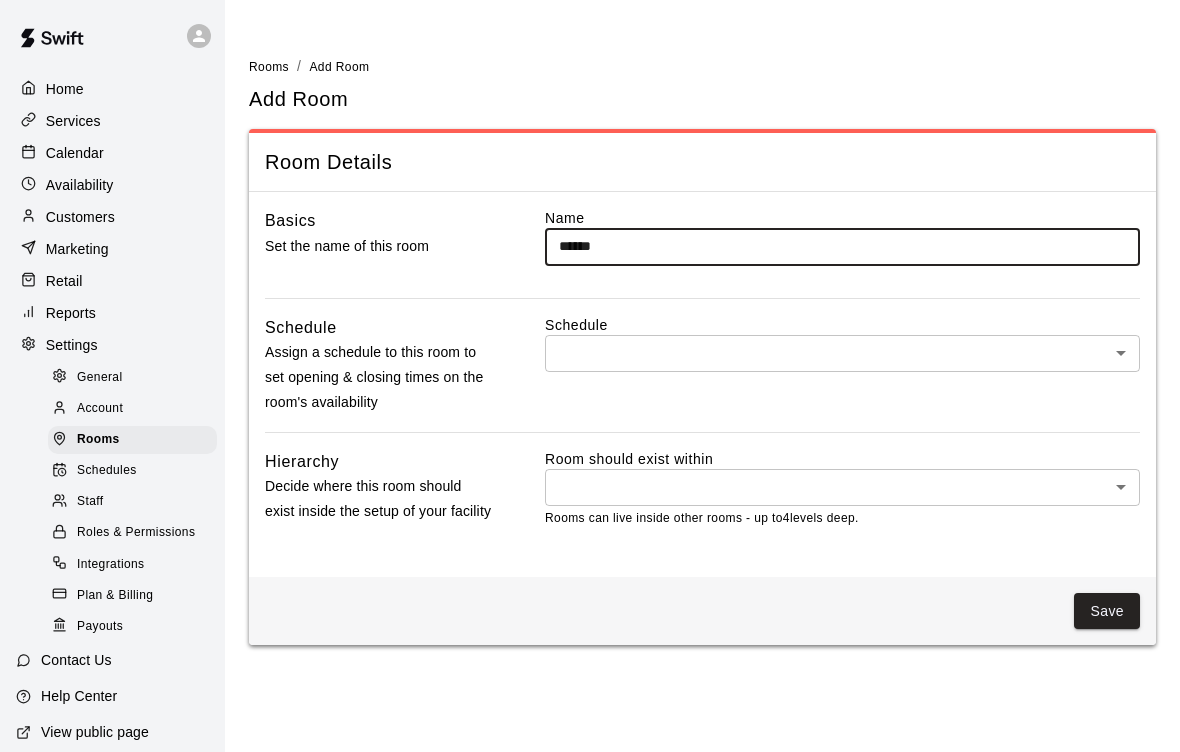 type on "******" 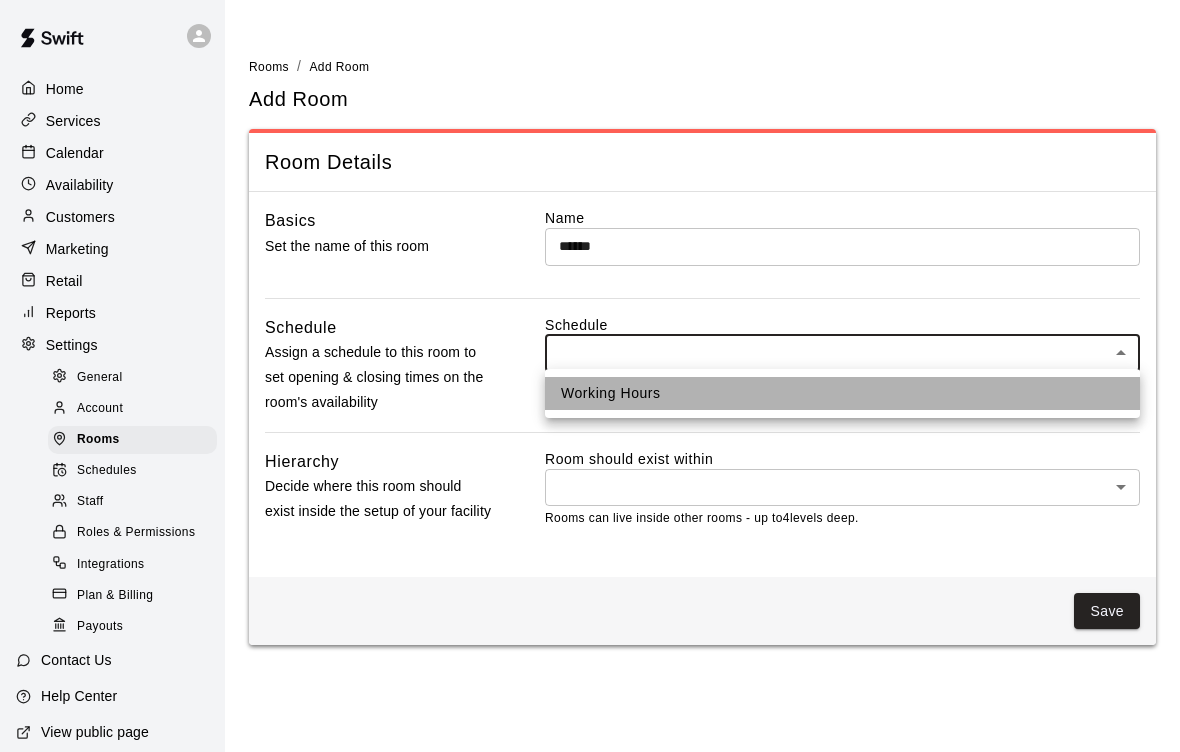 click on "Working Hours" at bounding box center [842, 393] 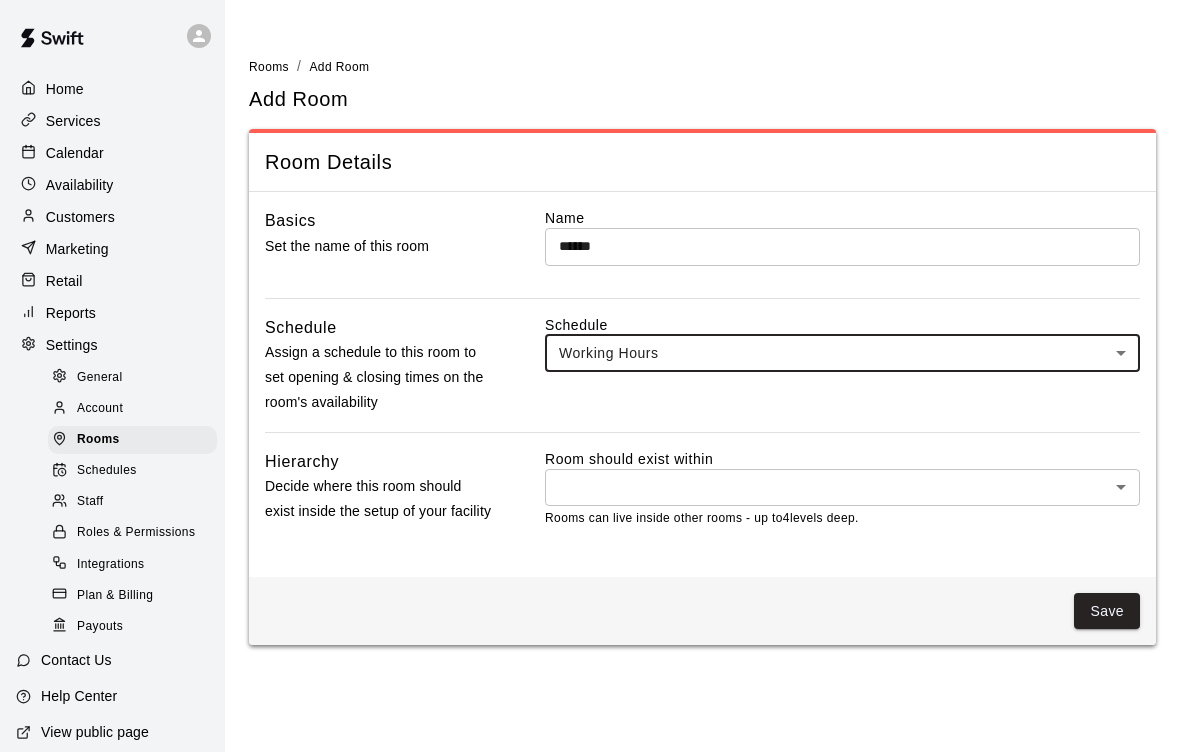 click on "Home Services Calendar Availability Customers Marketing Retail Reports Settings General Account Rooms Schedules Staff Roles & Permissions Integrations Plan & Billing Payouts Contact Us Help Center View public page Copy public page link Rooms / Add Room Add Room Room Details Basics Set the name of this room Name ****** ​ Schedule Assign a schedule to this room to set opening & closing times on the room's availability Schedule Working Hours *** ​ Hierarchy Decide where this room should exist inside the setup of your facility Room should exist within ​ * ​ Rooms can live inside other rooms - up to  4  levels deep. Save Swift - Add Room Close cross-small" at bounding box center (590, 334) 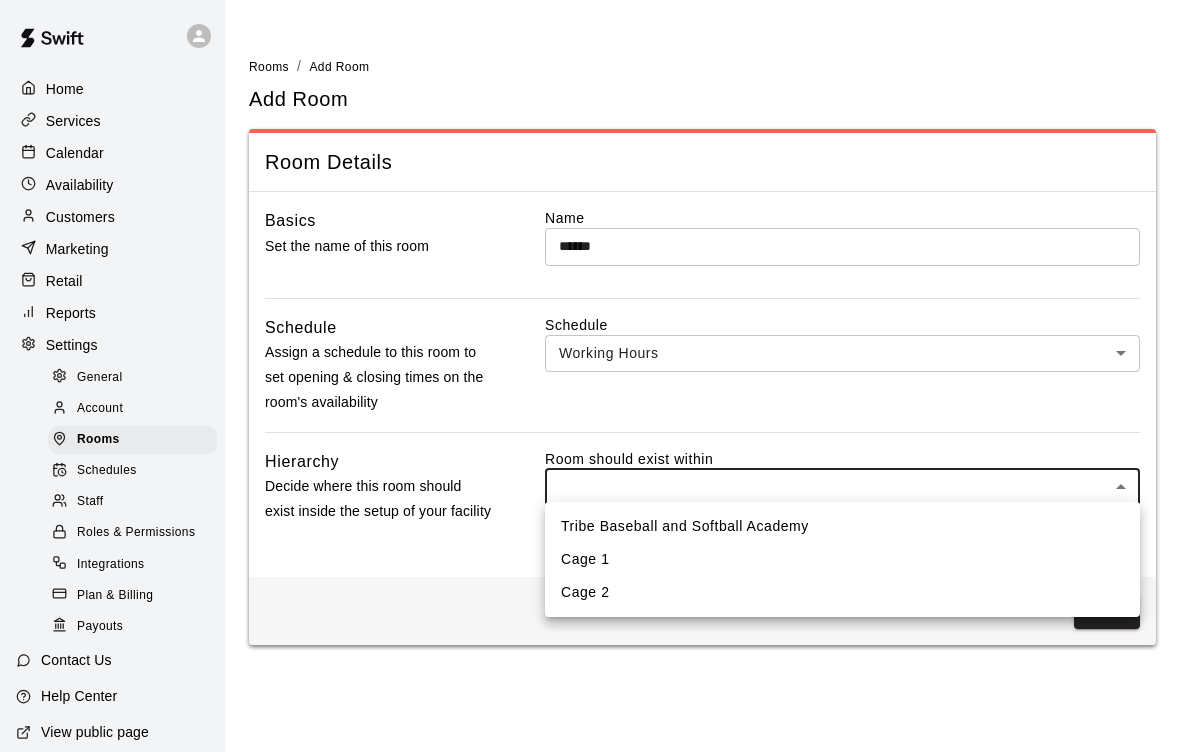 click on "Tribe Baseball and Softball Academy" at bounding box center (842, 526) 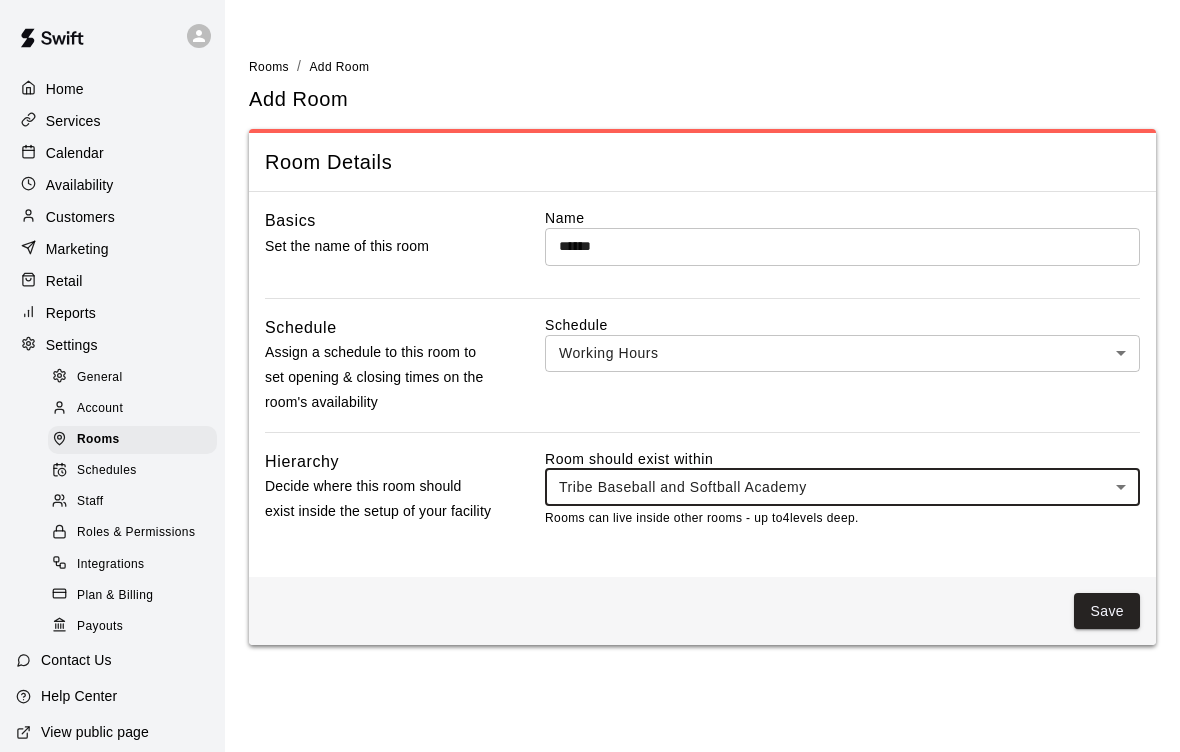 click on "Save" at bounding box center (1107, 611) 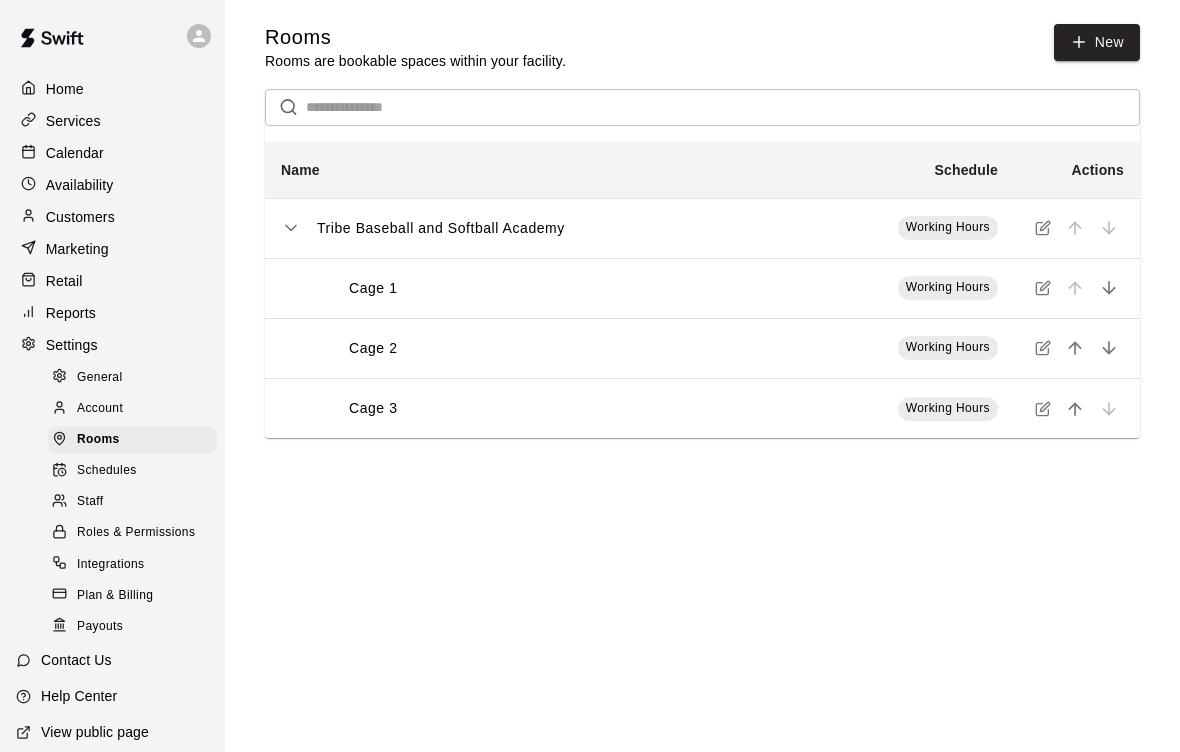 click on "New" at bounding box center (1097, 42) 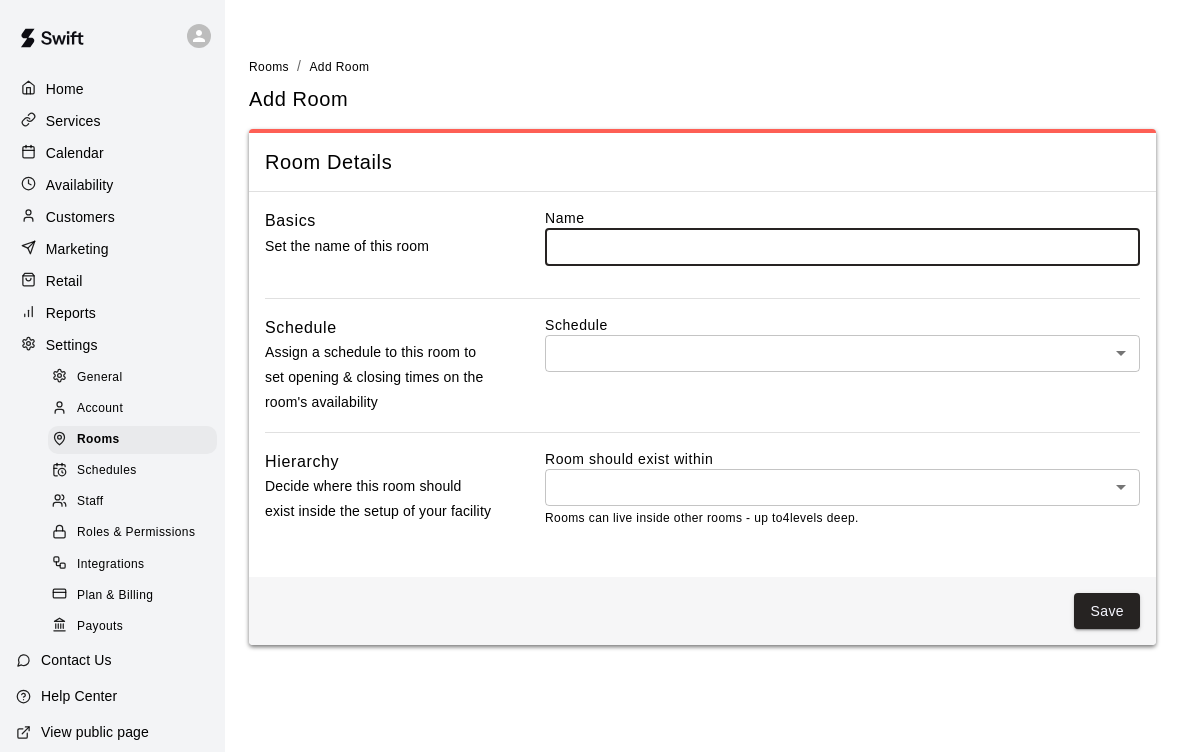 click at bounding box center (842, 246) 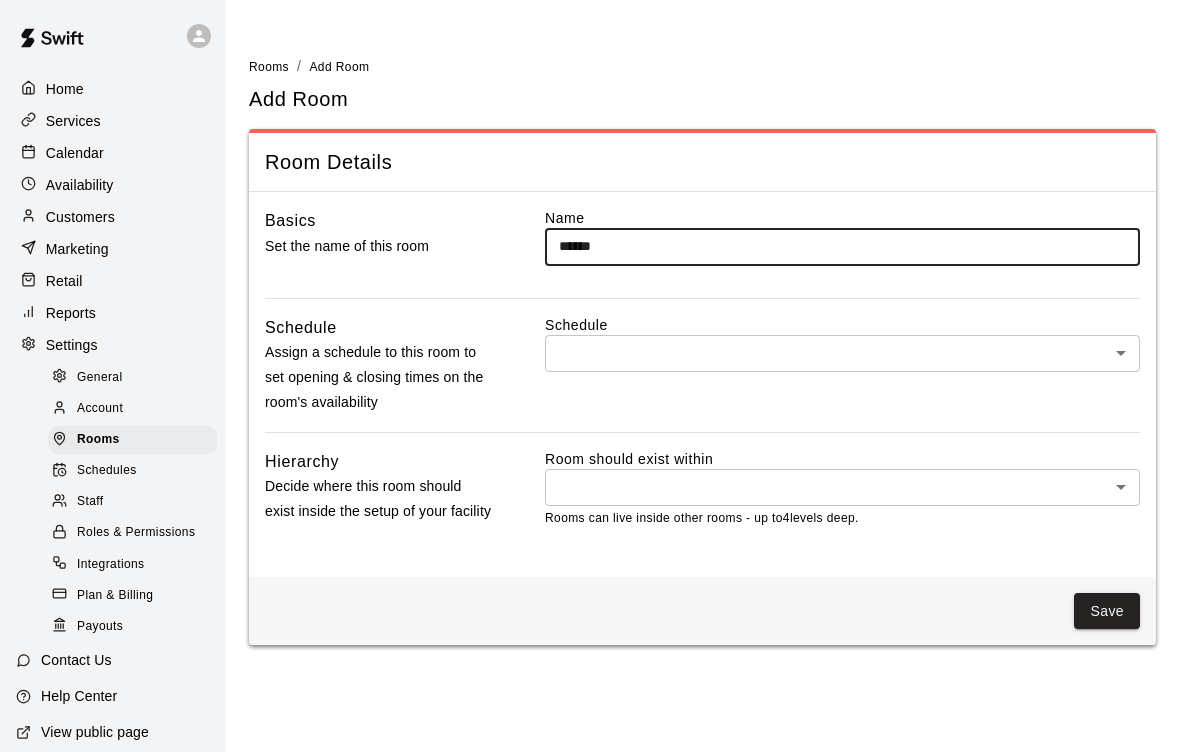 type on "******" 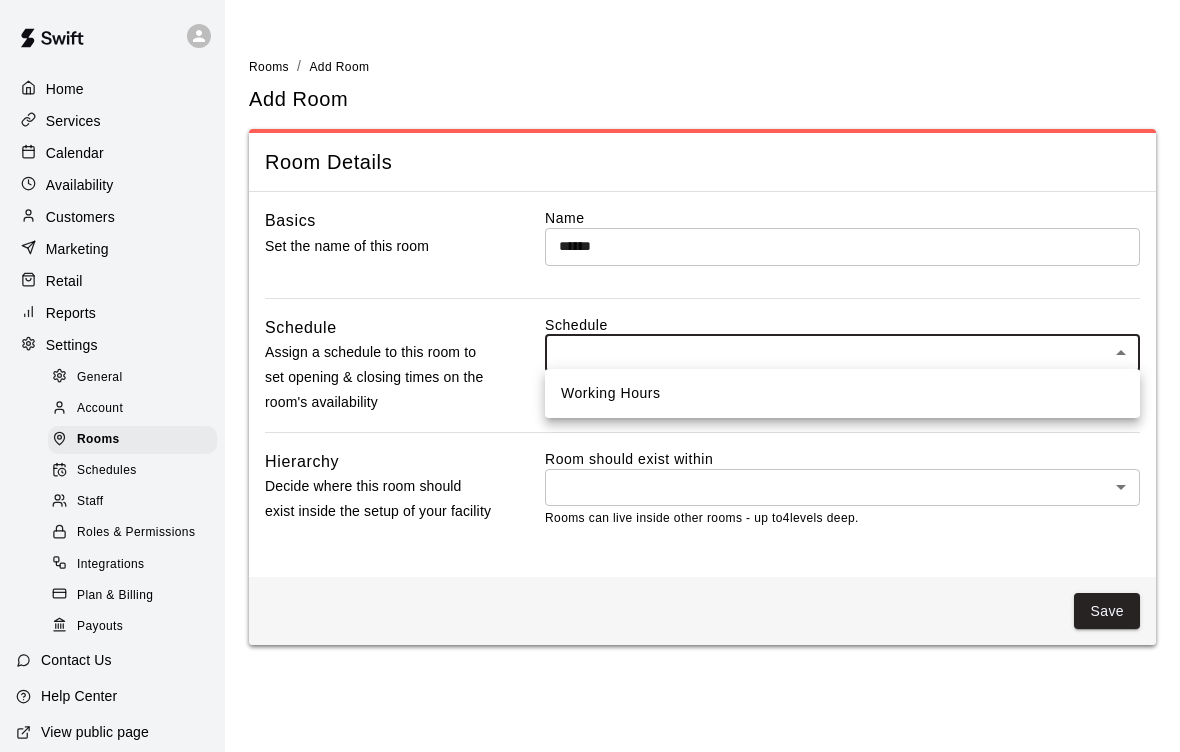click on "Working Hours" at bounding box center [842, 393] 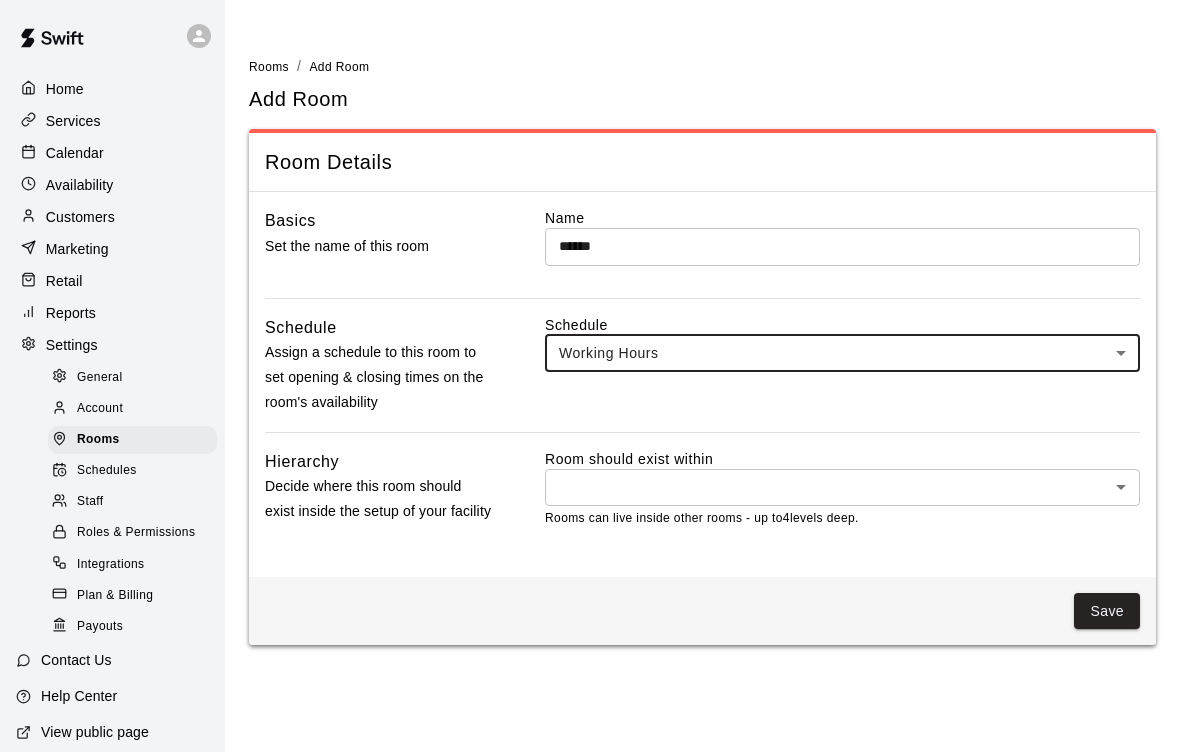 click on "Home Services Calendar Availability Customers Marketing Retail Reports Settings General Account Rooms Schedules Staff Roles & Permissions Integrations Plan & Billing Payouts Contact Us Help Center View public page Copy public page link Rooms / Add Room Add Room Room Details Basics Set the name of this room Name ****** ​ Schedule Assign a schedule to this room to set opening & closing times on the room's availability Schedule Working Hours *** ​ Hierarchy Decide where this room should exist inside the setup of your facility Room should exist within ​ * ​ Rooms can live inside other rooms - up to  4  levels deep. Save Swift - Add Room Close cross-small" at bounding box center [590, 334] 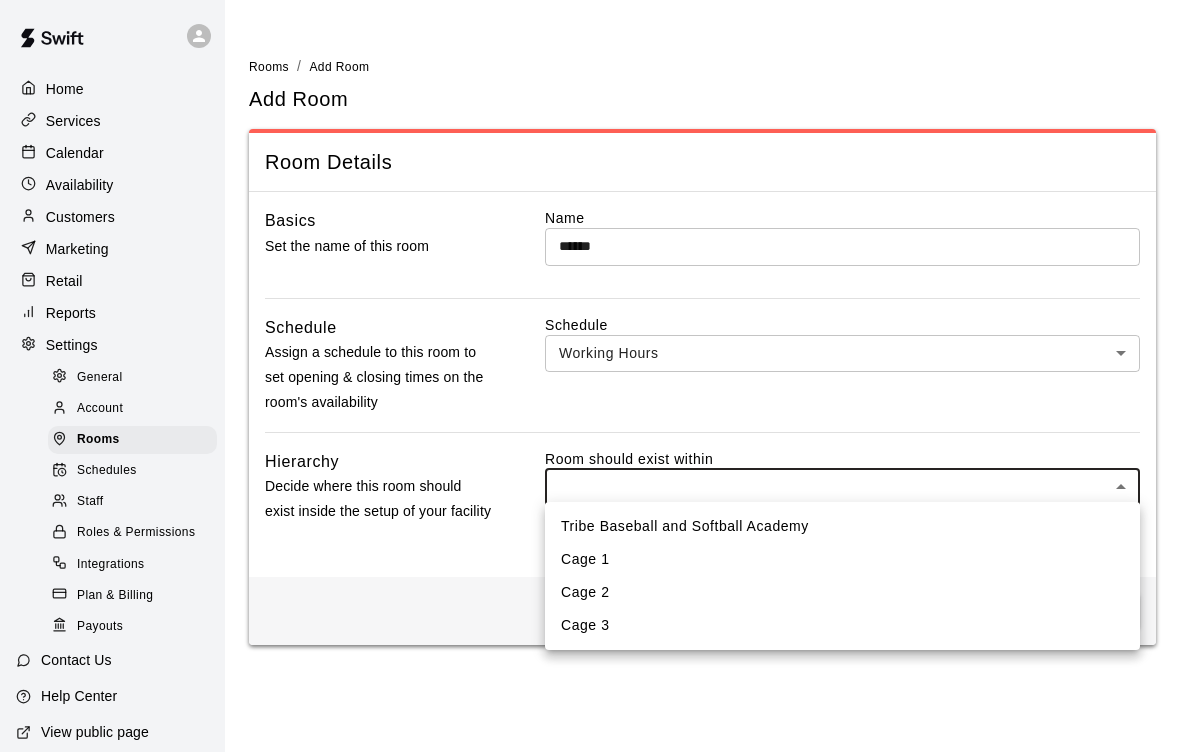 click on "Tribe Baseball and Softball Academy" at bounding box center (842, 526) 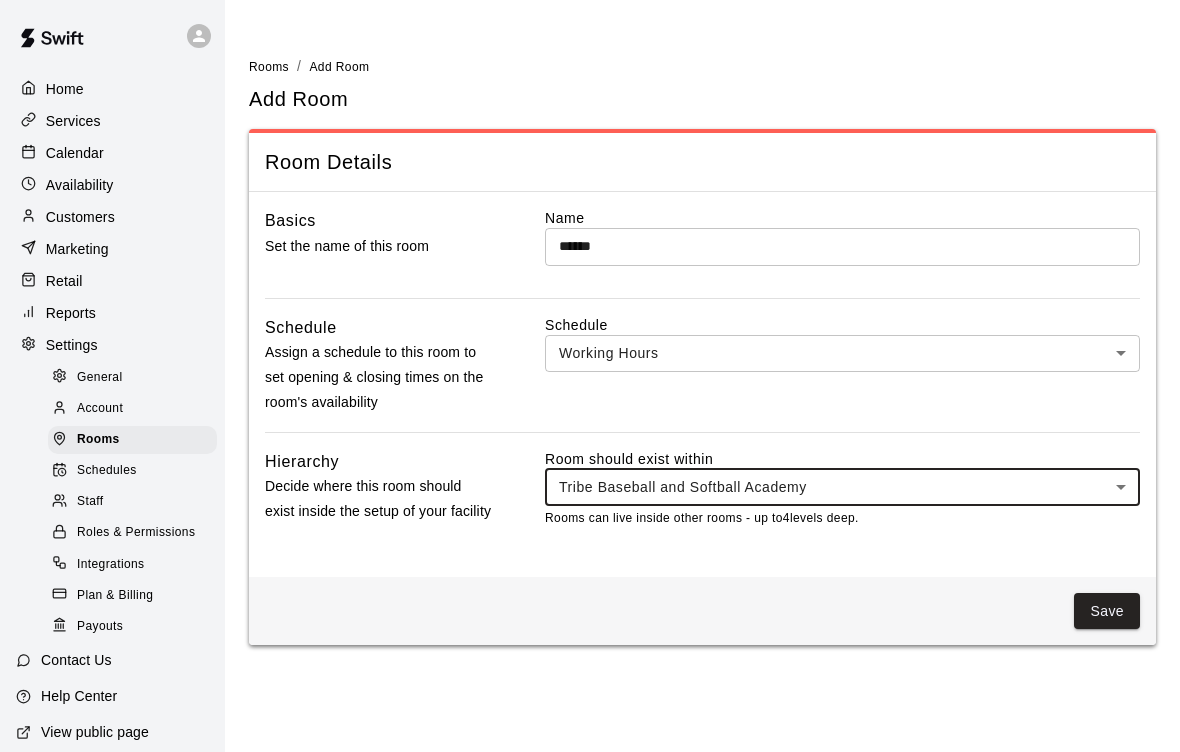 click on "Save" at bounding box center [1107, 611] 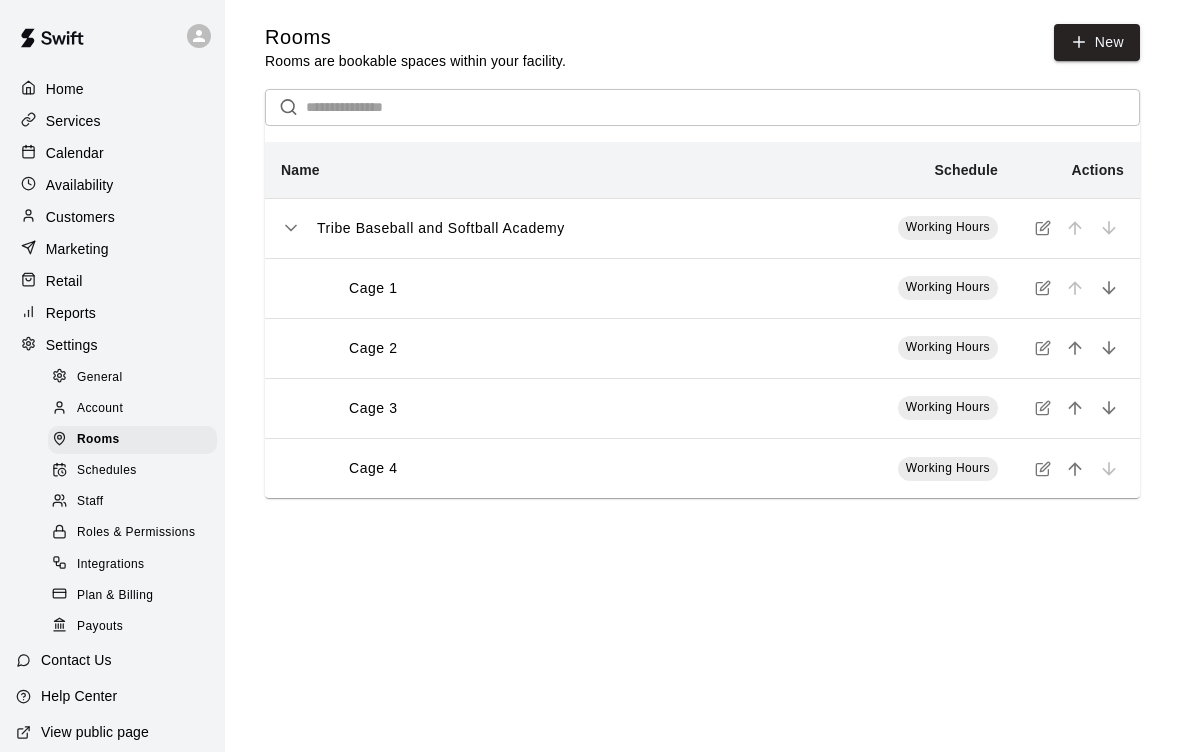 click on "New" at bounding box center [1097, 42] 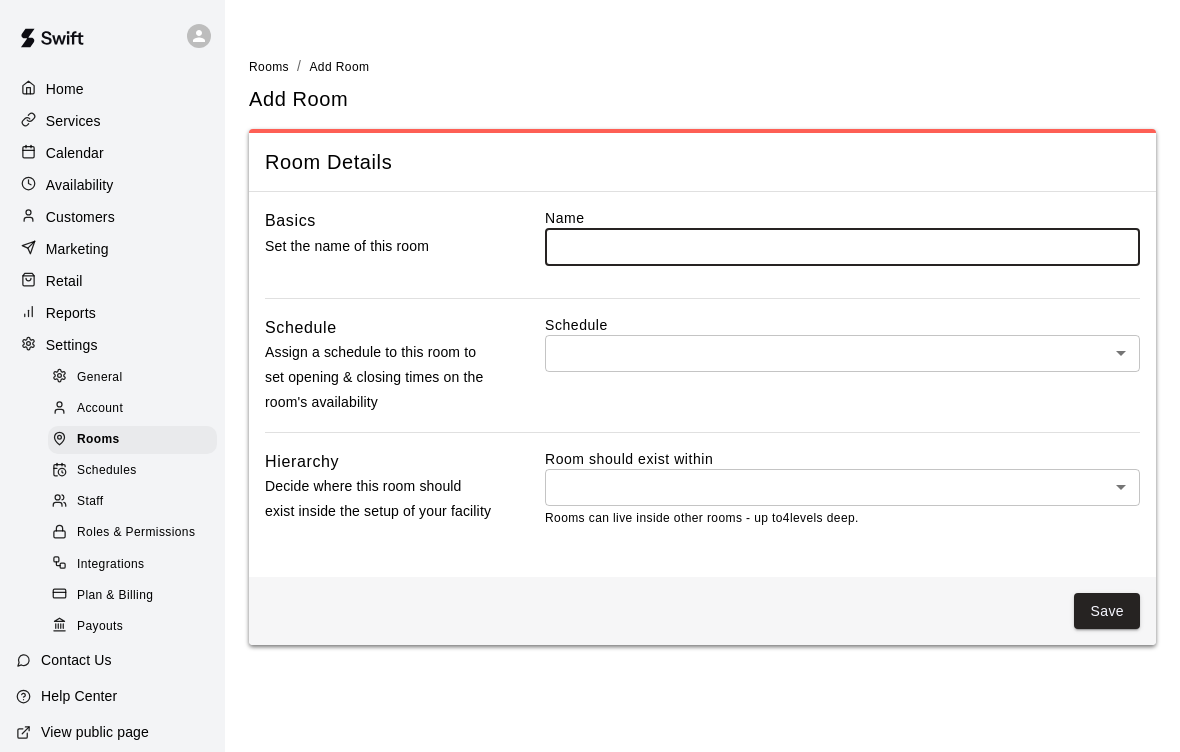 click at bounding box center (842, 246) 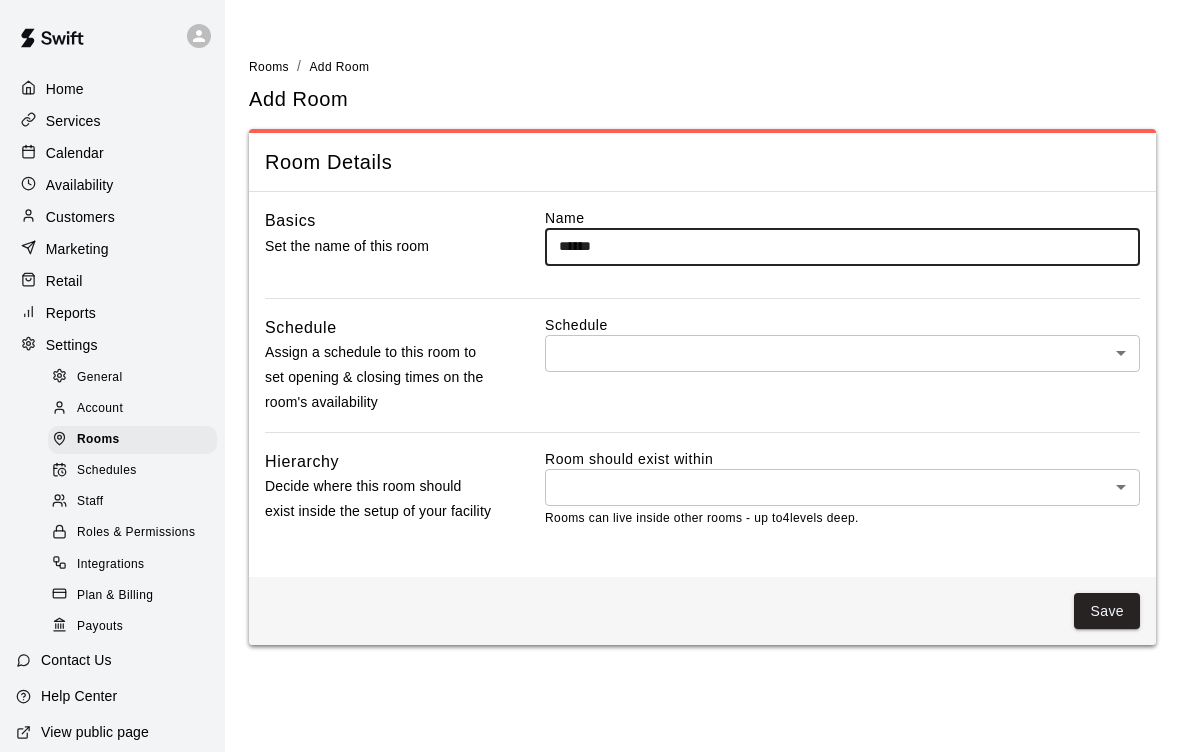 type on "******" 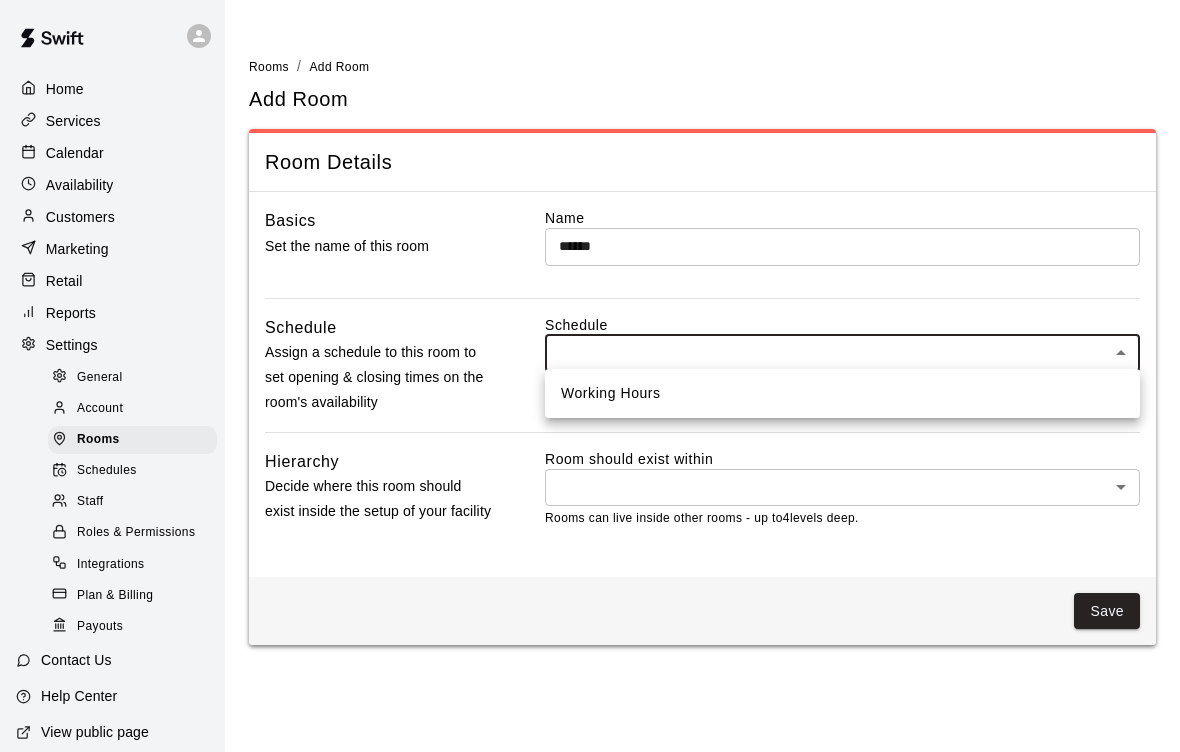 click on "Working Hours" at bounding box center [842, 393] 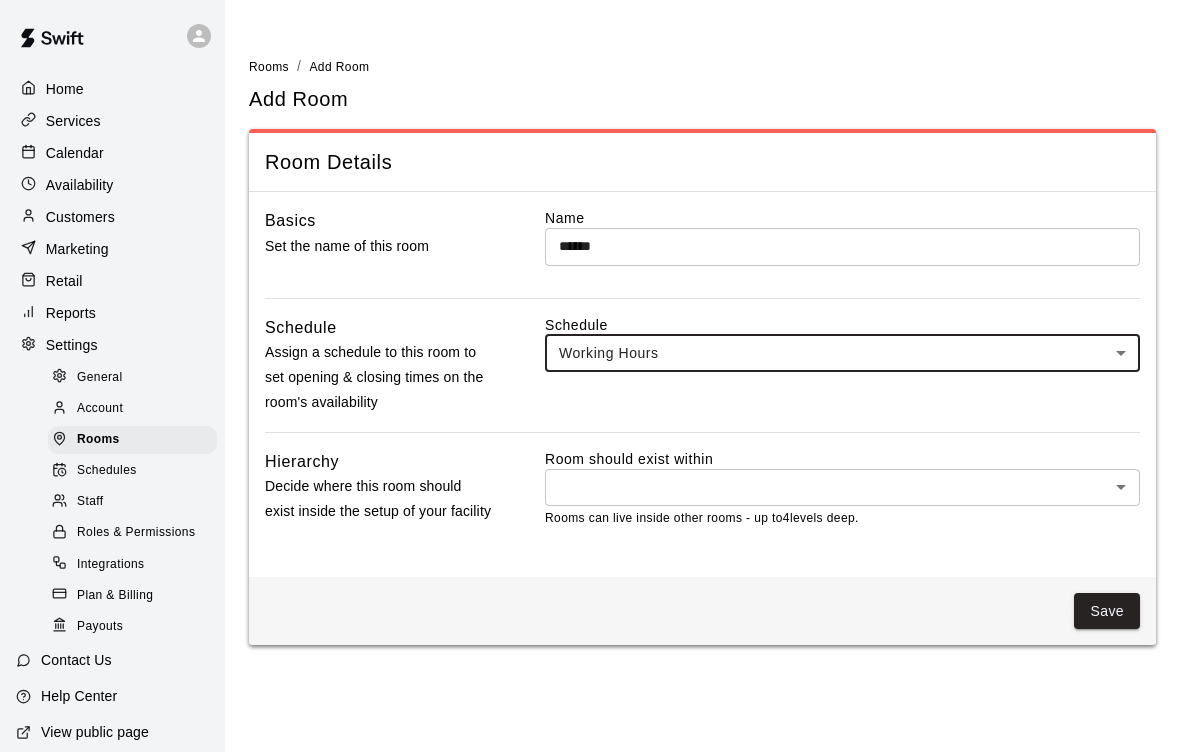 click on "Home Services Calendar Availability Customers Marketing Retail Reports Settings General Account Rooms Schedules Staff Roles & Permissions Integrations Plan & Billing Payouts Contact Us Help Center View public page Copy public page link Rooms / Add Room Add Room Room Details Basics Set the name of this room Name ****** ​ Schedule Assign a schedule to this room to set opening & closing times on the room's availability Schedule Working Hours *** ​ Hierarchy Decide where this room should exist inside the setup of your facility Room should exist within ​ * ​ Rooms can live inside other rooms - up to  4  levels deep. Save Swift - Add Room Close cross-small" at bounding box center [590, 334] 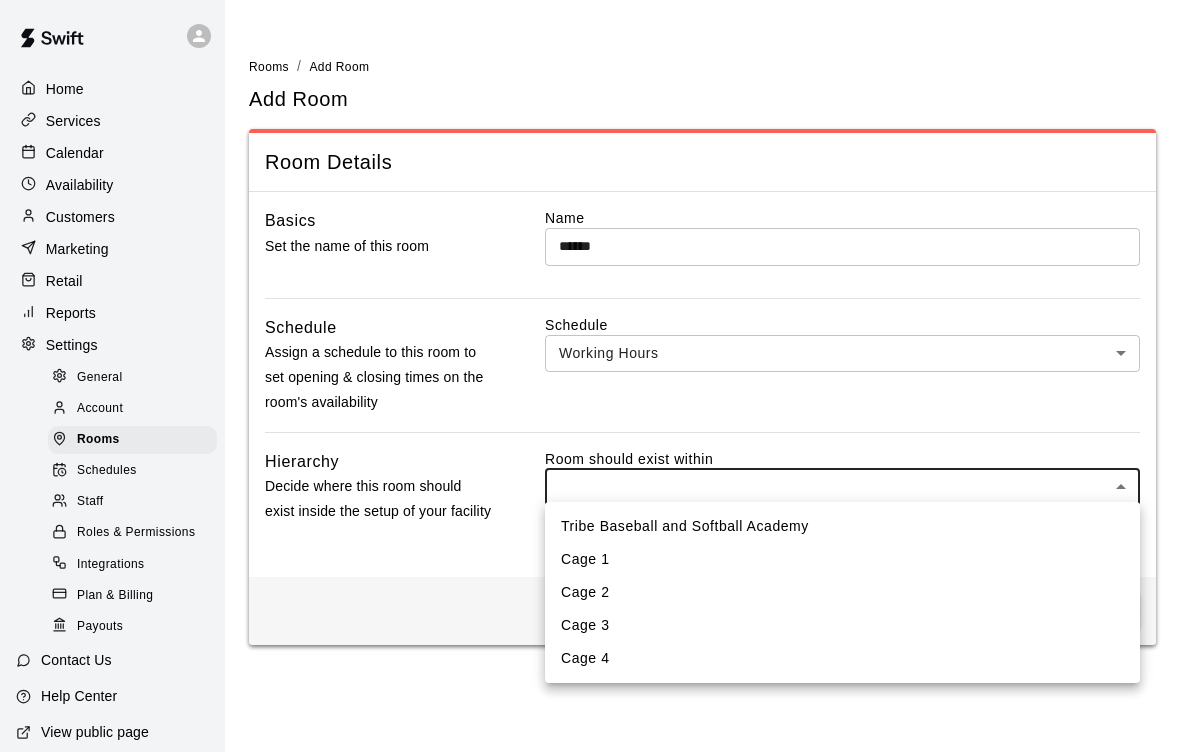 click on "Tribe Baseball and Softball Academy" at bounding box center [842, 526] 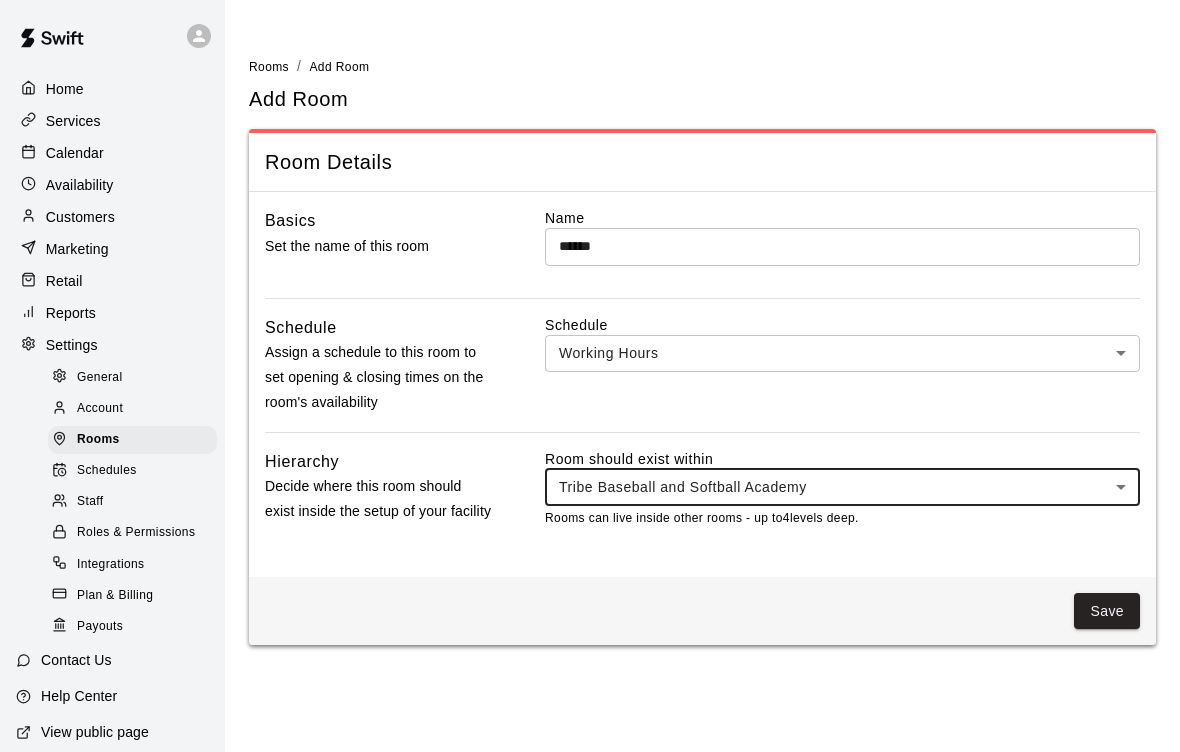 click on "Save" at bounding box center [1107, 611] 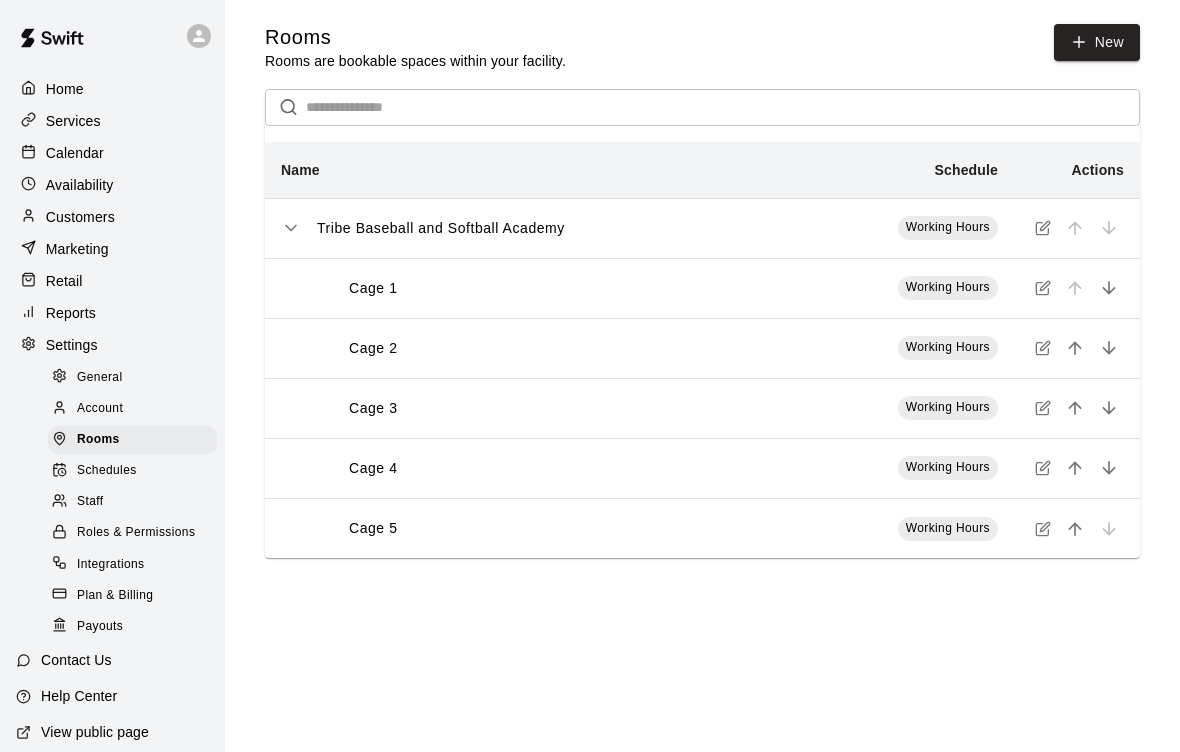 click on "New" at bounding box center (1097, 42) 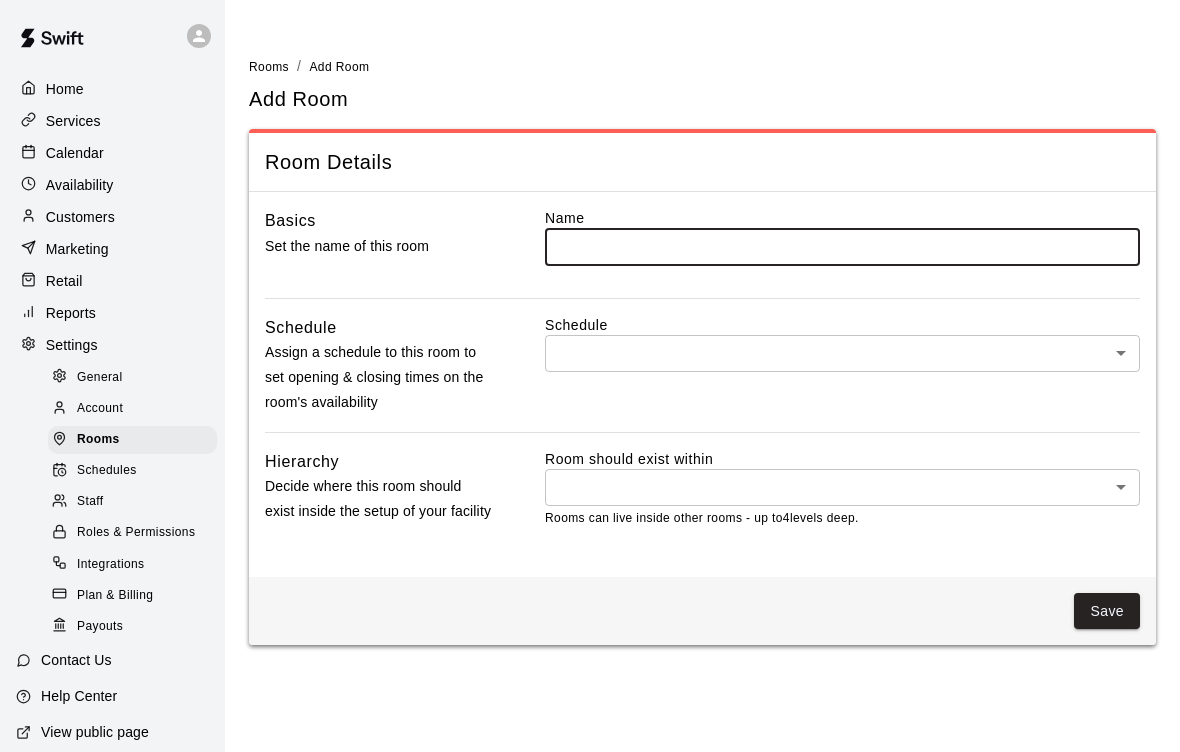 click at bounding box center (842, 246) 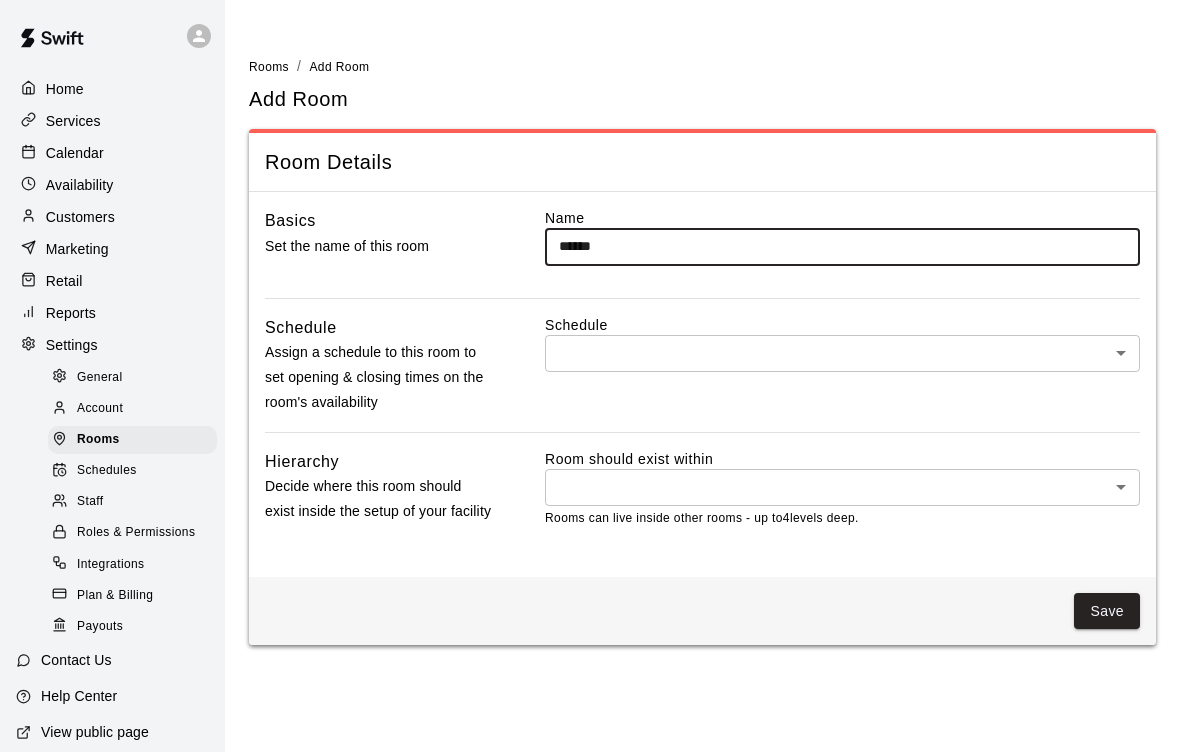 type on "******" 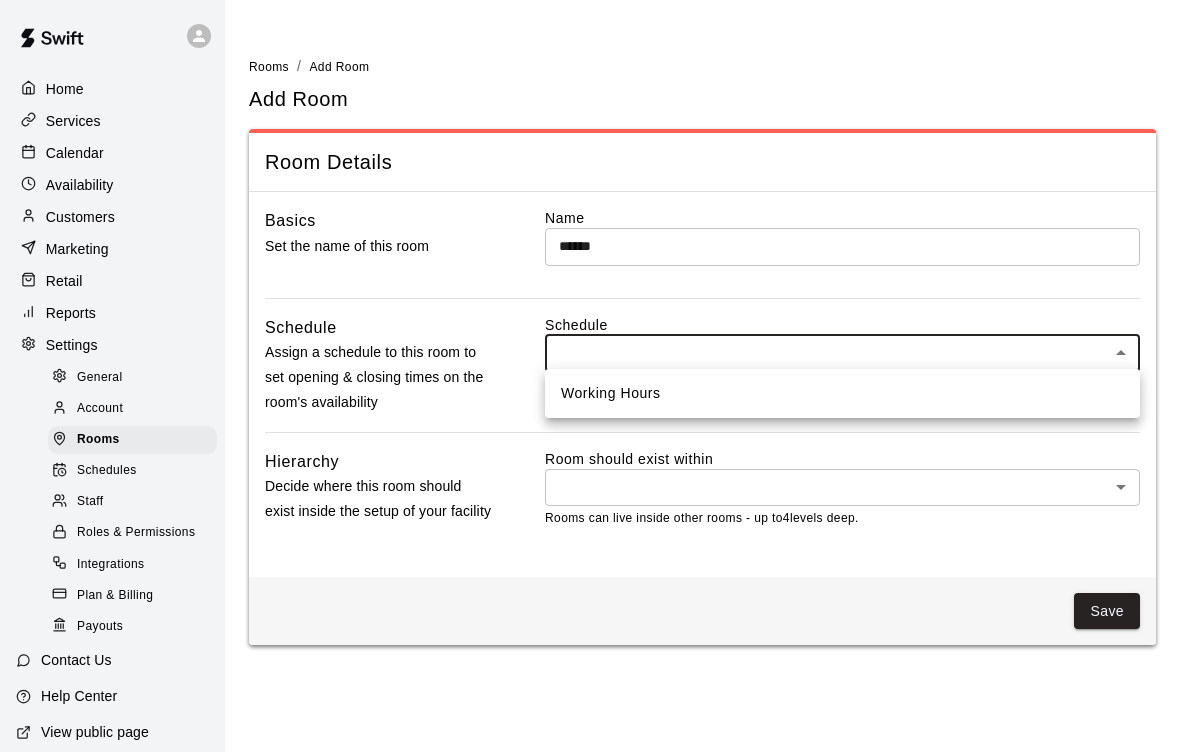 click on "Working Hours" at bounding box center [842, 393] 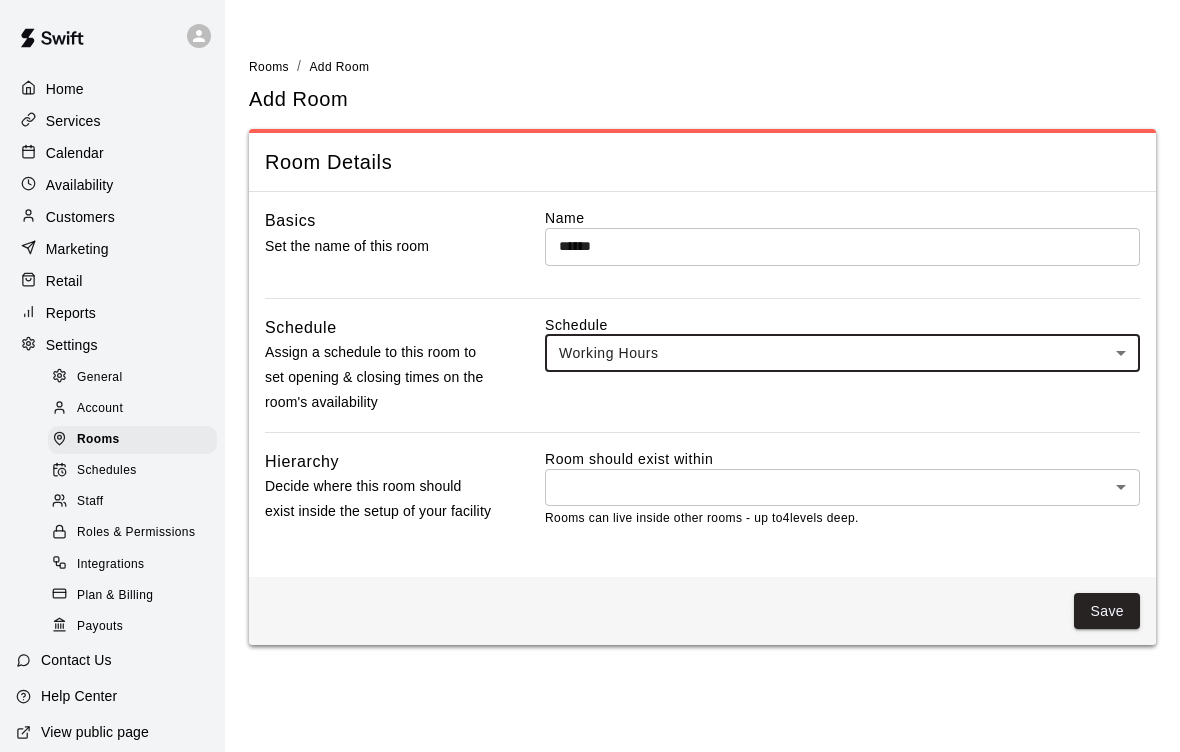 type on "***" 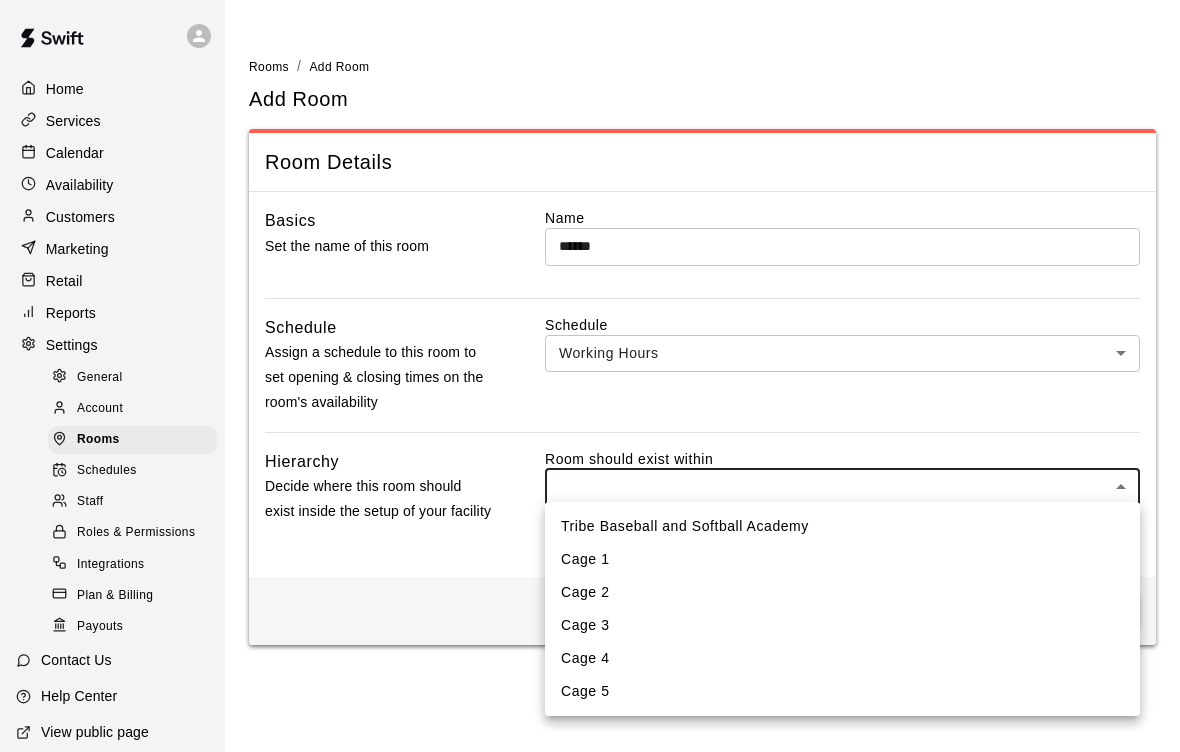 click on "Tribe Baseball and Softball Academy" at bounding box center [842, 526] 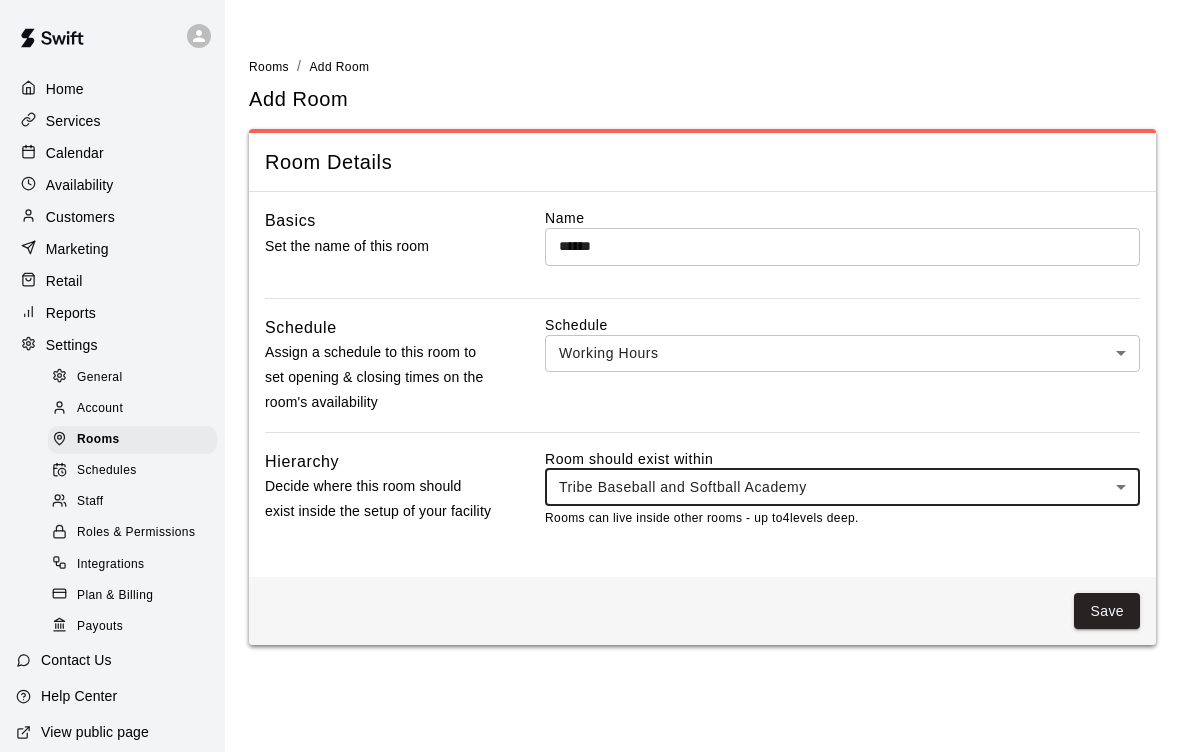 click on "Save" at bounding box center (1107, 611) 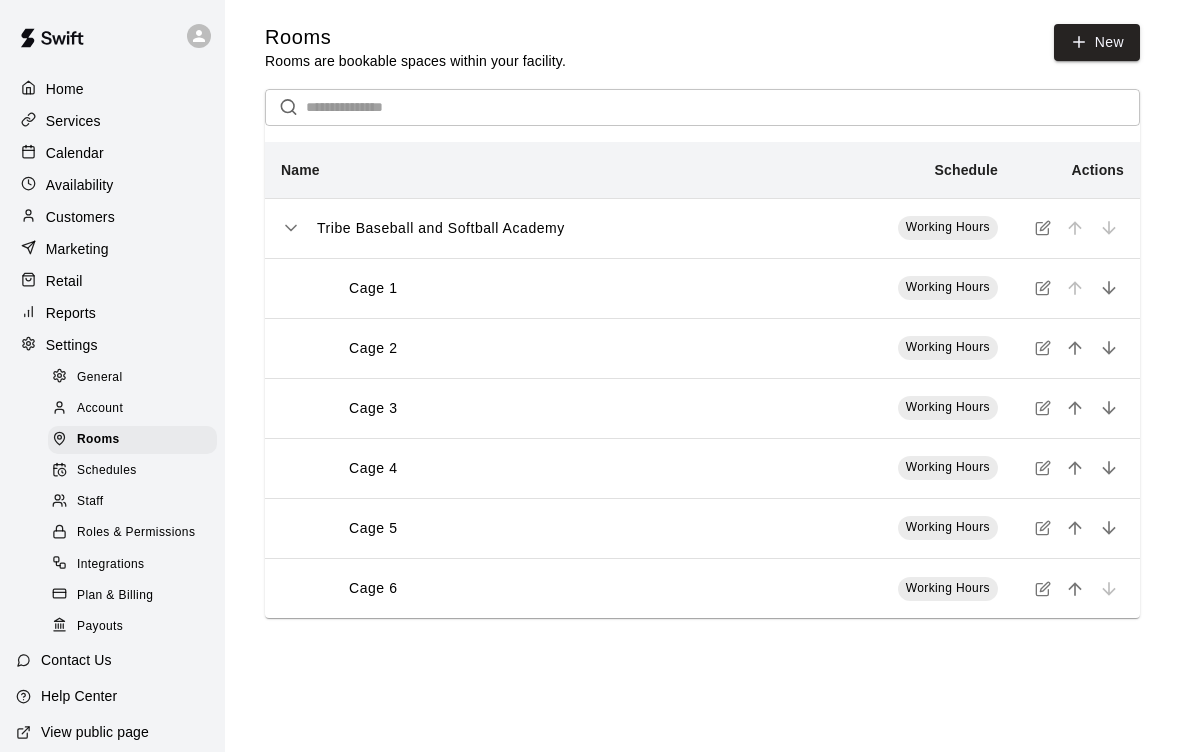 click on "New" at bounding box center [1097, 42] 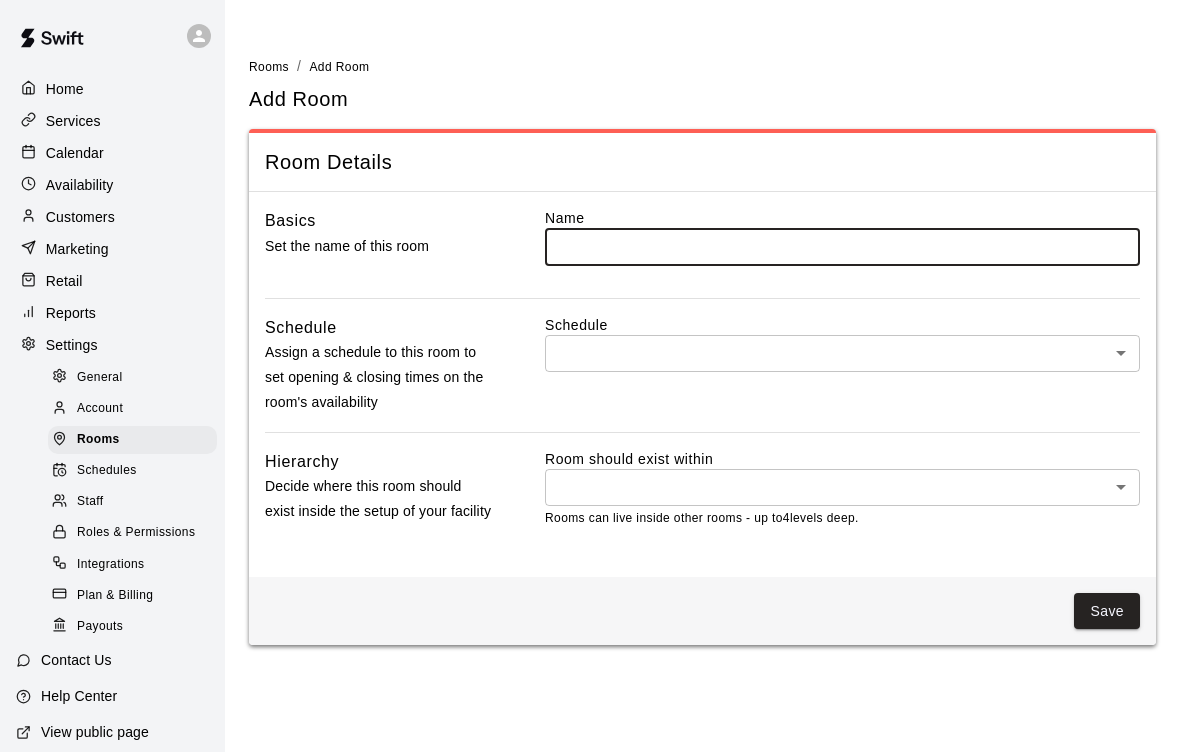 click at bounding box center (842, 246) 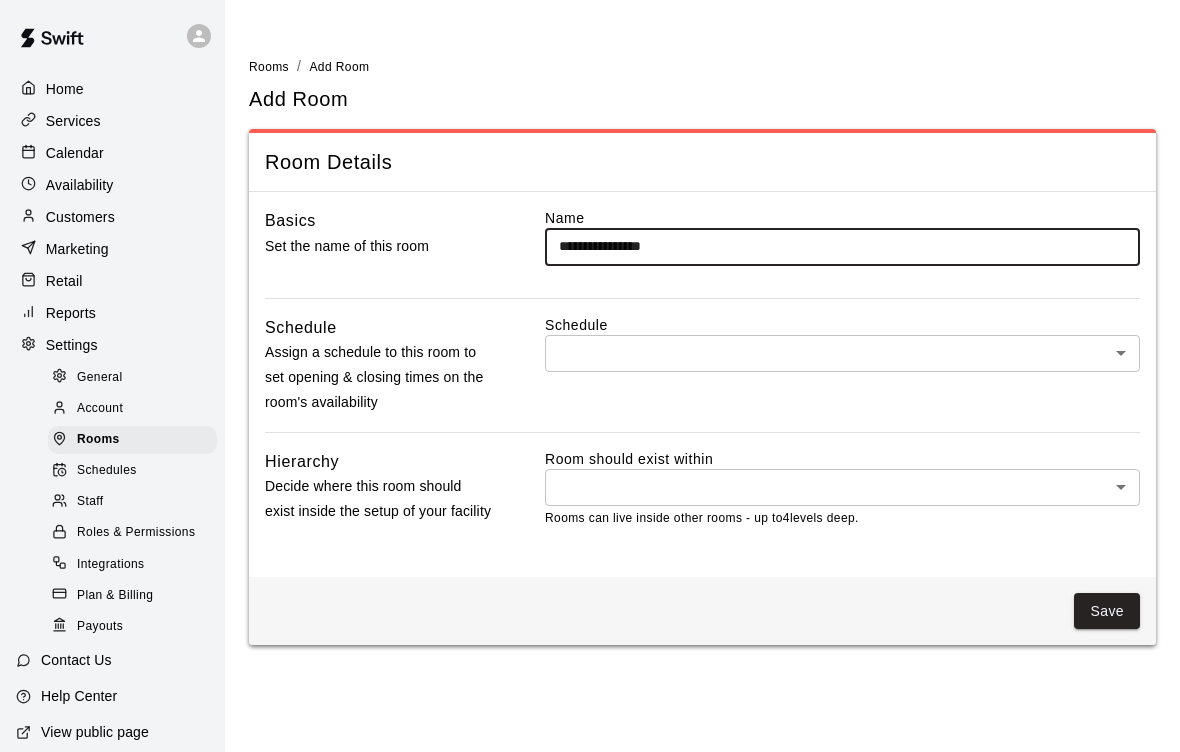 type on "**********" 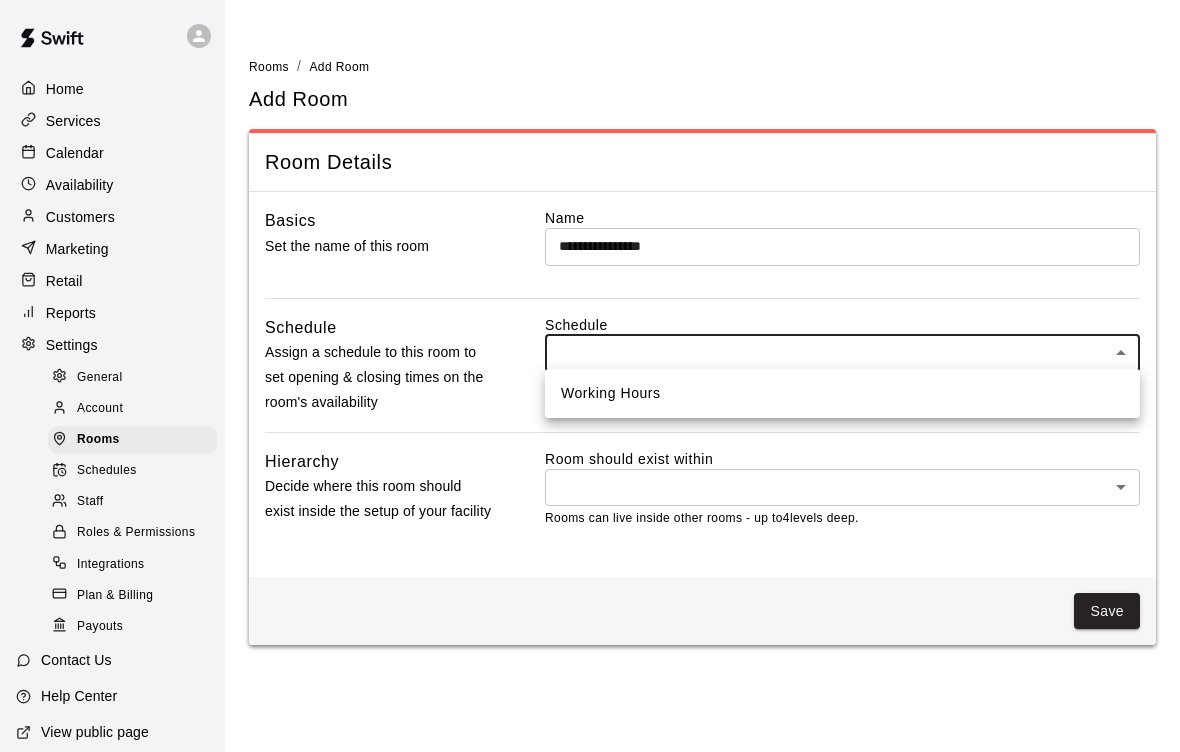 click on "Working Hours" at bounding box center (842, 393) 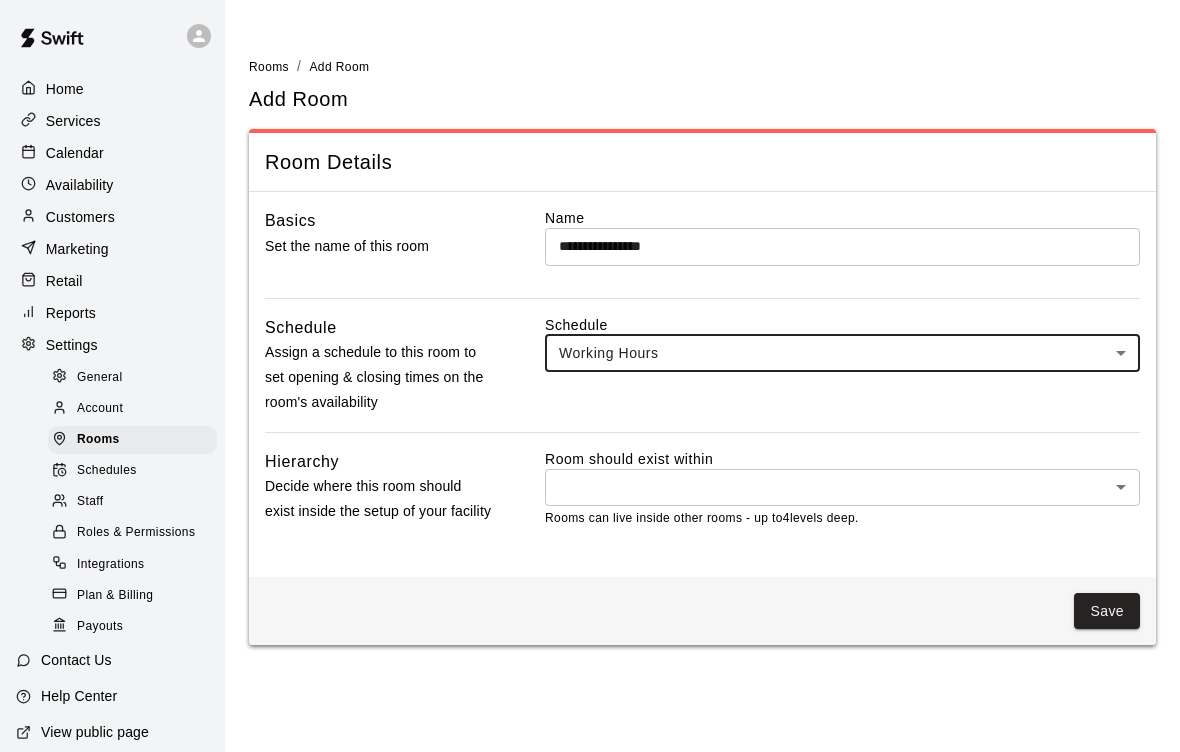 click on "**********" at bounding box center (590, 334) 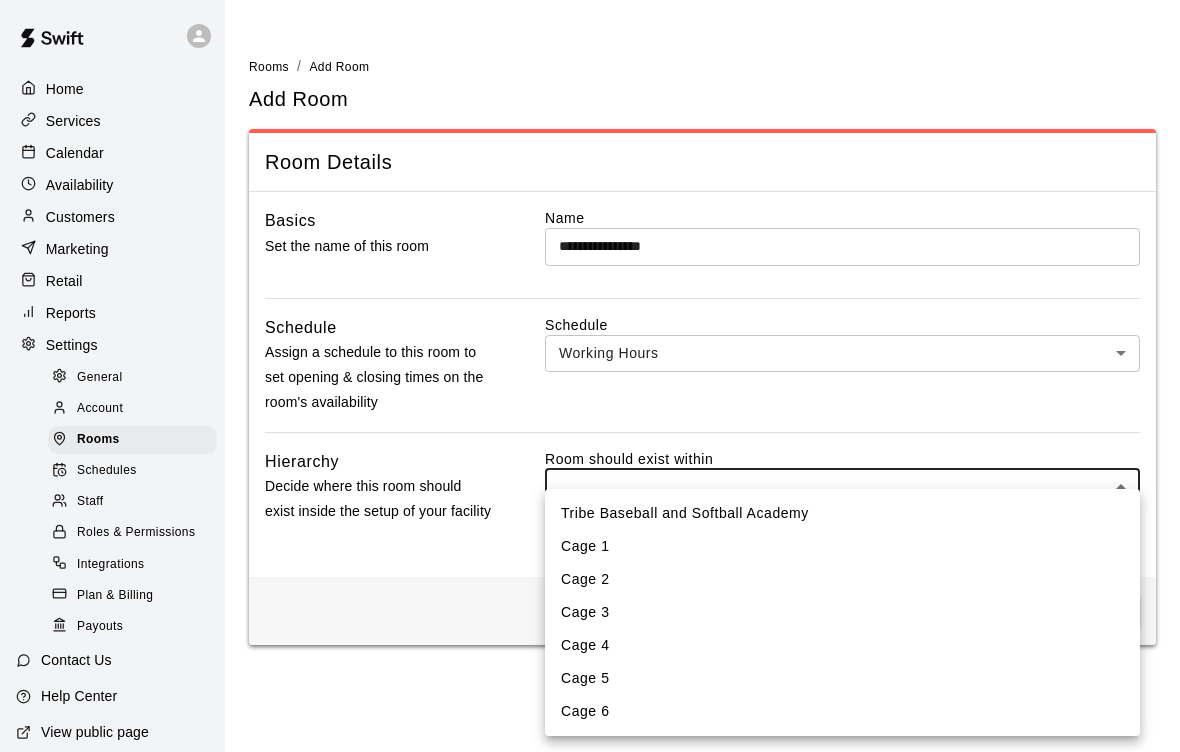 click at bounding box center [590, 376] 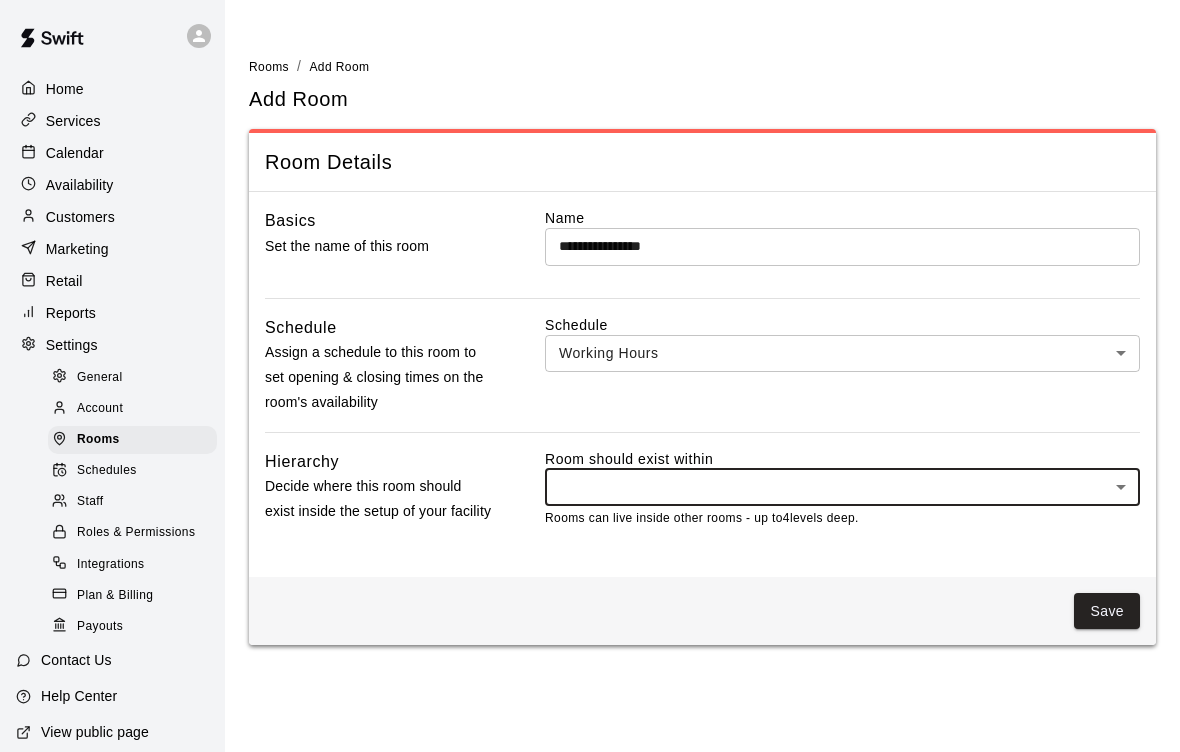 click on "**********" at bounding box center (842, 246) 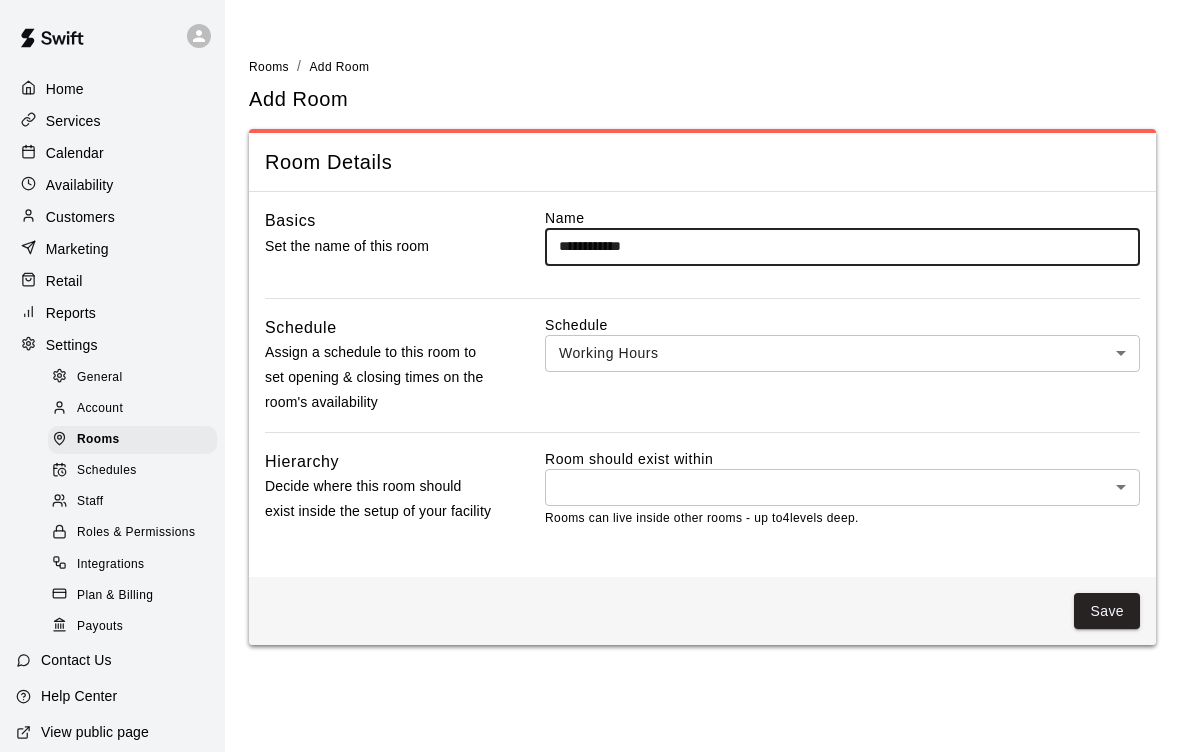 type on "**********" 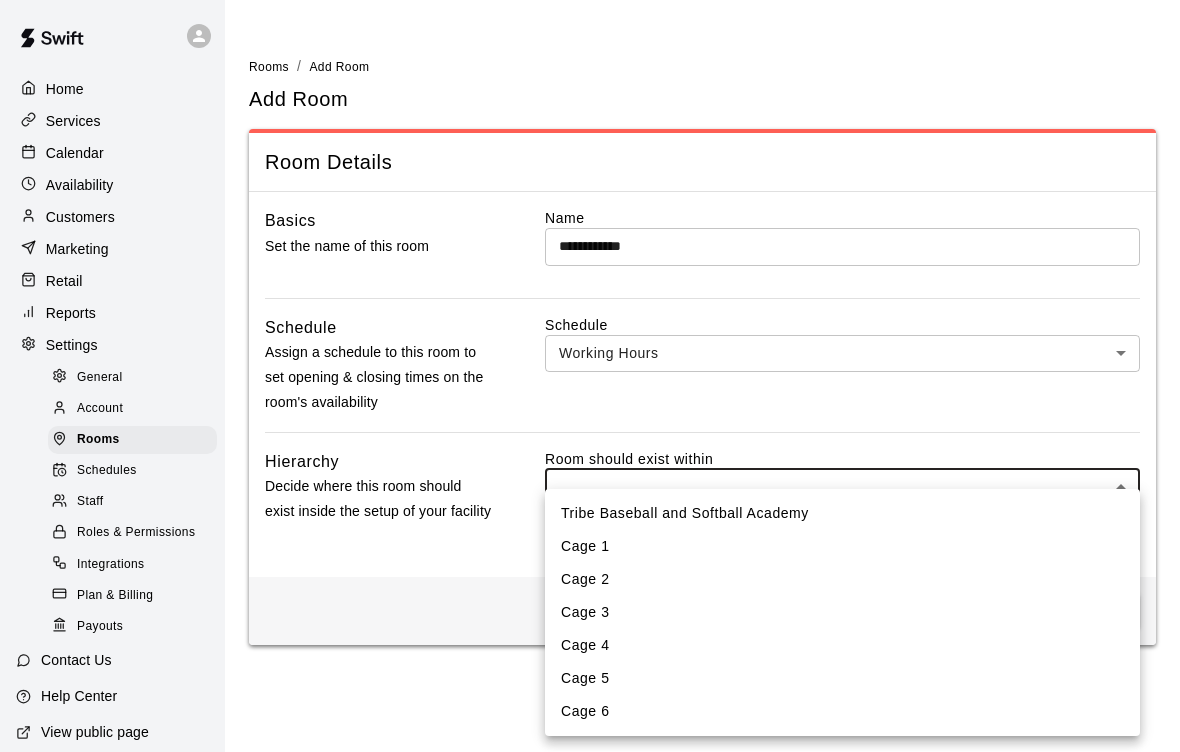click on "Tribe Baseball and Softball Academy" at bounding box center [842, 513] 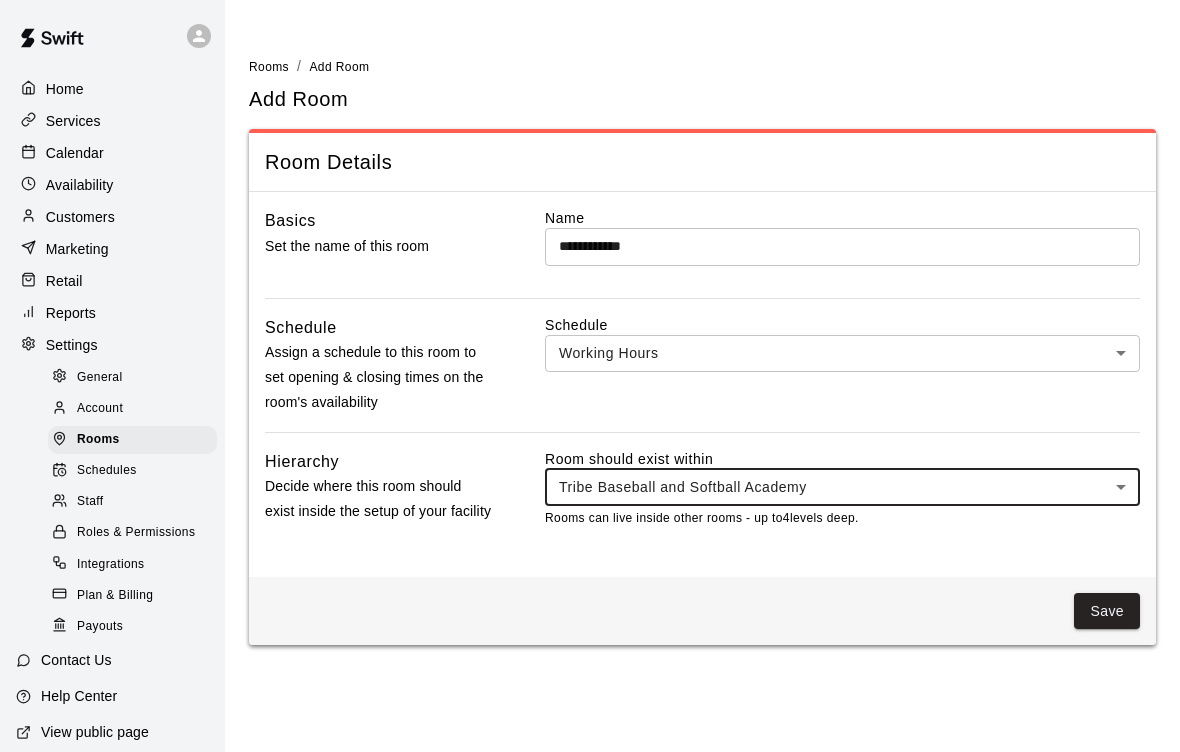 click on "Save" at bounding box center [1107, 611] 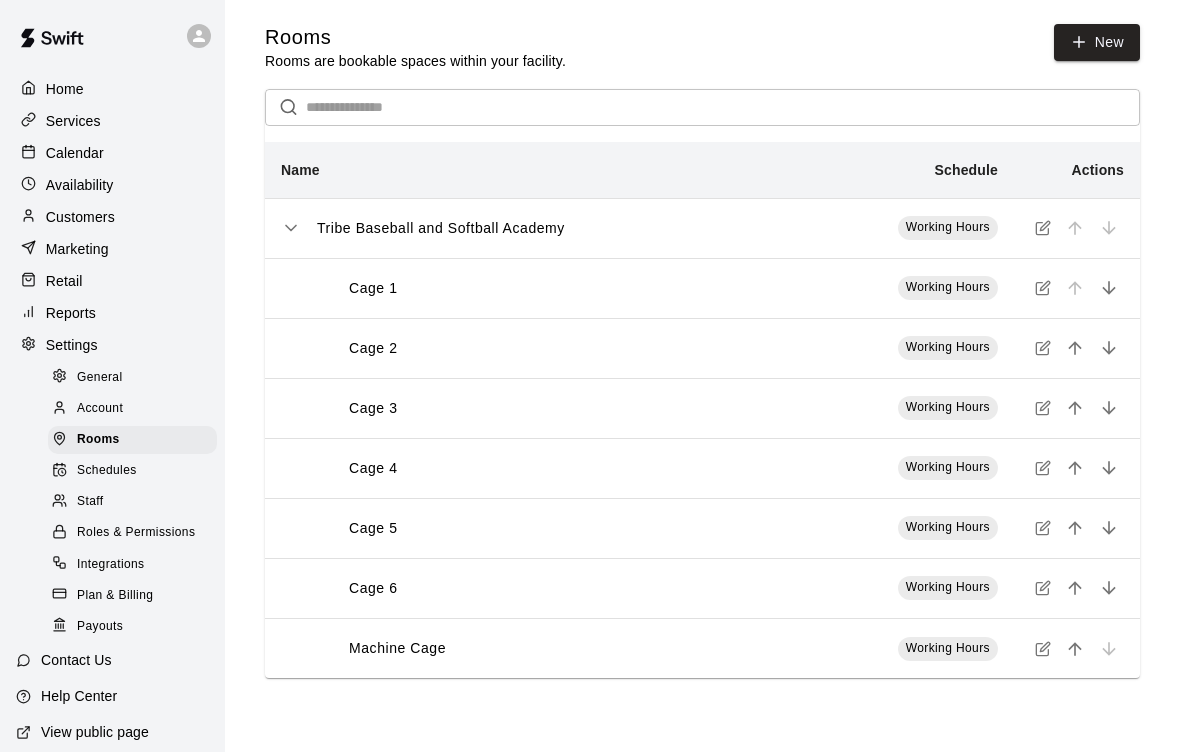 click on "Working Hours" at bounding box center (903, 408) 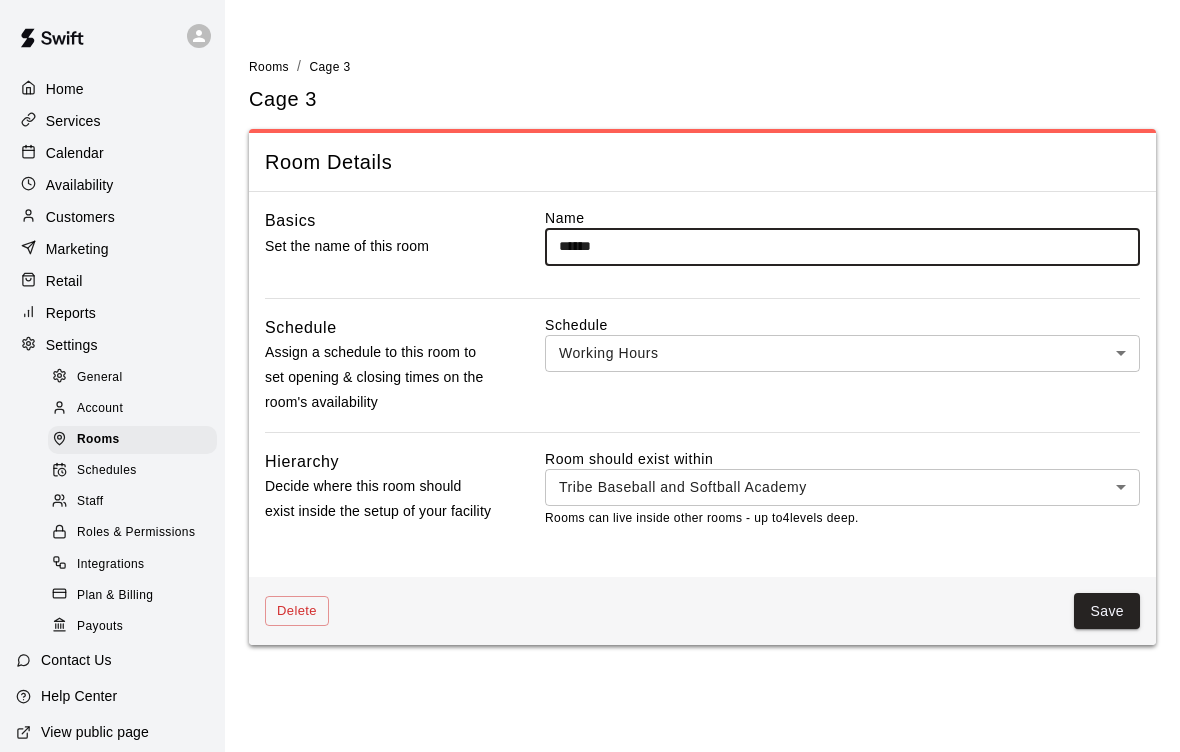 click on "Home Services Calendar Availability Customers Marketing Retail Reports Settings General Account Rooms Schedules Staff Roles & Permissions Integrations Plan & Billing Payouts Contact Us Help Center View public page Copy public page link Rooms / Cage 3 Cage 3 Room Details Basics Set the name of this room Name ****** ​ Schedule Assign a schedule to this room to set opening & closing times on the room's availability Schedule Working Hours *** ​ Hierarchy Decide where this room should exist inside the setup of your facility Room should exist within Tribe Baseball and Softball Academy **** ​ Rooms can live inside other rooms - up to  4  levels deep. Delete Save Swift - Edit Room Close cross-small" at bounding box center [590, 334] 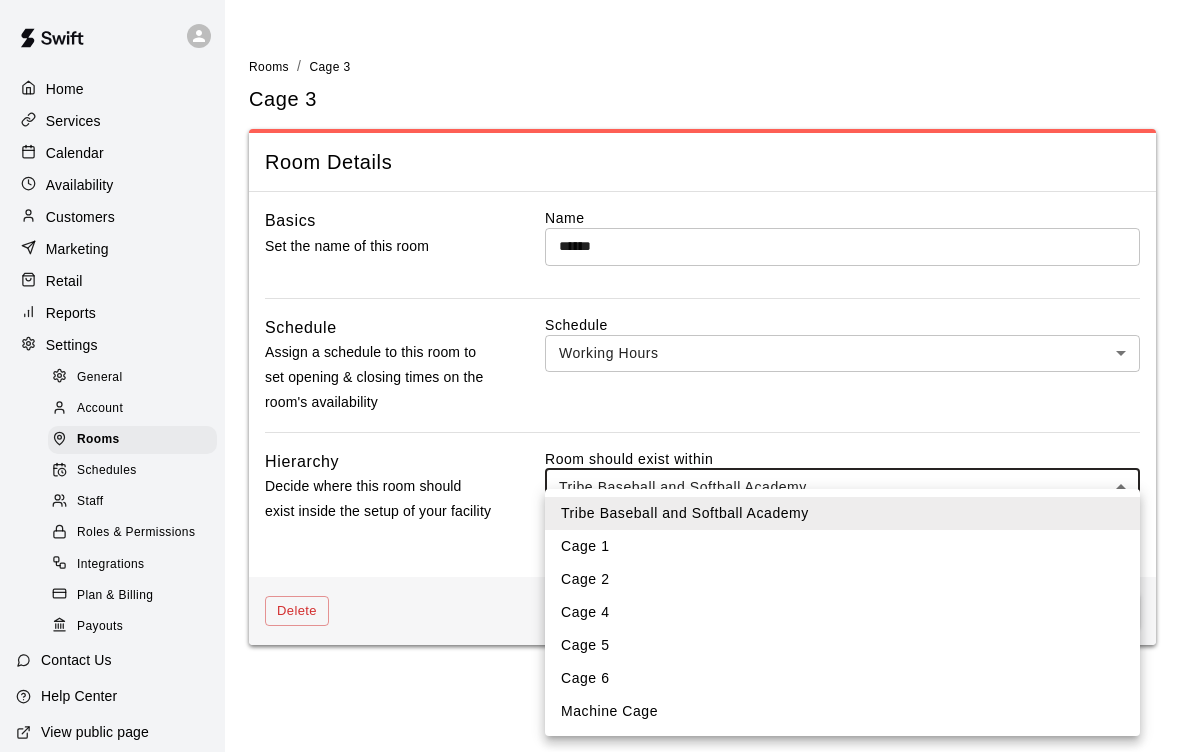 click on "Machine Cage" at bounding box center [842, 711] 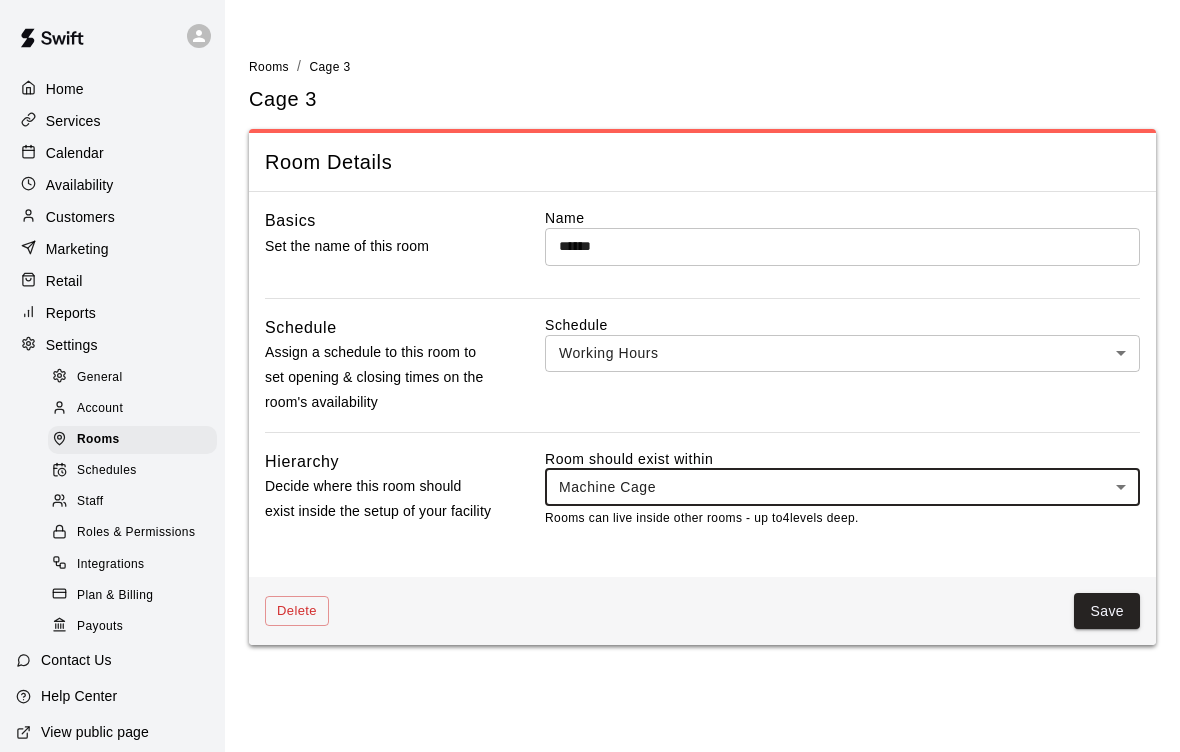 click on "Save" at bounding box center (1107, 611) 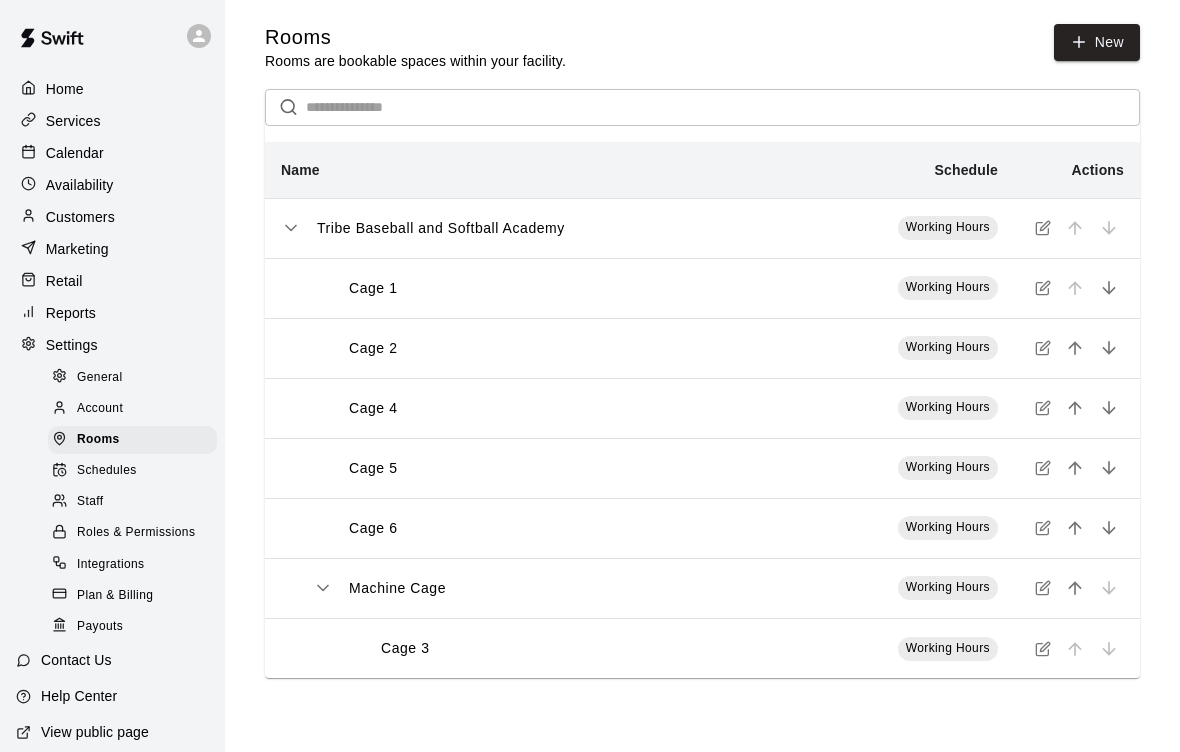 click 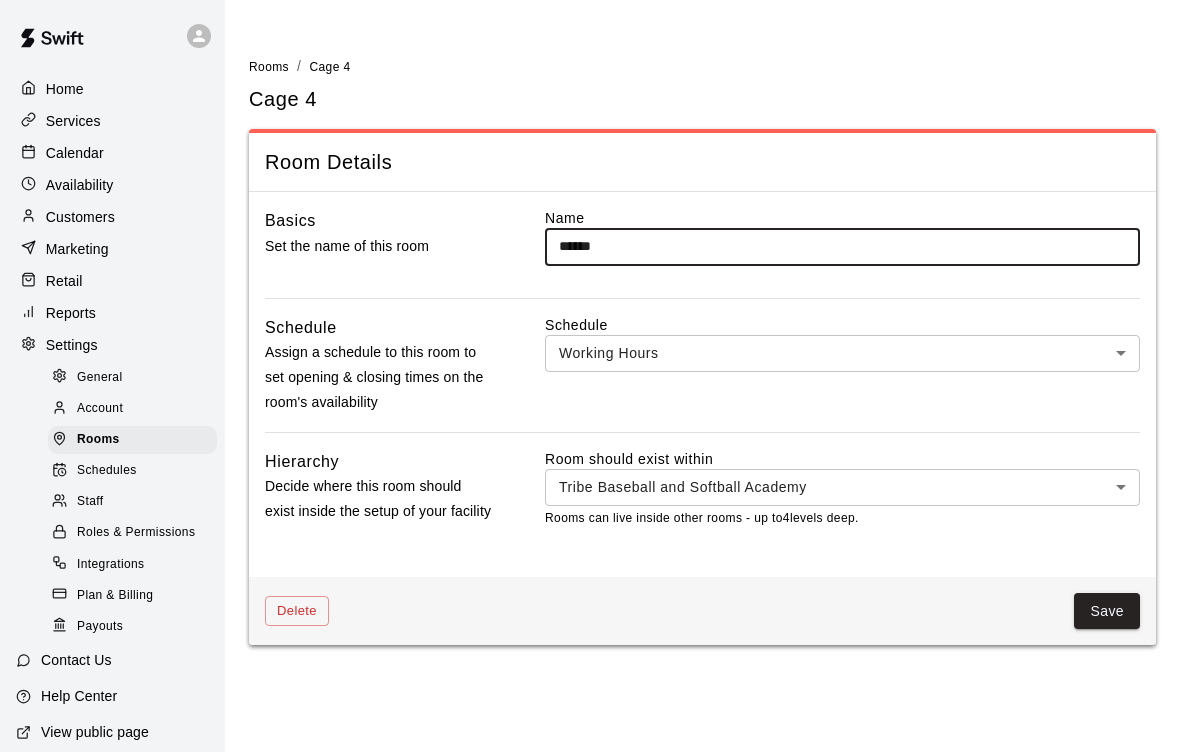 click on "Schedule Working Hours *** ​ Hierarchy Decide where this room should exist inside the setup of your facility Room should exist within Tribe Baseball and Softball Academy **** ​ Rooms can live inside other rooms - up to  4  levels deep. Delete Save Swift - Edit Room Close cross-small" at bounding box center [590, 334] 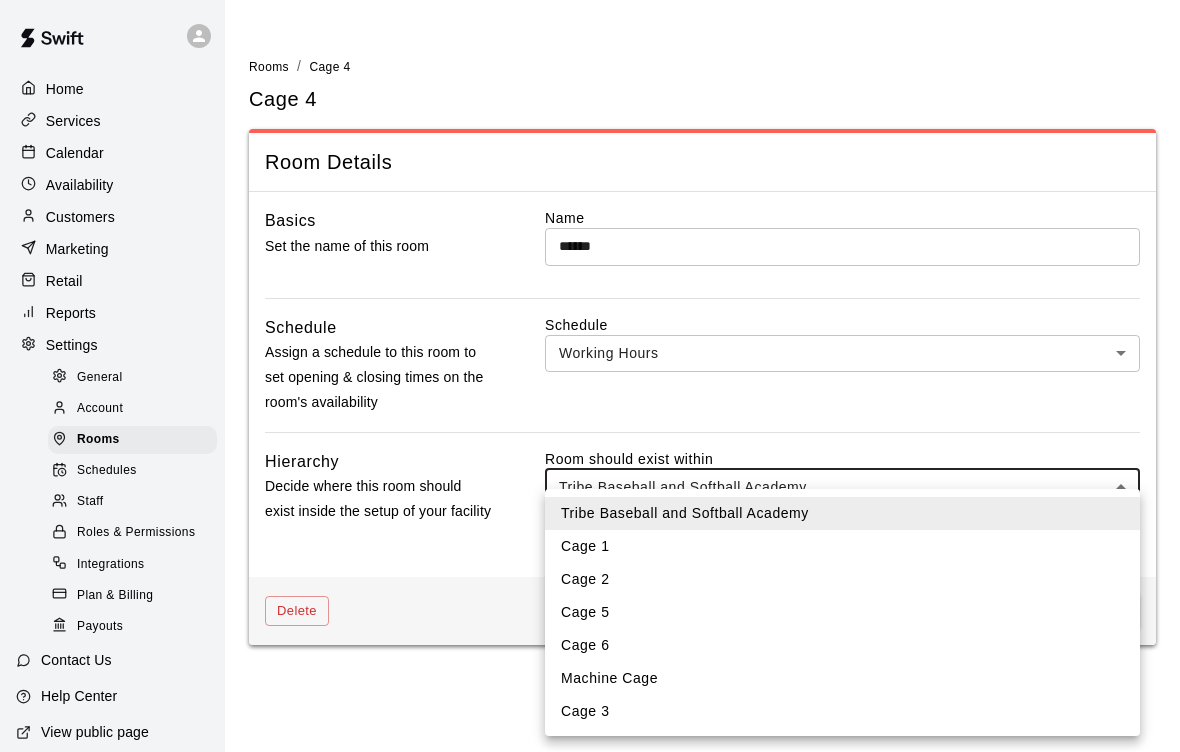 click on "Machine Cage" at bounding box center (842, 678) 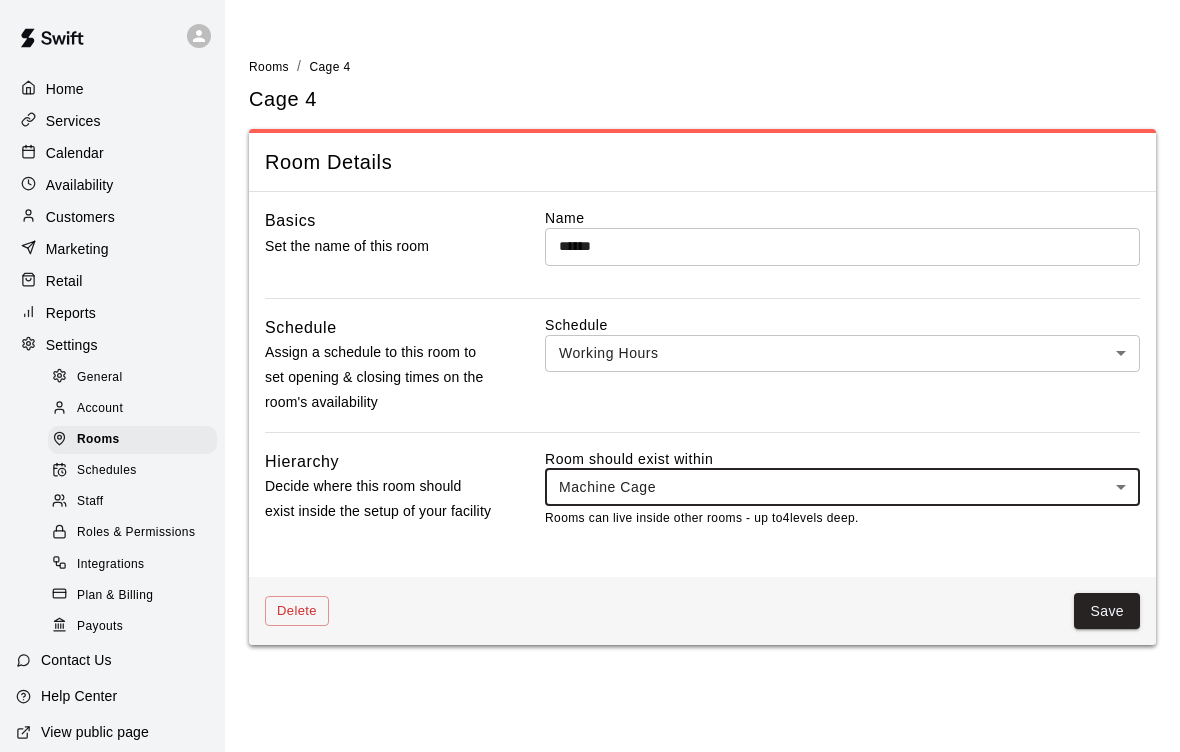 click on "Save" at bounding box center [1107, 611] 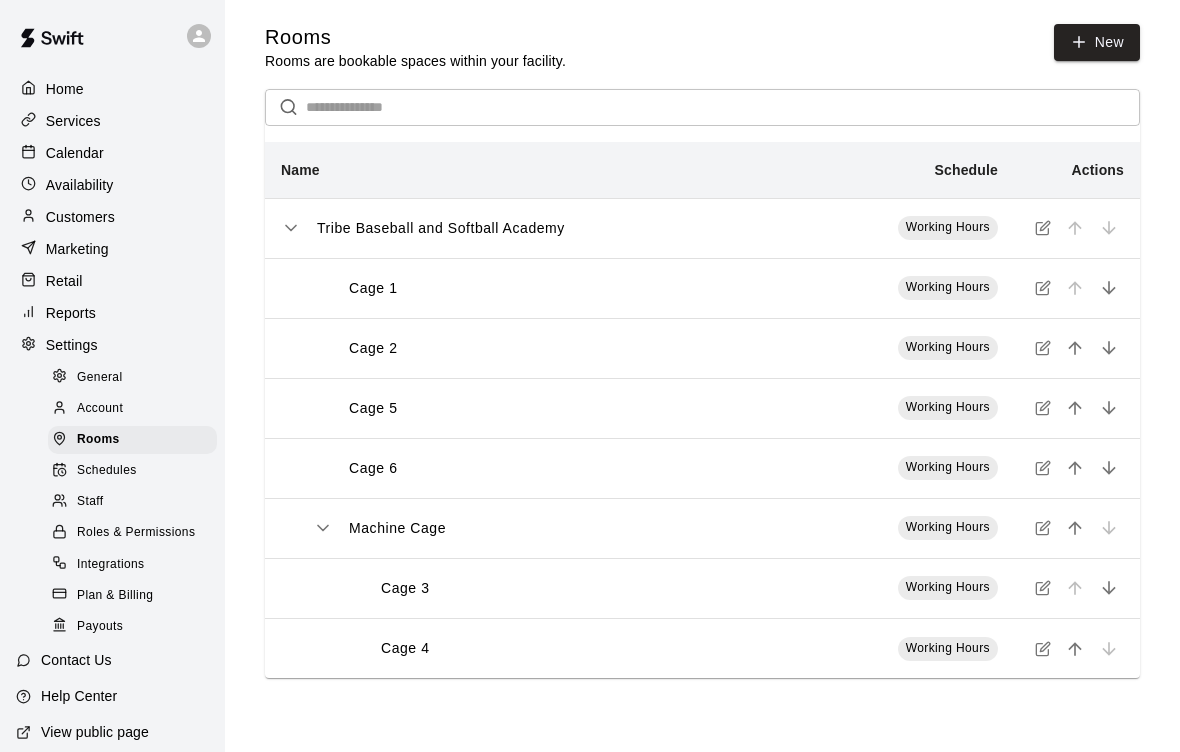 click on "New" at bounding box center [1097, 42] 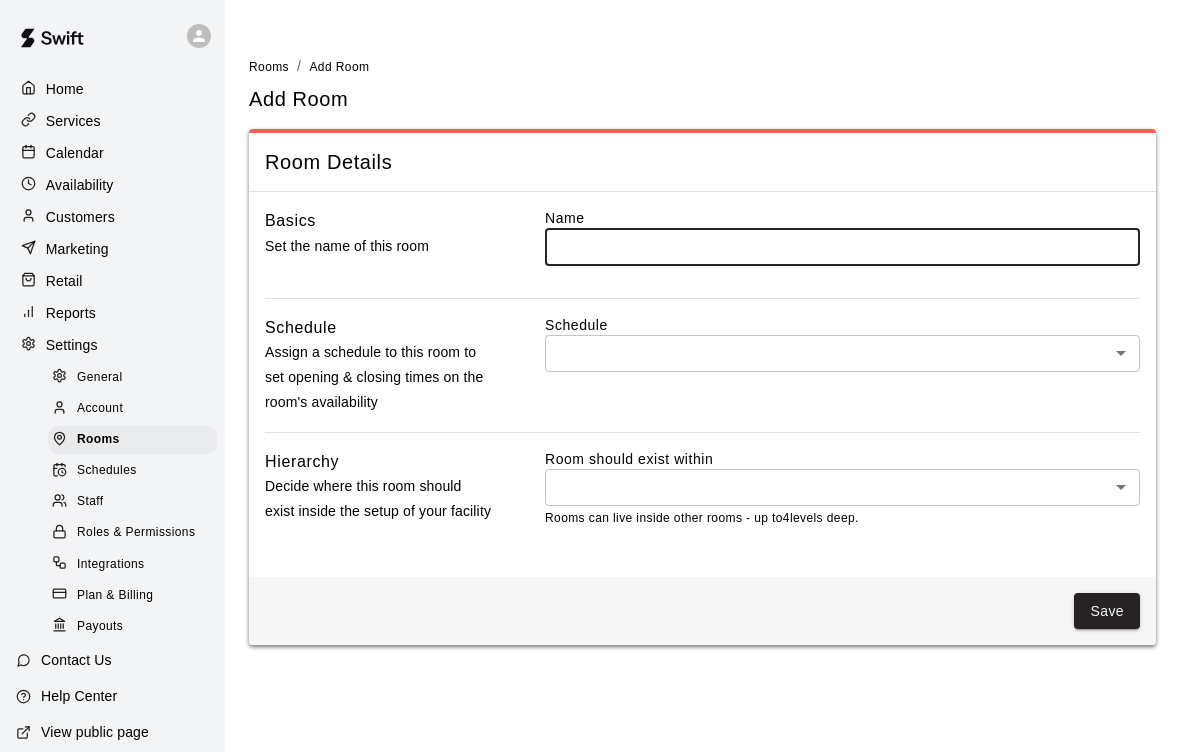click at bounding box center [842, 246] 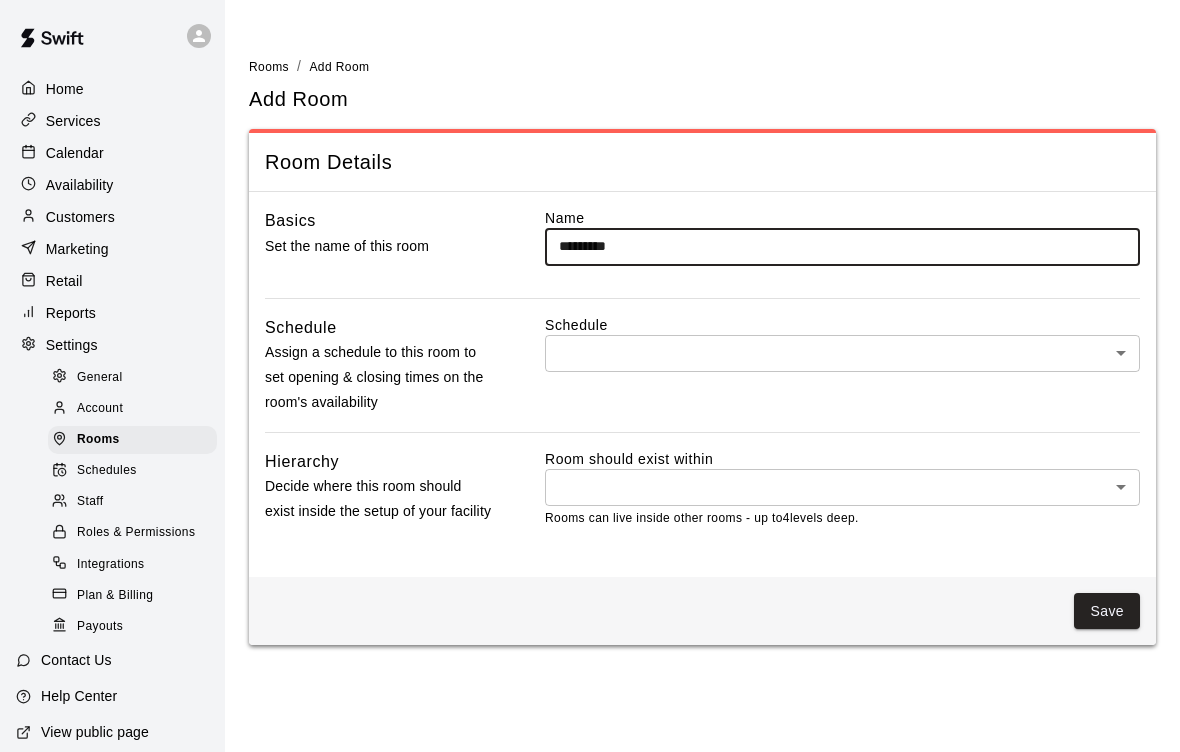 type on "*********" 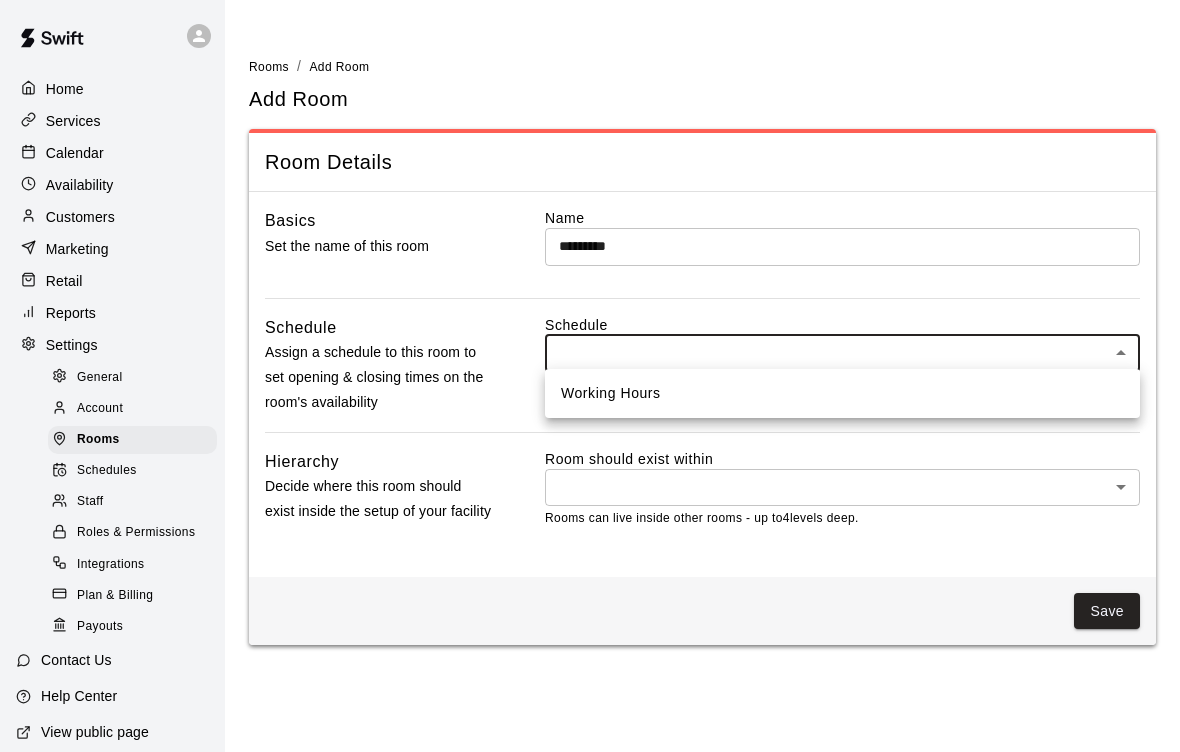 click on "Working Hours" at bounding box center (842, 393) 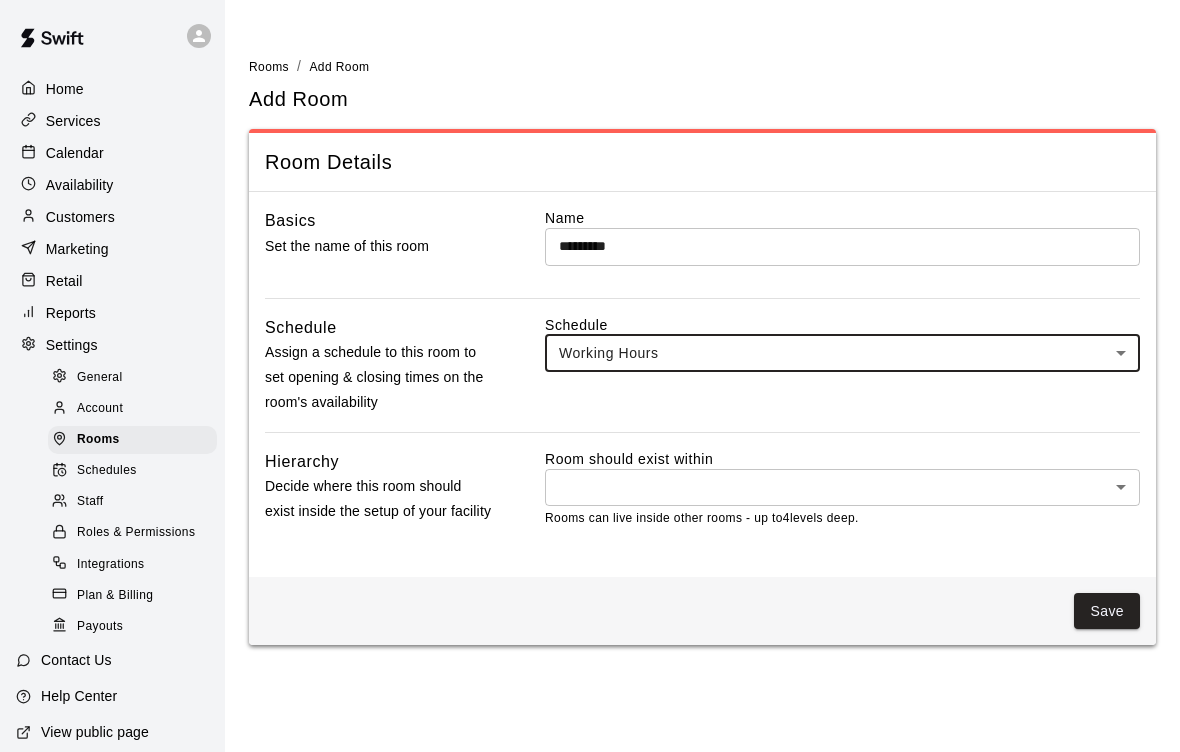 click on "Home Services Calendar Availability Customers Marketing Retail Reports Settings General Account Rooms Schedules Staff Roles & Permissions Integrations Plan & Billing Payouts Contact Us Help Center View public page Copy public page link Rooms / Add Room Add Room Room Details Basics Set the name of this room Name ********* ​ Schedule Assign a schedule to this room to set opening & closing times on the room's availability Schedule Working Hours *** ​ Hierarchy Decide where this room should exist inside the setup of your facility Room should exist within ​ * ​ Rooms can live inside other rooms - up to  4  levels deep. Save Swift - Add Room Close cross-small" at bounding box center [590, 334] 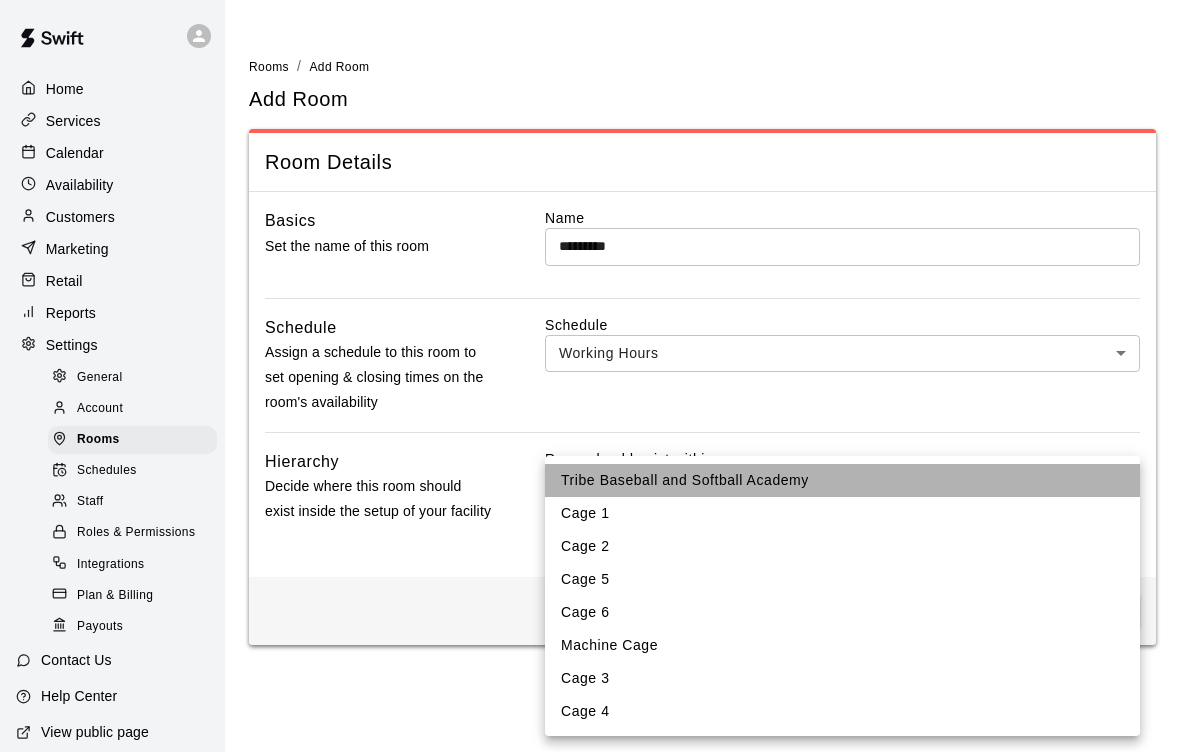click on "Tribe Baseball and Softball Academy" at bounding box center [842, 480] 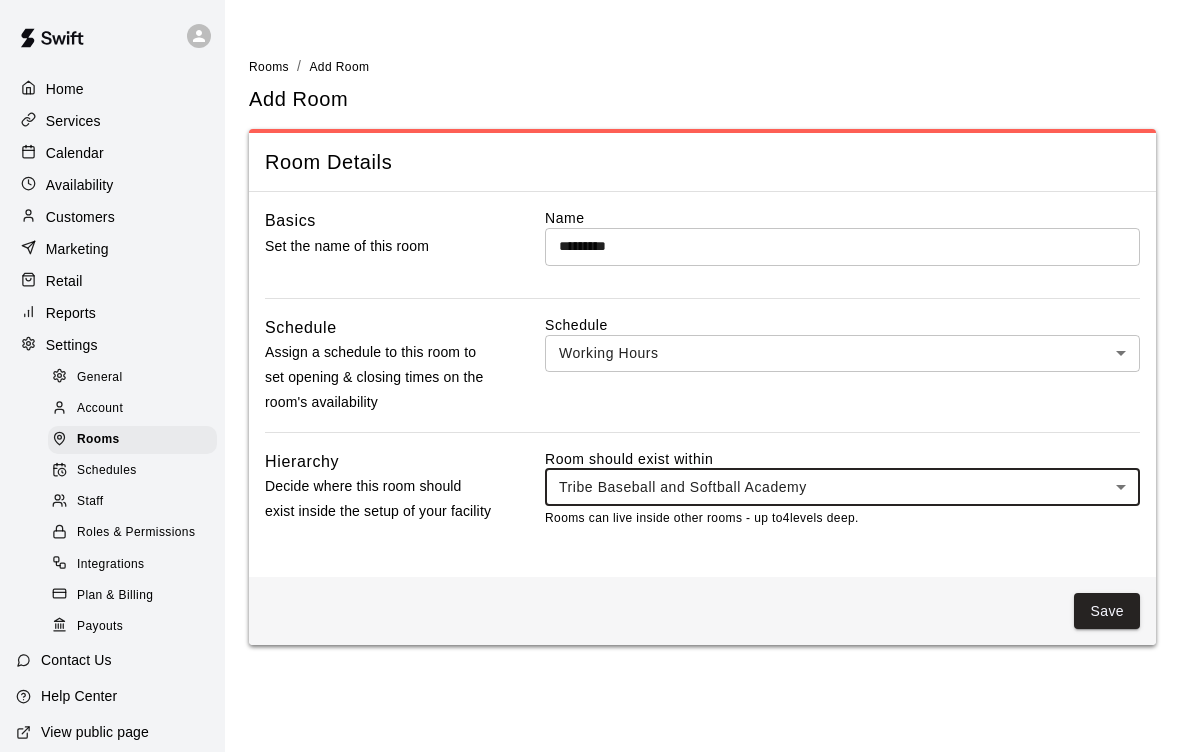 click on "Save" at bounding box center (1107, 611) 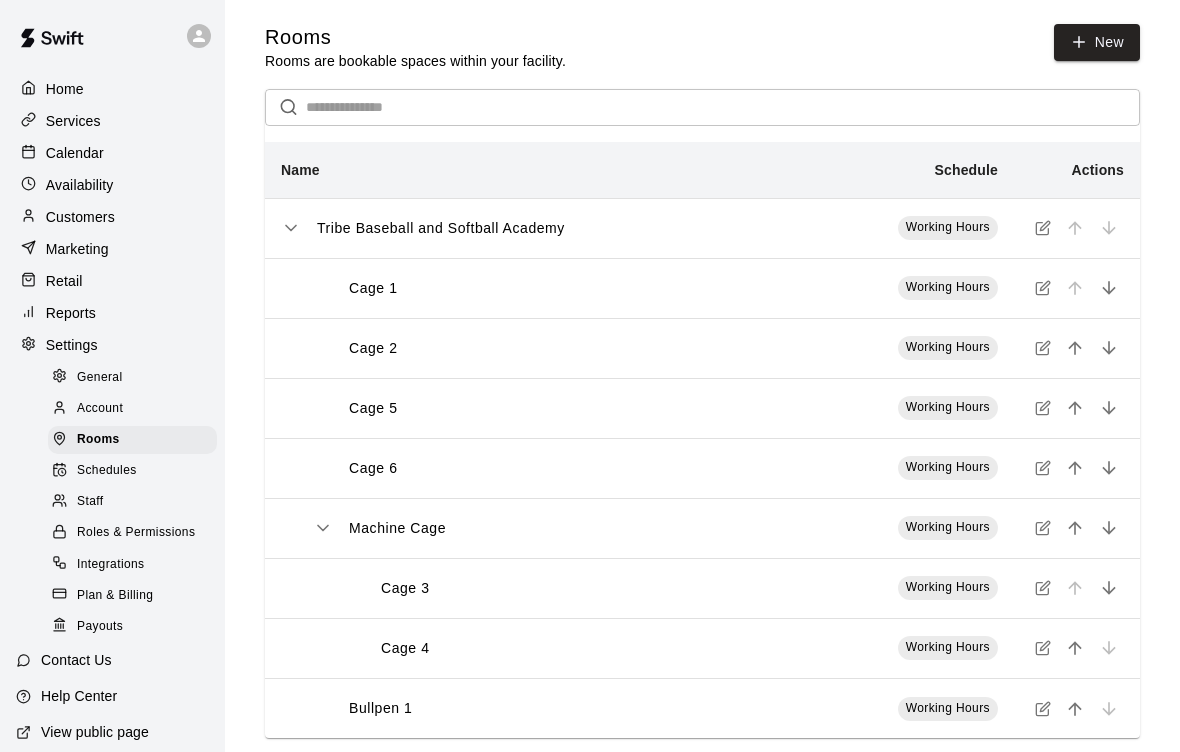 click on "New" at bounding box center [1097, 42] 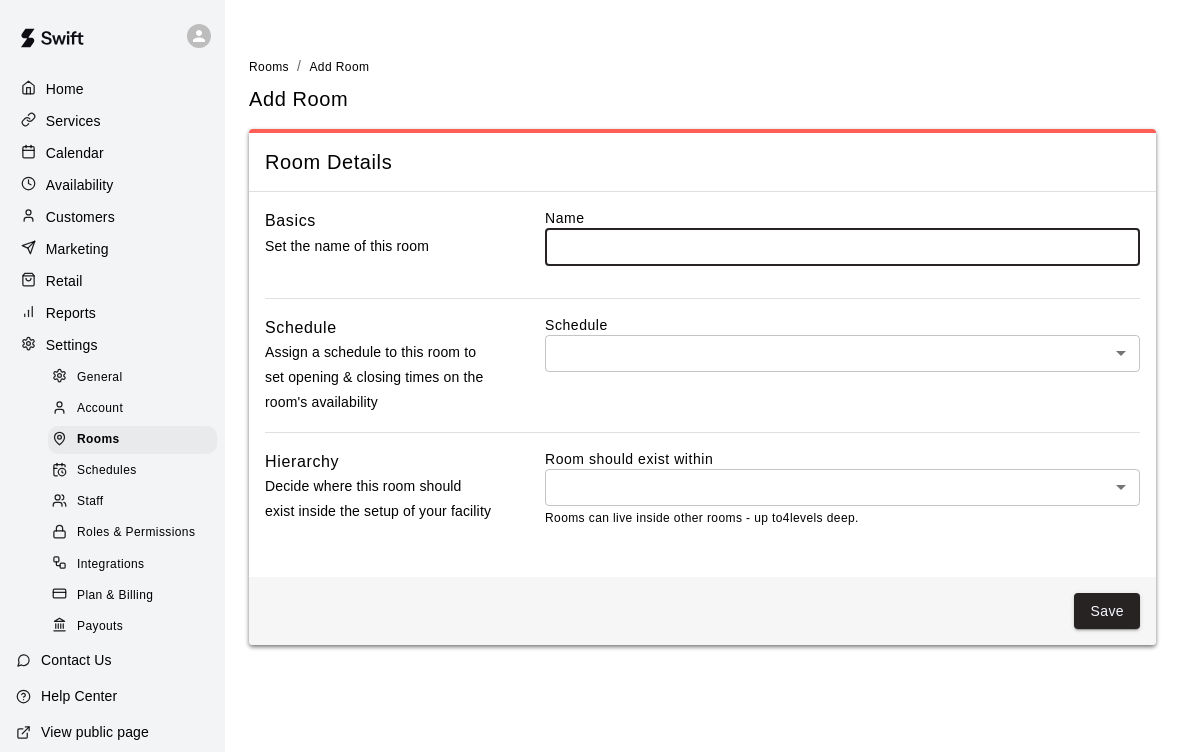 click at bounding box center (842, 246) 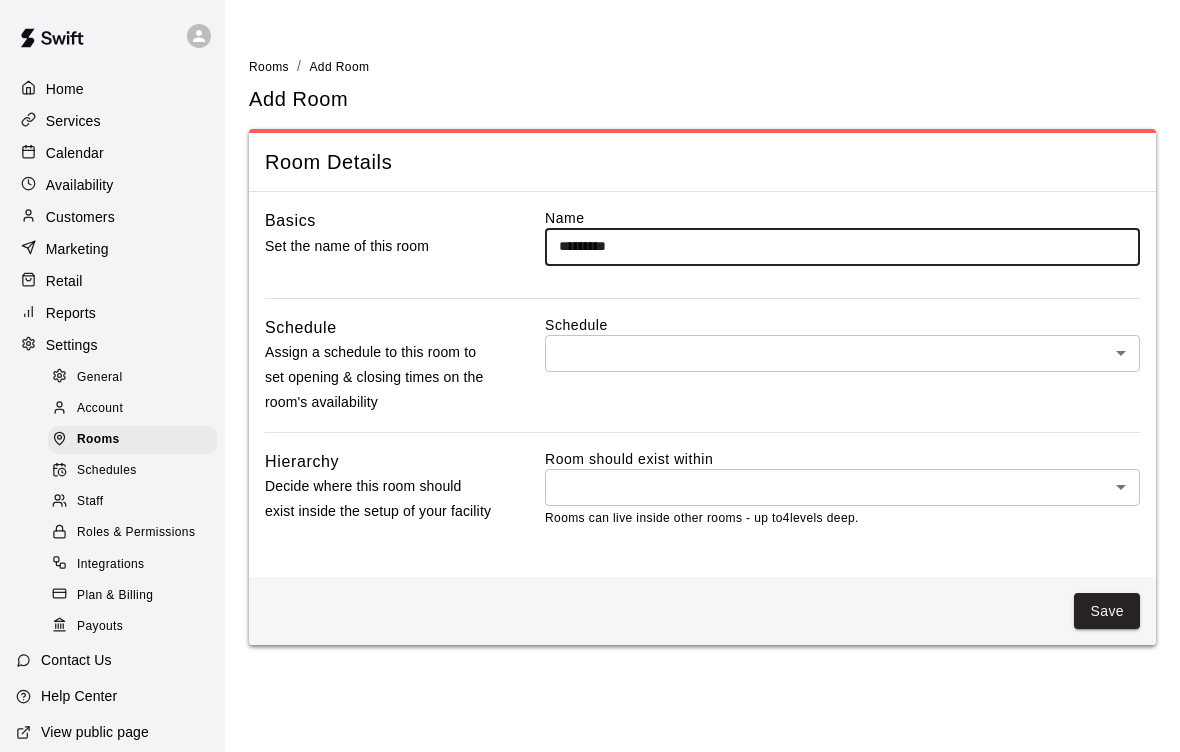 type on "*********" 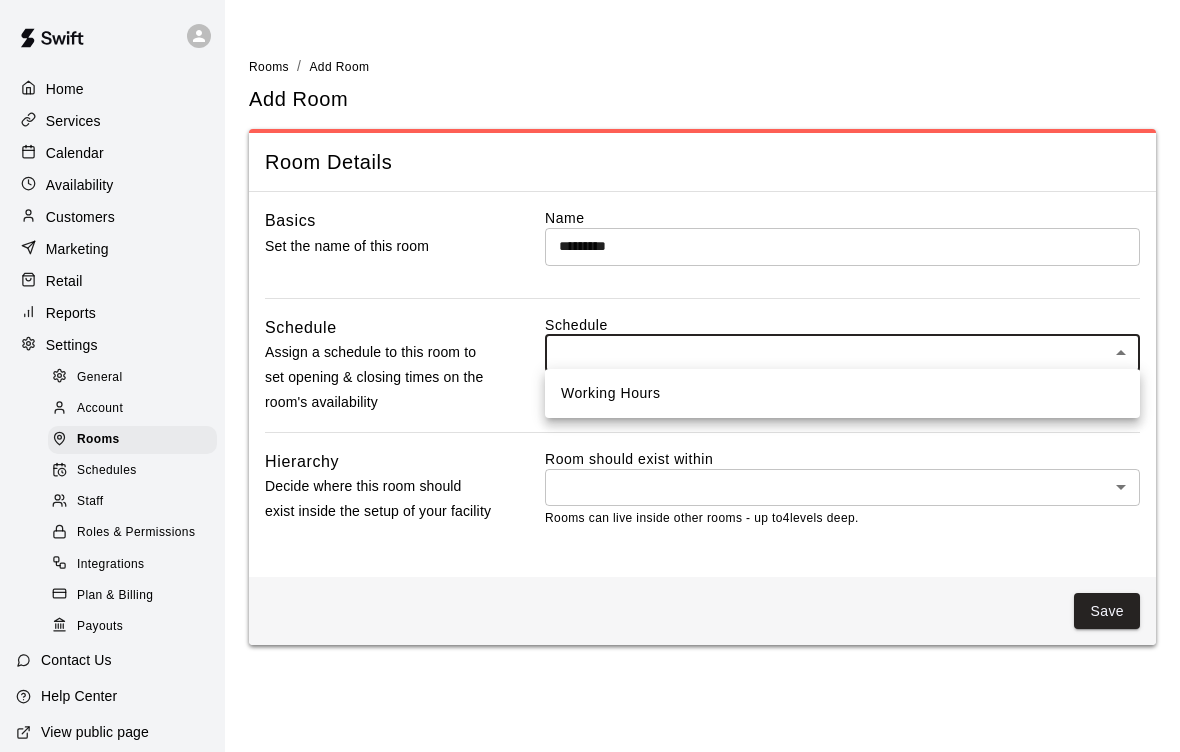click on "Working Hours" at bounding box center [842, 393] 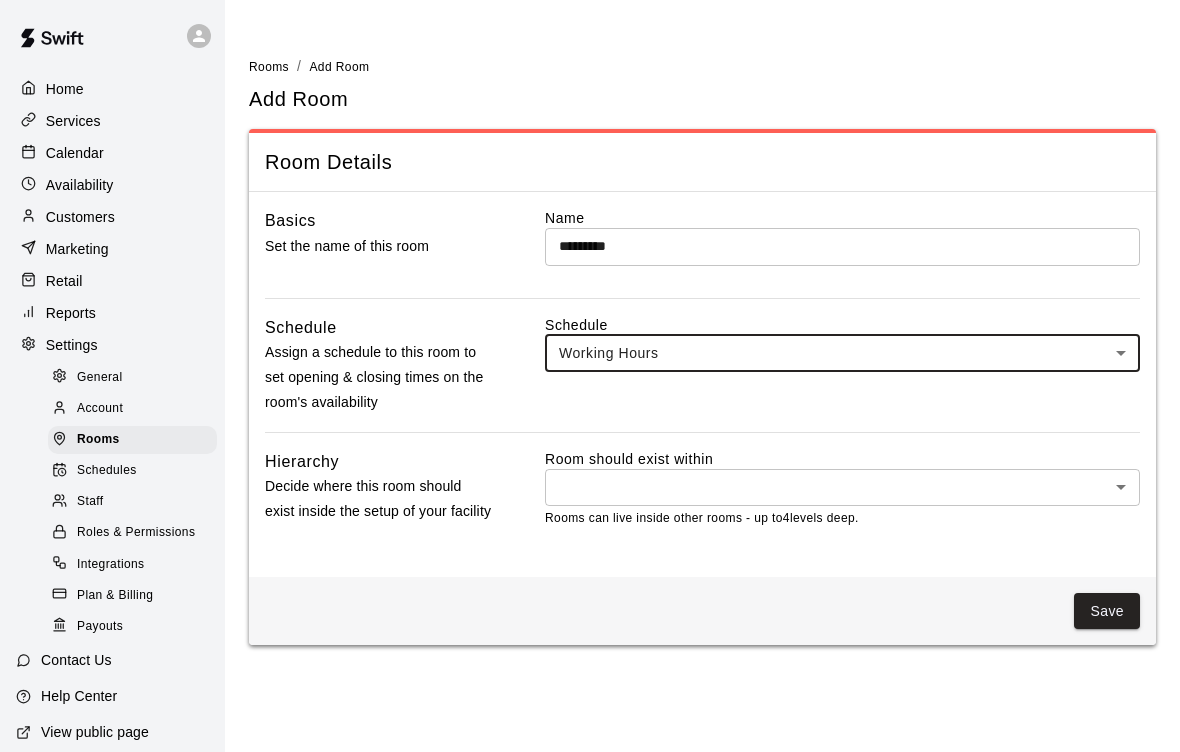 click on "Home Services Calendar Availability Customers Marketing Retail Reports Settings General Account Rooms Schedules Staff Roles & Permissions Integrations Plan & Billing Payouts Contact Us Help Center View public page Copy public page link Rooms / Add Room Add Room Room Details Basics Set the name of this room Name ********* ​ Schedule Assign a schedule to this room to set opening & closing times on the room's availability Schedule Working Hours *** ​ Hierarchy Decide where this room should exist inside the setup of your facility Room should exist within ​ * ​ Rooms can live inside other rooms - up to  4  levels deep. Save Swift - Add Room Close cross-small" at bounding box center (590, 334) 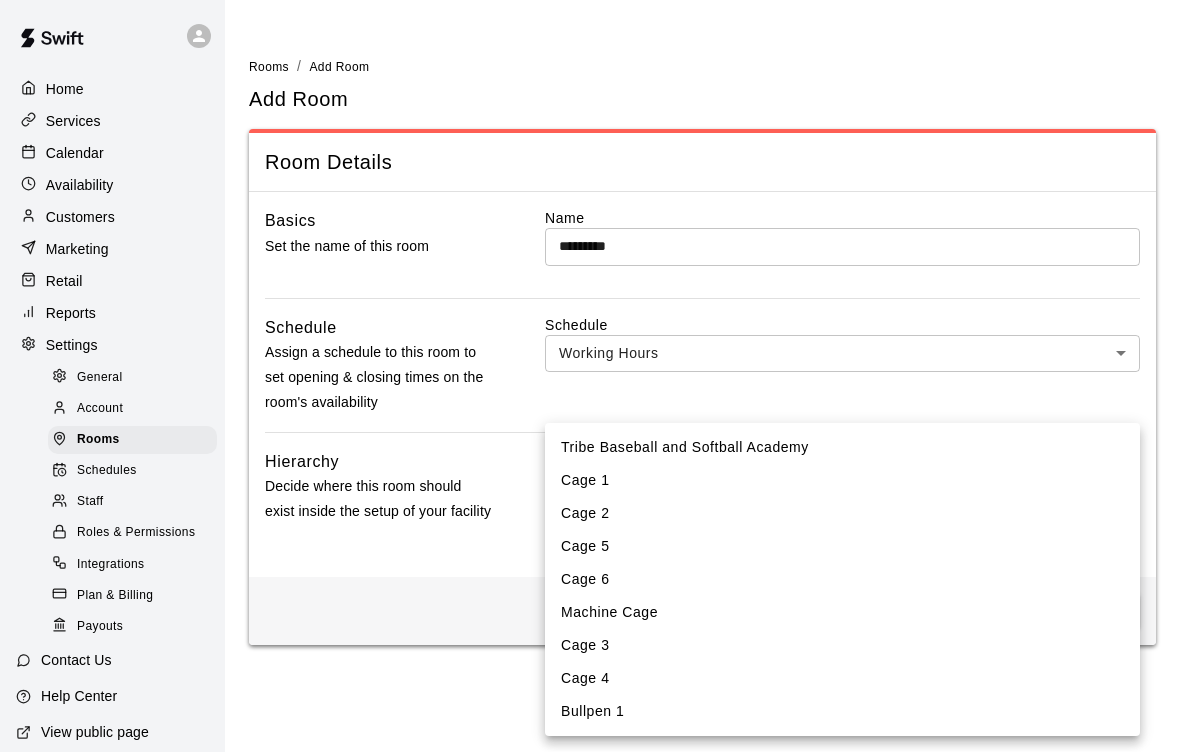 click on "Tribe Baseball and Softball Academy" at bounding box center (842, 447) 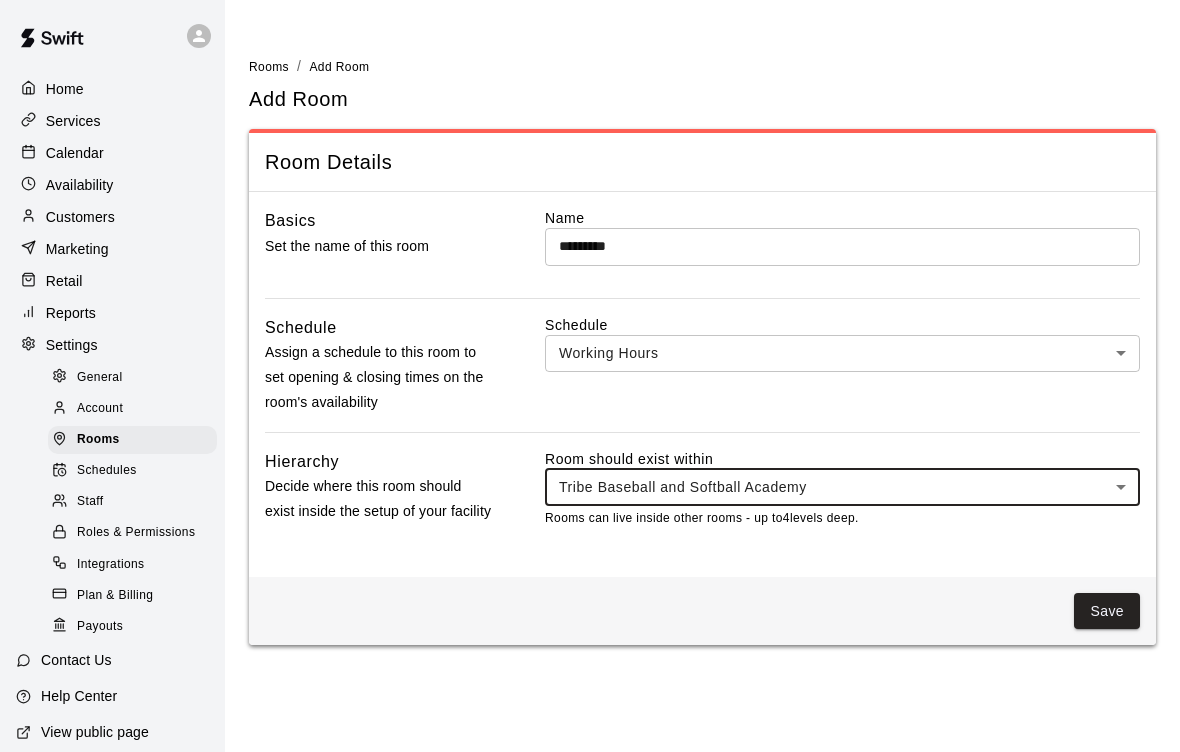 click on "Save" at bounding box center [1107, 611] 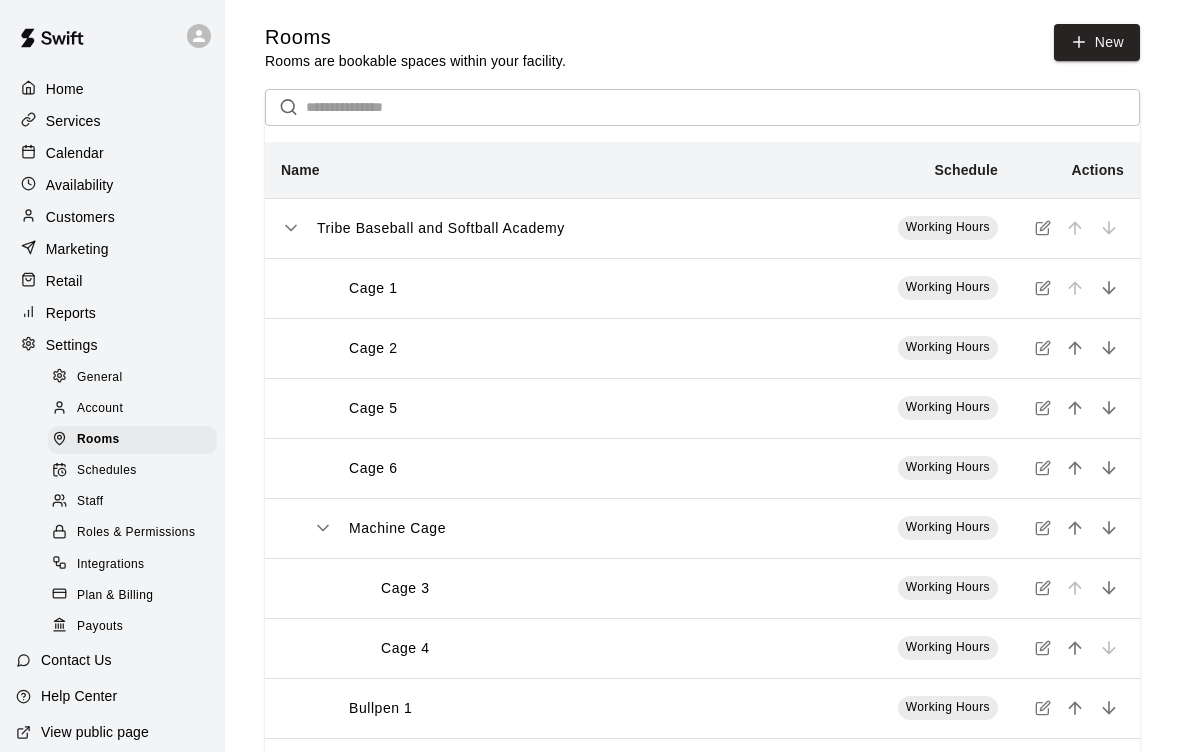 click on "New" at bounding box center (1097, 42) 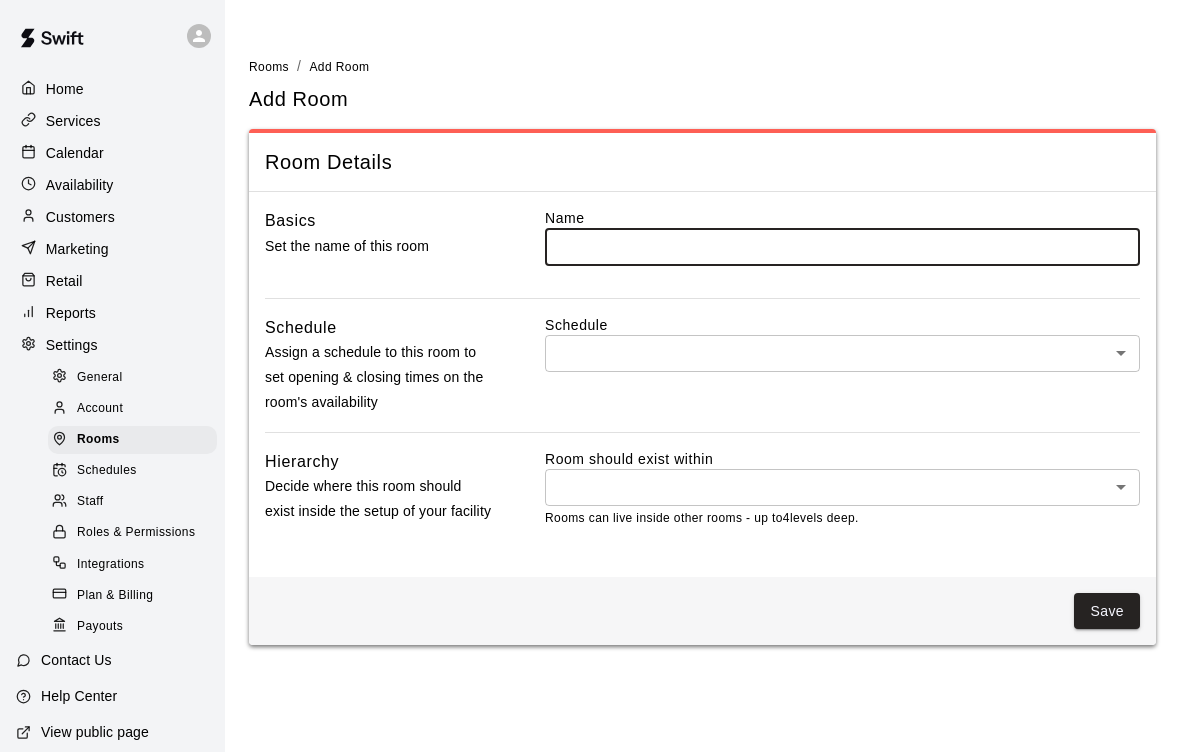 click at bounding box center (842, 246) 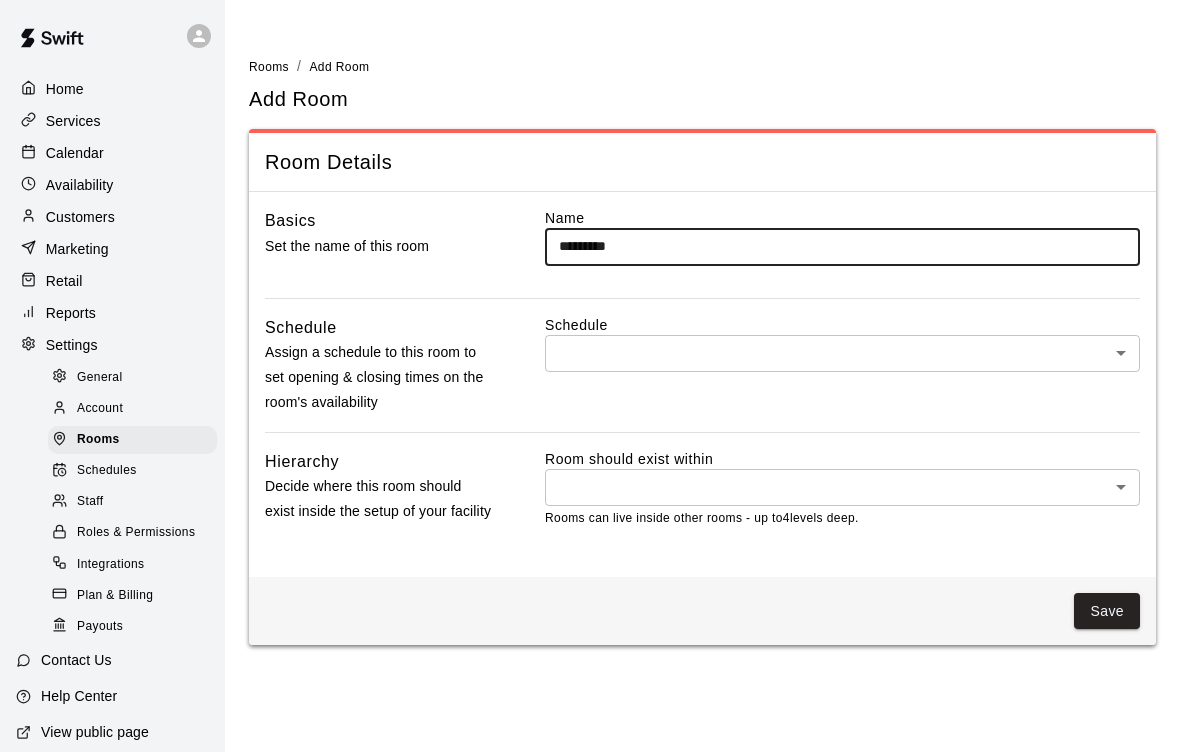 type on "*********" 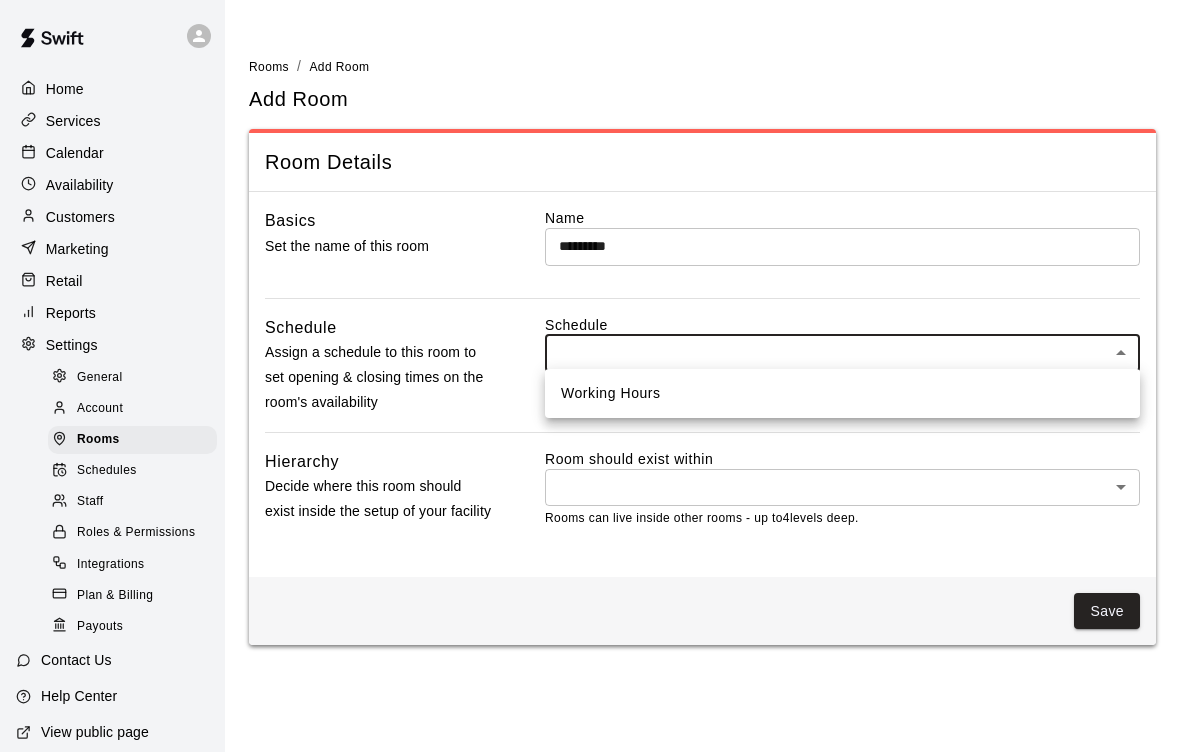 click on "Working Hours" at bounding box center (842, 393) 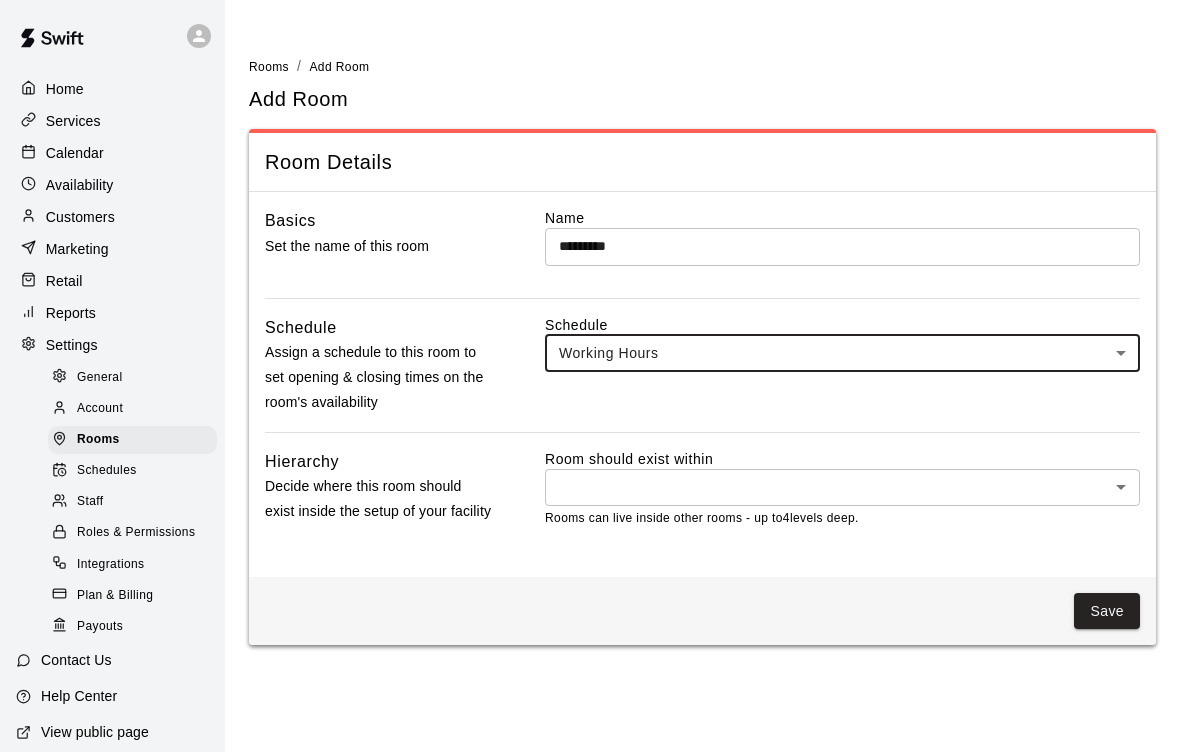 click on "Home Services Calendar Availability Customers Marketing Retail Reports Settings General Account Rooms Schedules Staff Roles & Permissions Integrations Plan & Billing Payouts Contact Us Help Center View public page Copy public page link Rooms / Add Room Add Room Room Details Basics Set the name of this room Name ********* ​ Schedule Assign a schedule to this room to set opening & closing times on the room's availability Schedule Working Hours *** ​ Hierarchy Decide where this room should exist inside the setup of your facility Room should exist within ​ * ​ Rooms can live inside other rooms - up to  4  levels deep. Save Swift - Add Room Close cross-small" at bounding box center [590, 334] 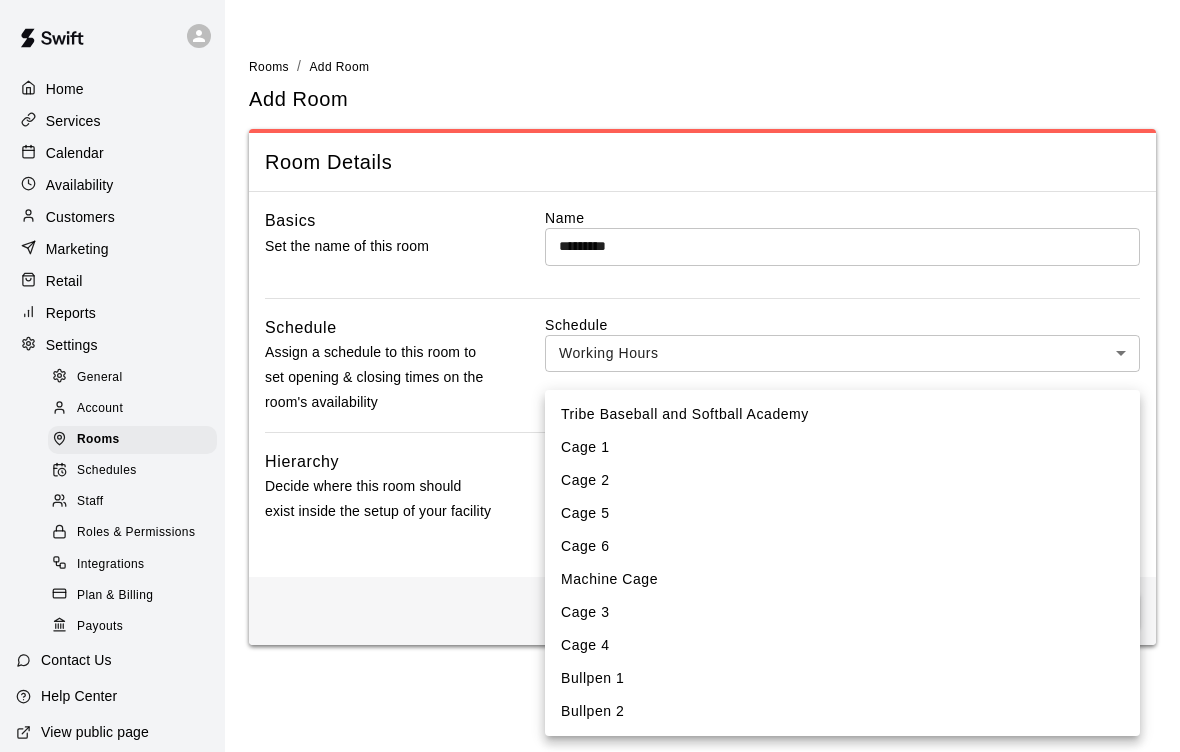 click on "Tribe Baseball and Softball Academy" at bounding box center [842, 414] 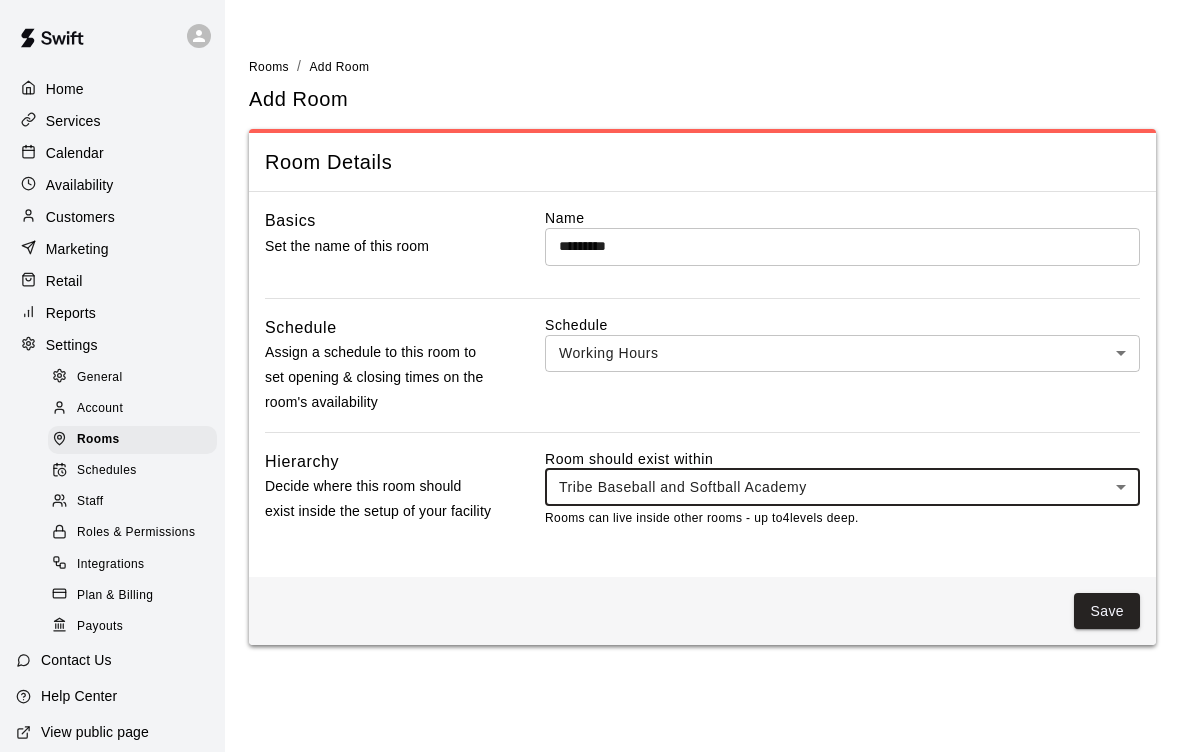 click on "Save" at bounding box center (1107, 611) 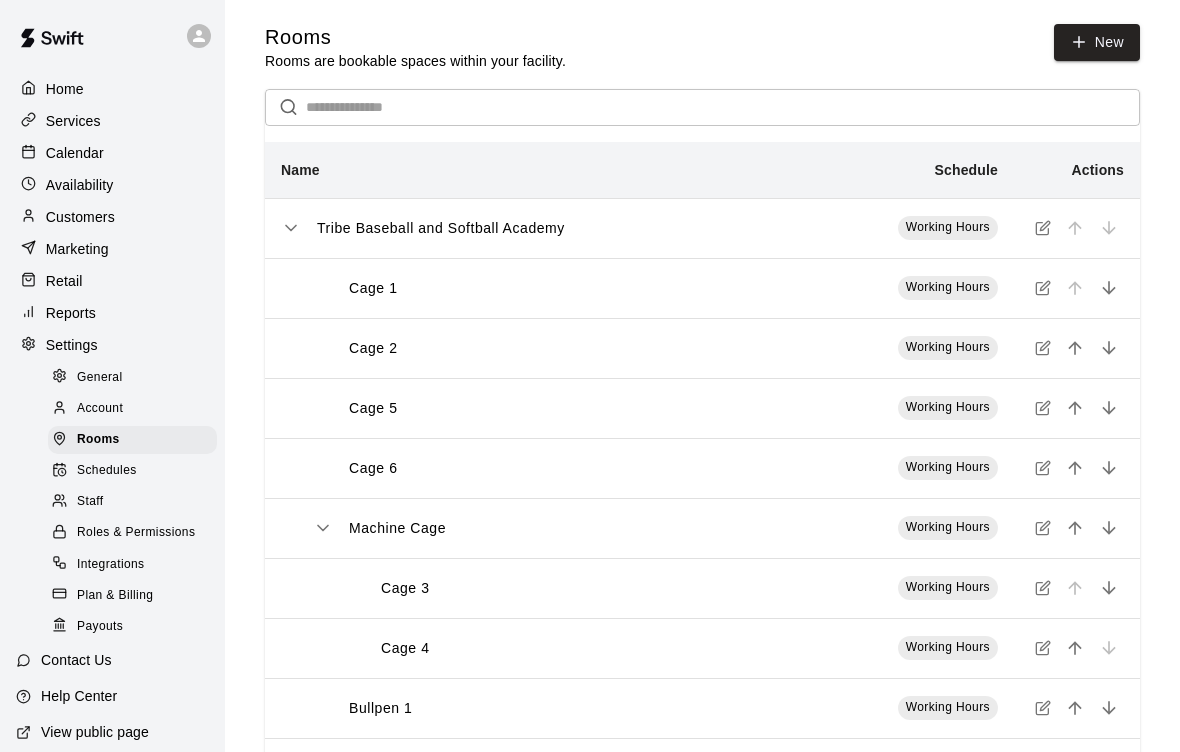 click on "New" at bounding box center [1097, 42] 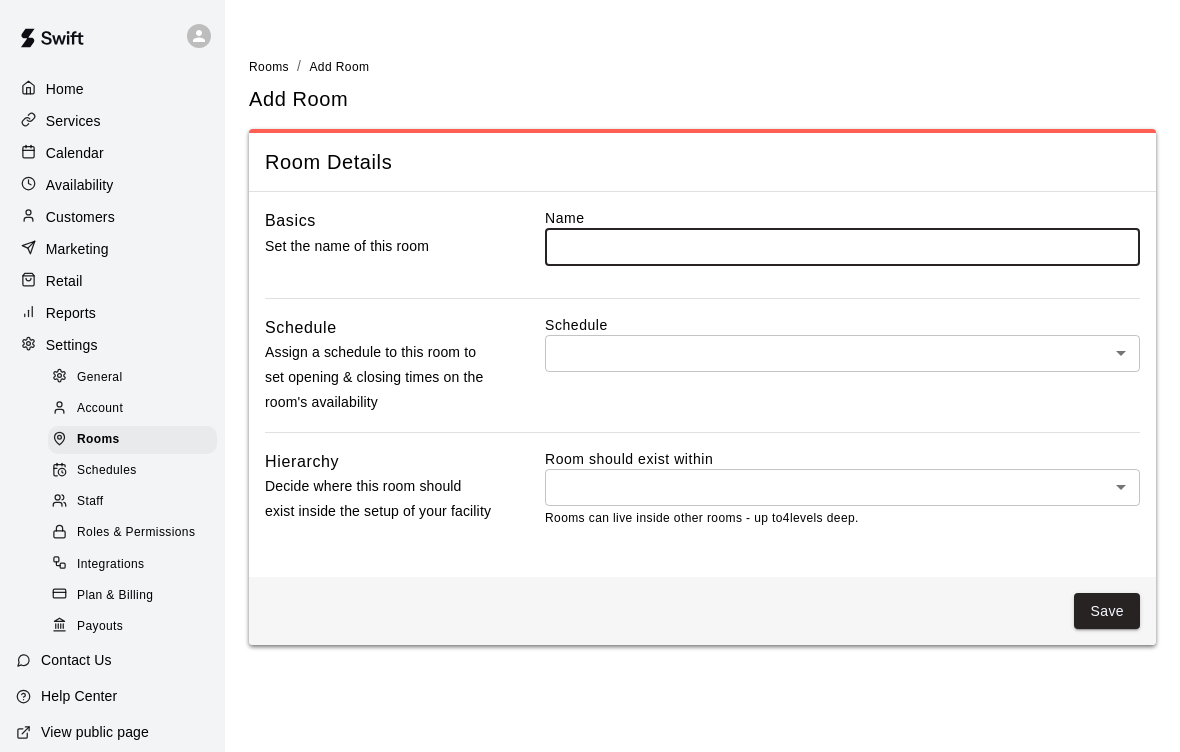 click at bounding box center (842, 246) 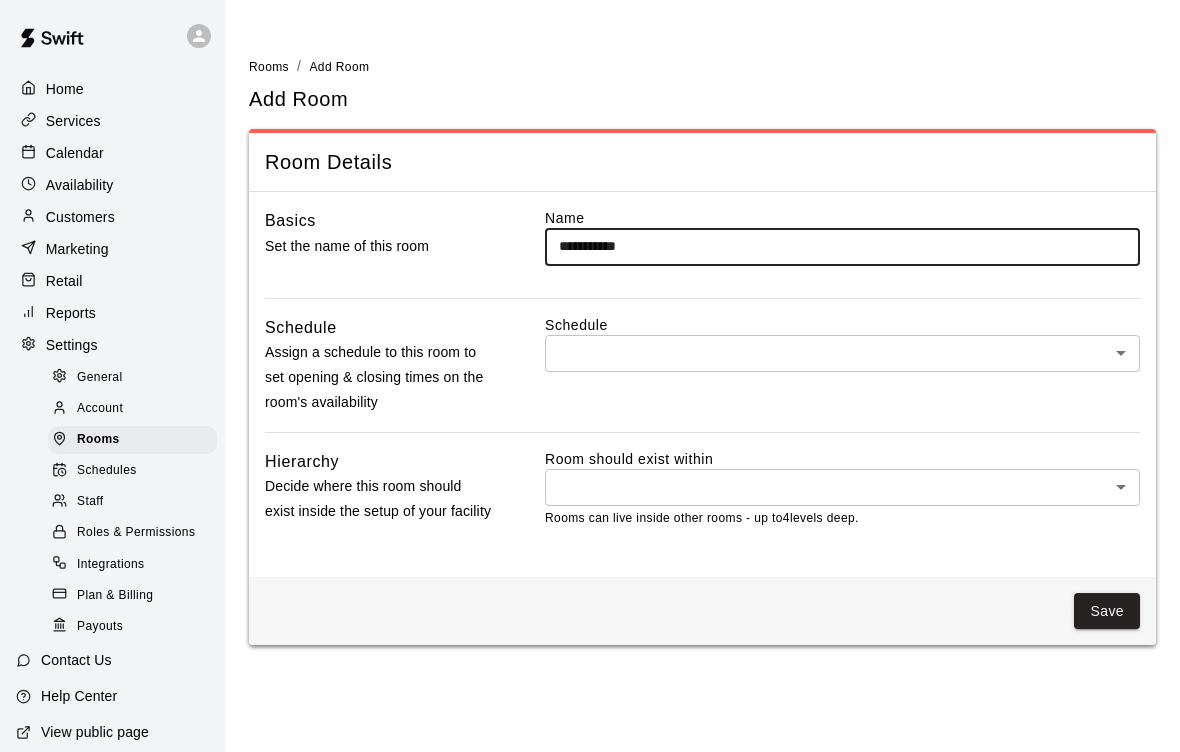 type on "**********" 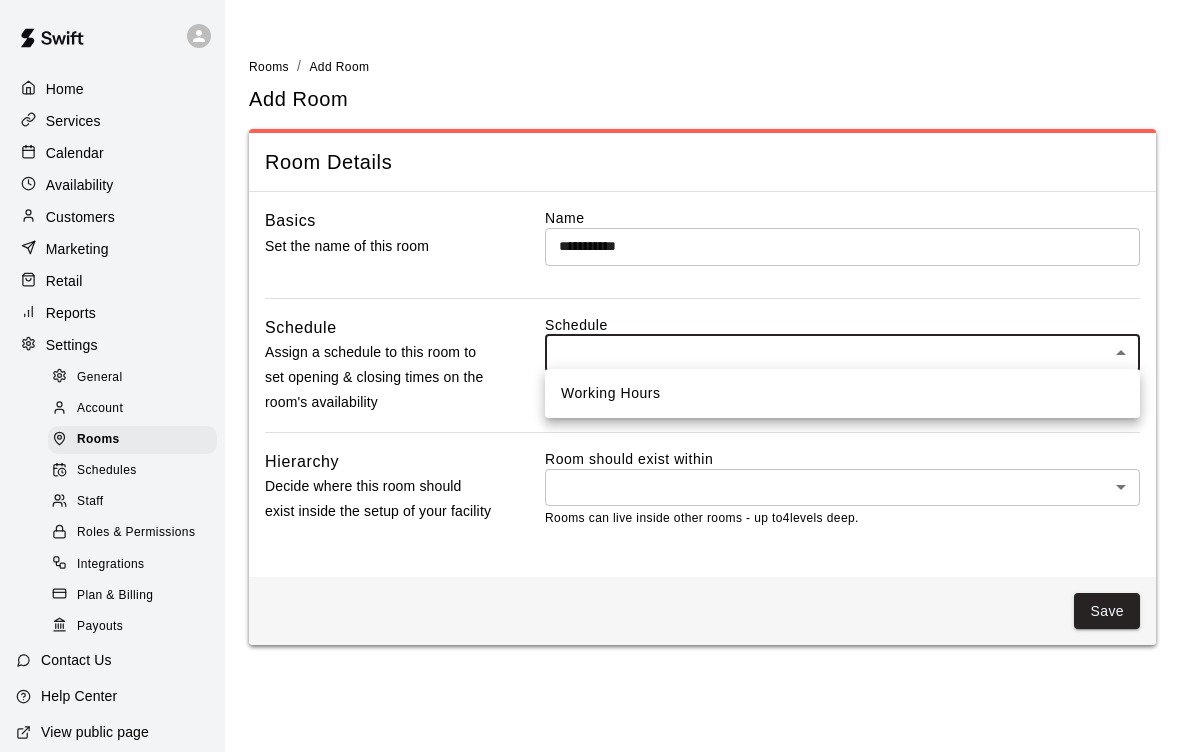 click on "Working Hours" at bounding box center (842, 393) 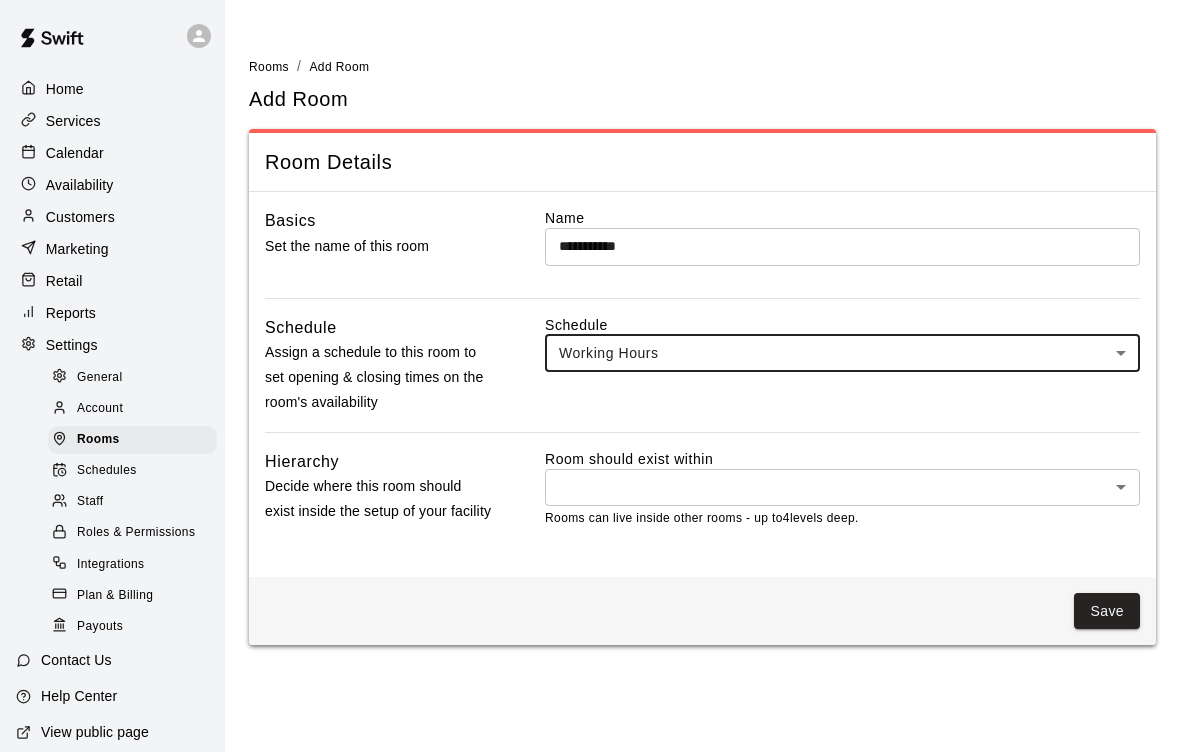 click on "**********" at bounding box center (590, 334) 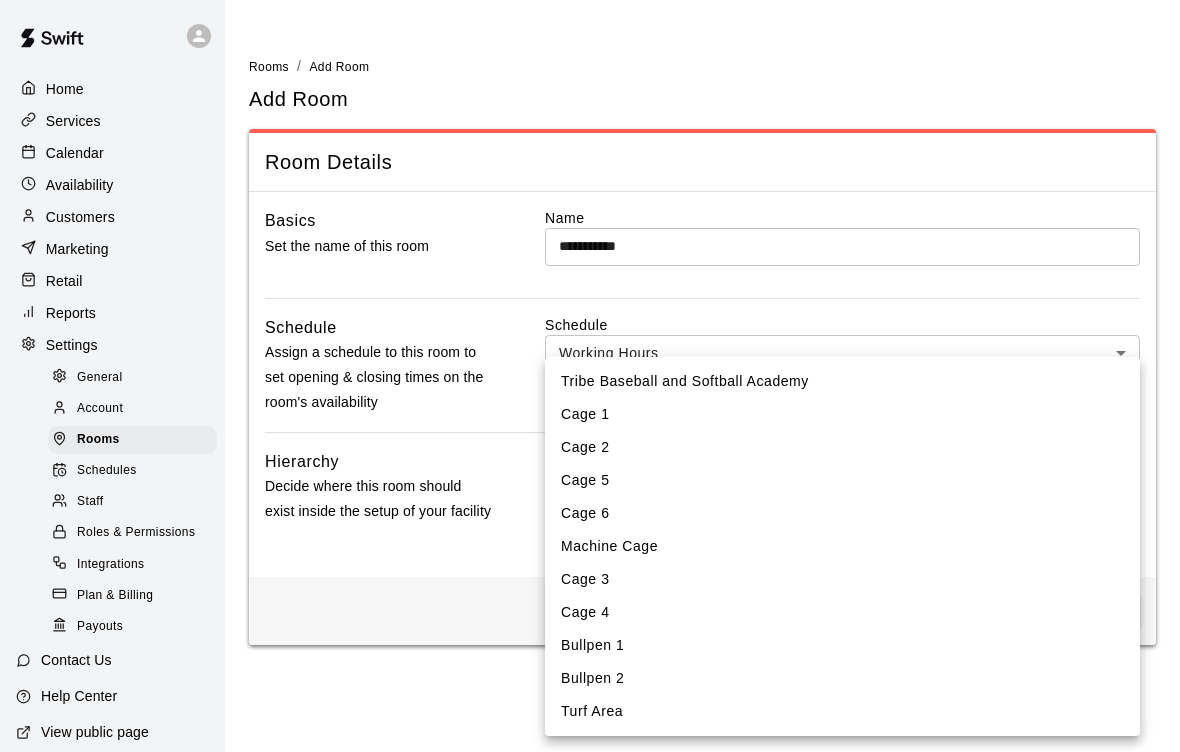 click on "Tribe Baseball and Softball Academy" at bounding box center (842, 381) 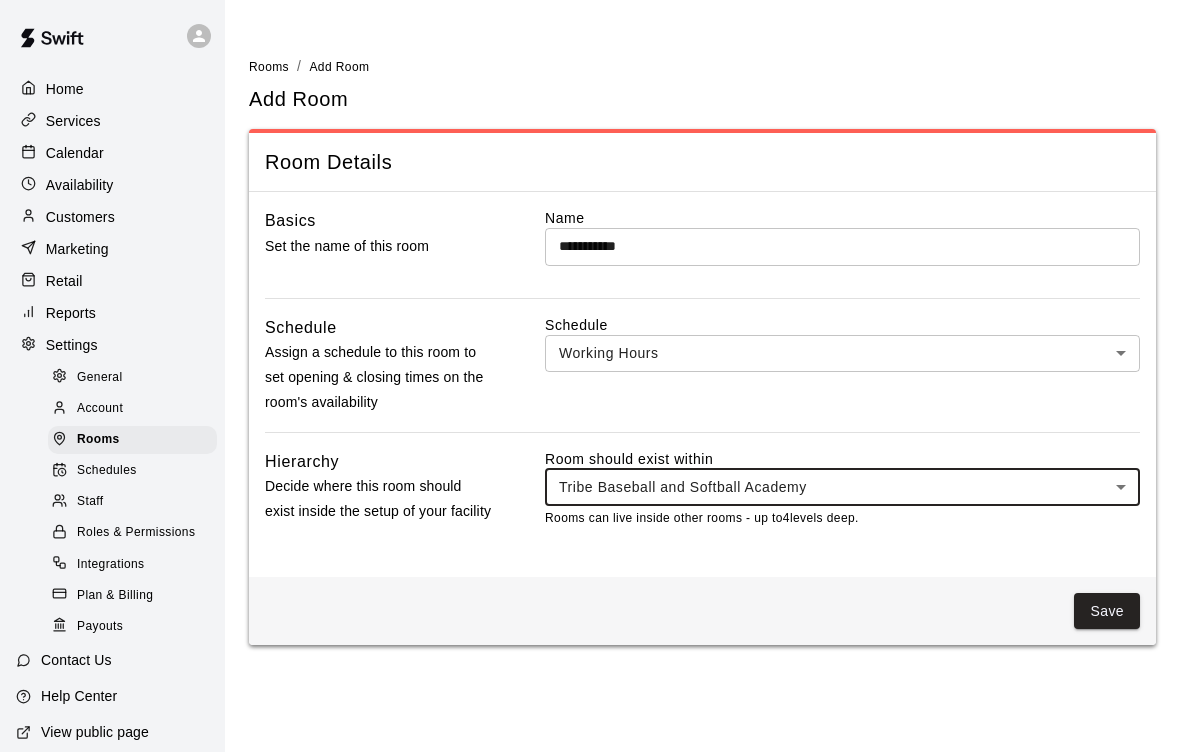 click on "Save" at bounding box center (1107, 611) 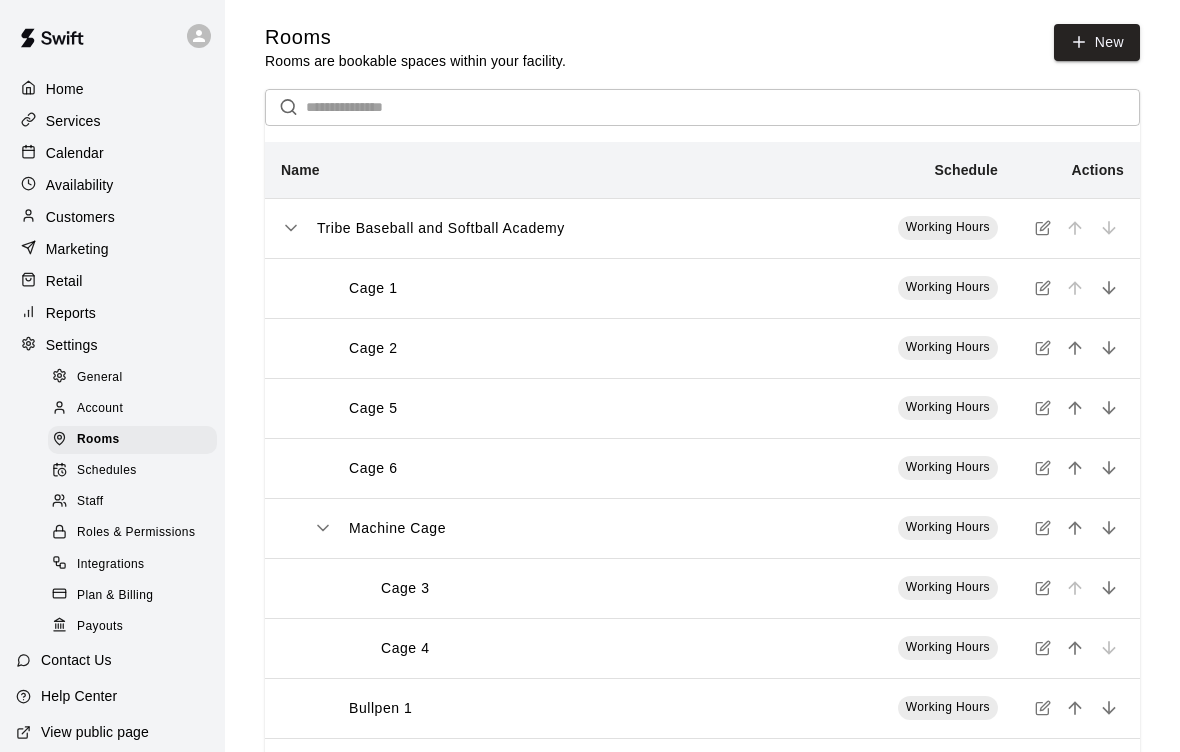 click on "New" at bounding box center [1097, 42] 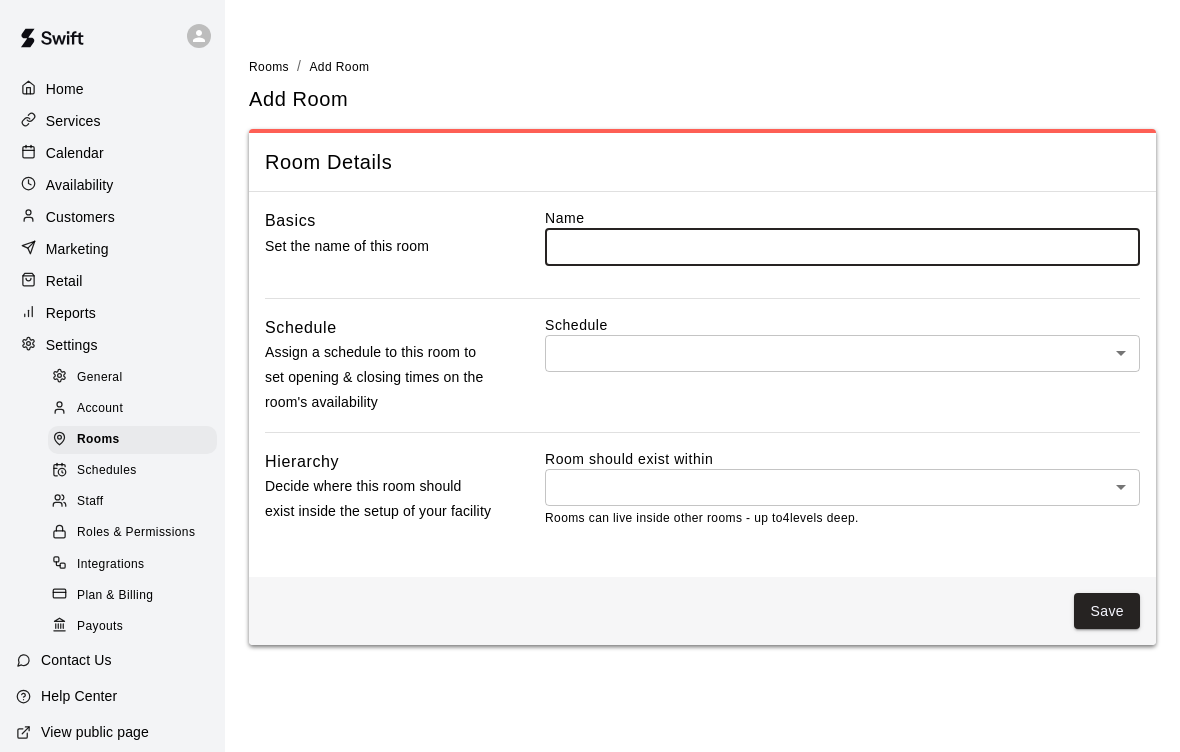 click at bounding box center [842, 246] 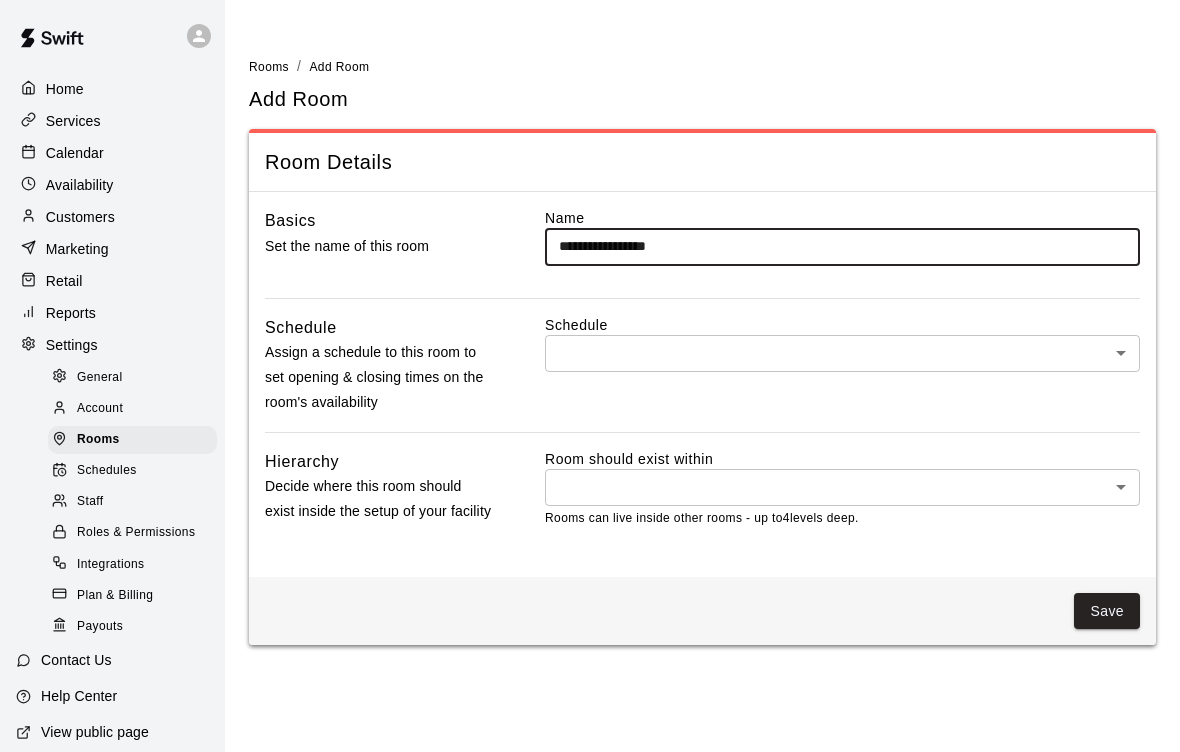 type on "**********" 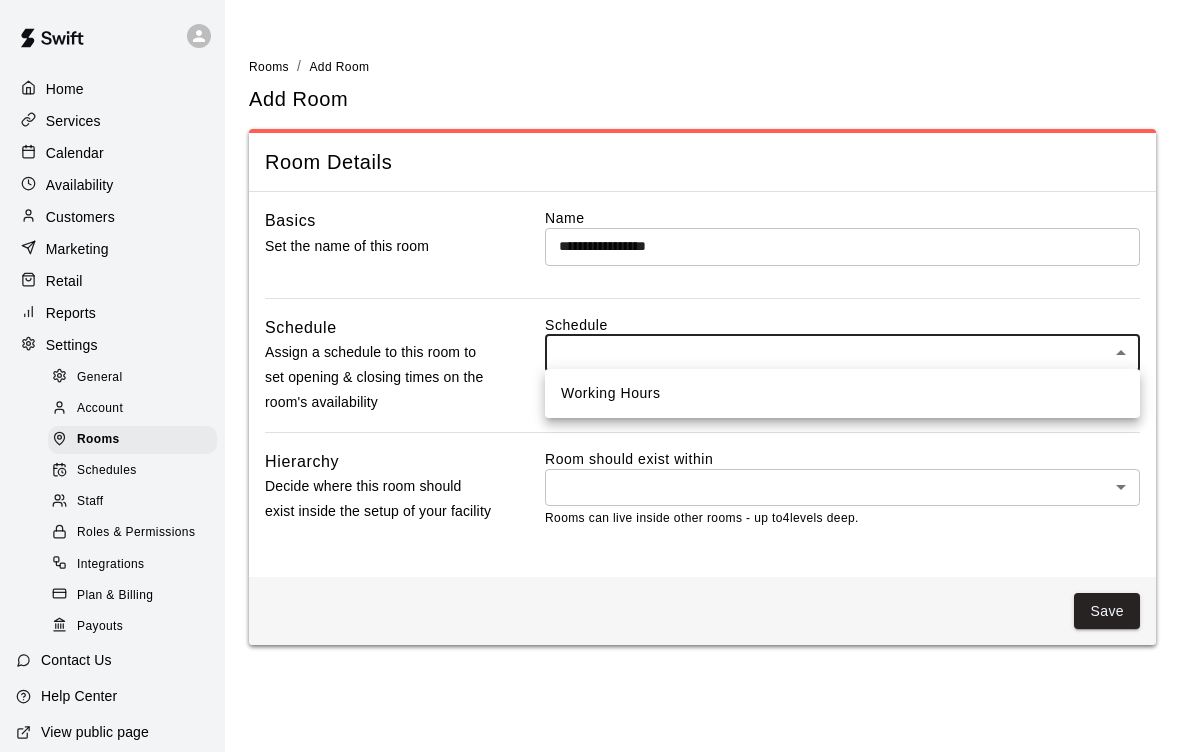 click on "Working Hours" at bounding box center (842, 393) 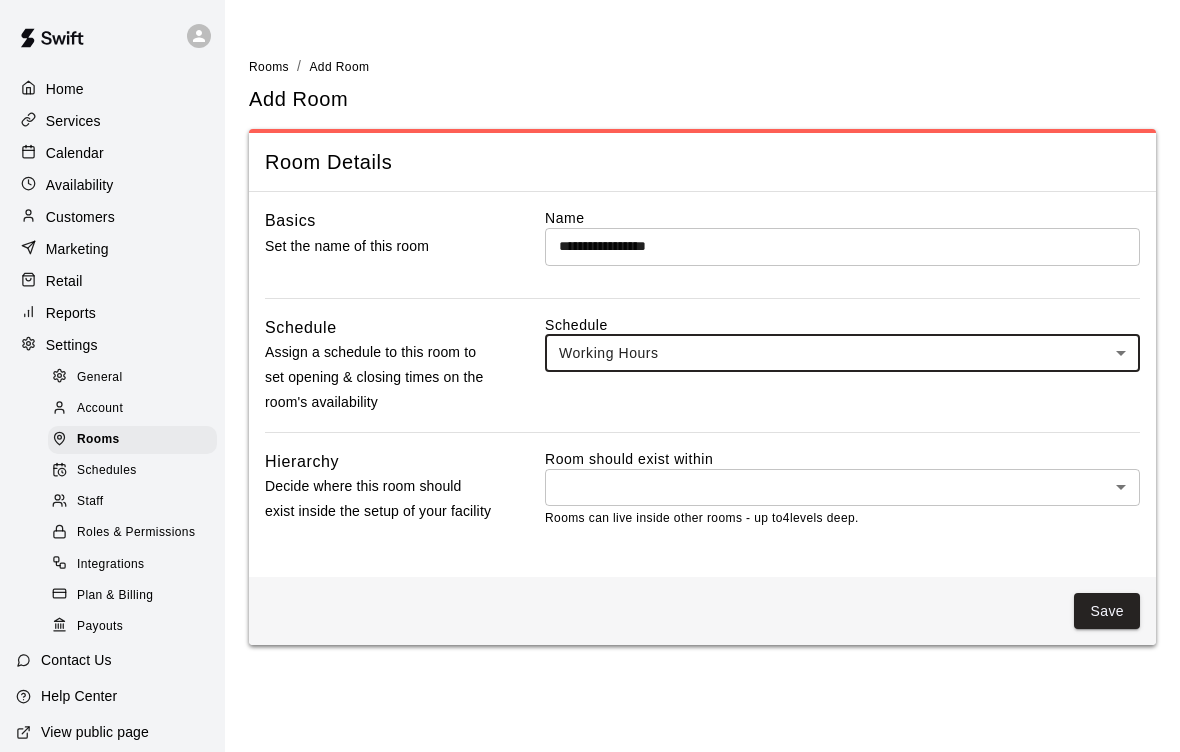 click on "**********" at bounding box center [590, 334] 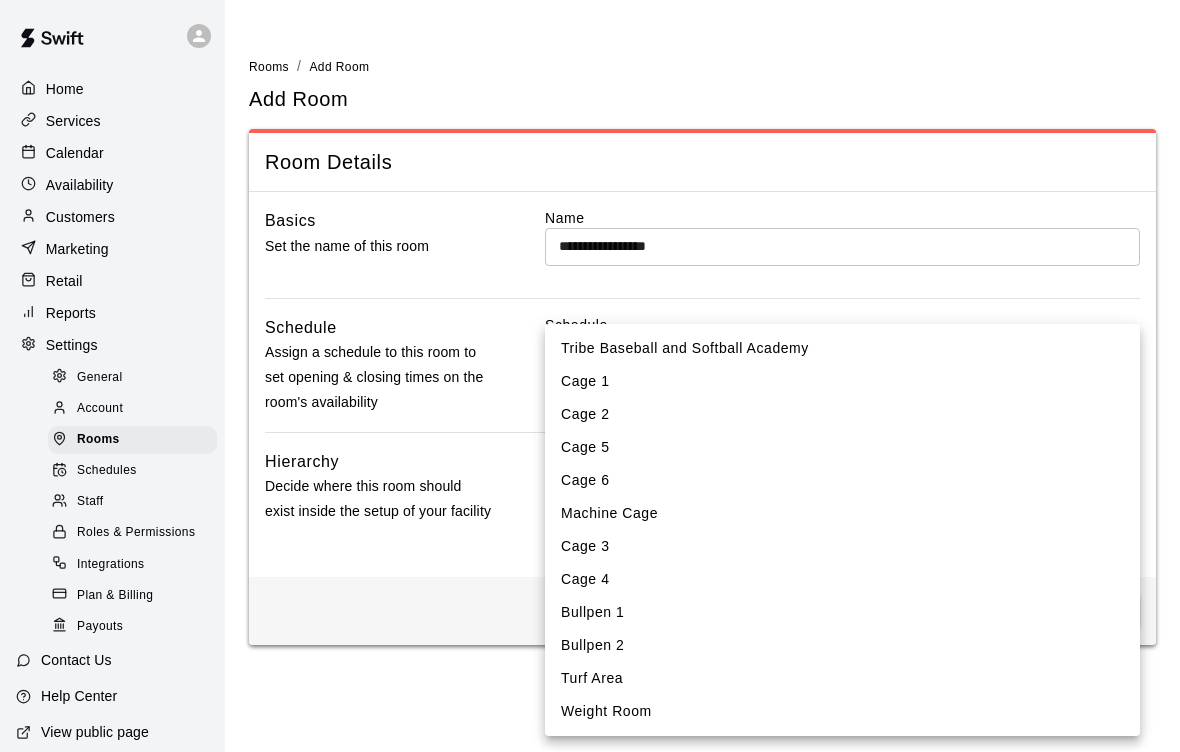click on "Tribe Baseball and Softball Academy" at bounding box center (842, 348) 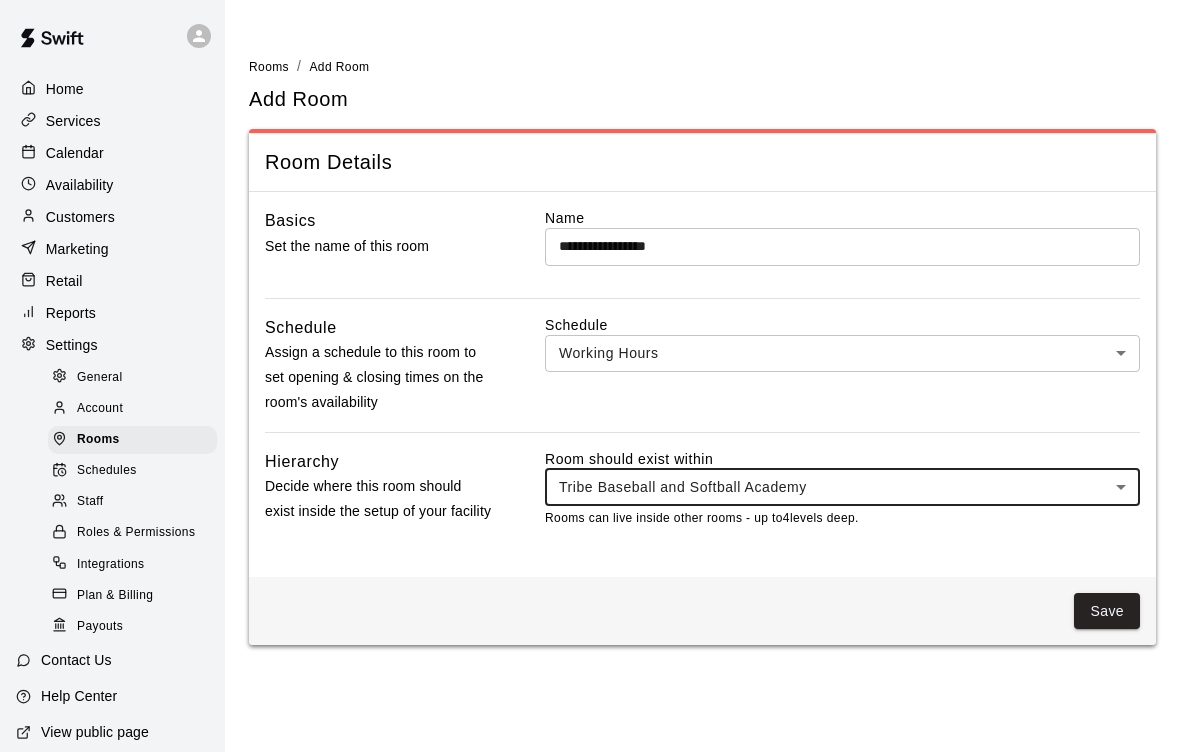 click on "Save" at bounding box center (1107, 611) 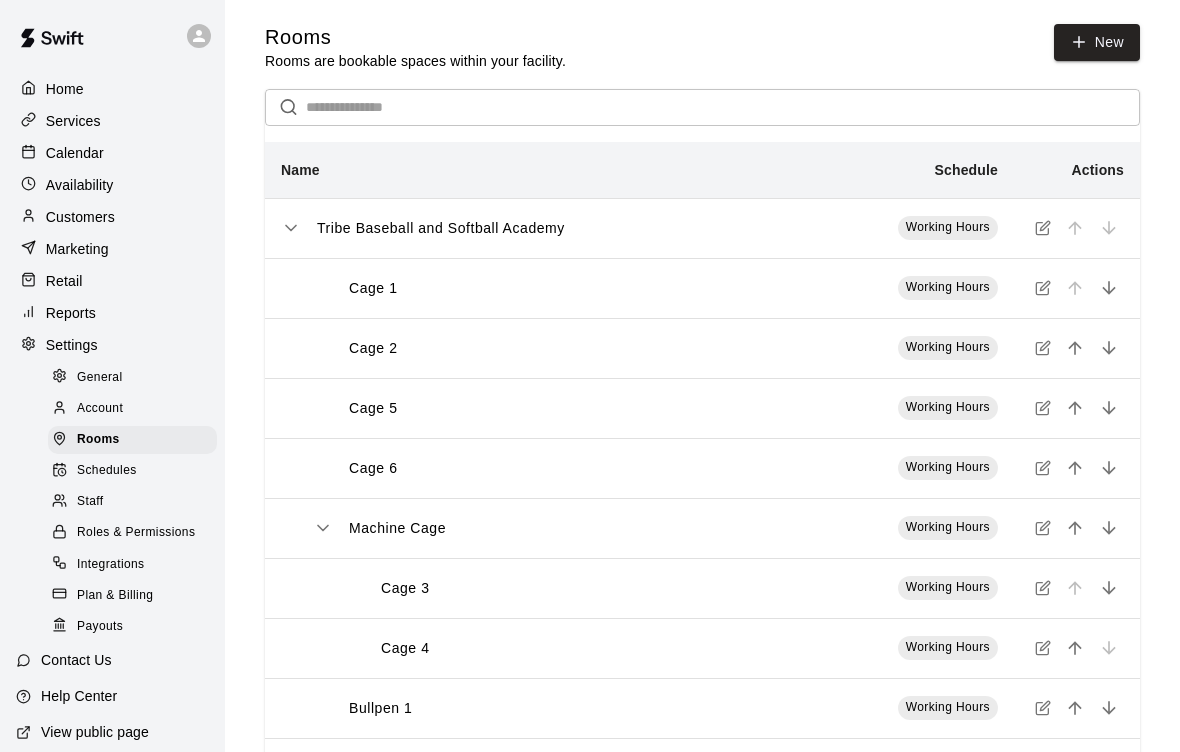 click on "New" at bounding box center (1097, 42) 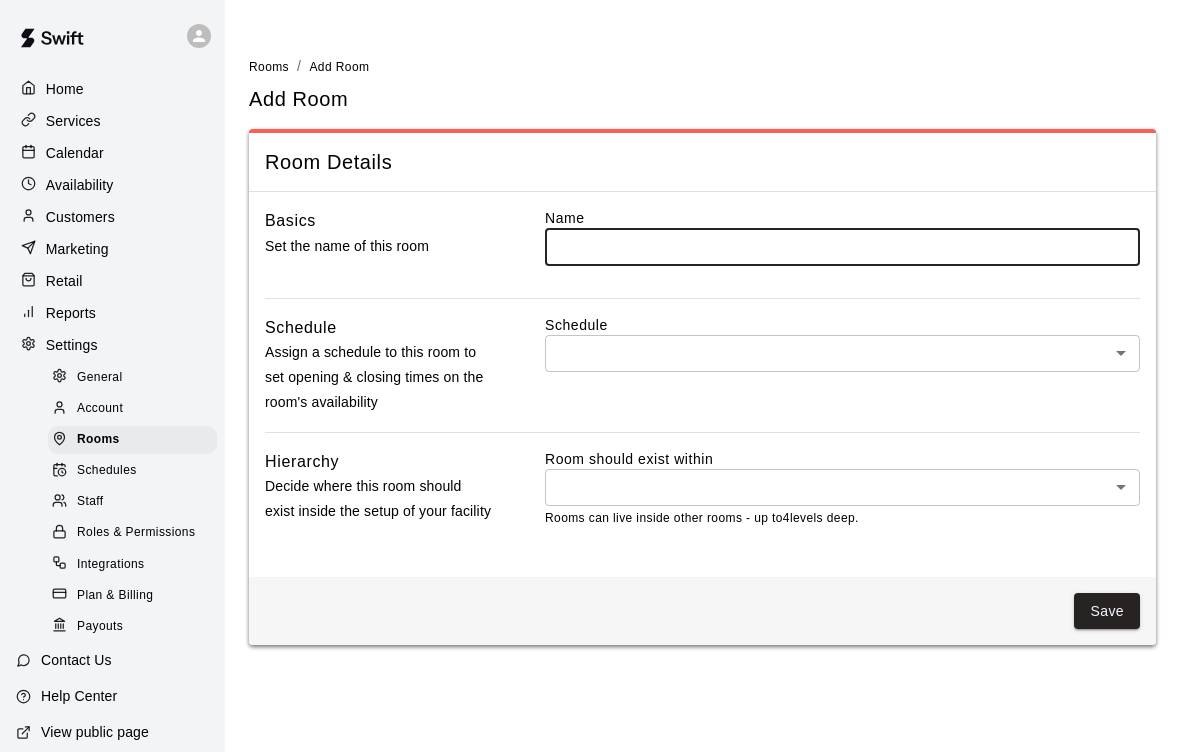 click on "Name" at bounding box center (842, 218) 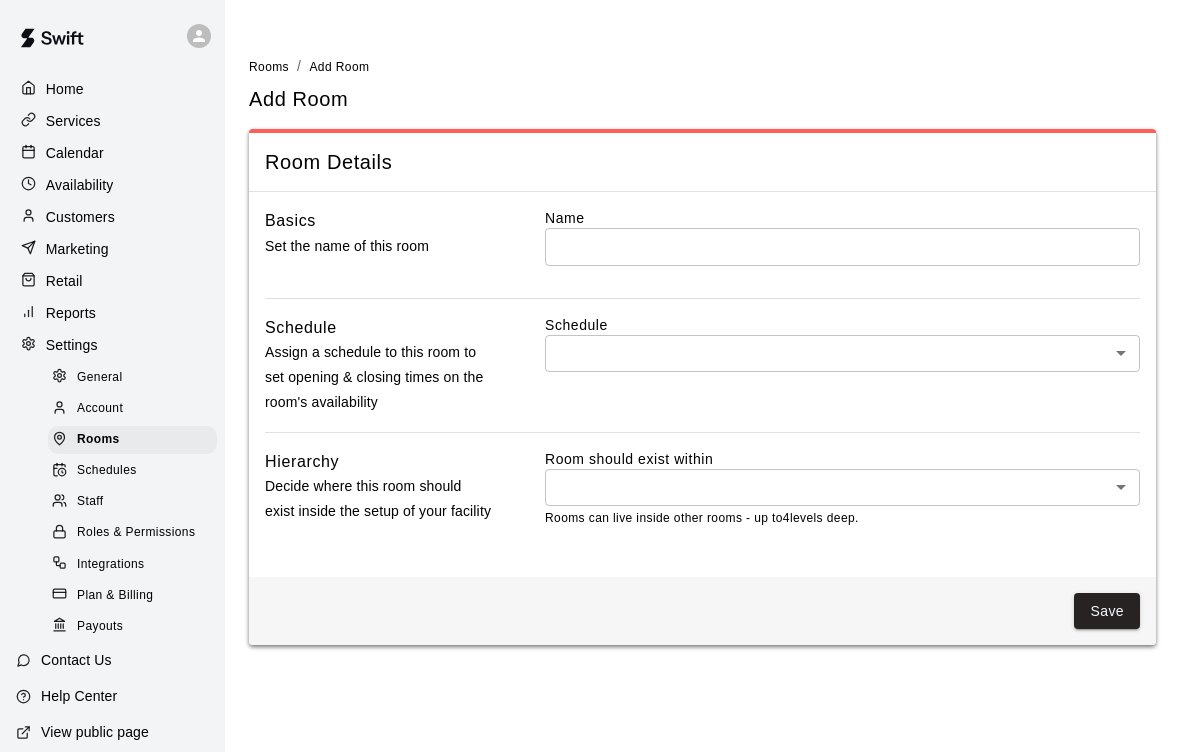 click at bounding box center [842, 246] 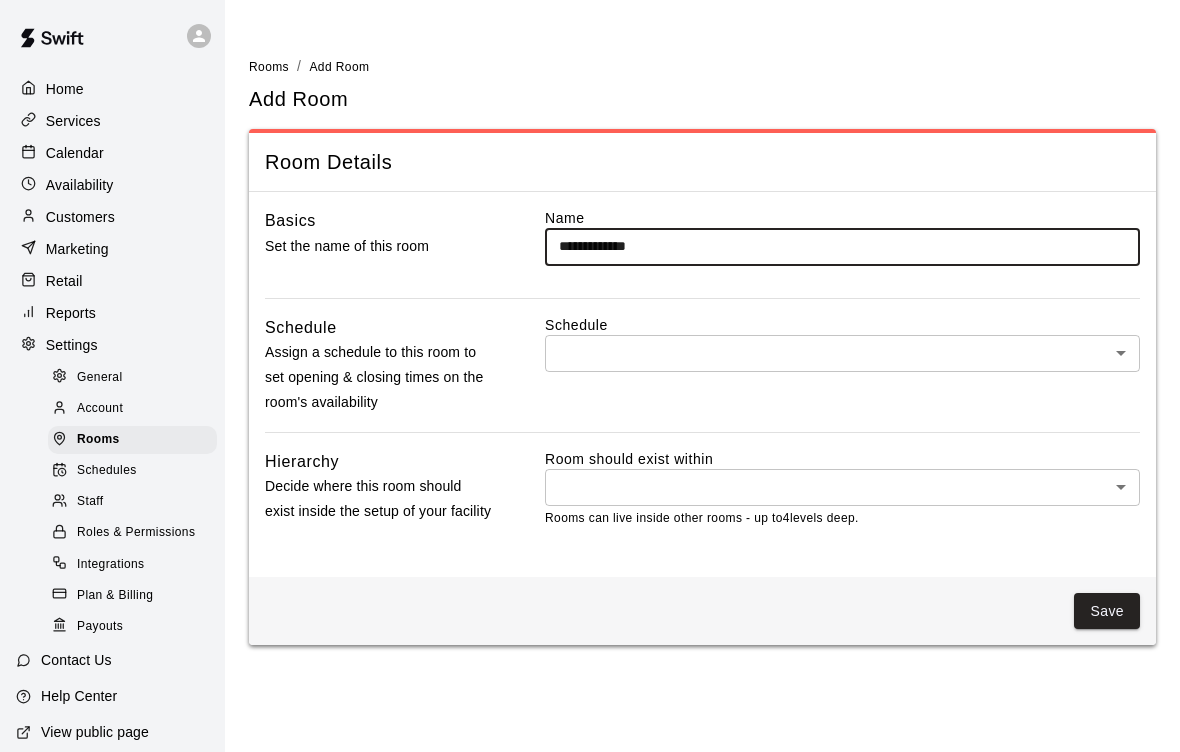 type on "**********" 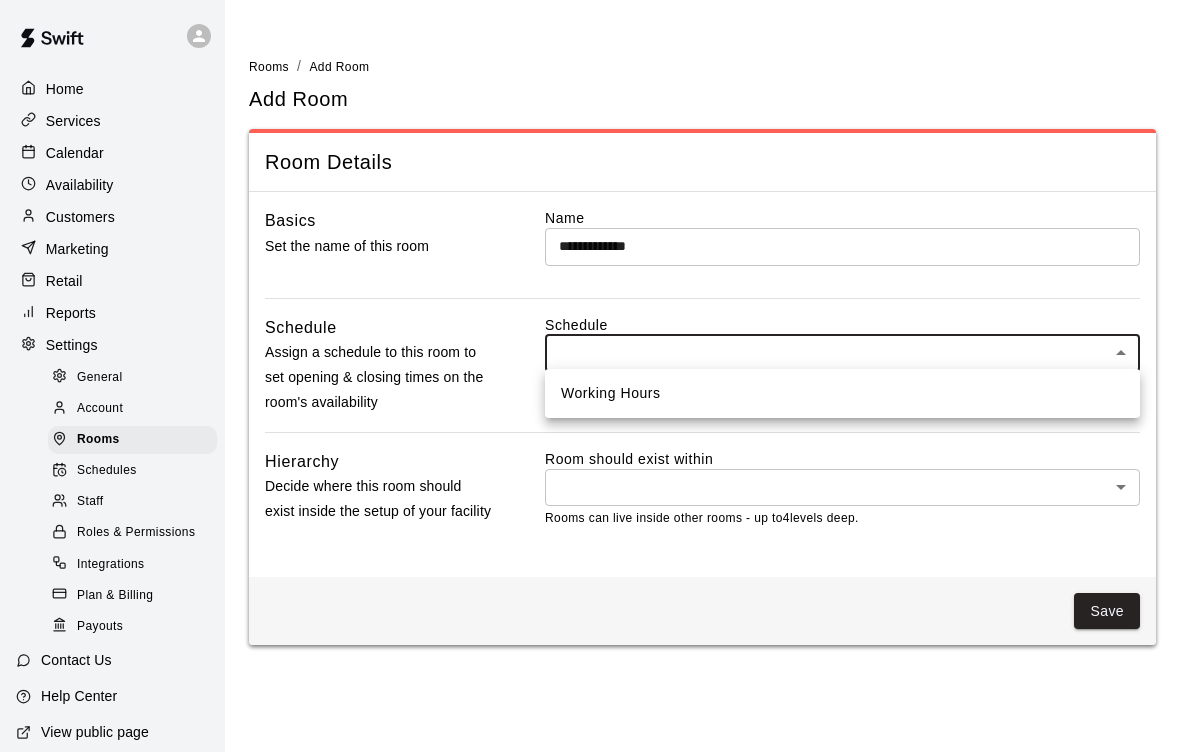 click on "Working Hours" at bounding box center [842, 393] 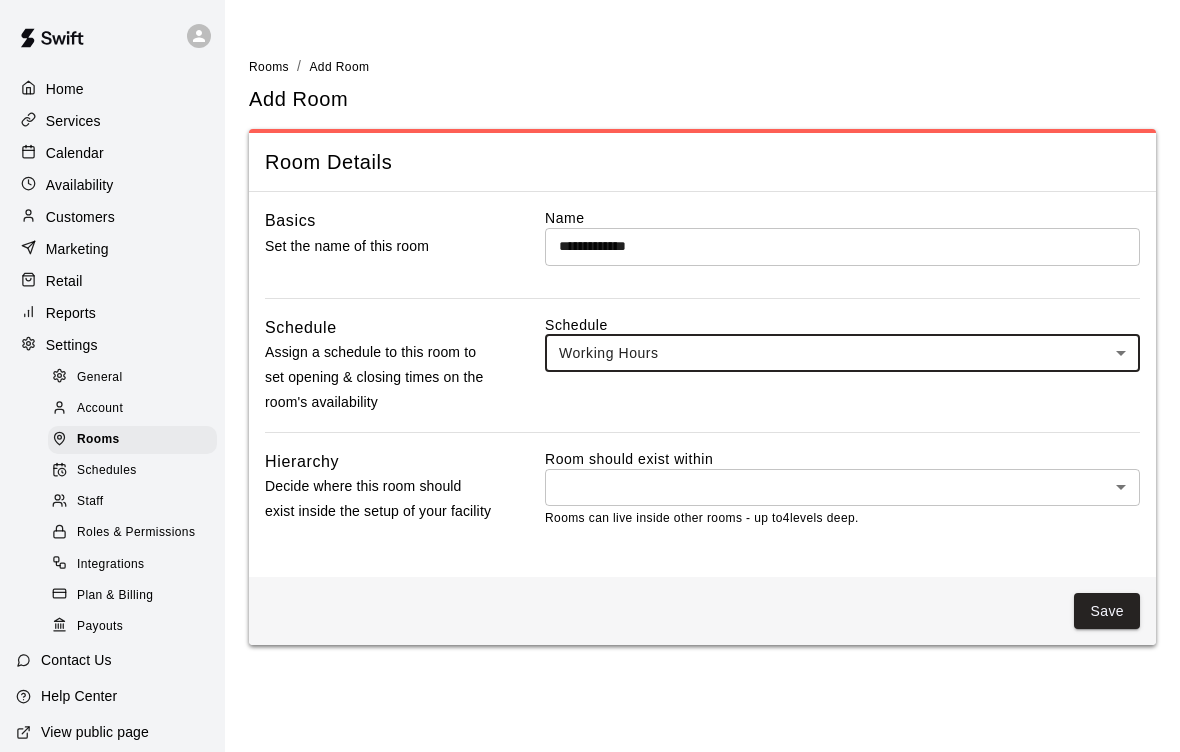 click on "Save" at bounding box center [1107, 611] 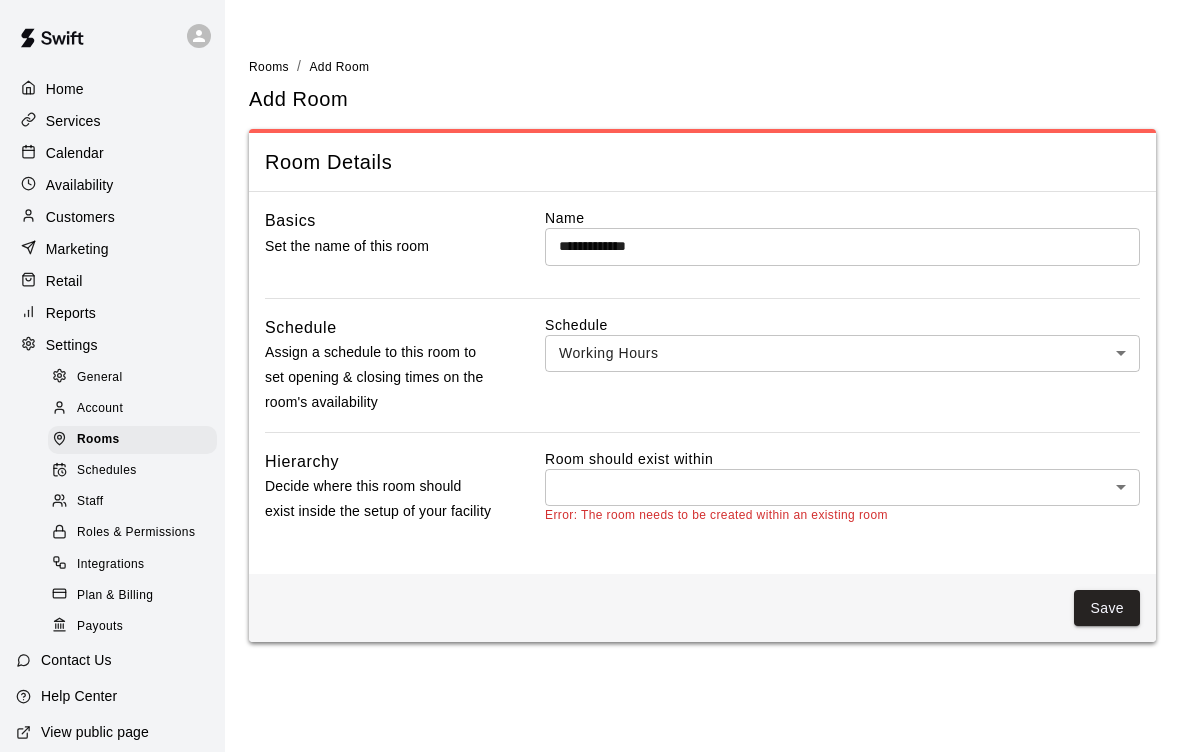 click on "**********" at bounding box center [590, 333] 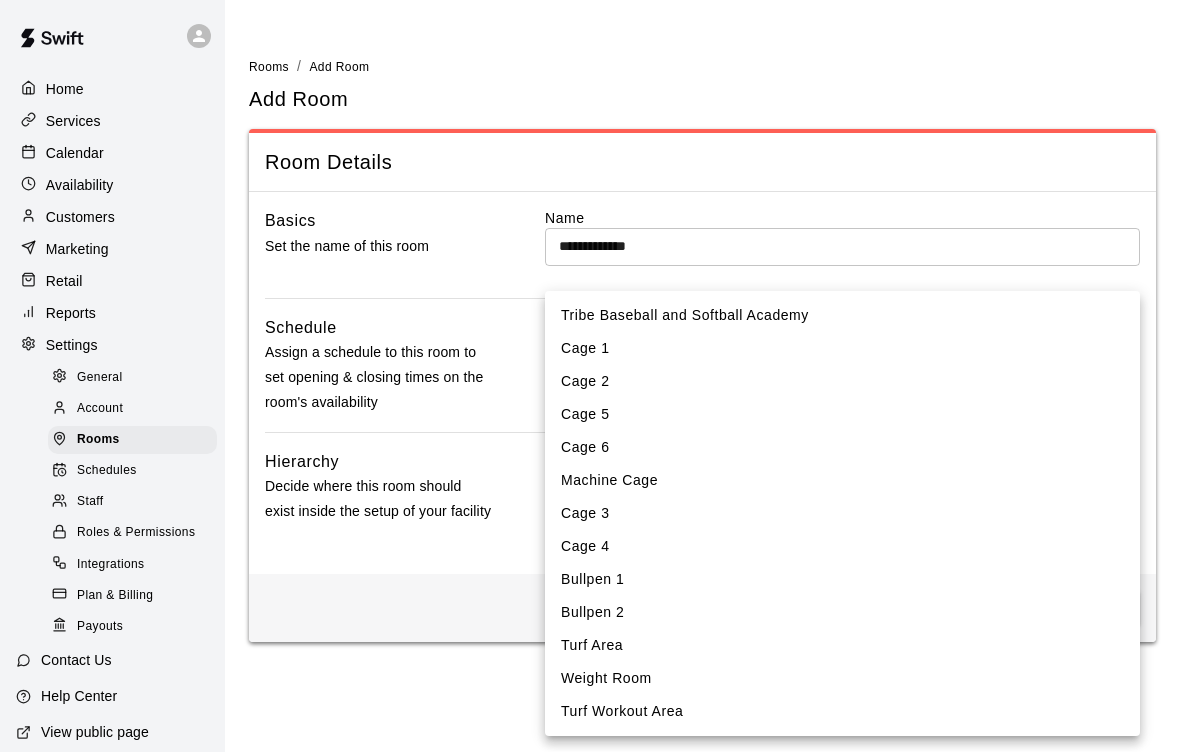 click on "Tribe Baseball and Softball Academy" at bounding box center [842, 315] 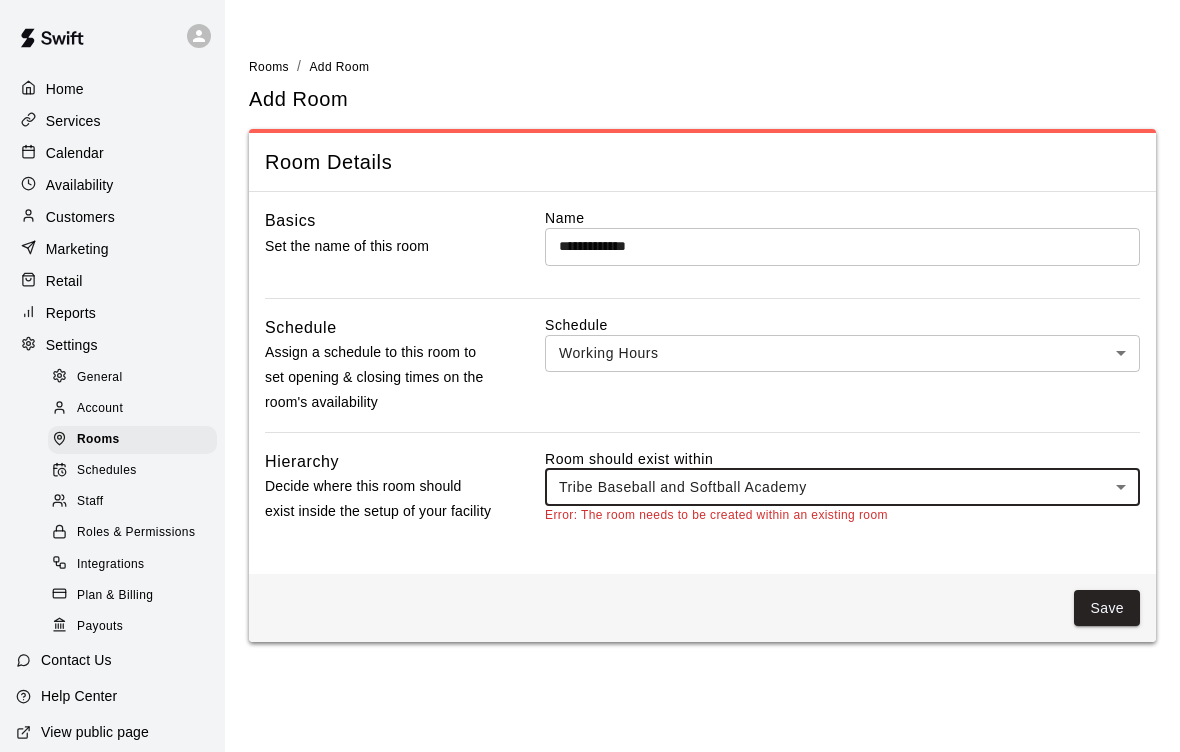 click on "Save" at bounding box center [1107, 608] 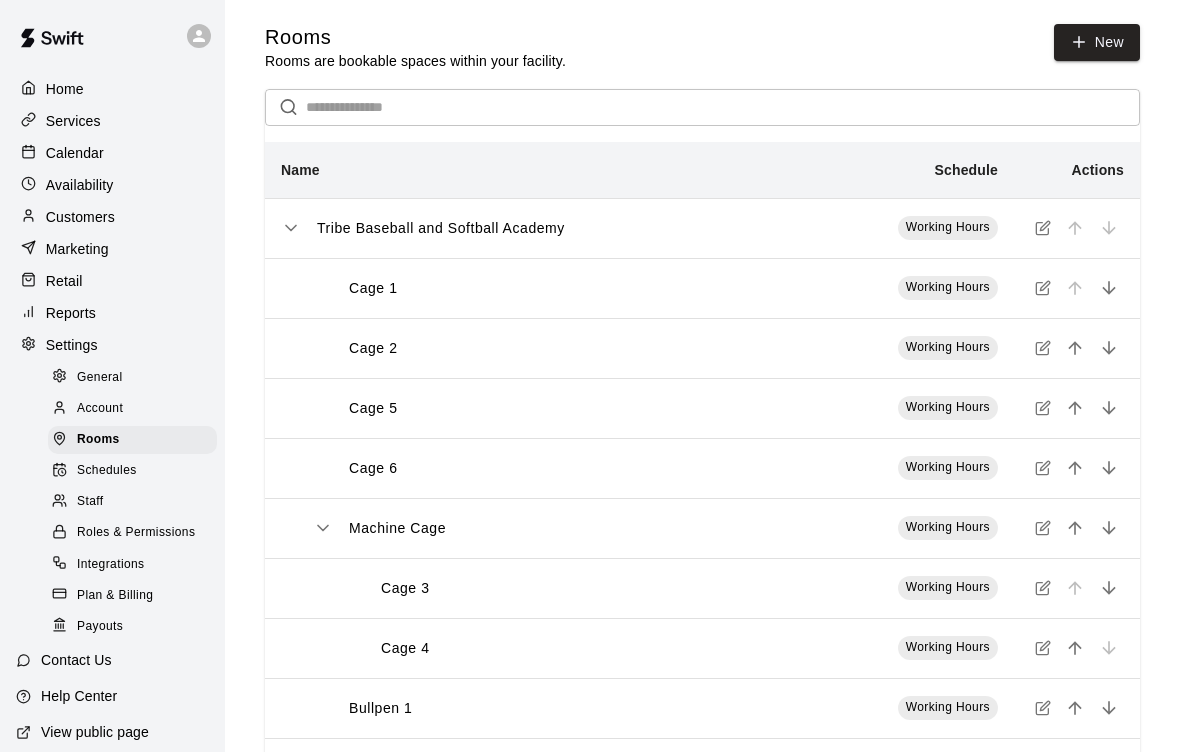 click on "New" at bounding box center (1097, 42) 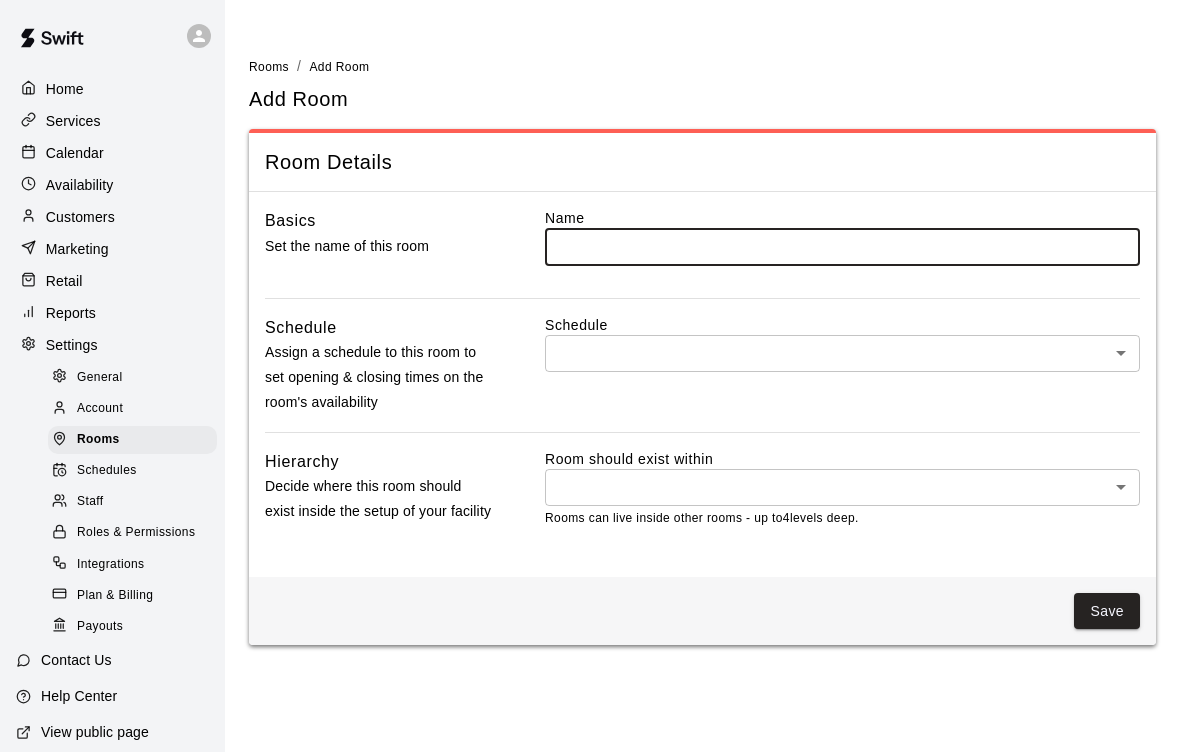 click at bounding box center (842, 246) 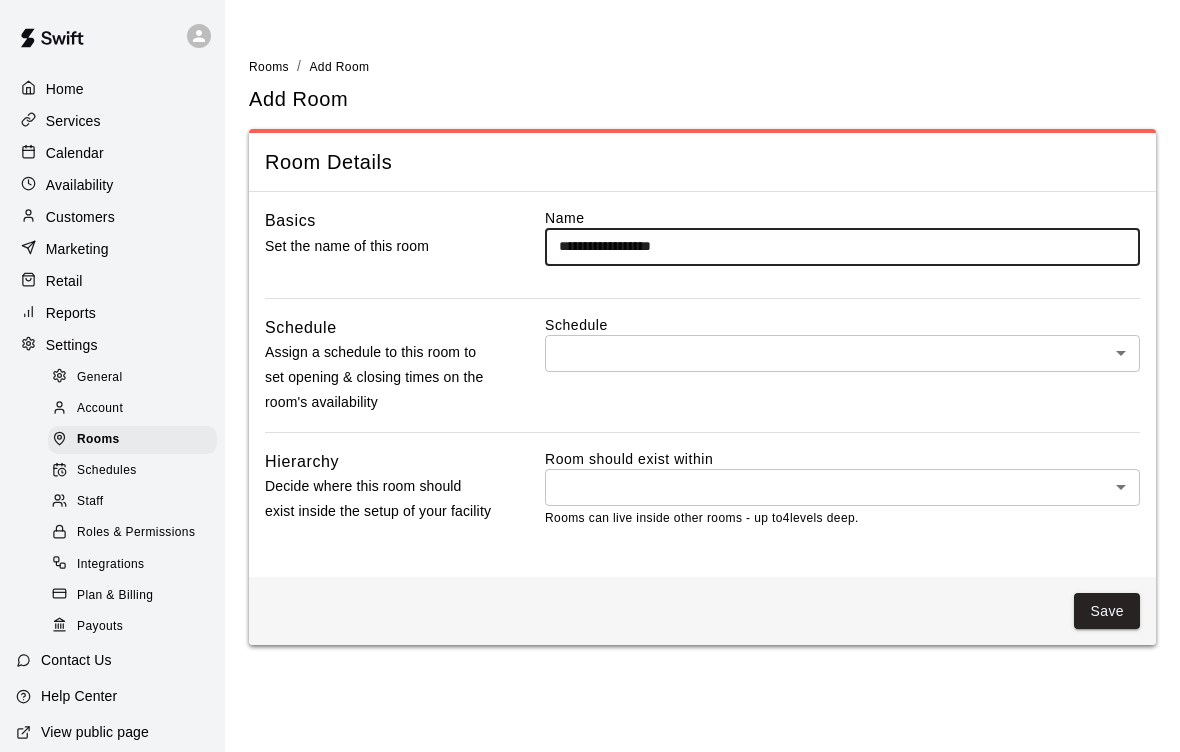 type on "**********" 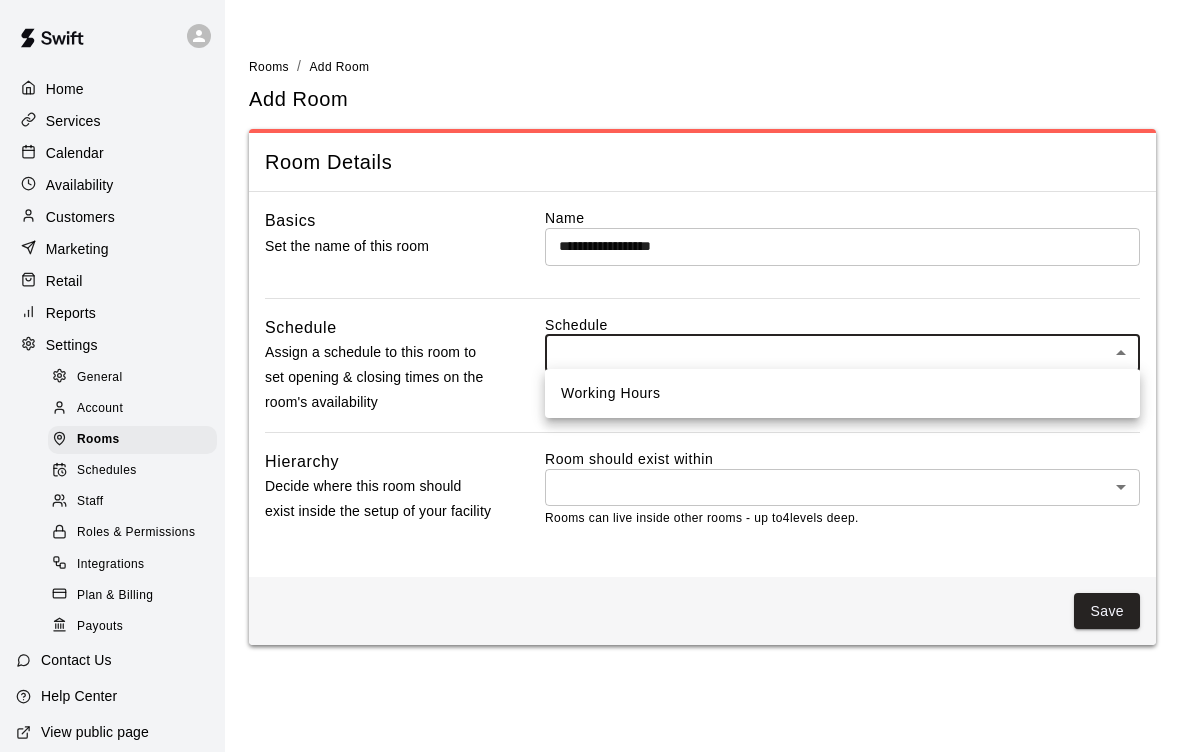click on "Working Hours" at bounding box center (842, 393) 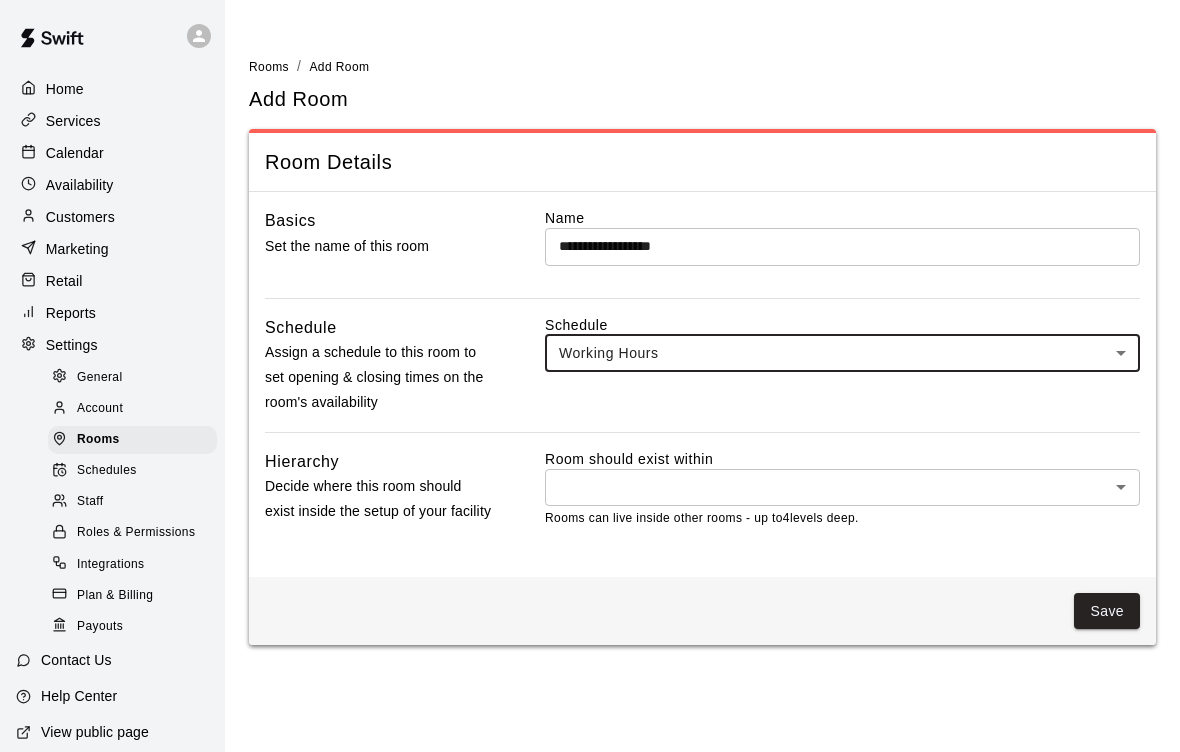 click on "**********" at bounding box center (590, 334) 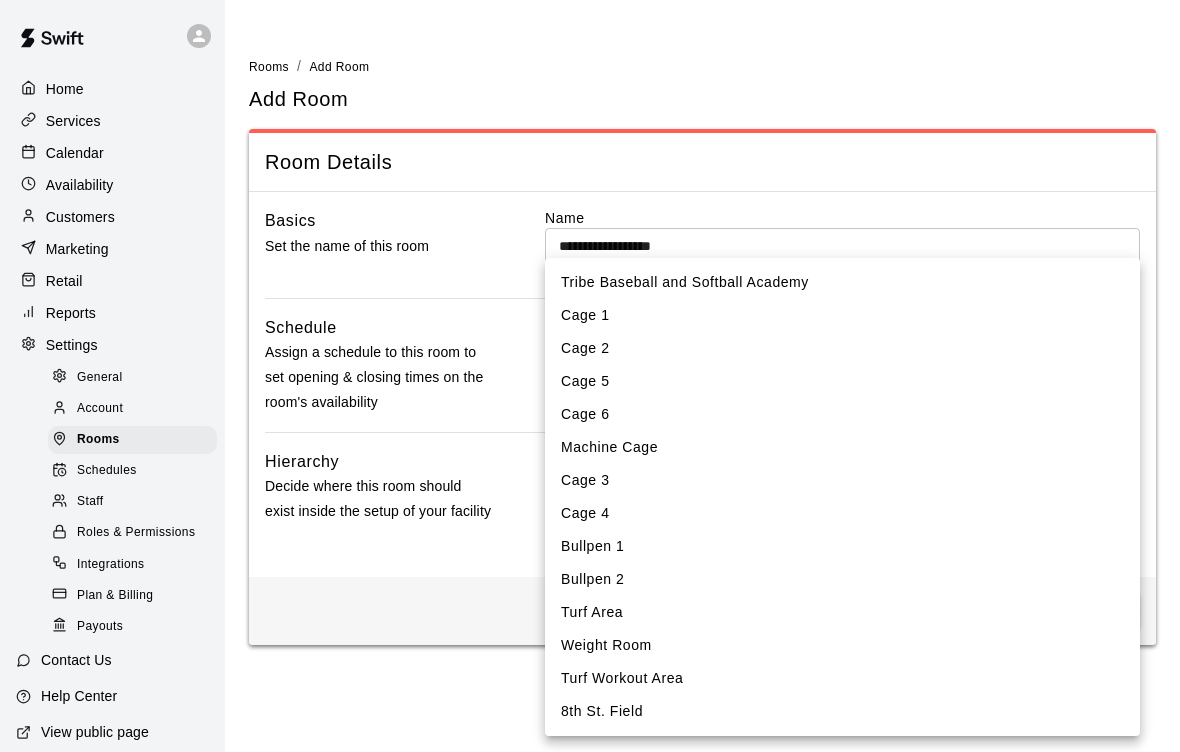 click on "Tribe Baseball and Softball Academy" at bounding box center (842, 282) 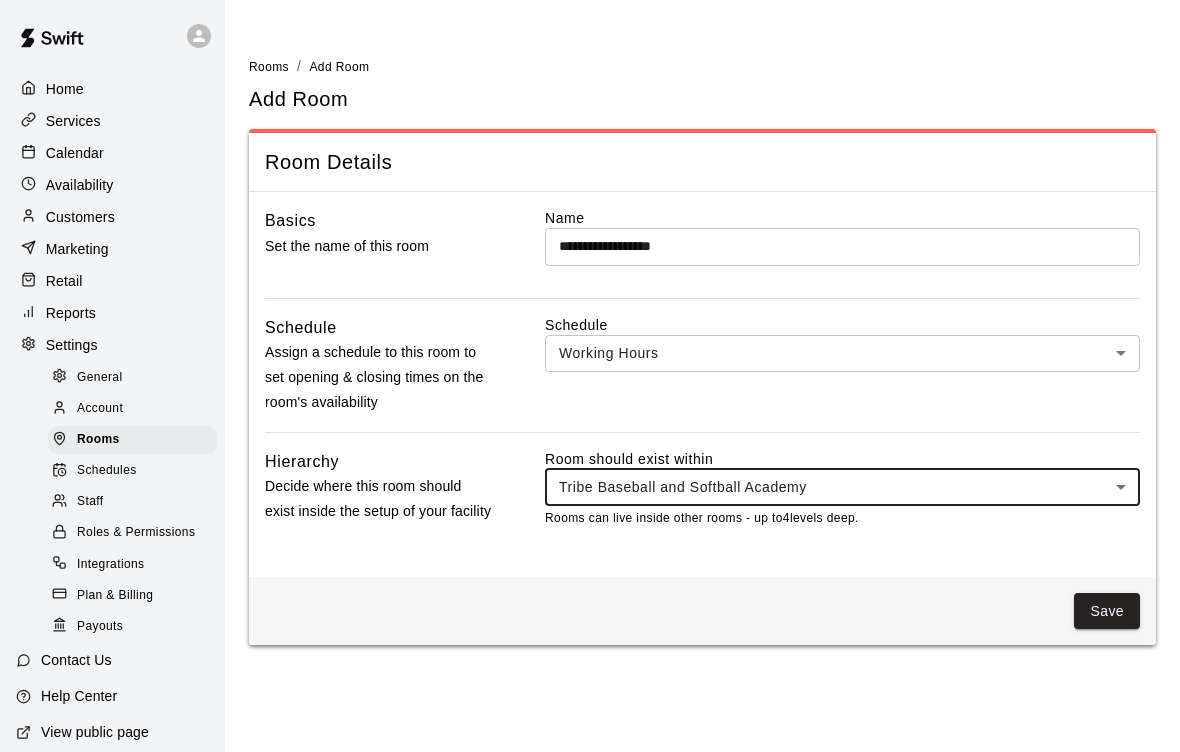 click on "Save" at bounding box center [1107, 611] 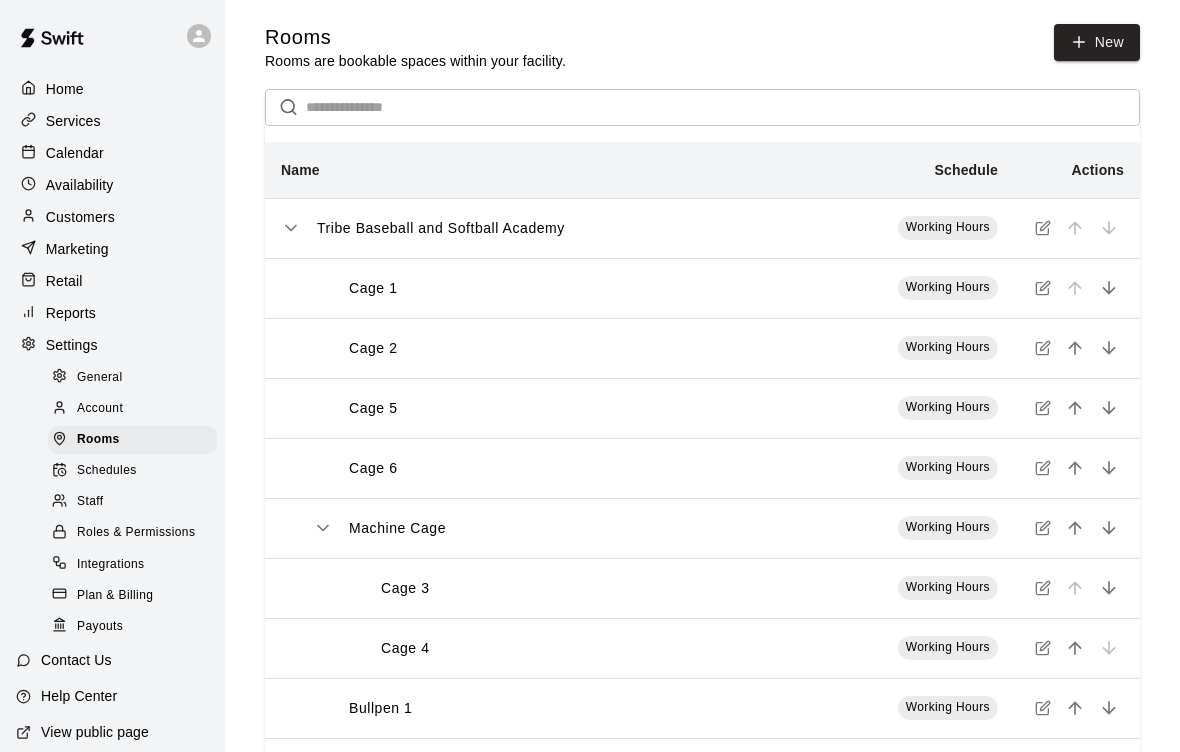 click on "New" at bounding box center (1097, 42) 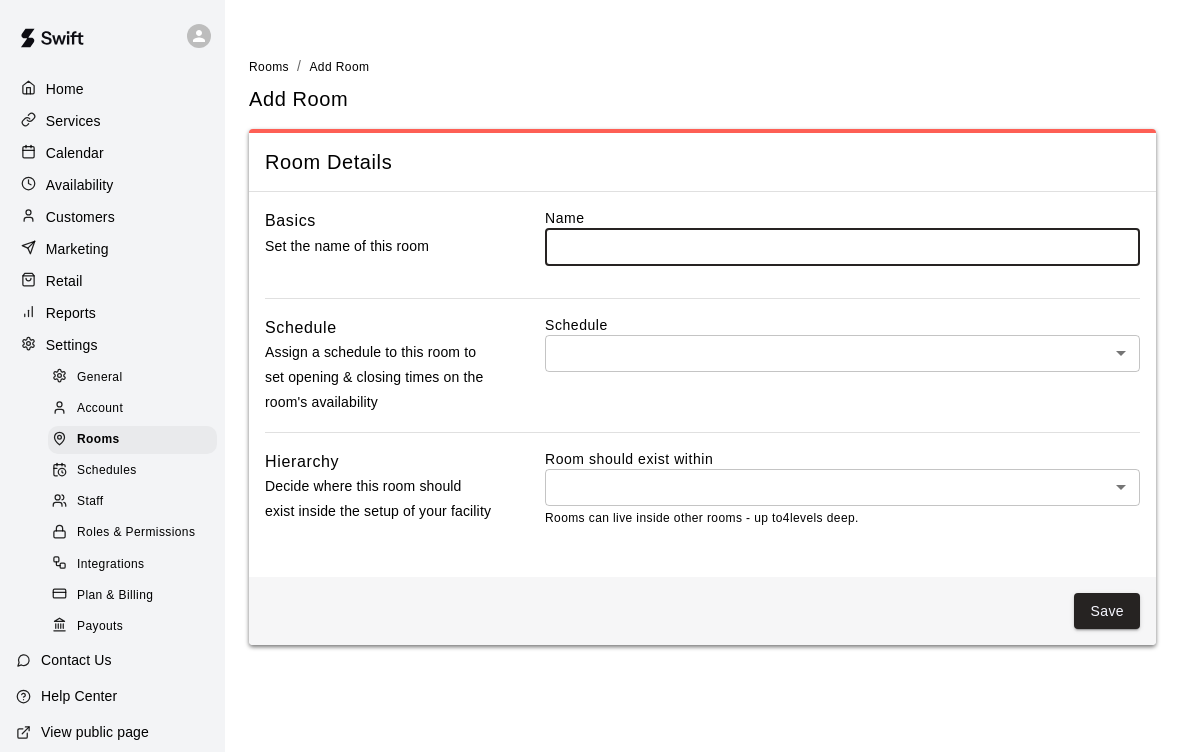 click at bounding box center (842, 246) 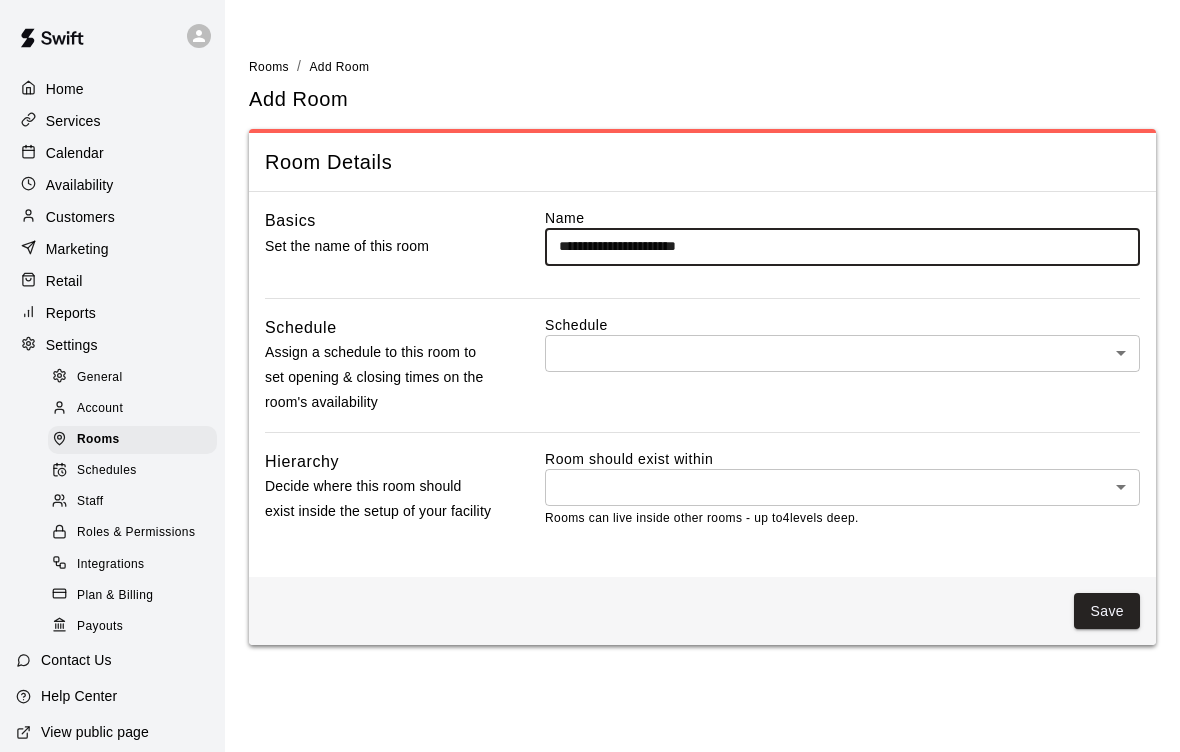 type on "**********" 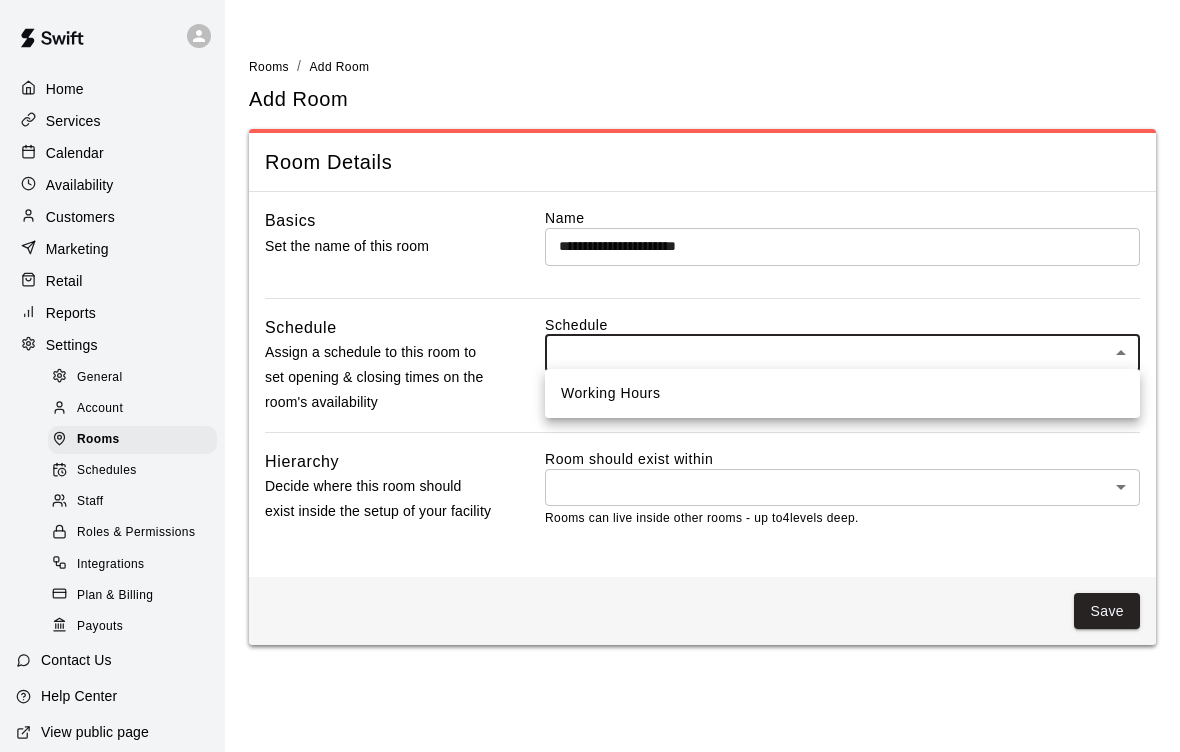click on "Working Hours" at bounding box center (842, 393) 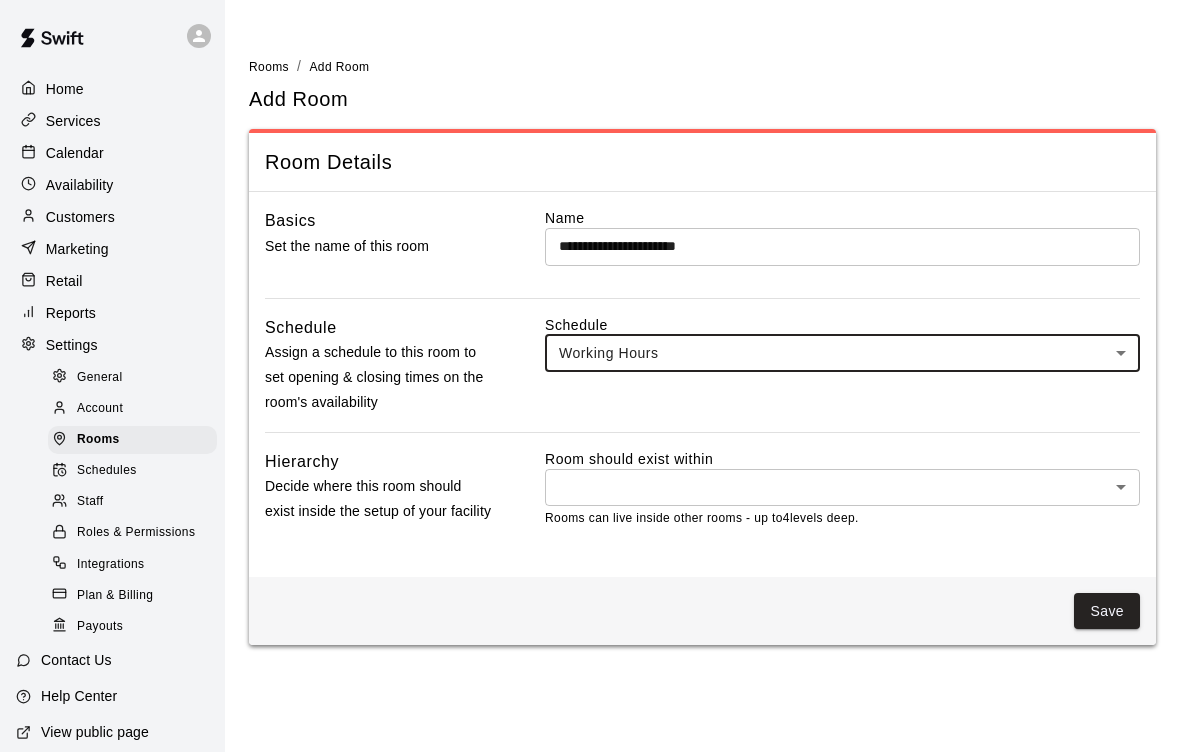 click on "**********" at bounding box center [590, 334] 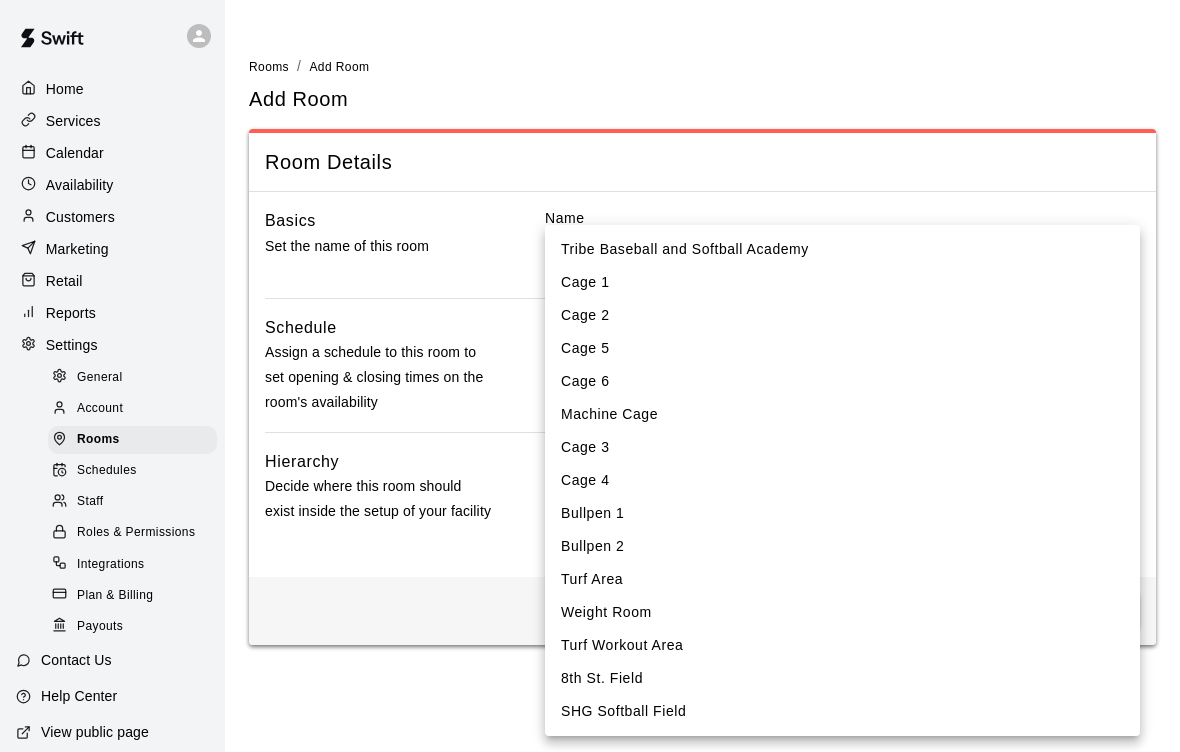click on "Tribe Baseball and Softball Academy" at bounding box center (842, 249) 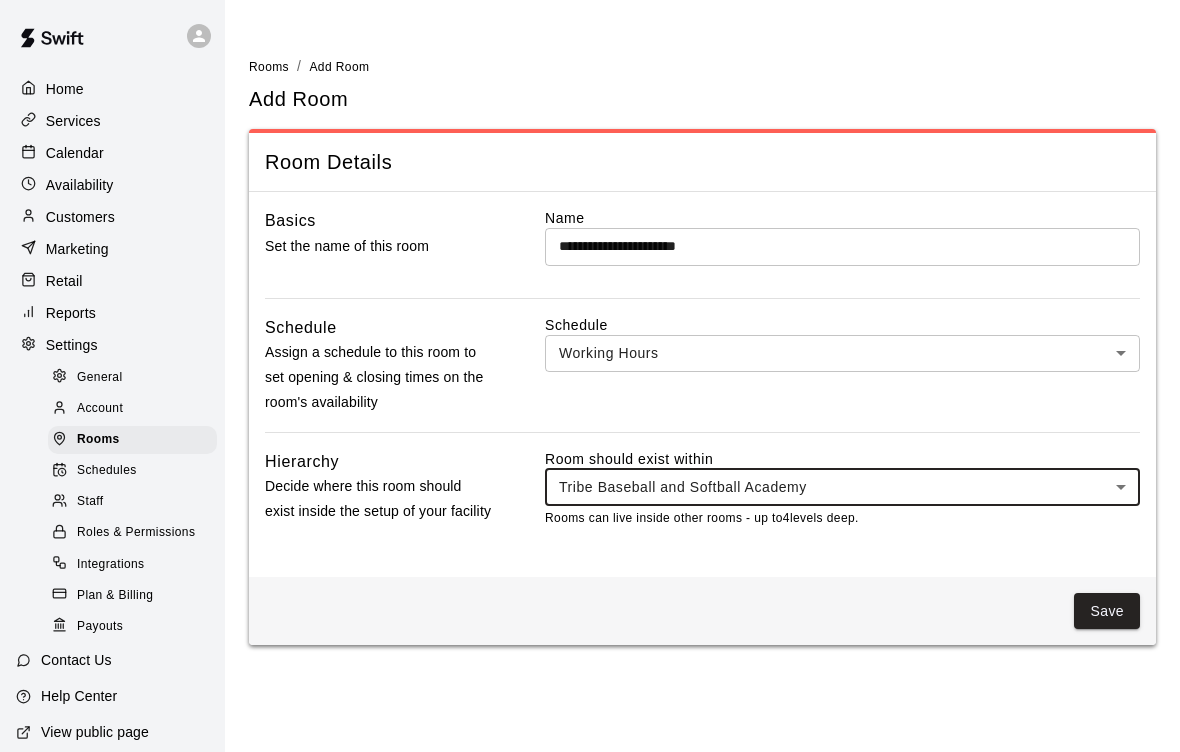 click on "Save" at bounding box center (1107, 611) 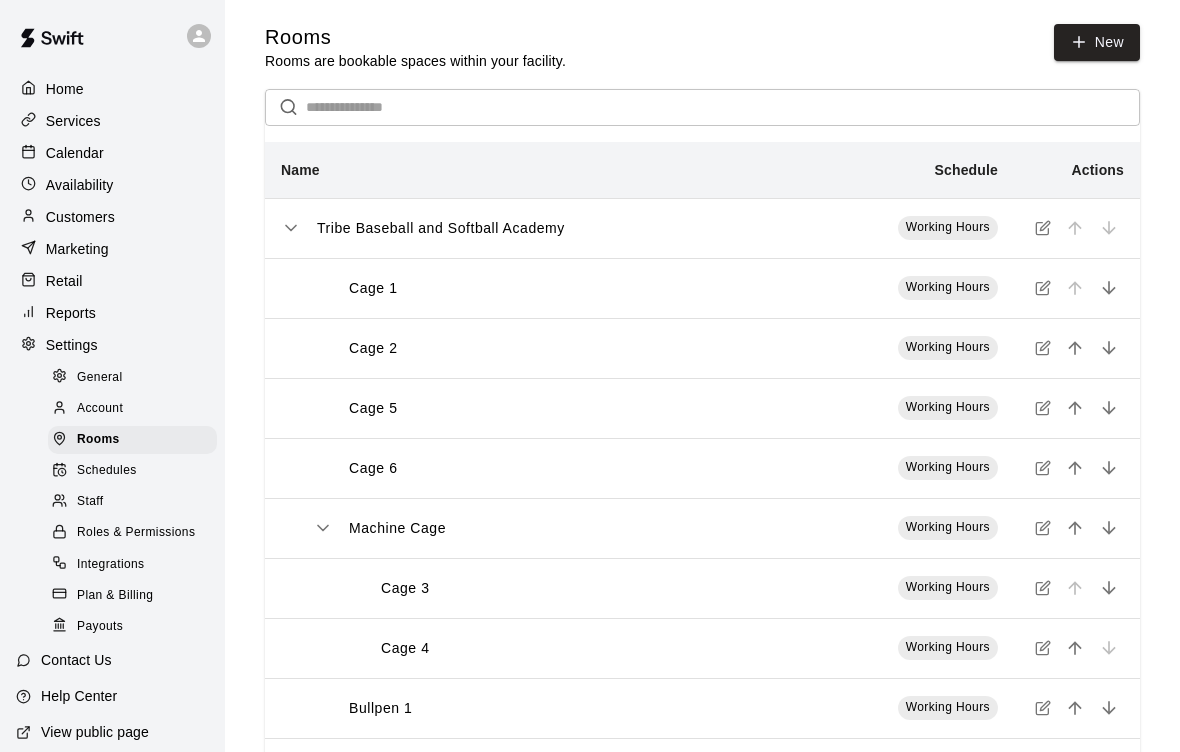 click on "Services" at bounding box center [112, 121] 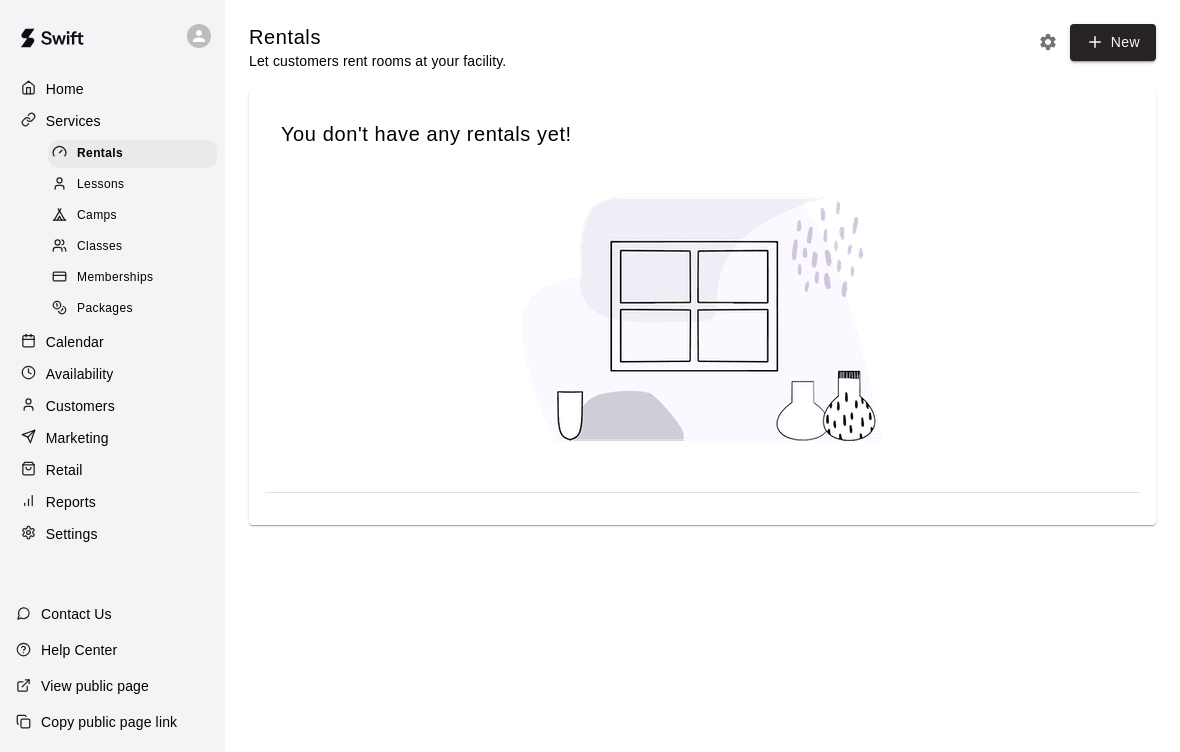 click on "New" at bounding box center [1113, 42] 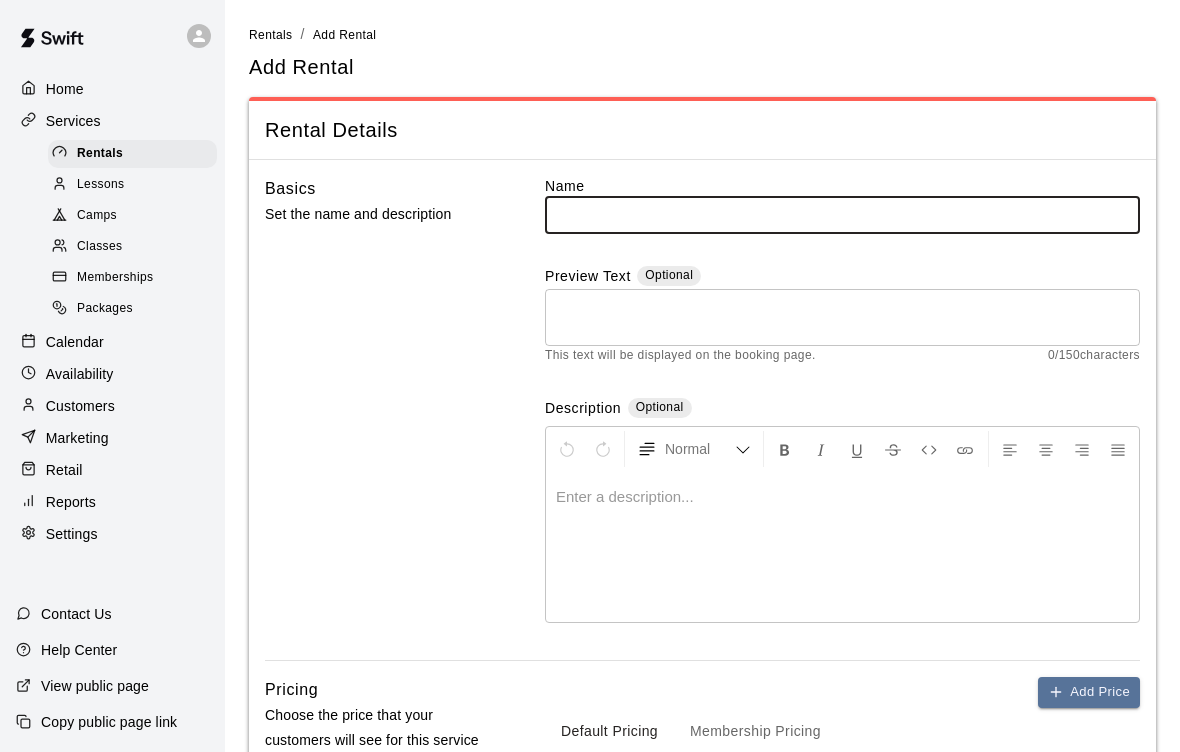 click at bounding box center (842, 214) 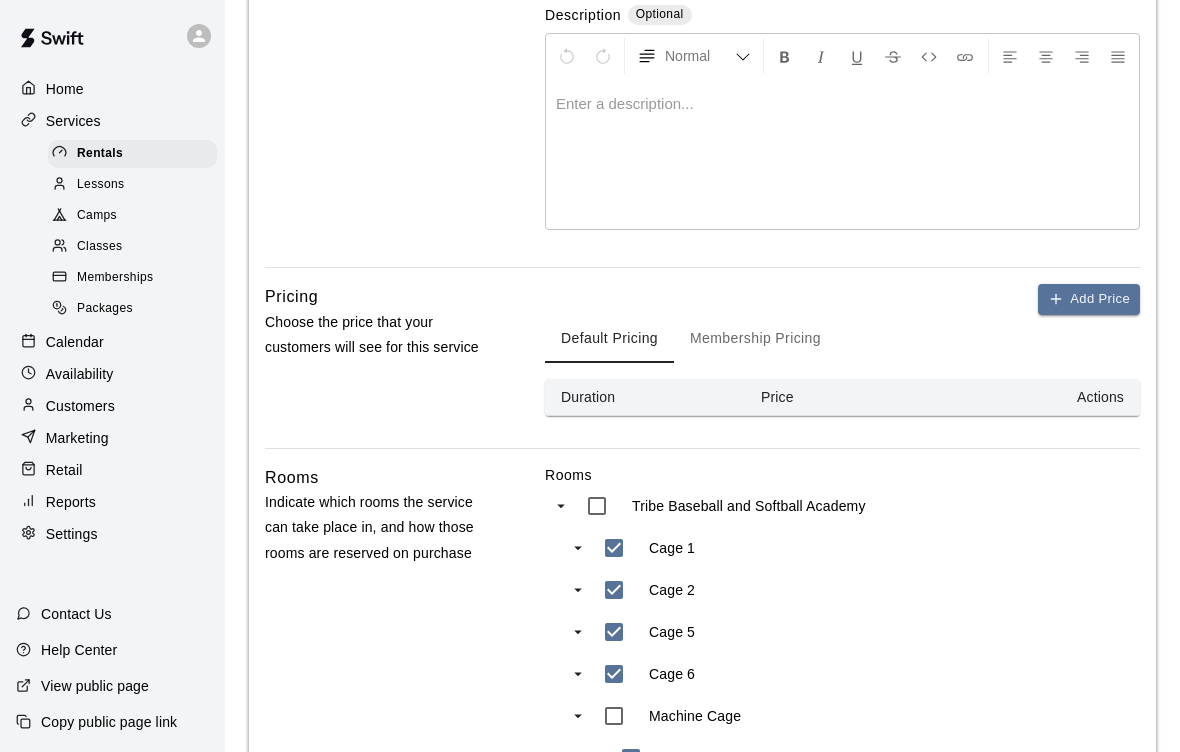 scroll, scrollTop: 420, scrollLeft: 0, axis: vertical 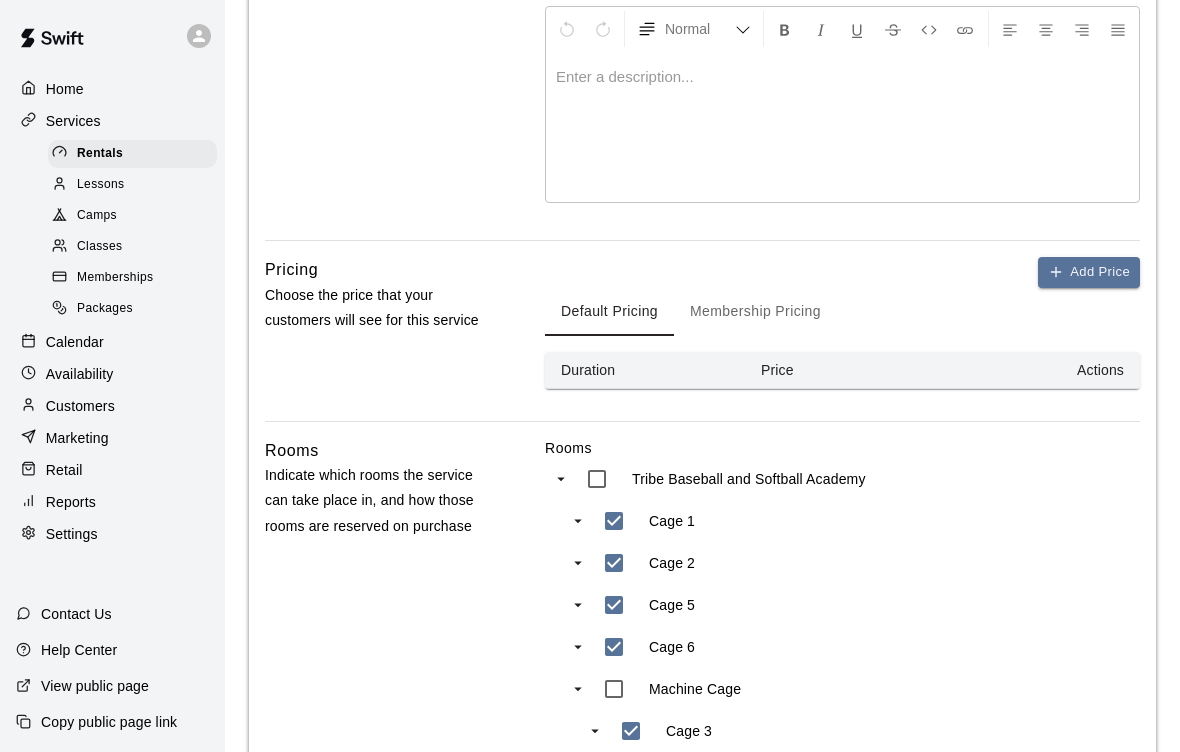 type on "**********" 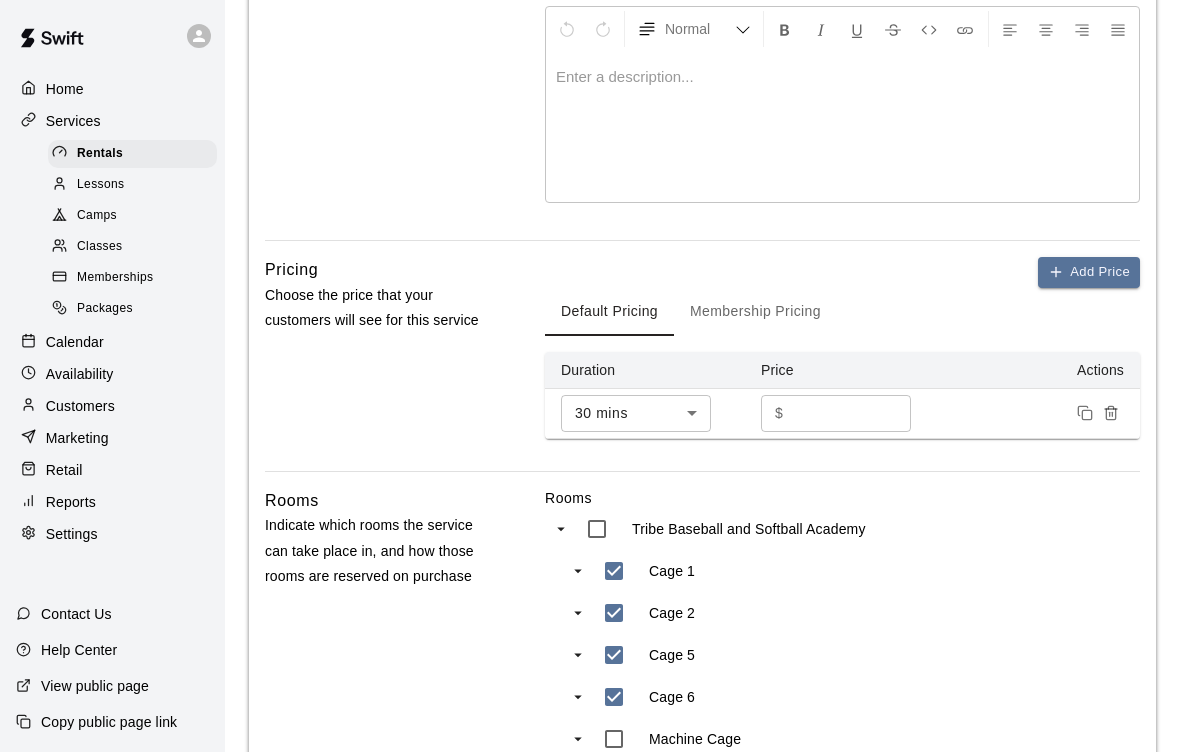 click on "*" at bounding box center [851, 413] 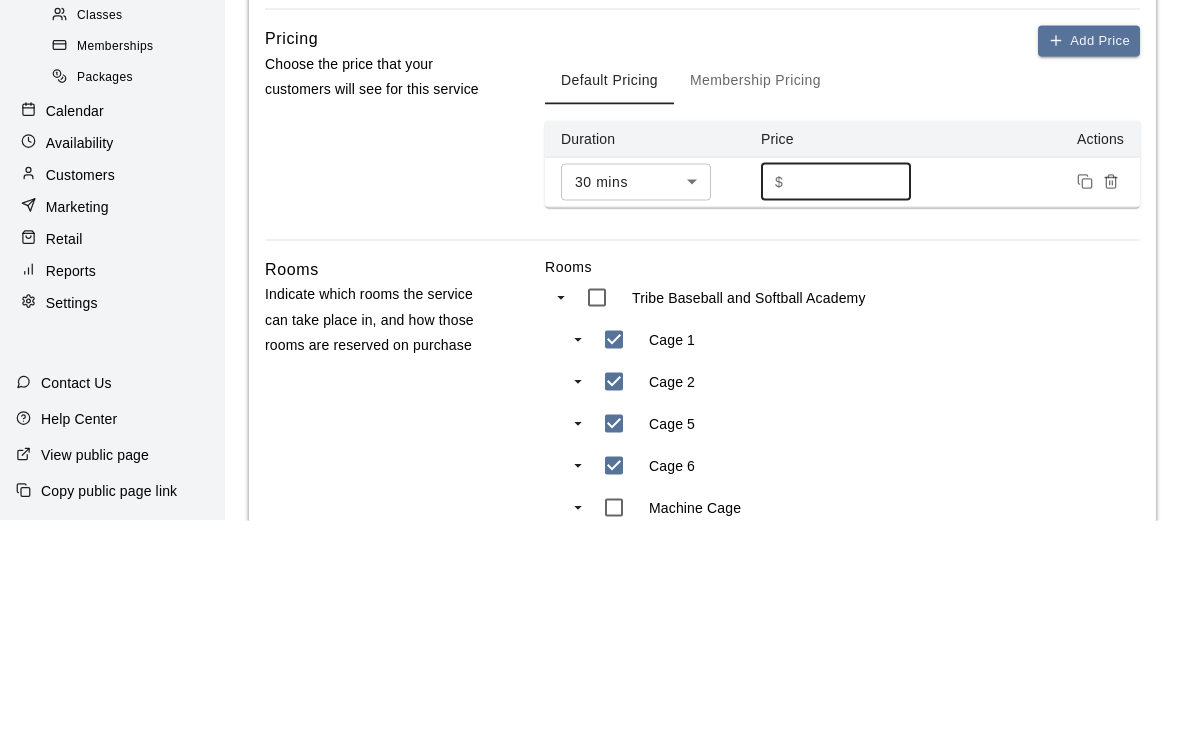 scroll, scrollTop: 652, scrollLeft: 0, axis: vertical 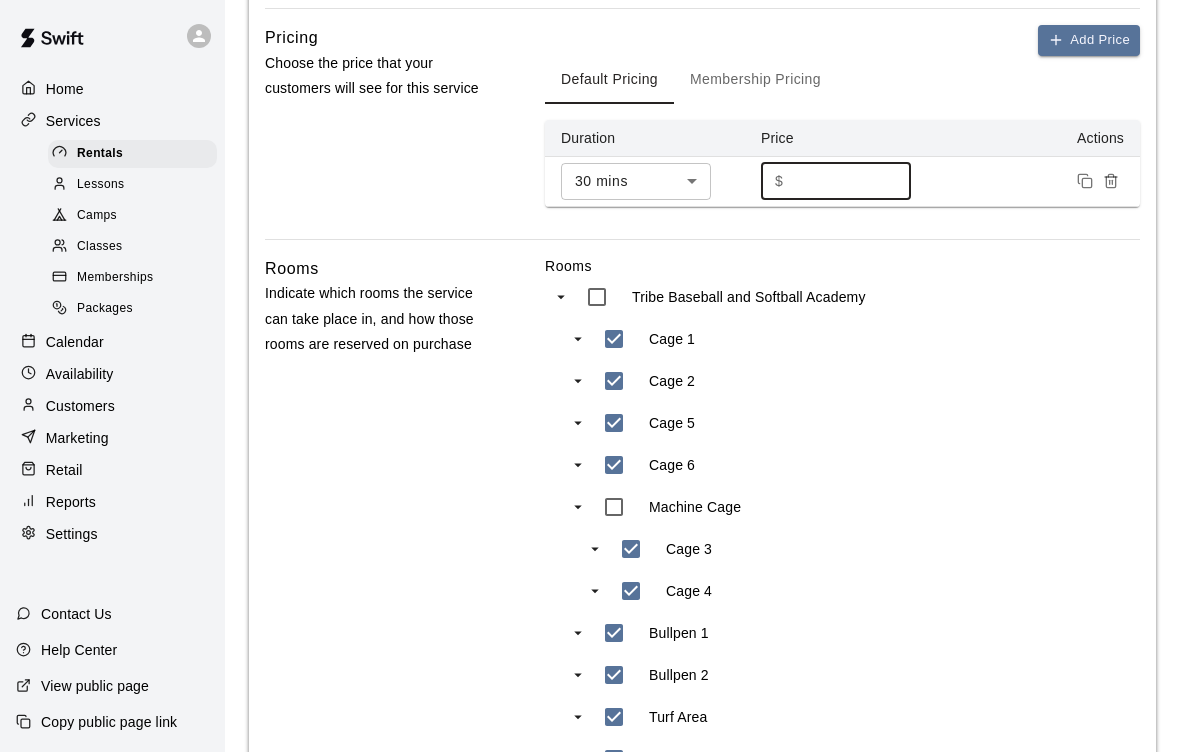 type on "**" 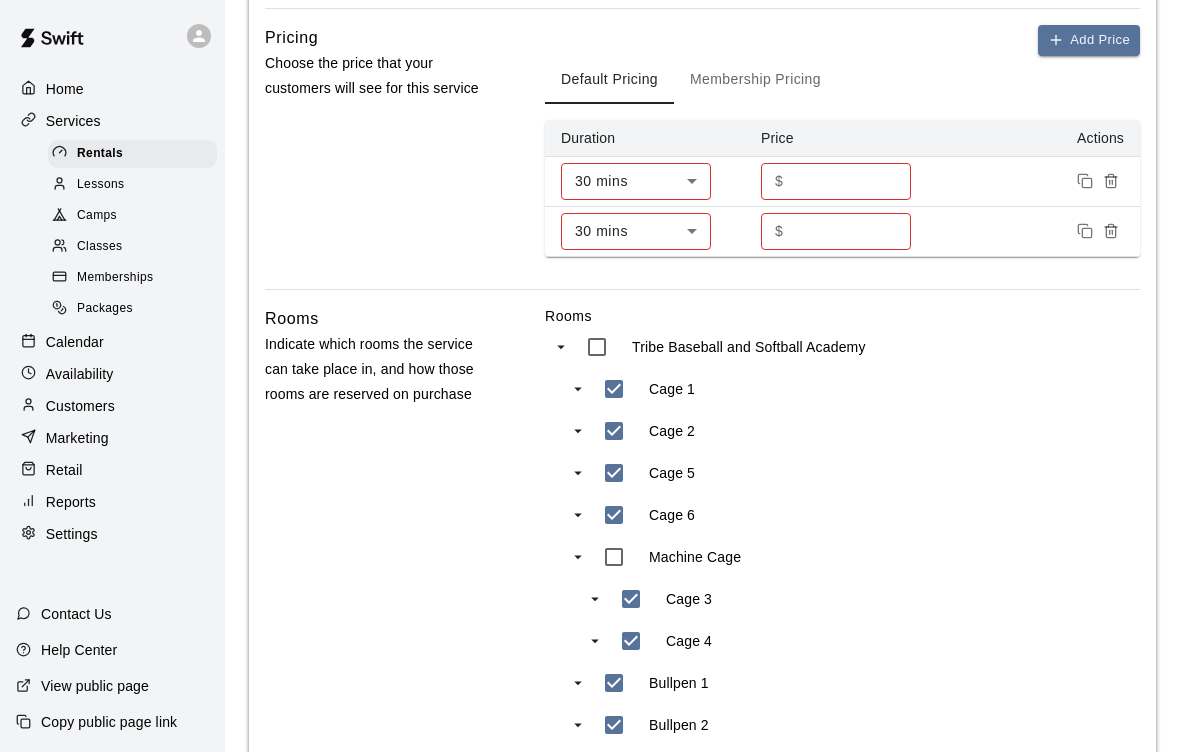 click on "**********" at bounding box center (590, 369) 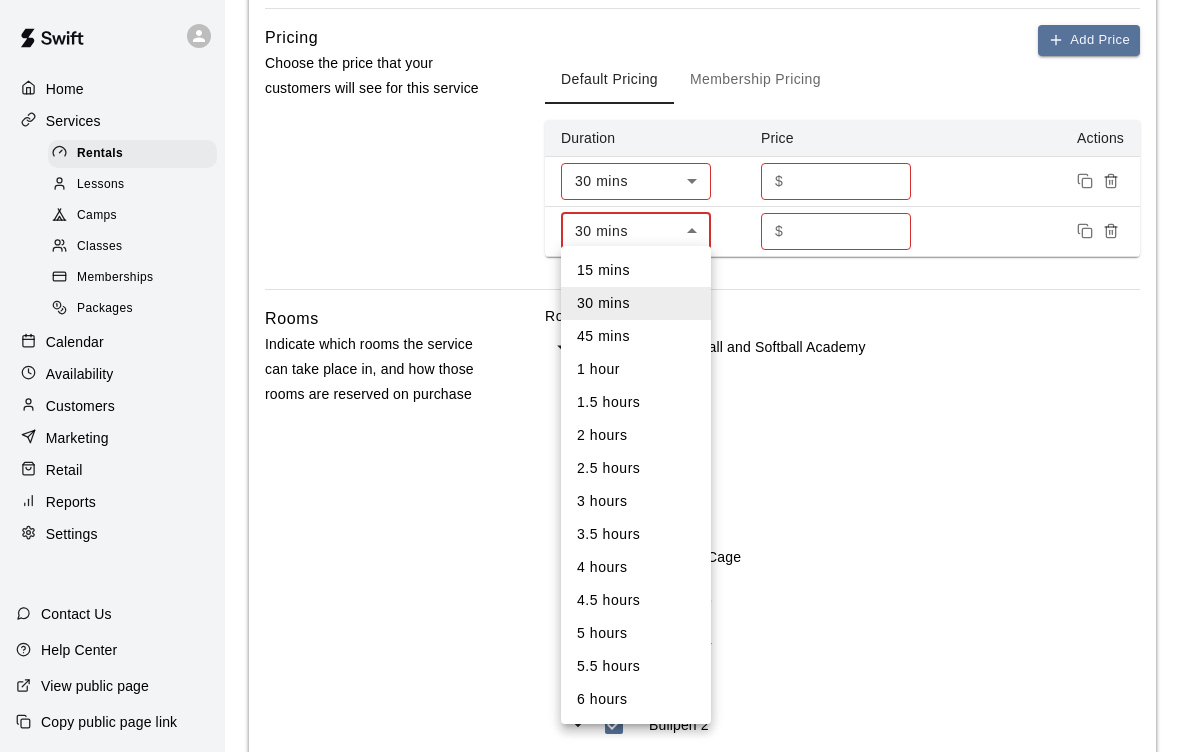 click on "1 hour" at bounding box center [636, 369] 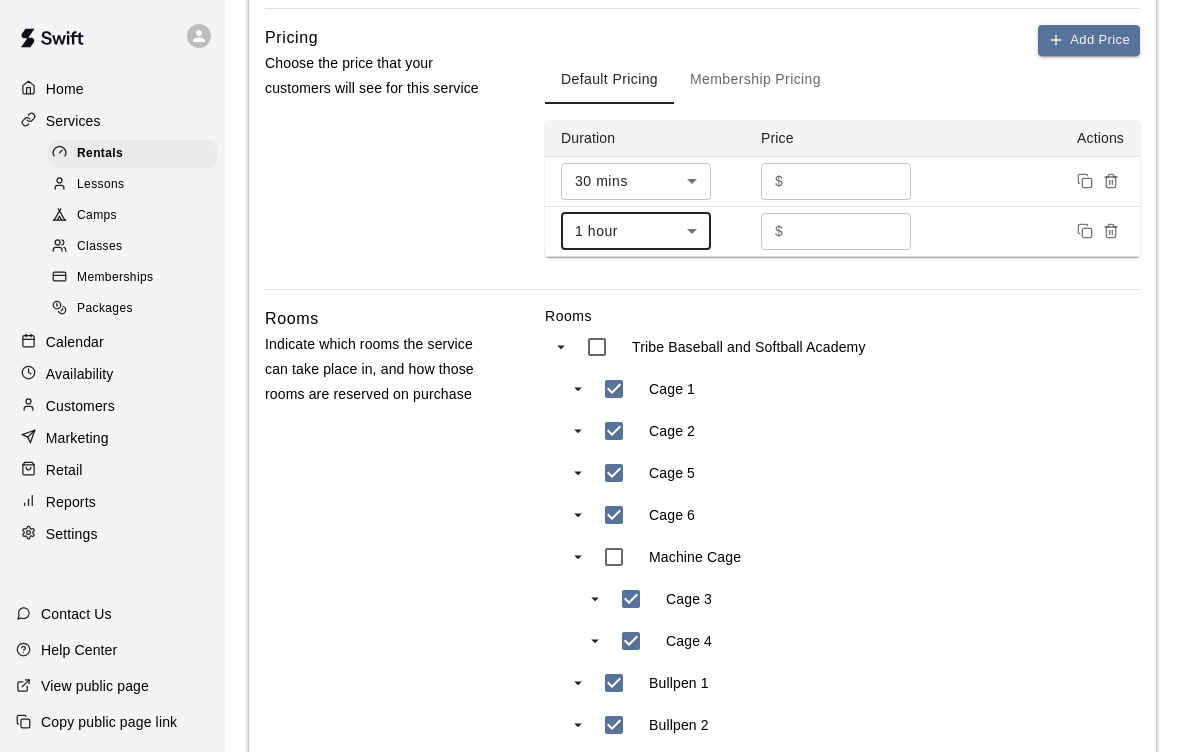click on "*" at bounding box center (851, 231) 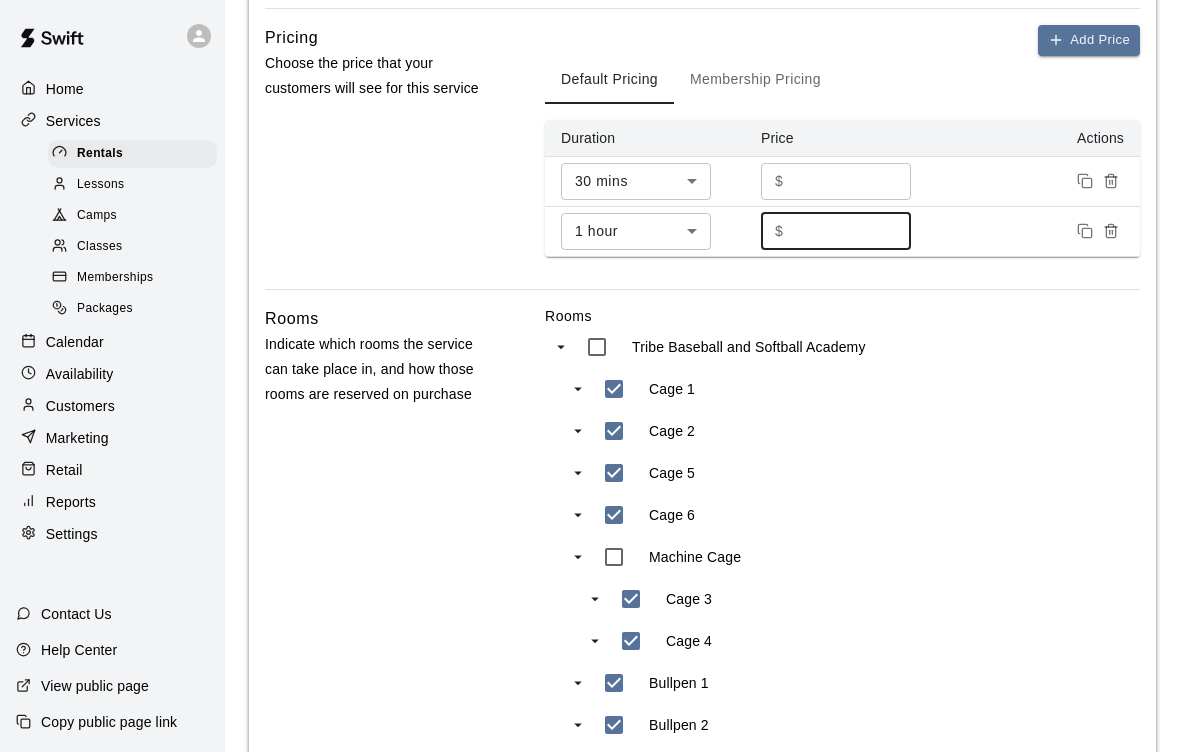 scroll, scrollTop: 651, scrollLeft: 0, axis: vertical 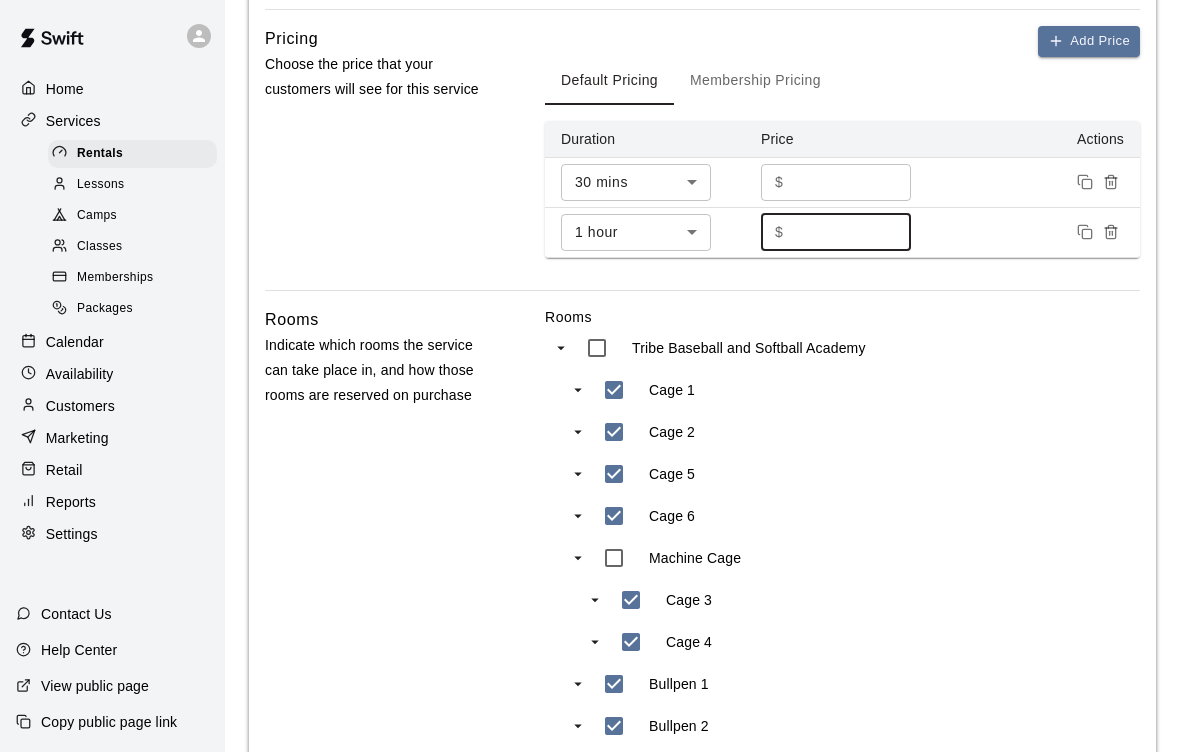 type on "*" 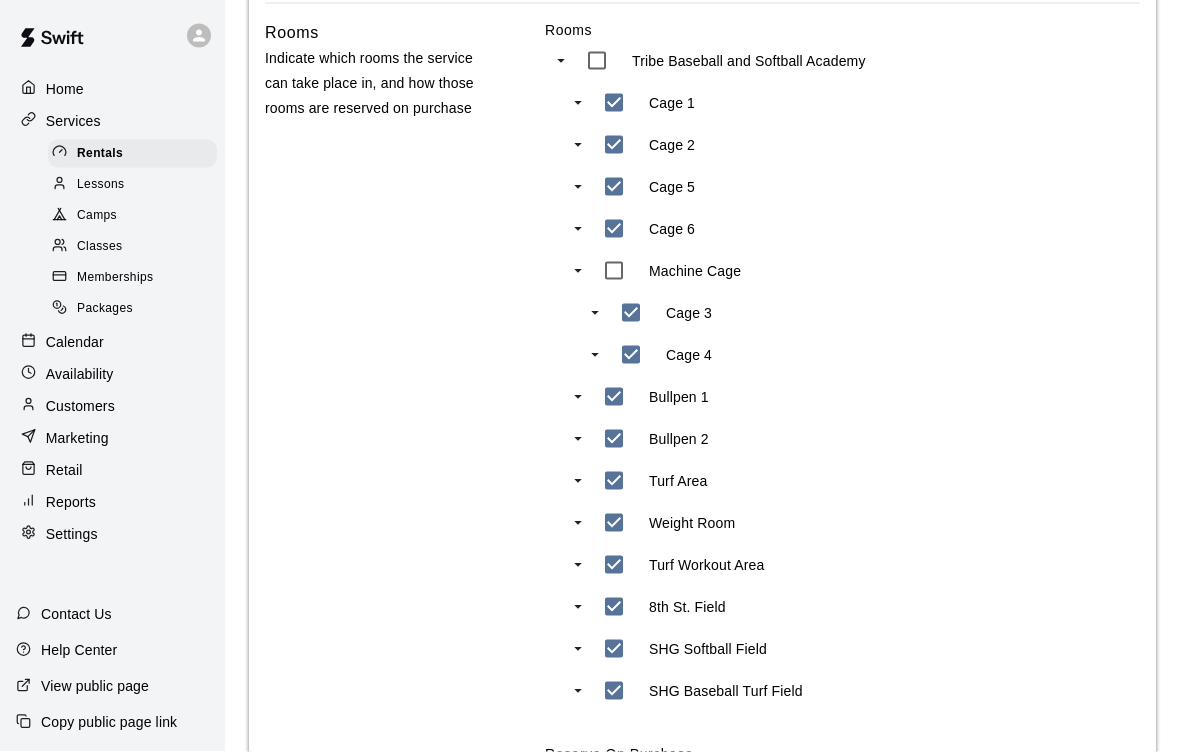 scroll, scrollTop: 939, scrollLeft: 0, axis: vertical 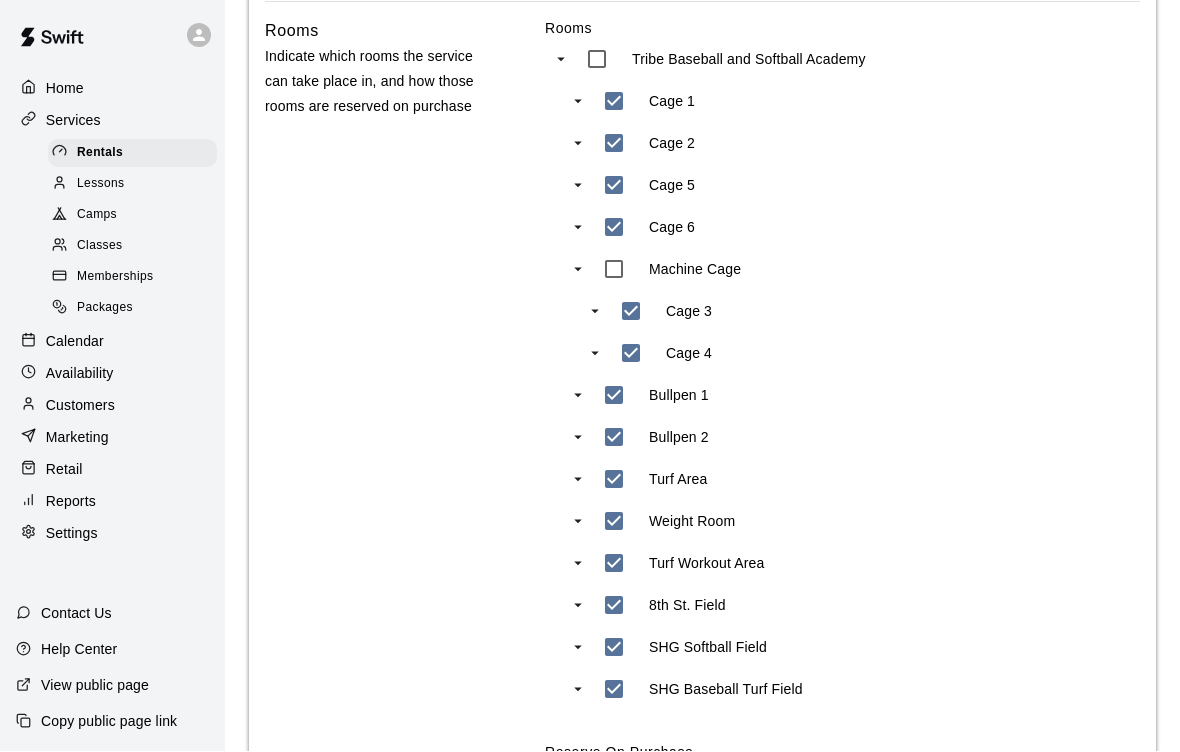 type on "**" 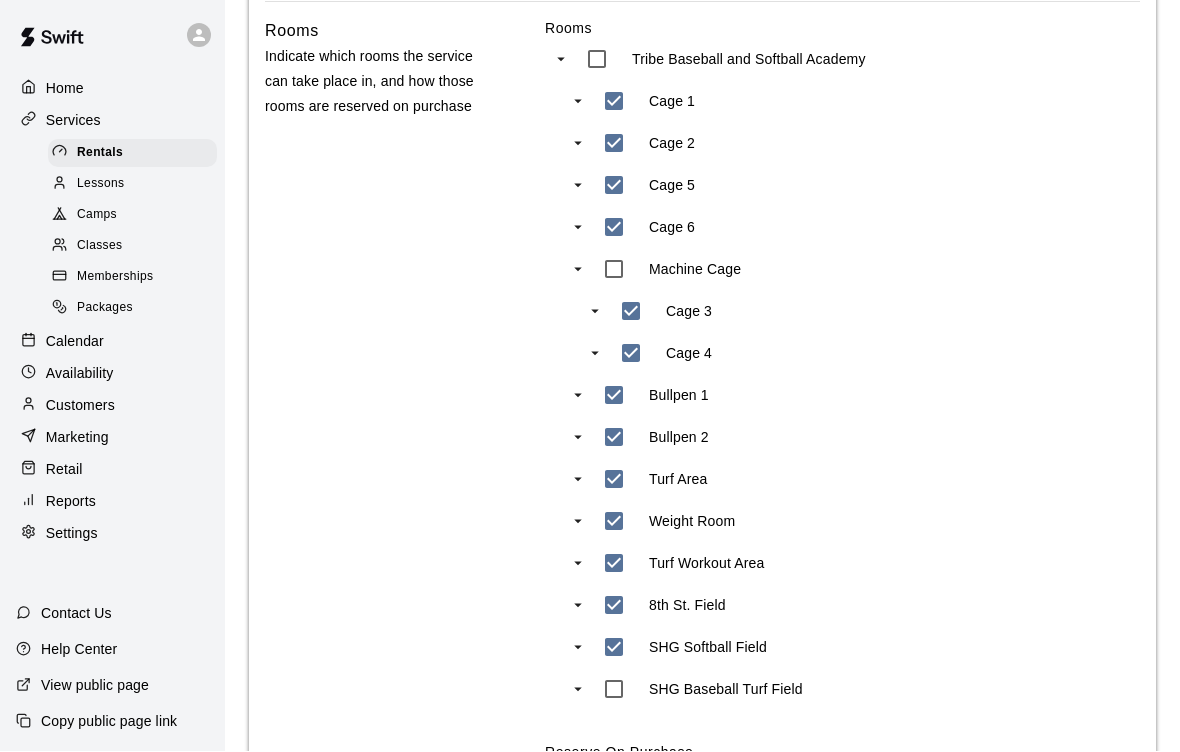 scroll, scrollTop: 940, scrollLeft: 0, axis: vertical 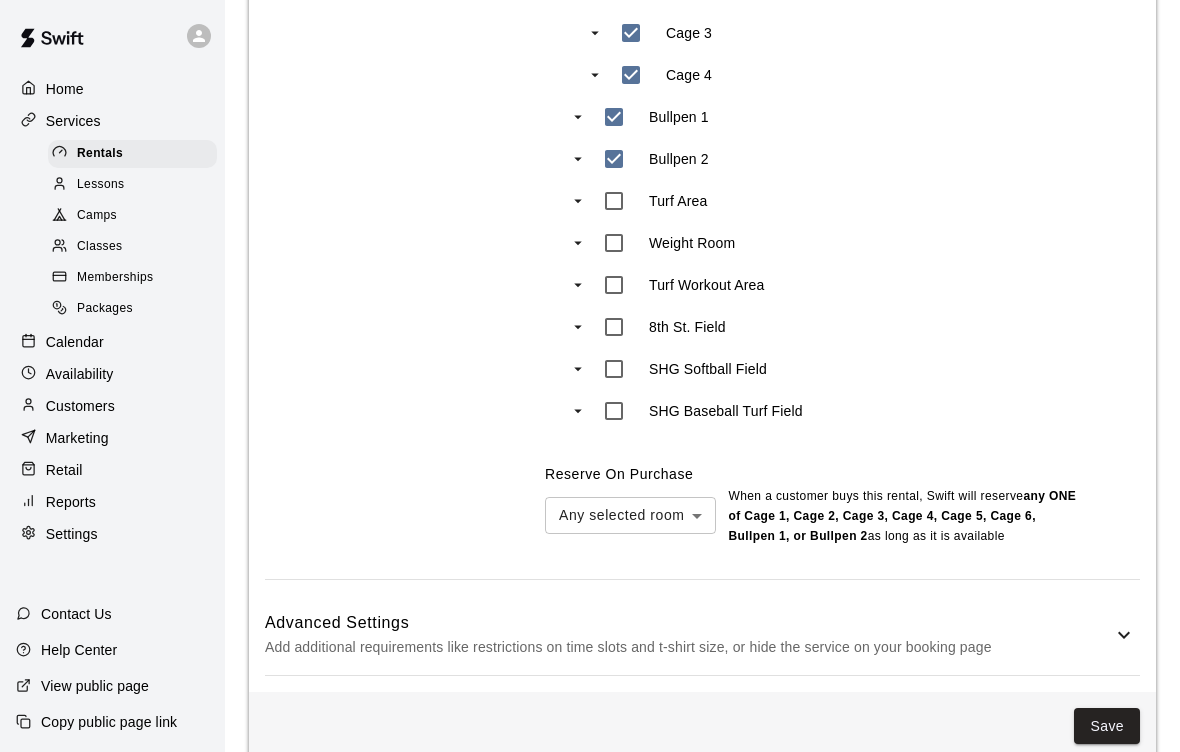 click 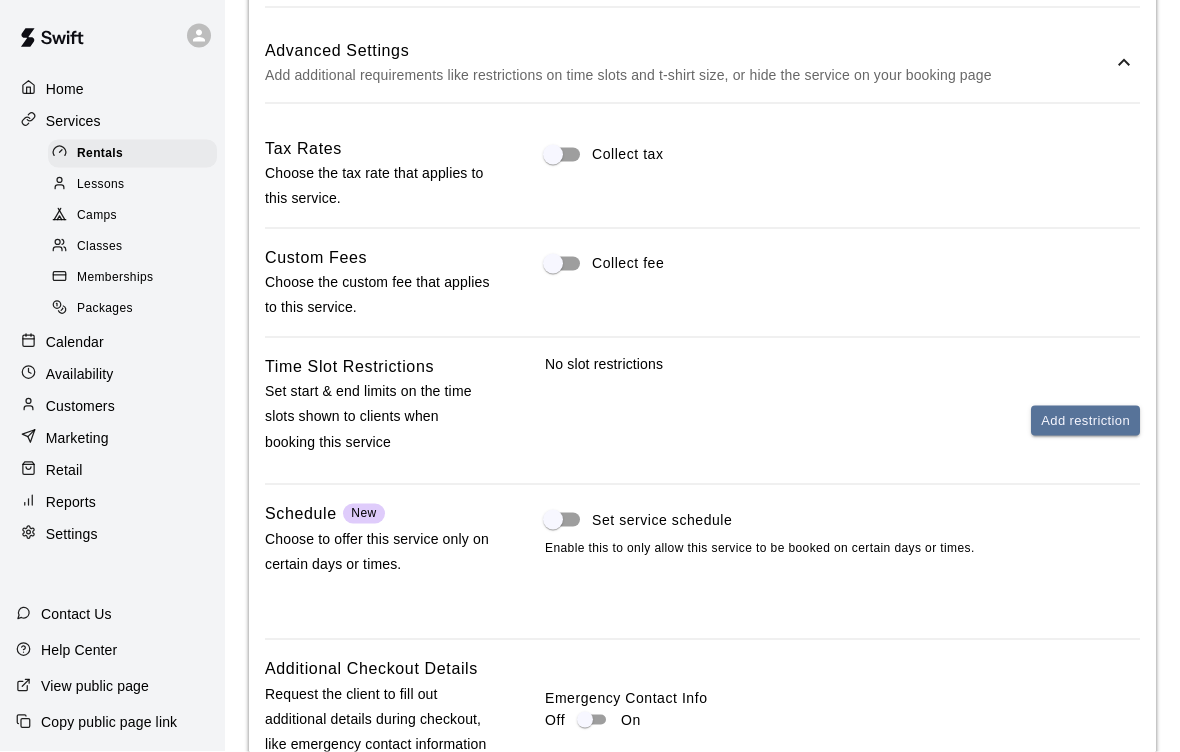 scroll, scrollTop: 1791, scrollLeft: 0, axis: vertical 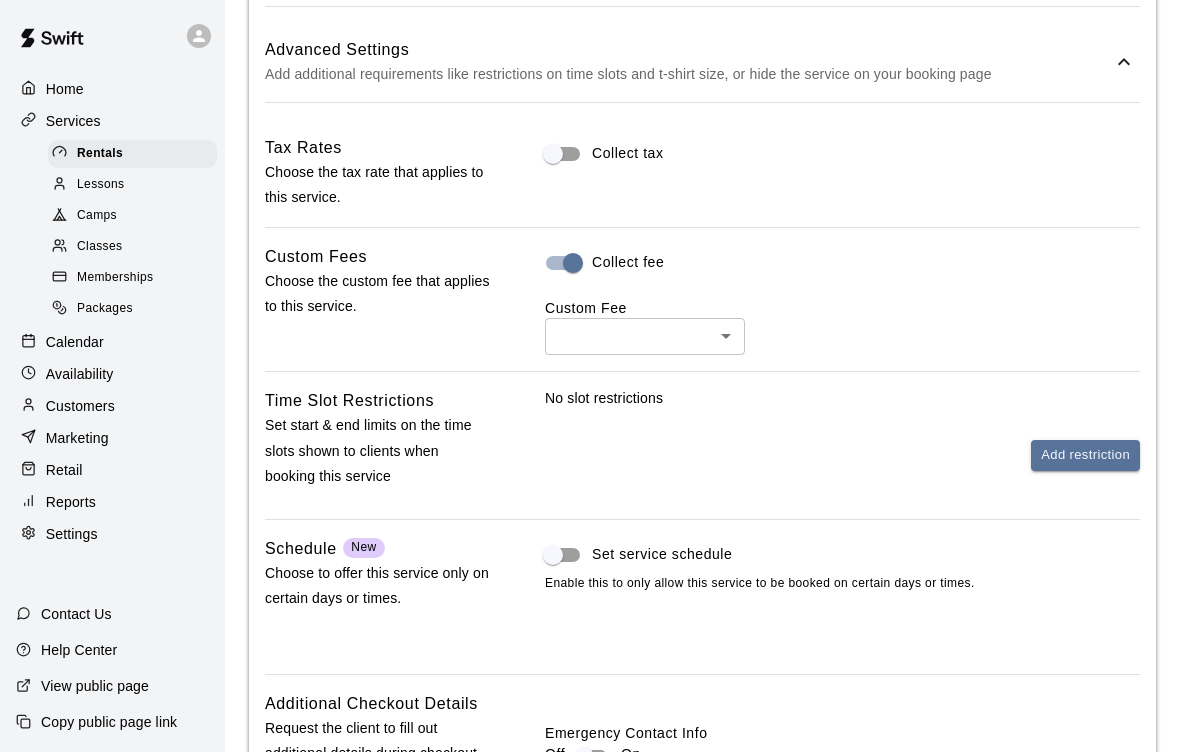click on "30 mins ** ​ $ ** ​ 1 hour ** ​ $ ** ​ Rooms Indicate which rooms the service can take place in, and how those rooms are reserved on purchase Rooms Tribe Baseball and Softball Academy Cage 1 Cage 2 Cage 5 Cage 6 Machine Cage Cage 3 Cage 4 Bullpen 1 Bullpen 2 Turf Area Weight Room Turf Workout Area 8th St. Field SHG Softball Field SHG Baseball Turf Field Reserve On Purchase Any selected room *** ​   rental  as long as" at bounding box center (590, -364) 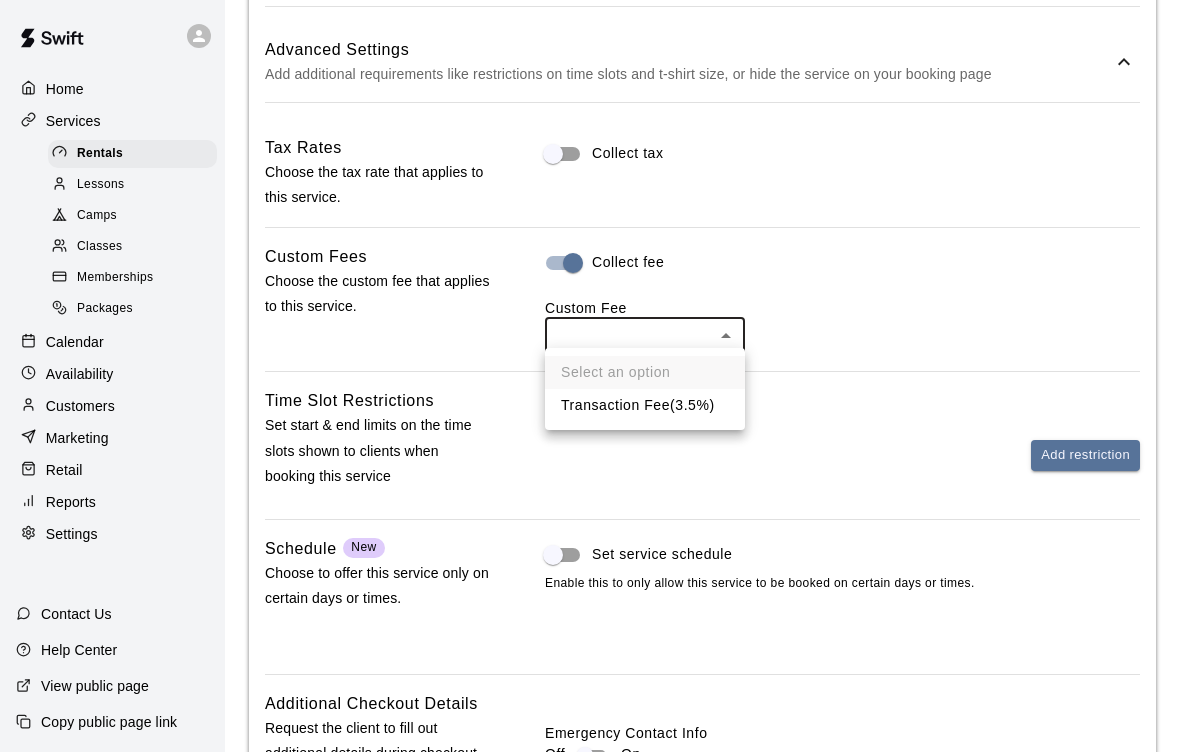 click on "Transaction Fee  ( 3.5% )" at bounding box center (645, 405) 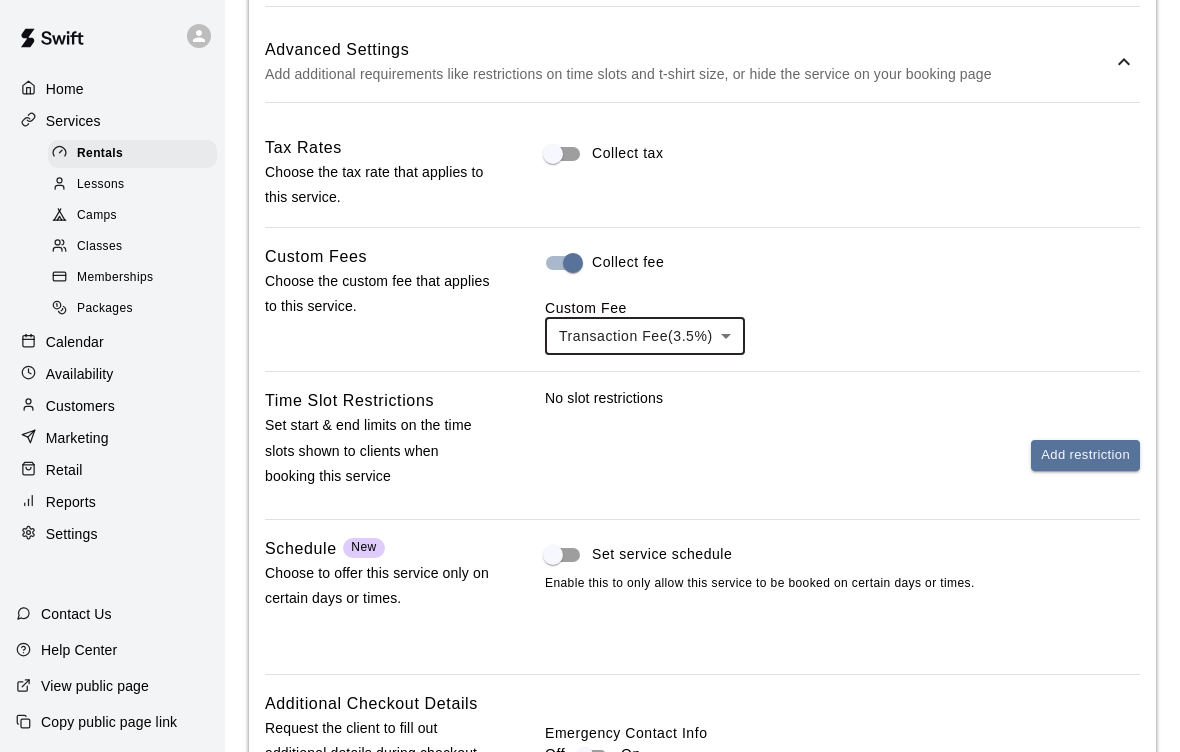 click on "Add restriction" at bounding box center (1085, 455) 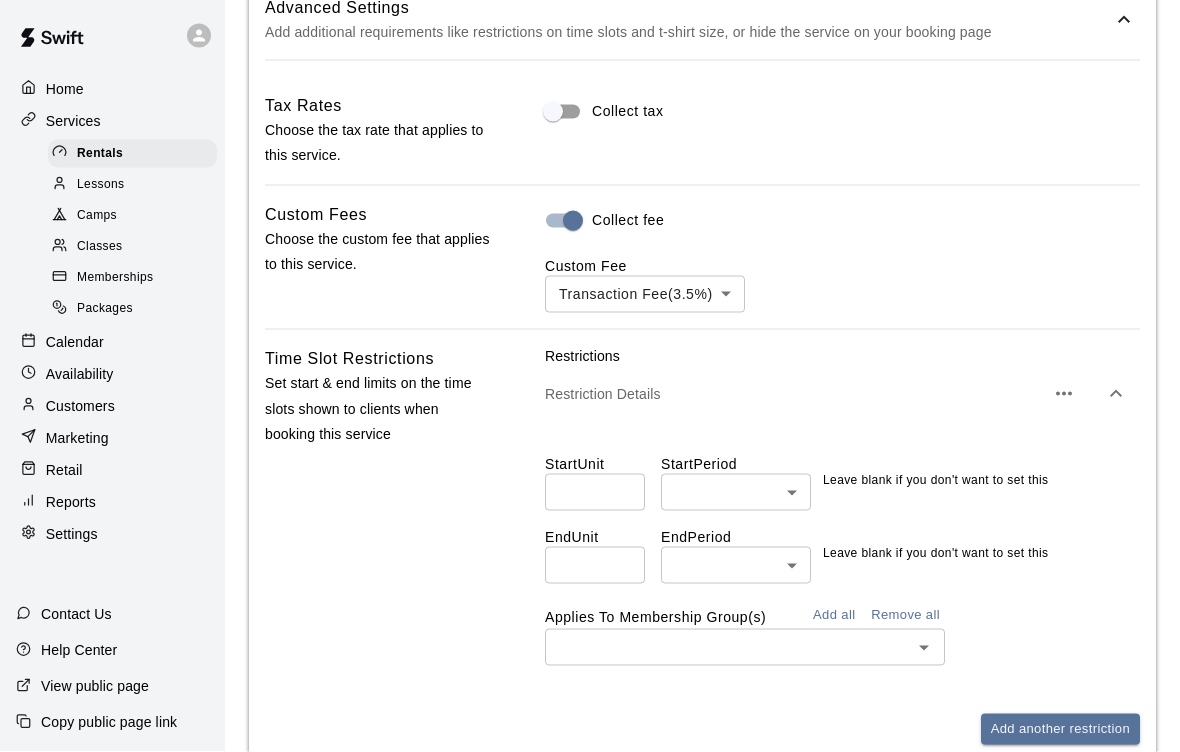 scroll, scrollTop: 1834, scrollLeft: 0, axis: vertical 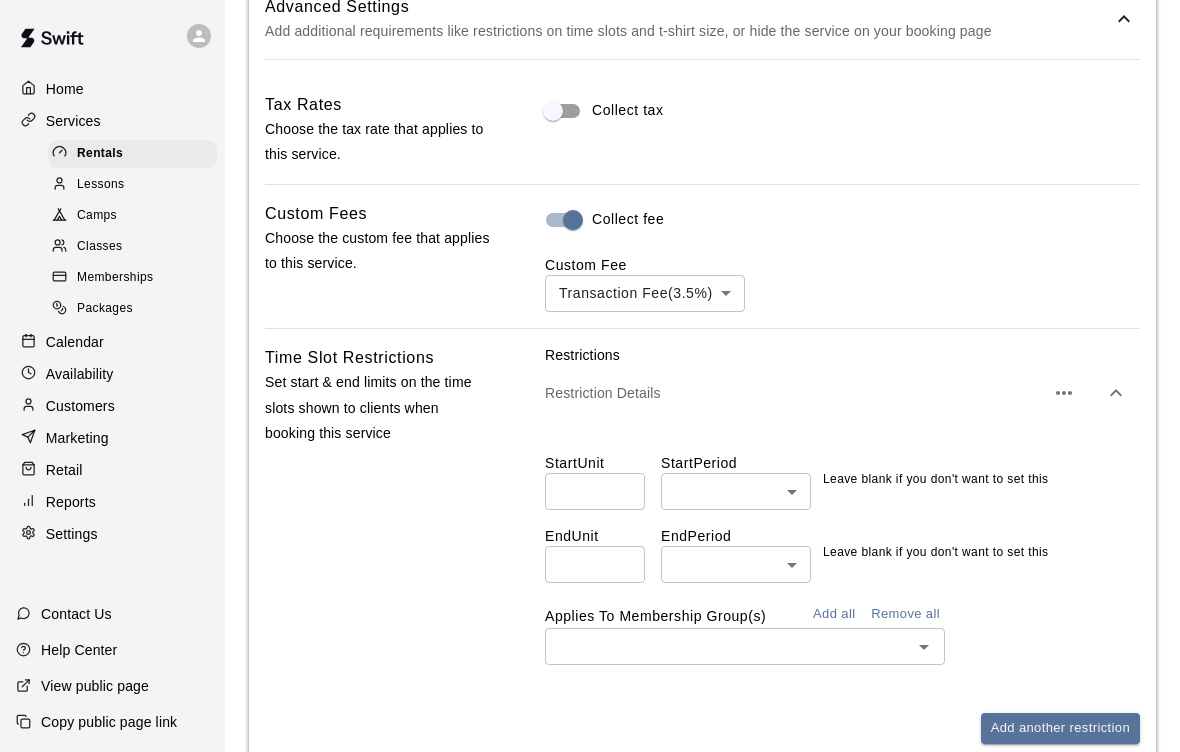 click on "30 mins ** ​ $ ** ​ 1 hour ** ​ $ ** ​ Rooms Indicate which rooms the service can take place in, and how those rooms are reserved on purchase Rooms Tribe Baseball and Softball Academy Cage 1 Cage 2 Cage 5 Cage 6 Machine Cage Cage 3 Cage 4 Bullpen 1 Bullpen 2 Turf Area Weight Room Turf Workout Area 8th St. Field SHG Softball Field SHG Baseball Turf Field Reserve On Purchase Any selected room *** ​   rental  as long as" at bounding box center [590, -248] 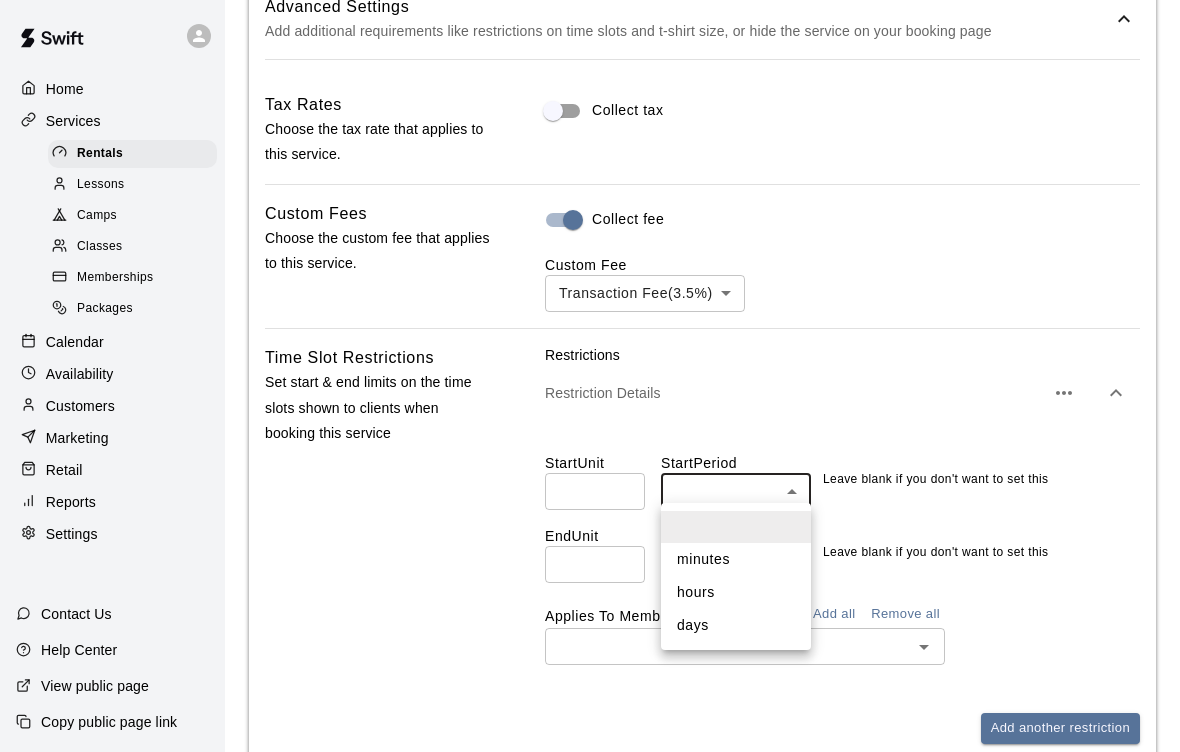 click at bounding box center (590, 376) 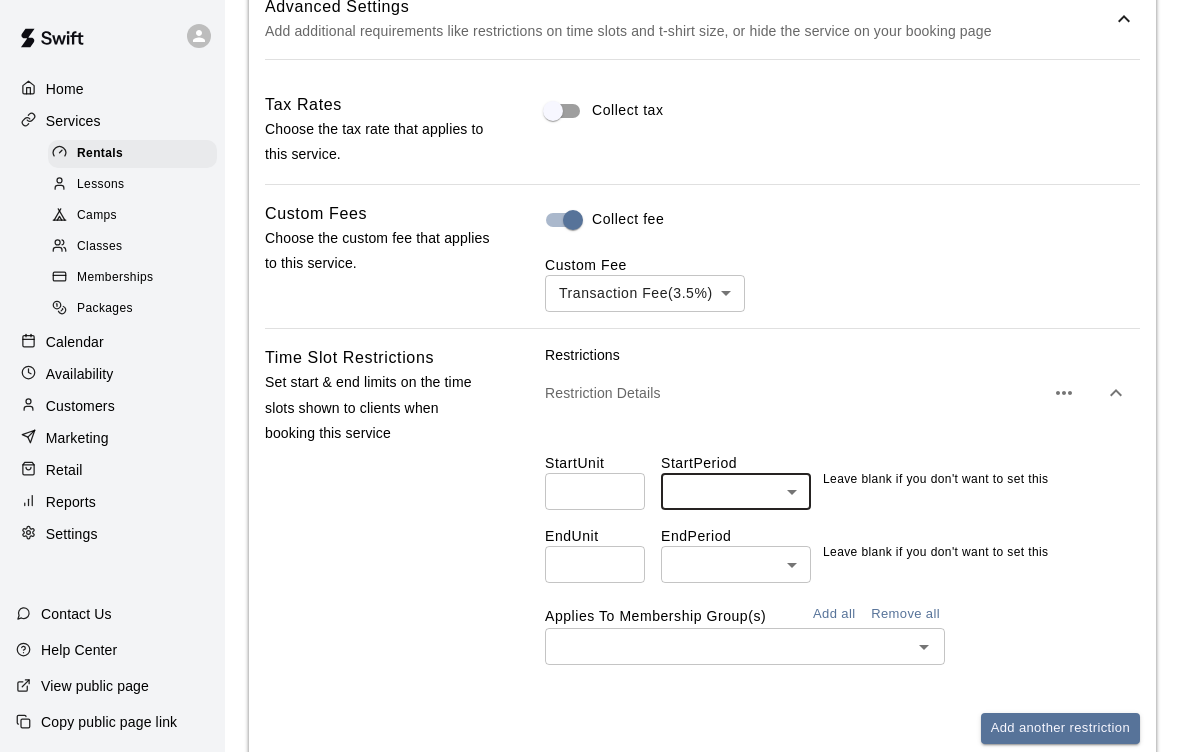 click on "Start  Unit ​ Start  Period ​ ​ Leave blank if you don't want to set this" at bounding box center (842, 473) 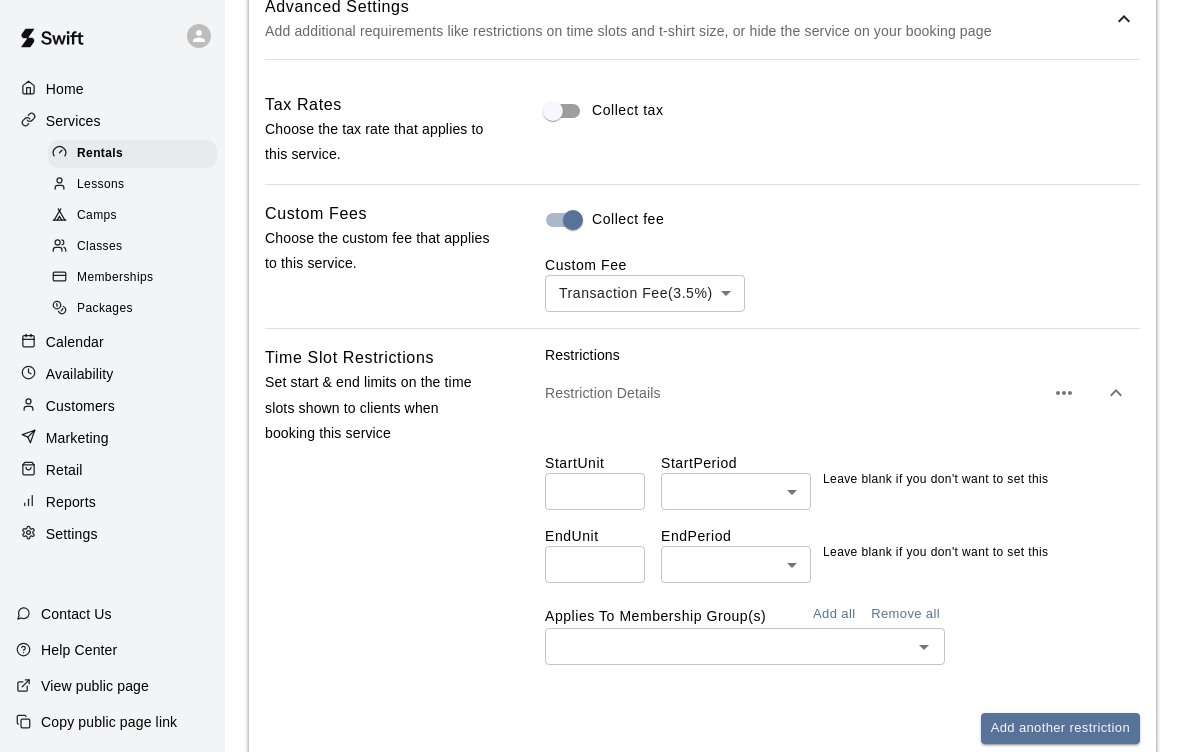 click 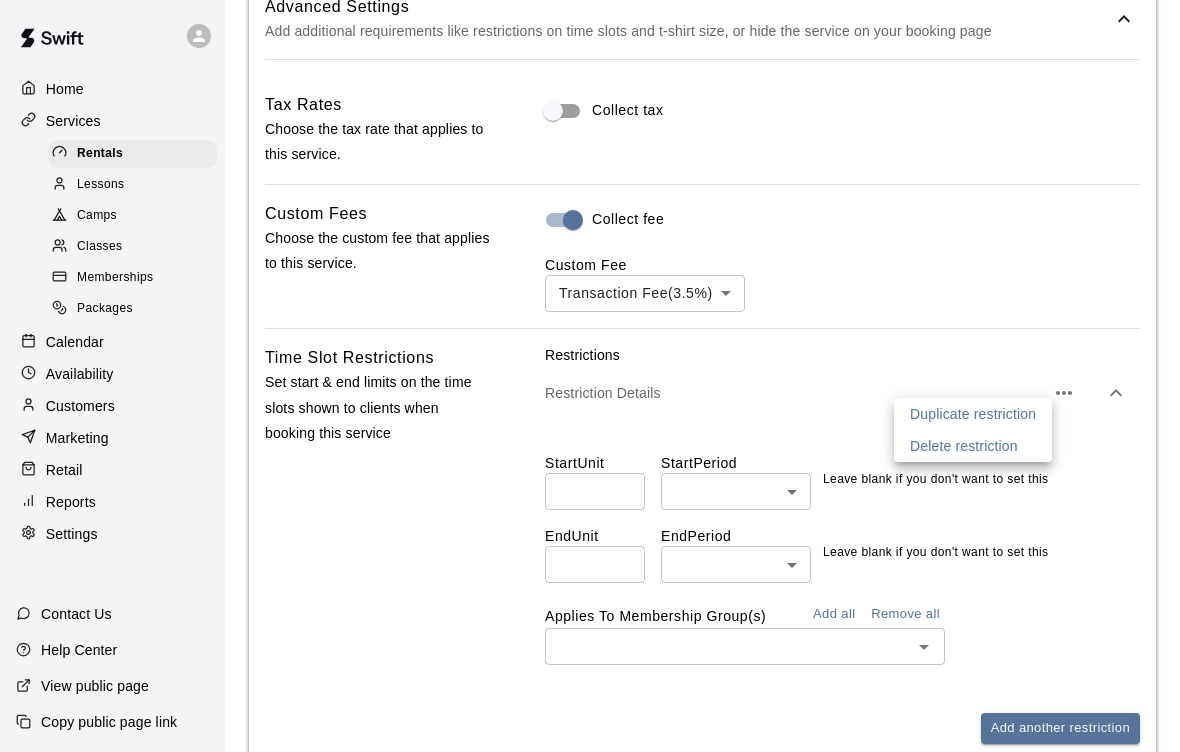 click on "Delete restriction" at bounding box center [964, 446] 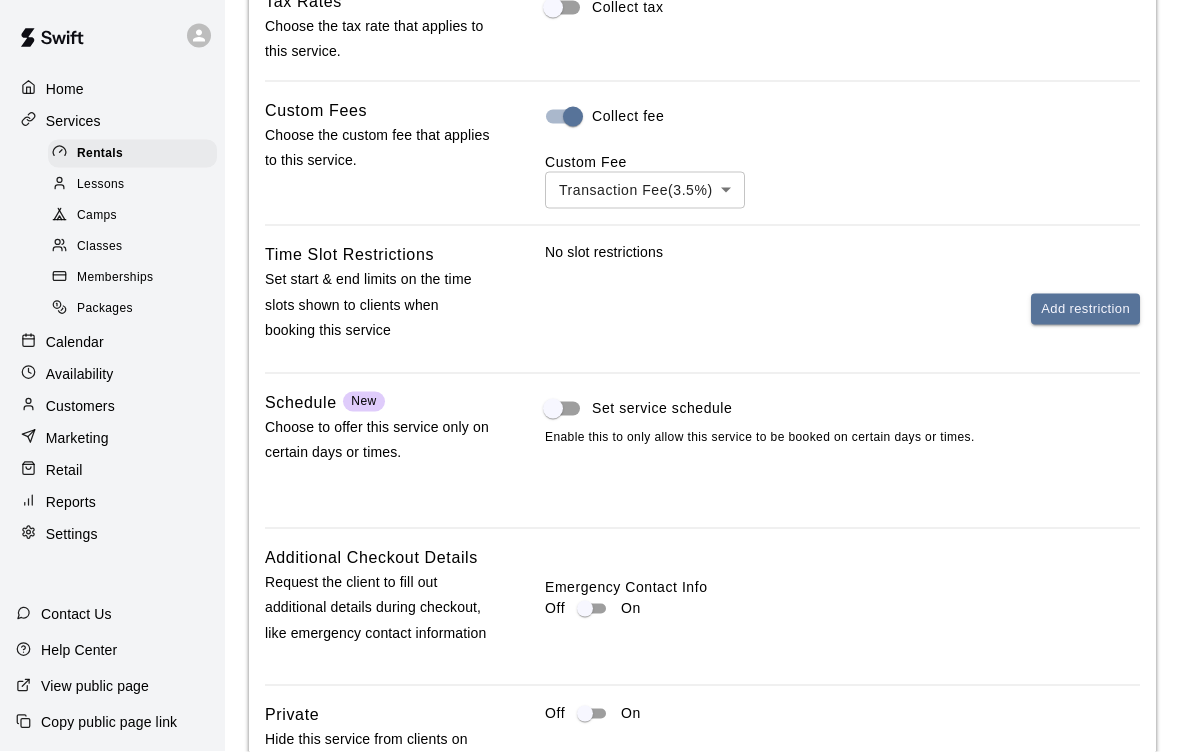 scroll, scrollTop: 2068, scrollLeft: 0, axis: vertical 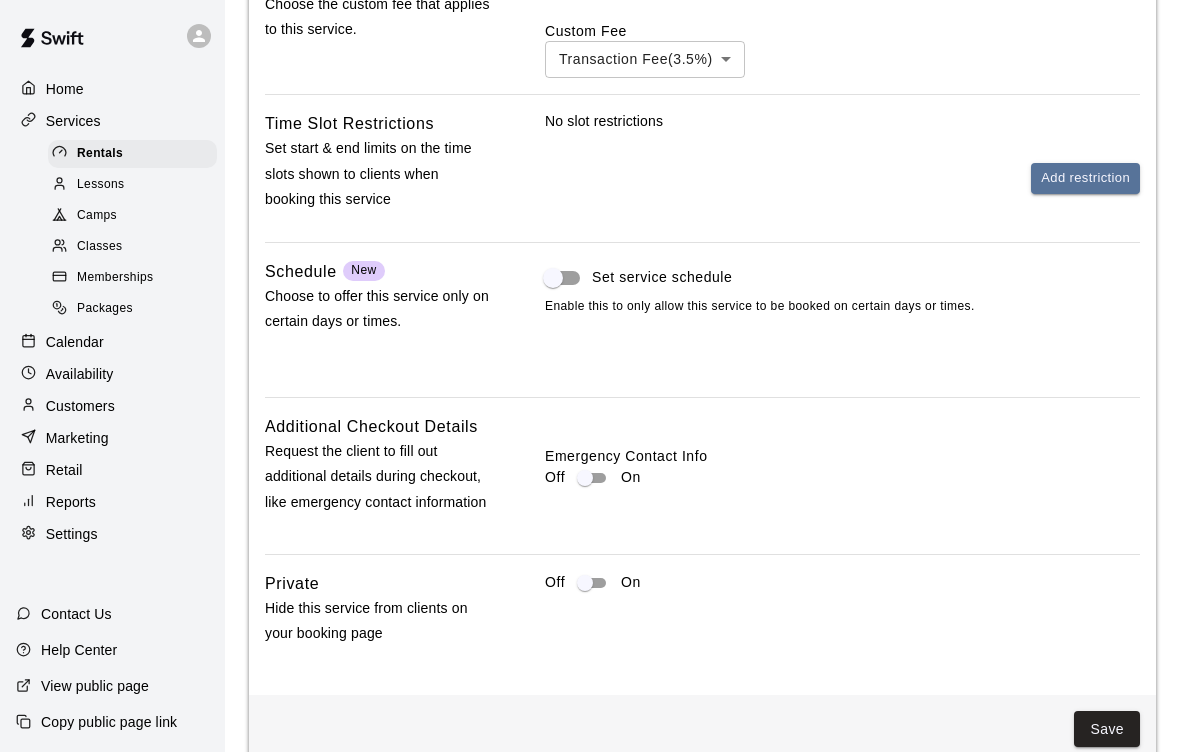 click on "Save" at bounding box center (1107, 729) 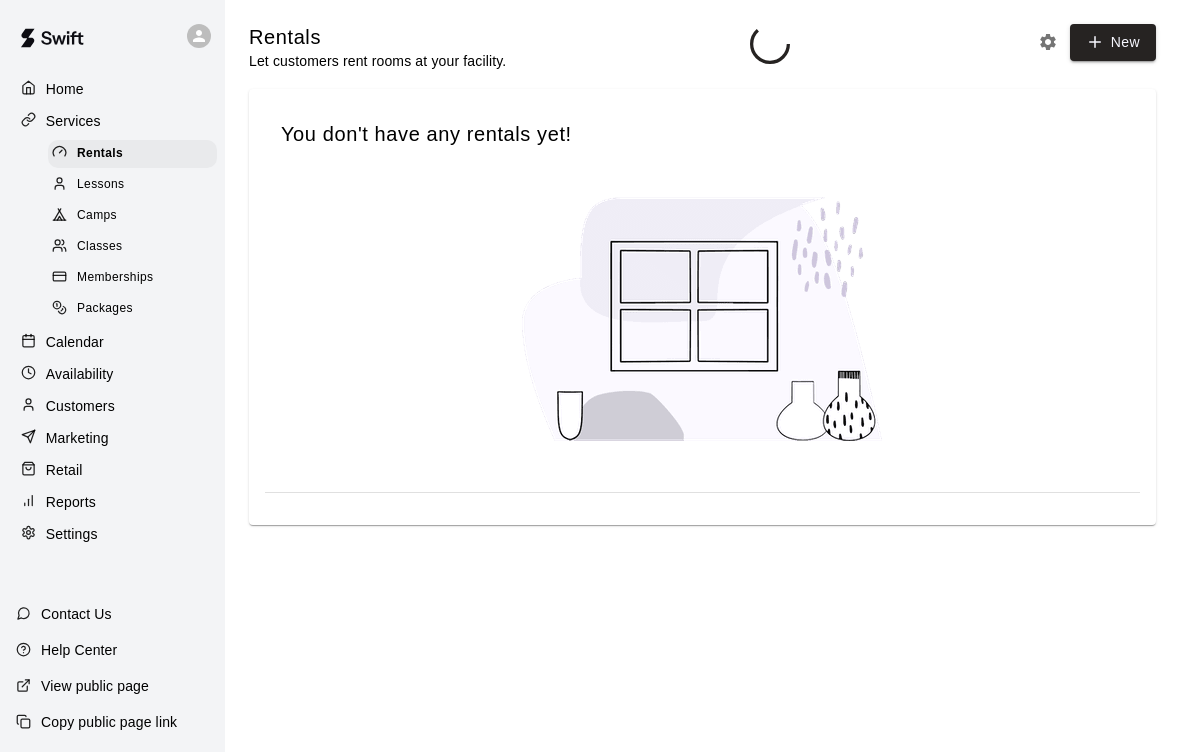 scroll, scrollTop: 0, scrollLeft: 0, axis: both 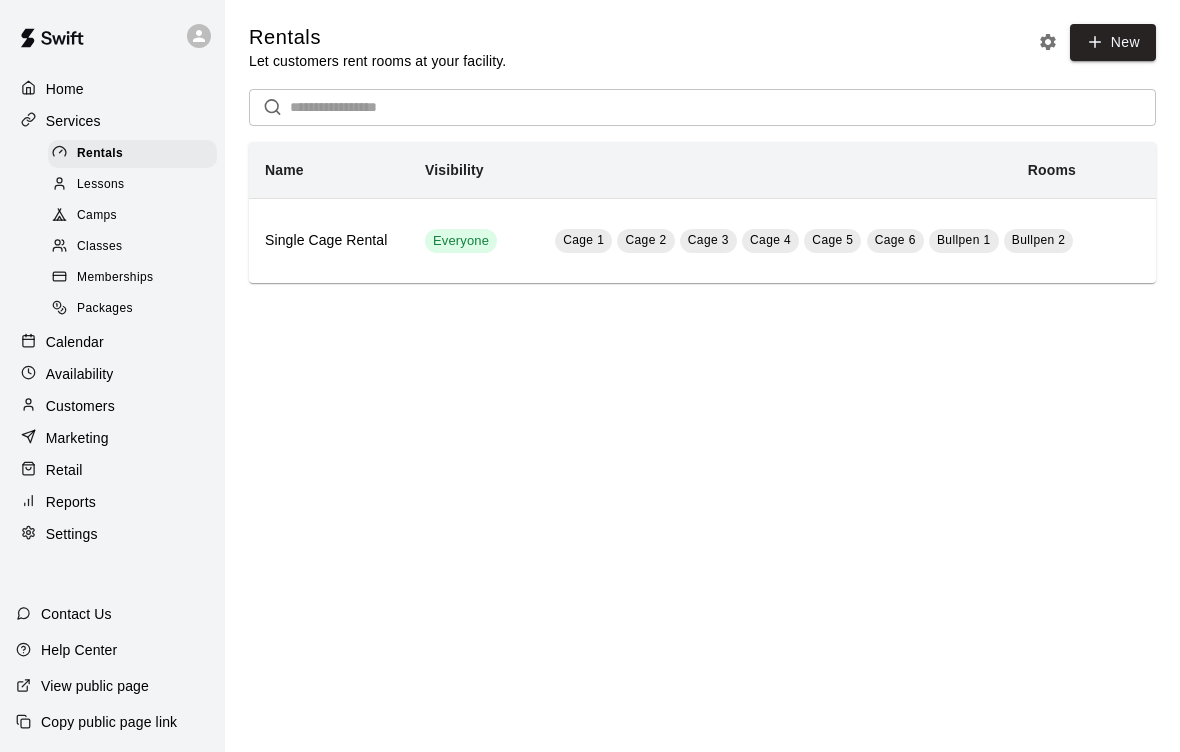click on "New" at bounding box center [1113, 42] 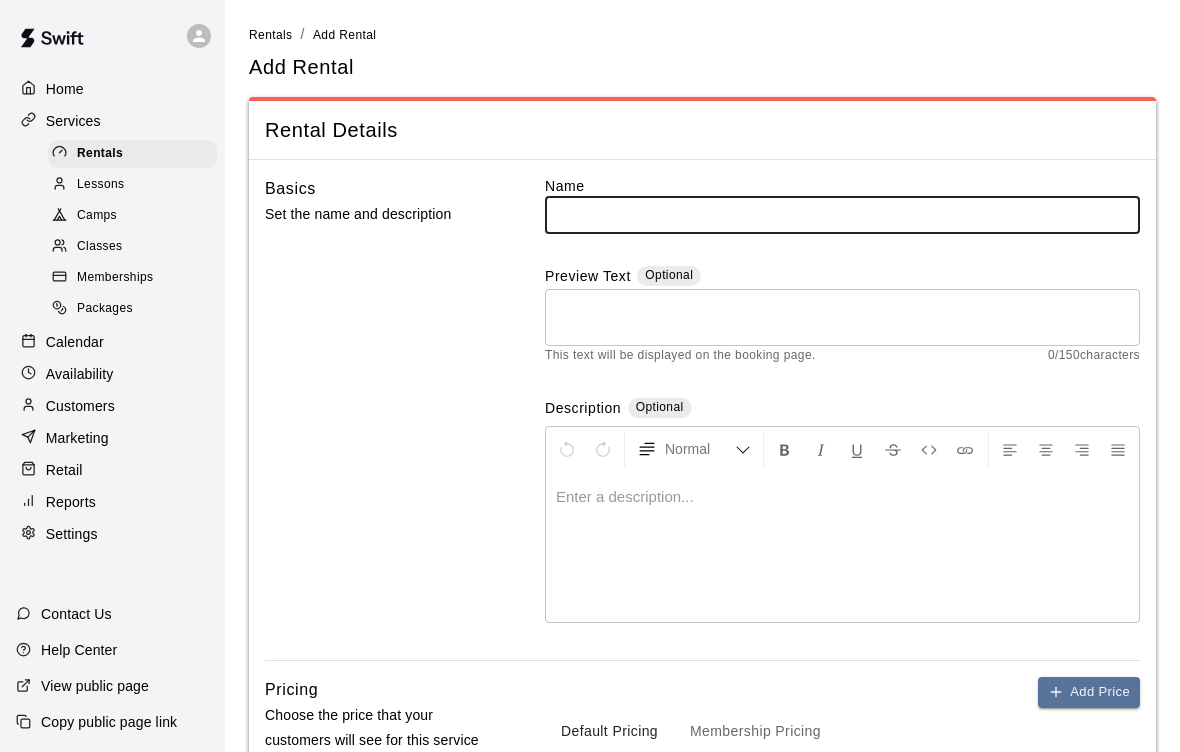 click at bounding box center (842, 214) 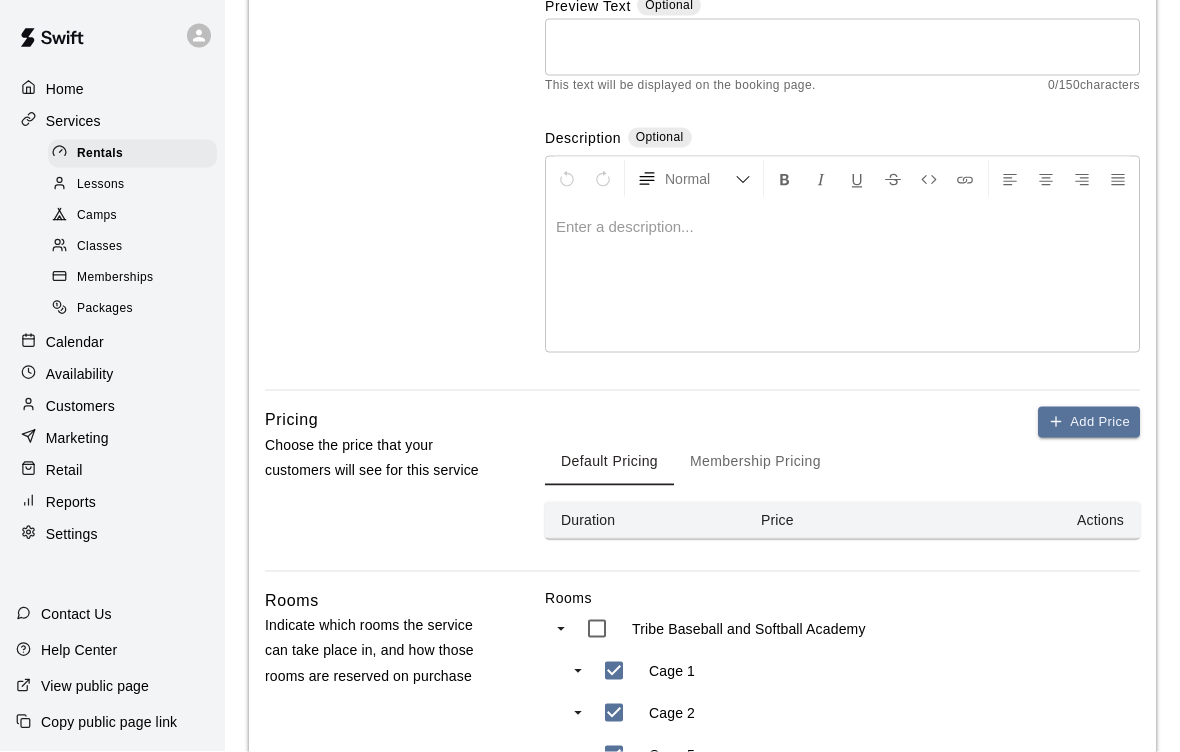 scroll, scrollTop: 327, scrollLeft: 0, axis: vertical 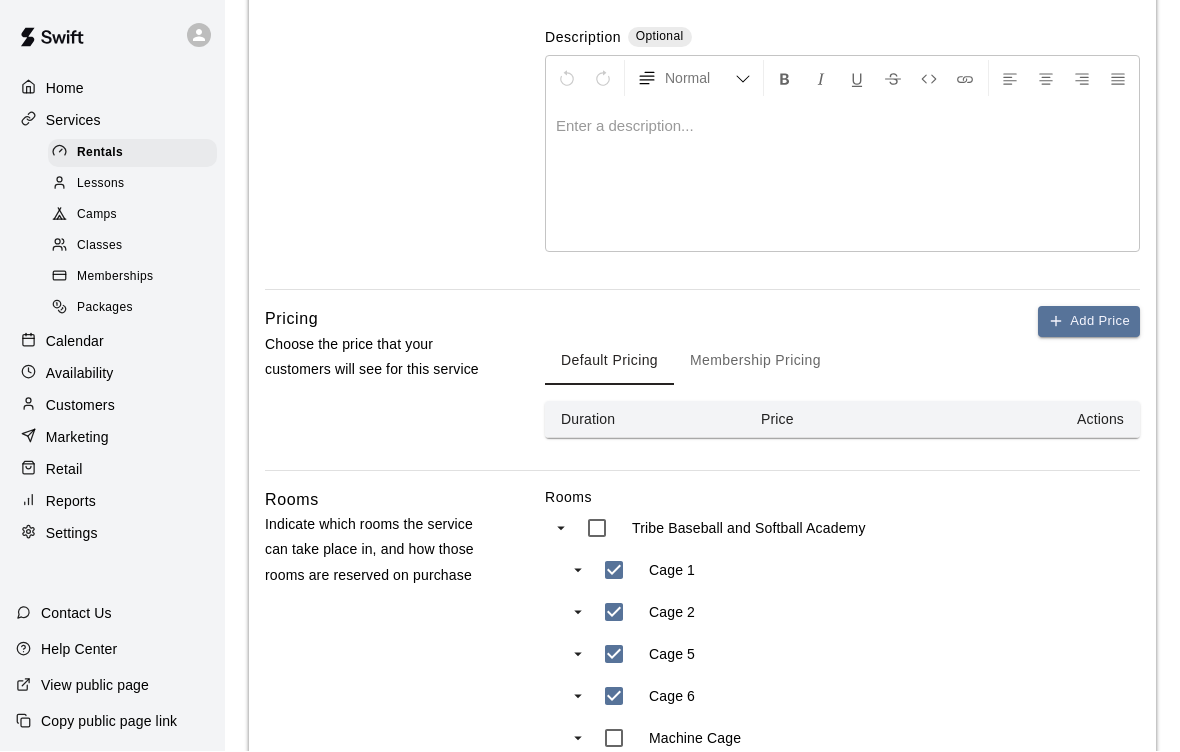 type on "**********" 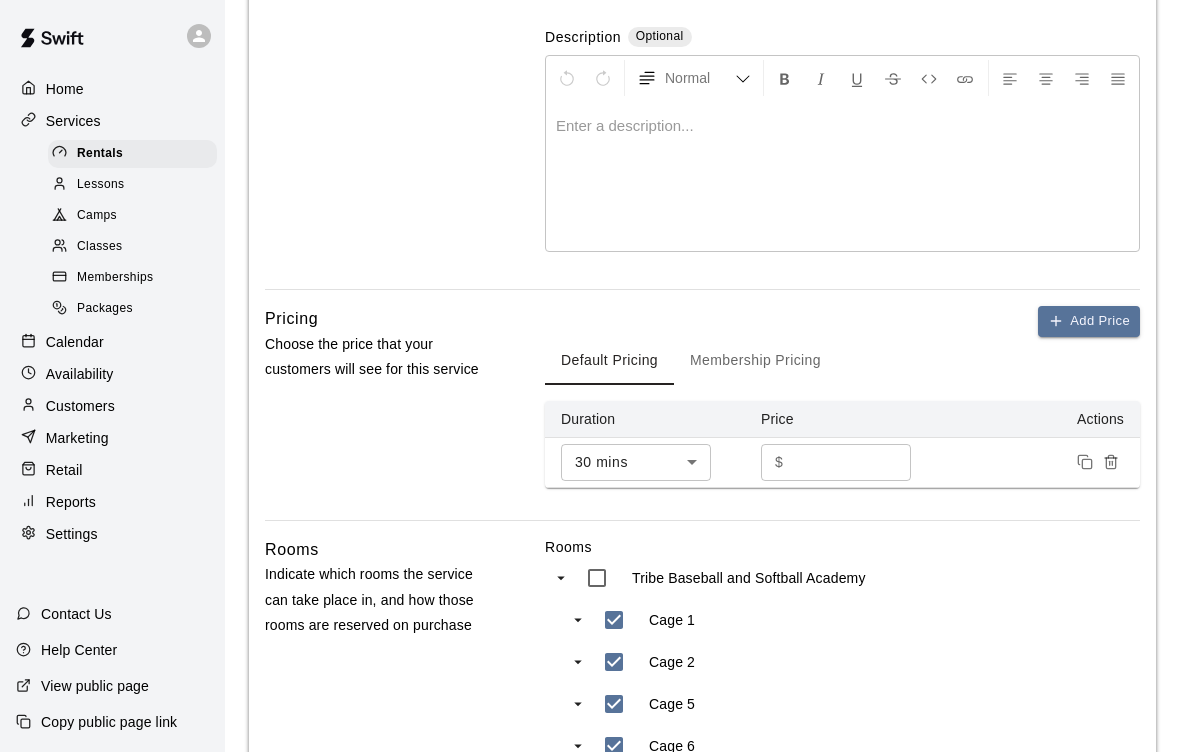click on "*" at bounding box center (851, 462) 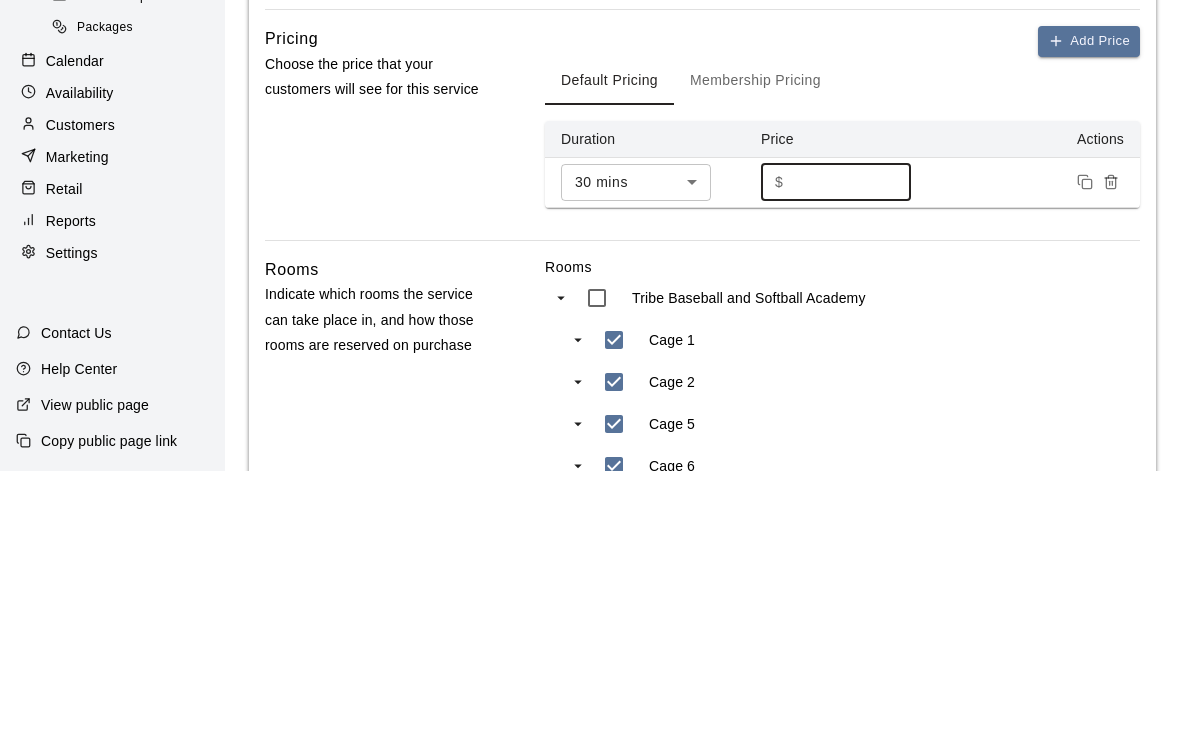 type on "*" 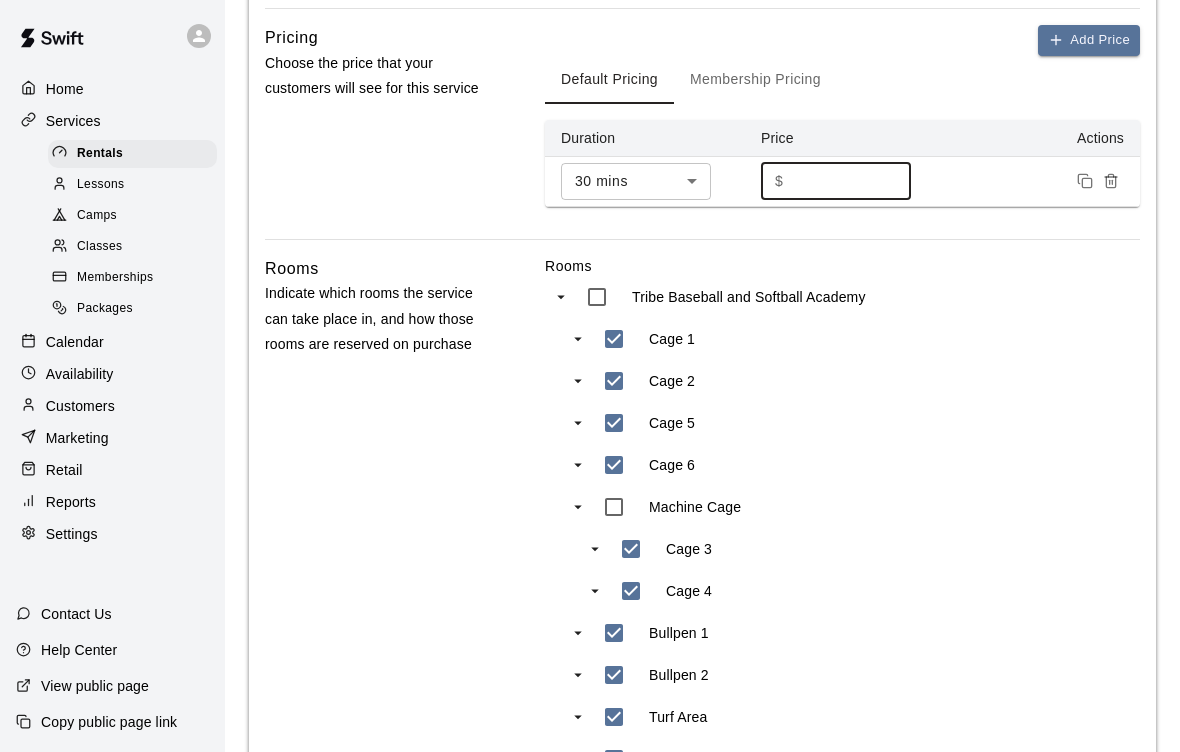 type on "**" 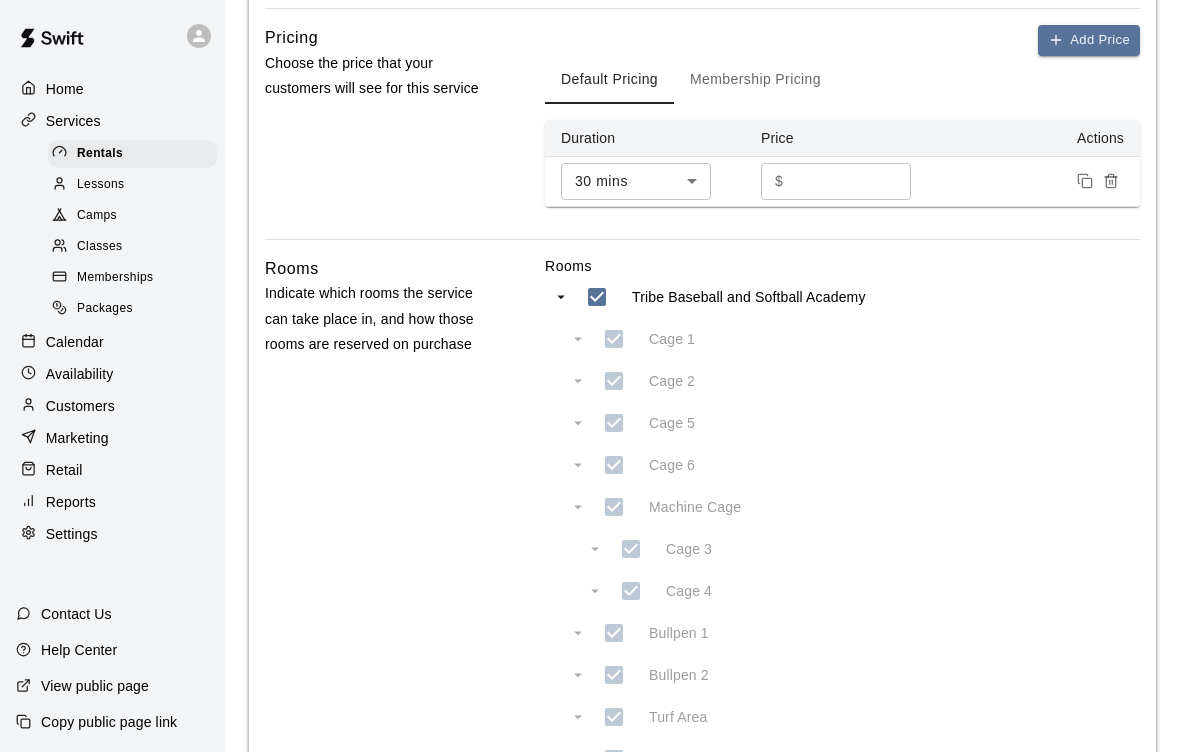 type on "***" 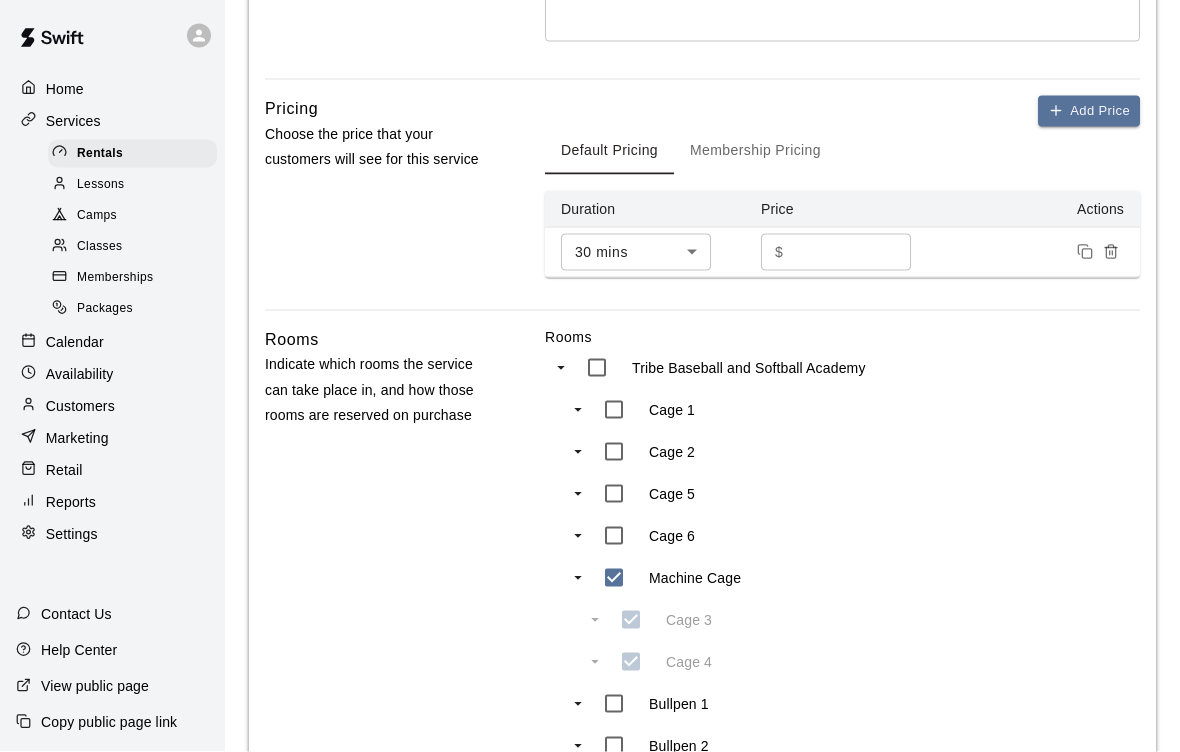 click on "Add Price" at bounding box center (1089, 111) 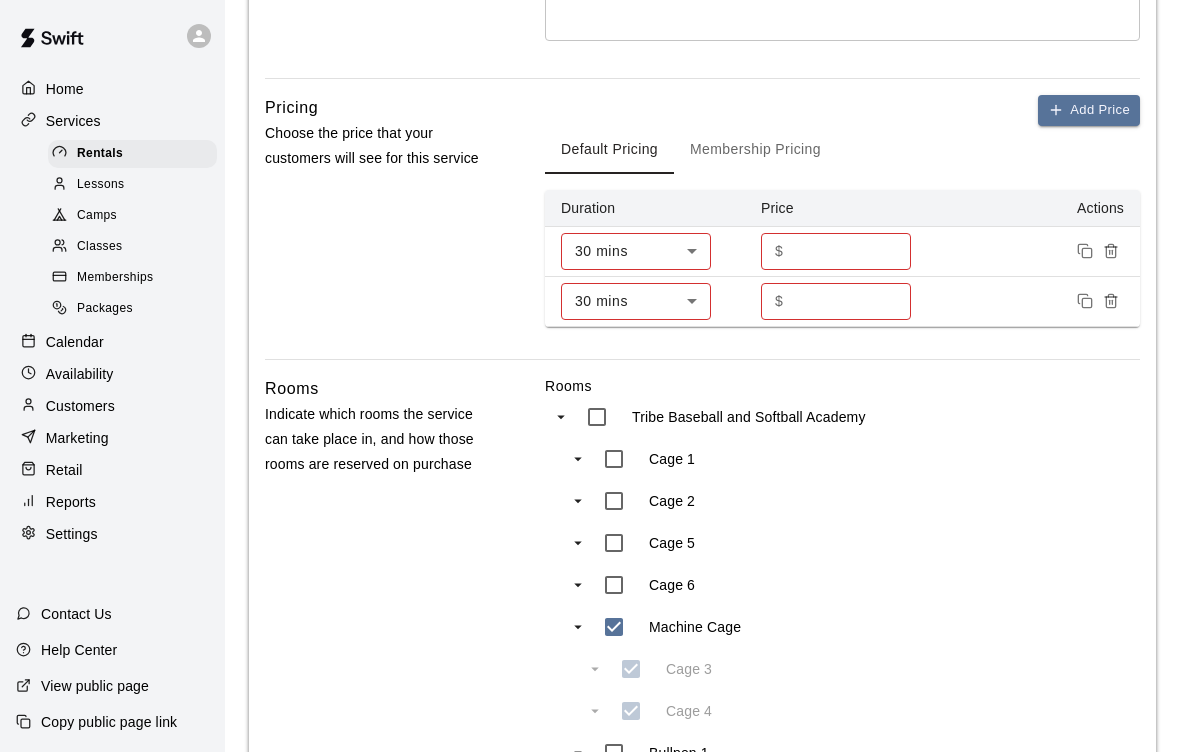 click on "30 mins ** ​ $ ** ​ 30 mins ** ​ $ * ​ Rooms Indicate which rooms the service can take place in, and how those rooms are reserved on purchase Rooms Tribe Baseball and Softball Academy Cage 1 Cage 2 Cage 5 Cage 6 Machine Cage Cage 3 Cage 4 Bullpen 1 Bullpen 2 Turf Area Weight Room Turf Workout Area 8th St. Field SHG Softball Field SHG Baseball Turf Field Reserve On Purchase All selected rooms *** ​   rental   Save" at bounding box center (590, 409) 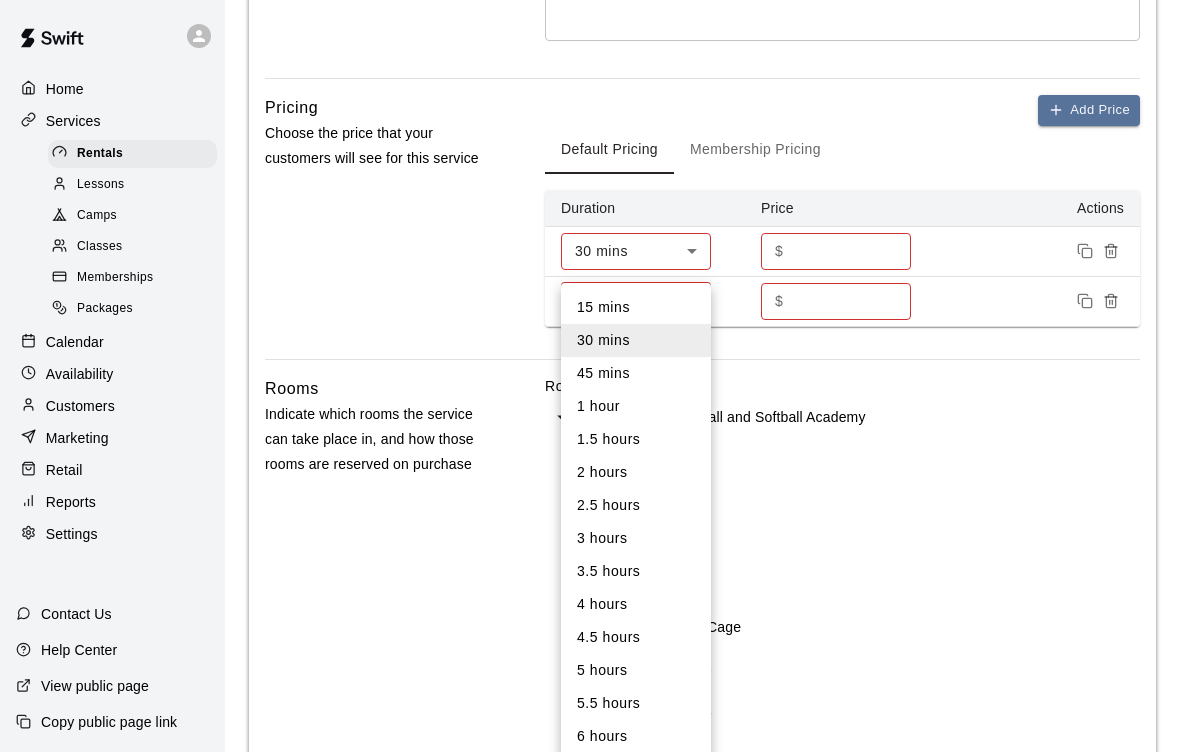 click on "1 hour" at bounding box center (636, 406) 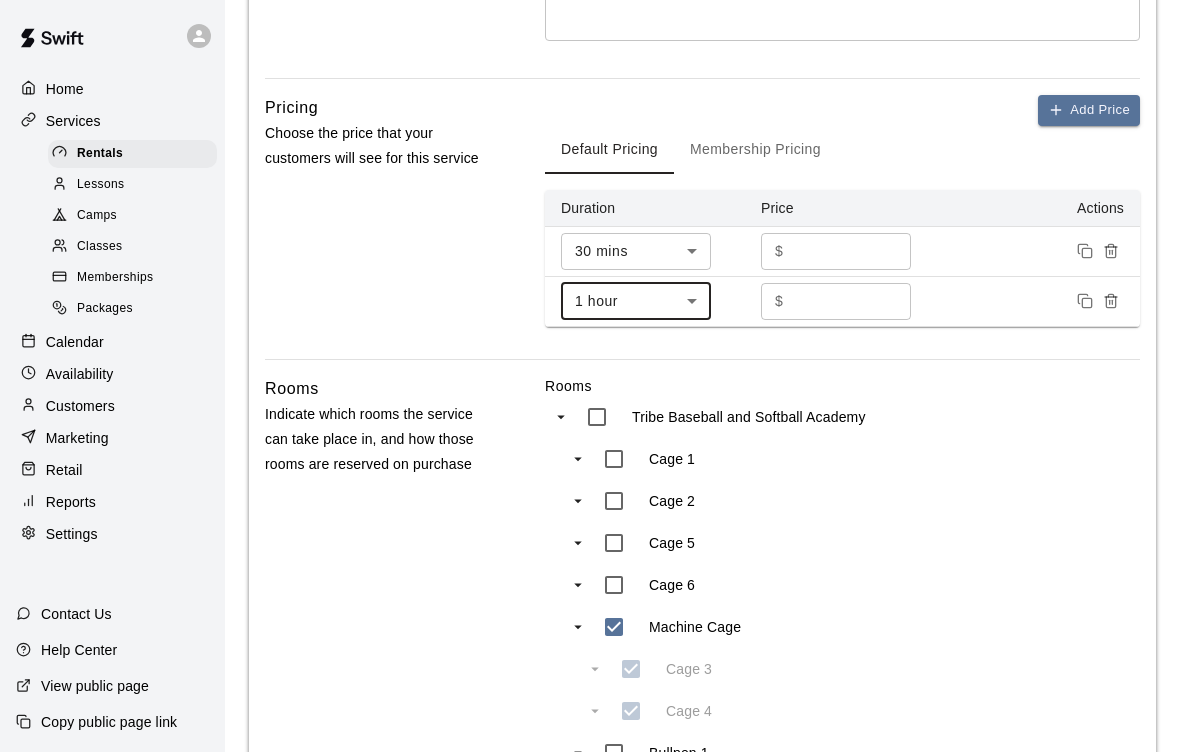 type on "**" 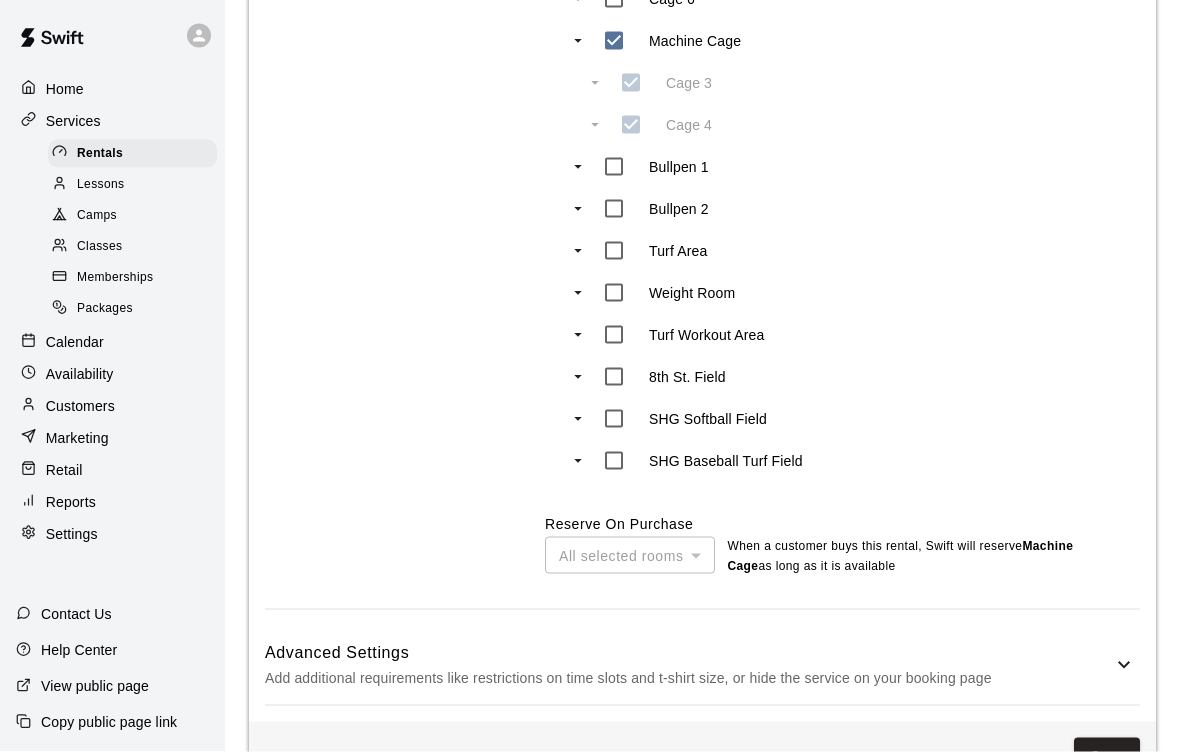 scroll, scrollTop: 1199, scrollLeft: 0, axis: vertical 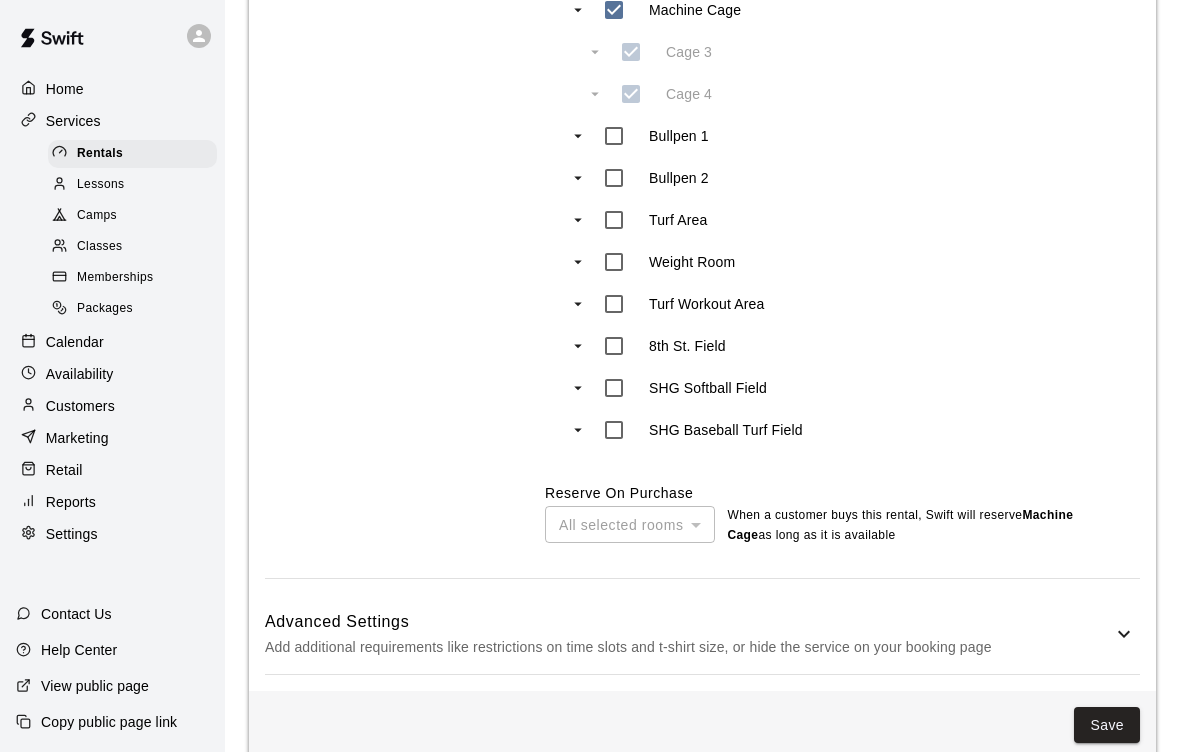 type on "**" 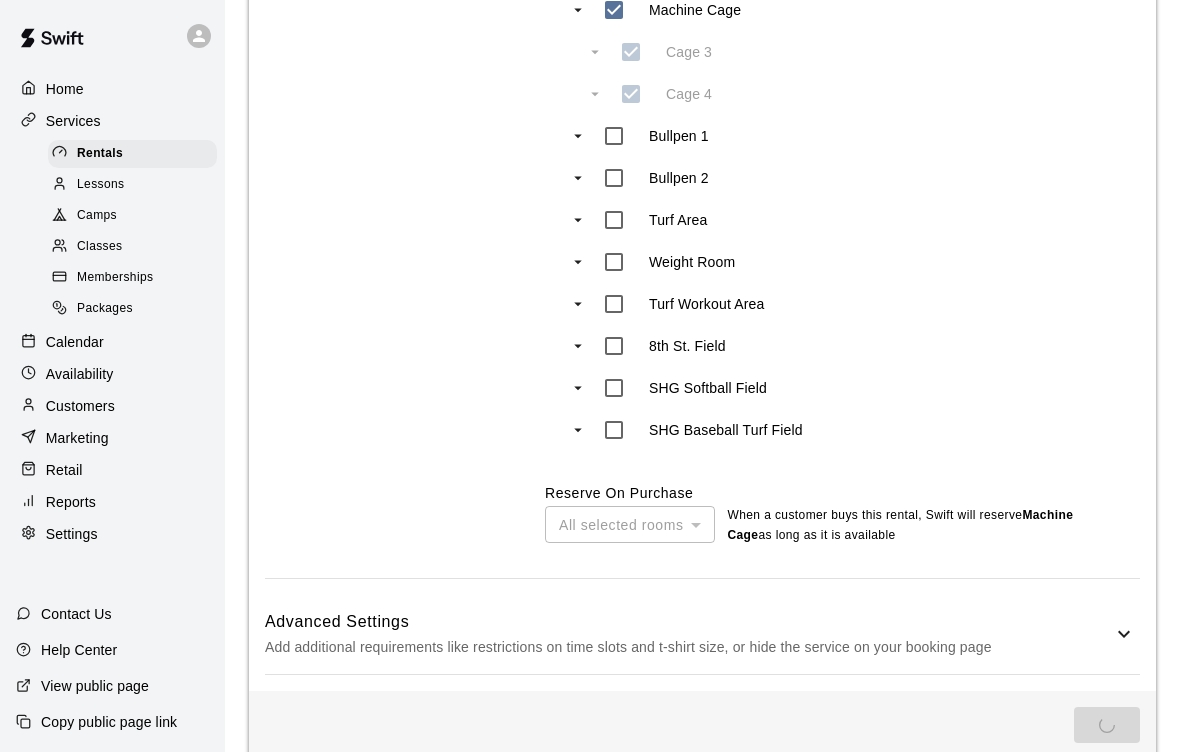 scroll, scrollTop: 0, scrollLeft: 0, axis: both 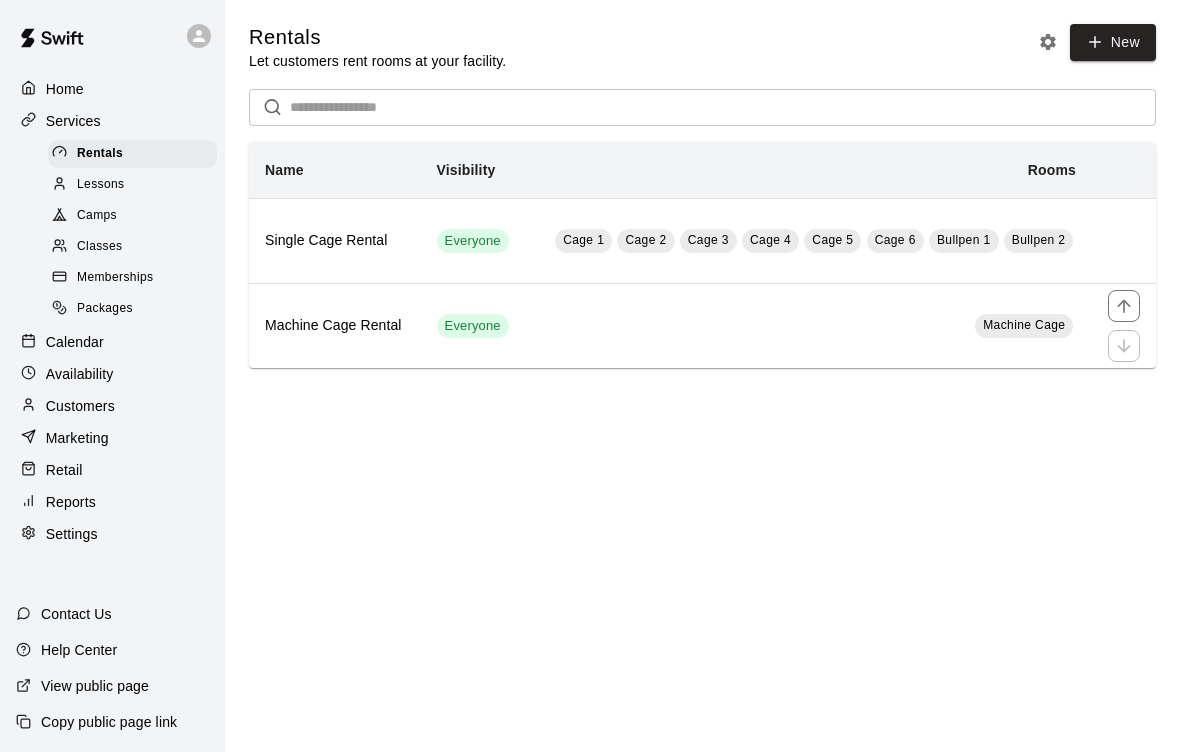 click on "Machine Cage" at bounding box center (809, 325) 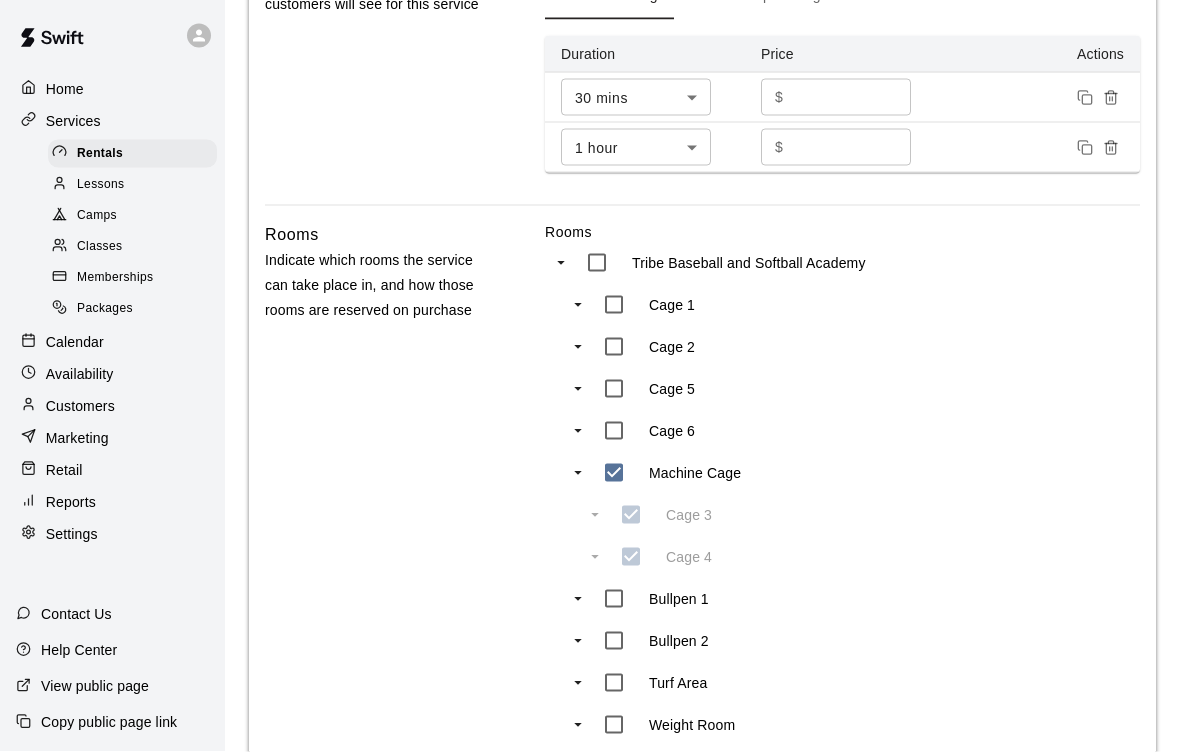 scroll, scrollTop: 1205, scrollLeft: 0, axis: vertical 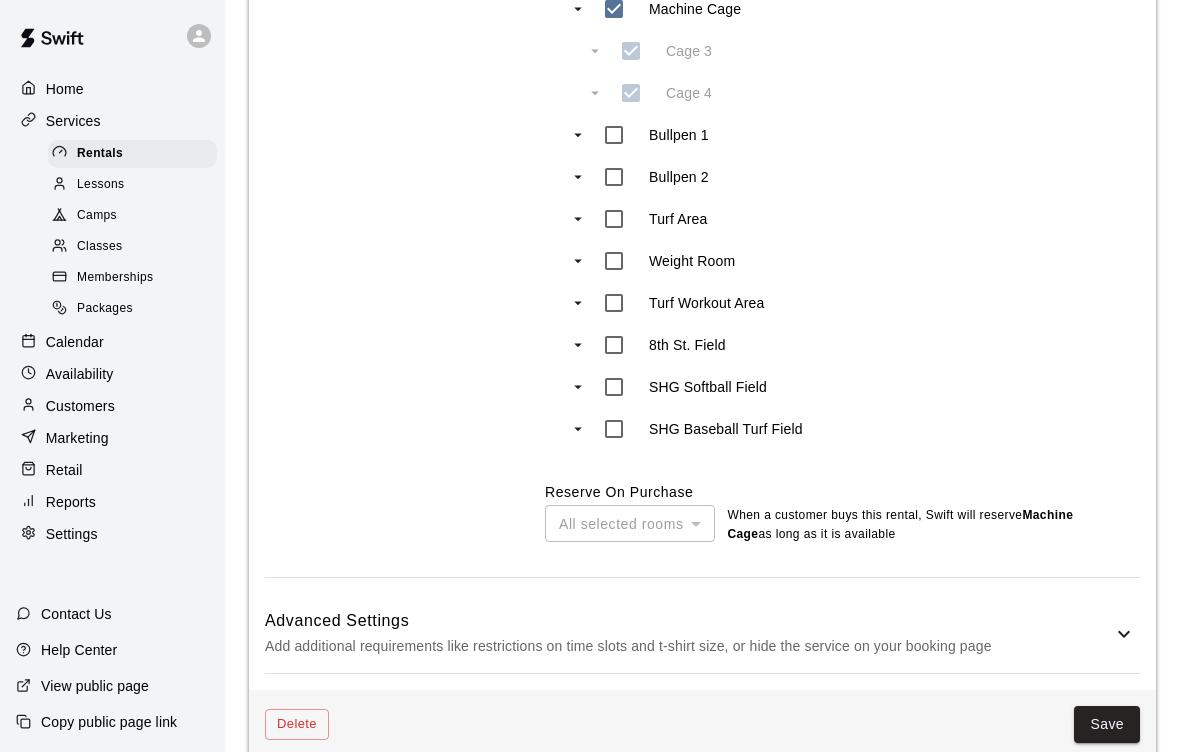 click on "Advanced Settings Add additional requirements like restrictions on time slots and t-shirt size, or hide the service on your booking page" at bounding box center [702, 633] 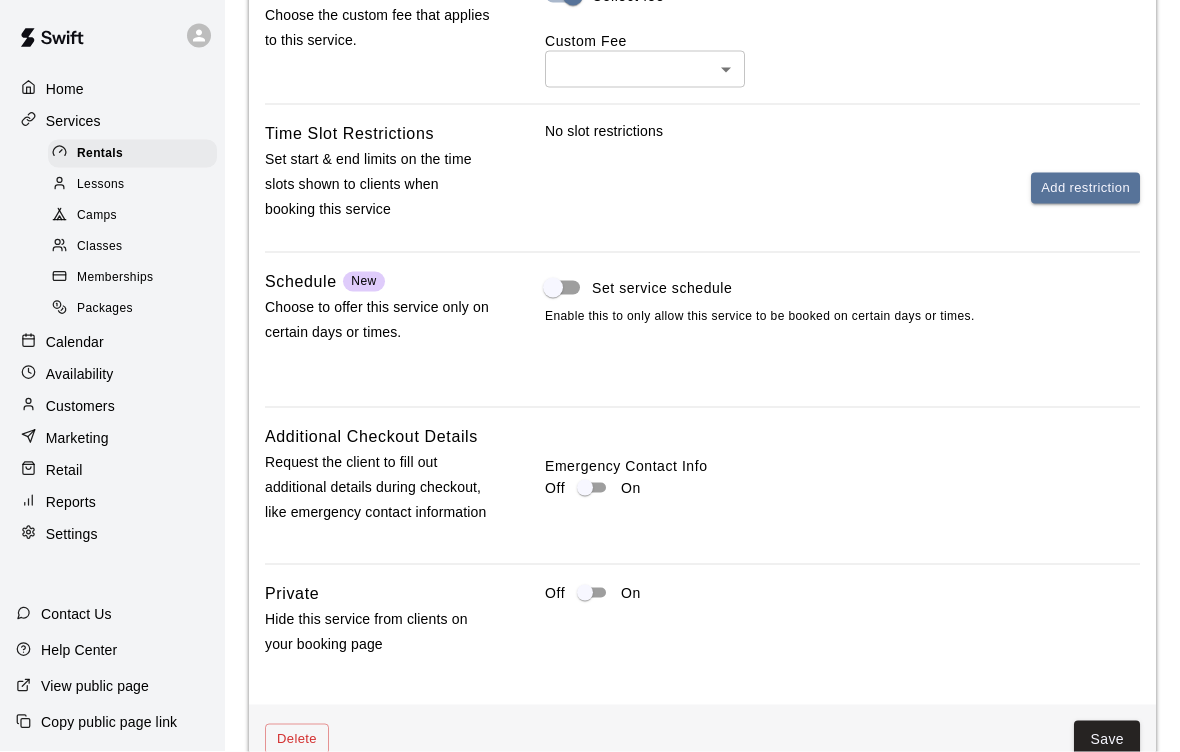scroll, scrollTop: 2055, scrollLeft: 0, axis: vertical 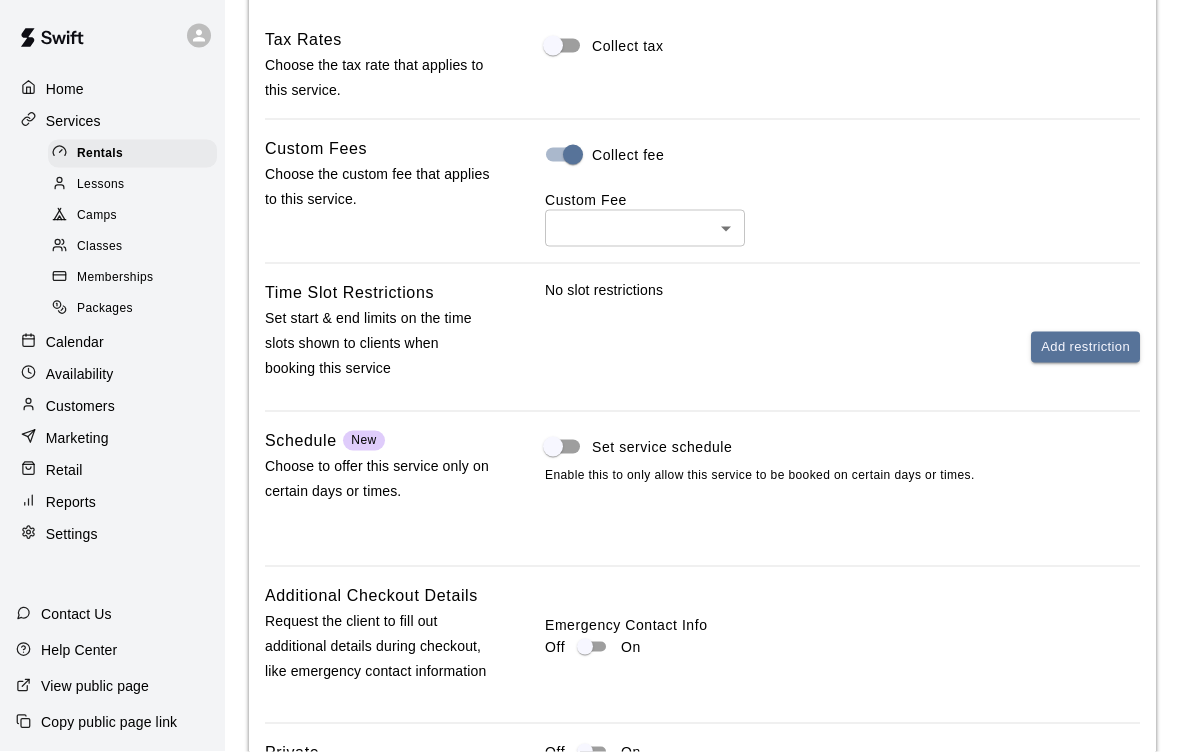 click on "30 mins ** ​ $ ** ​ 1 hour ** ​ $ ** ​ Rooms Indicate which rooms the service can take place in, and how those rooms are reserved on purchase Rooms Tribe Baseball and Softball Academy Cage 1 Cage 2 Cage 5 Cage 6 Machine Cage Cage 3 Cage 4 Bullpen 1 Bullpen 2 Turf Area Weight Room Turf Workout Area 8th St. Field SHG Softball Field SHG Baseball Turf Field Reserve On Purchase *** ​" at bounding box center [590, -464] 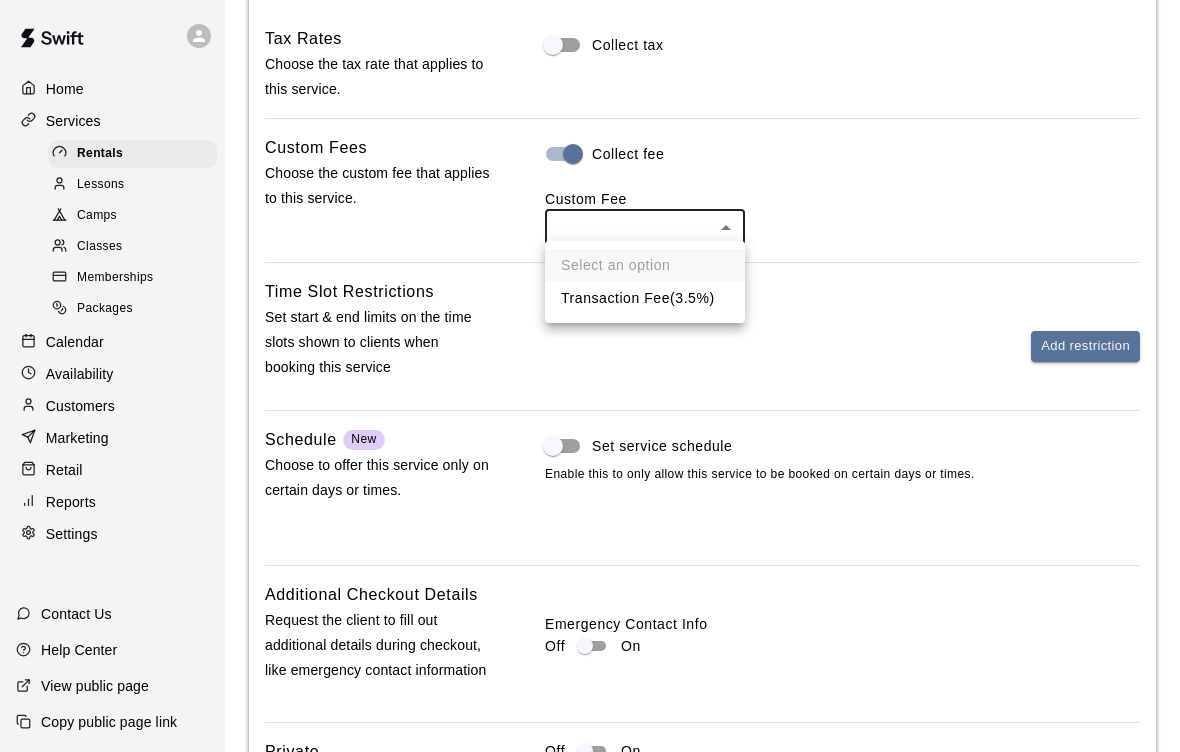 click on "Transaction Fee  ( 3.5% )" at bounding box center [645, 298] 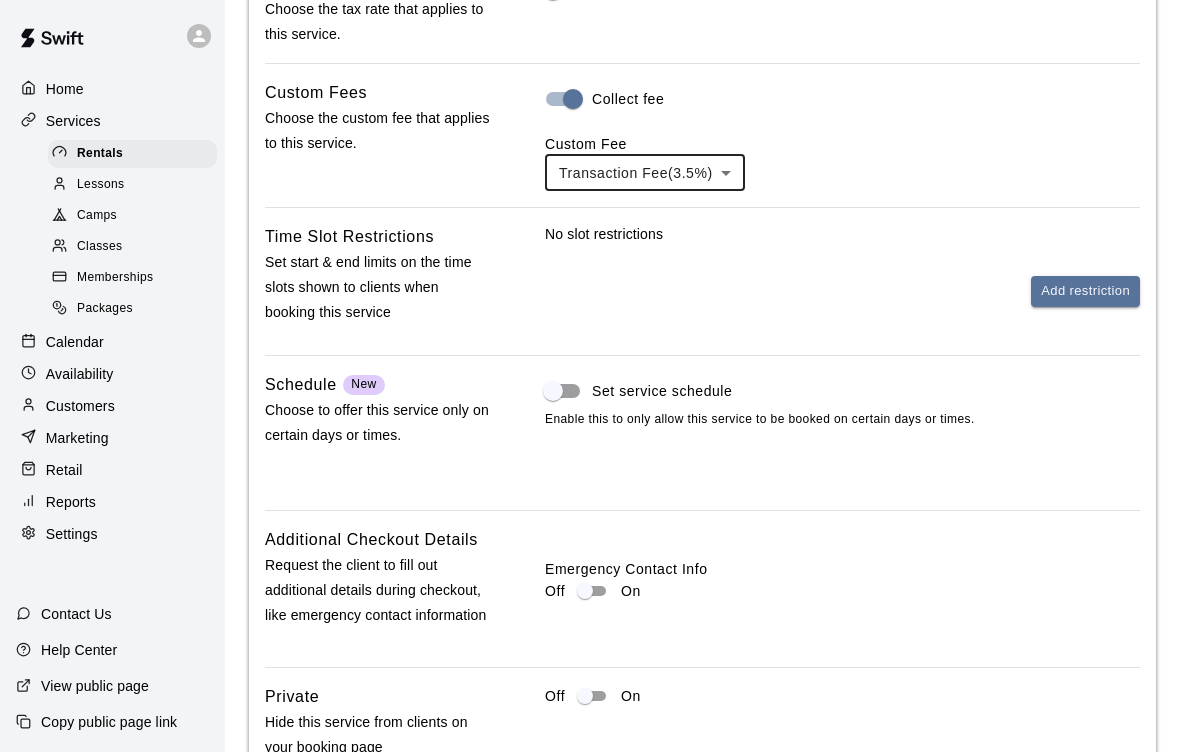 scroll, scrollTop: 2055, scrollLeft: 0, axis: vertical 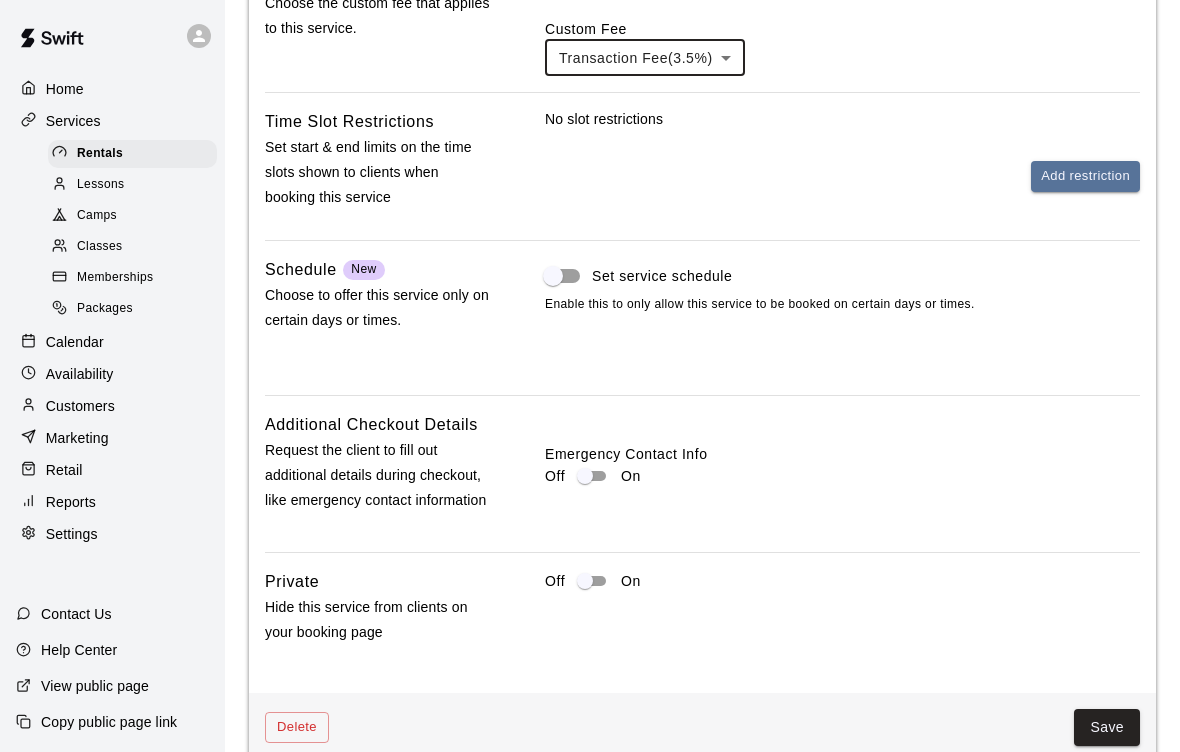 click on "Save" at bounding box center (1107, 727) 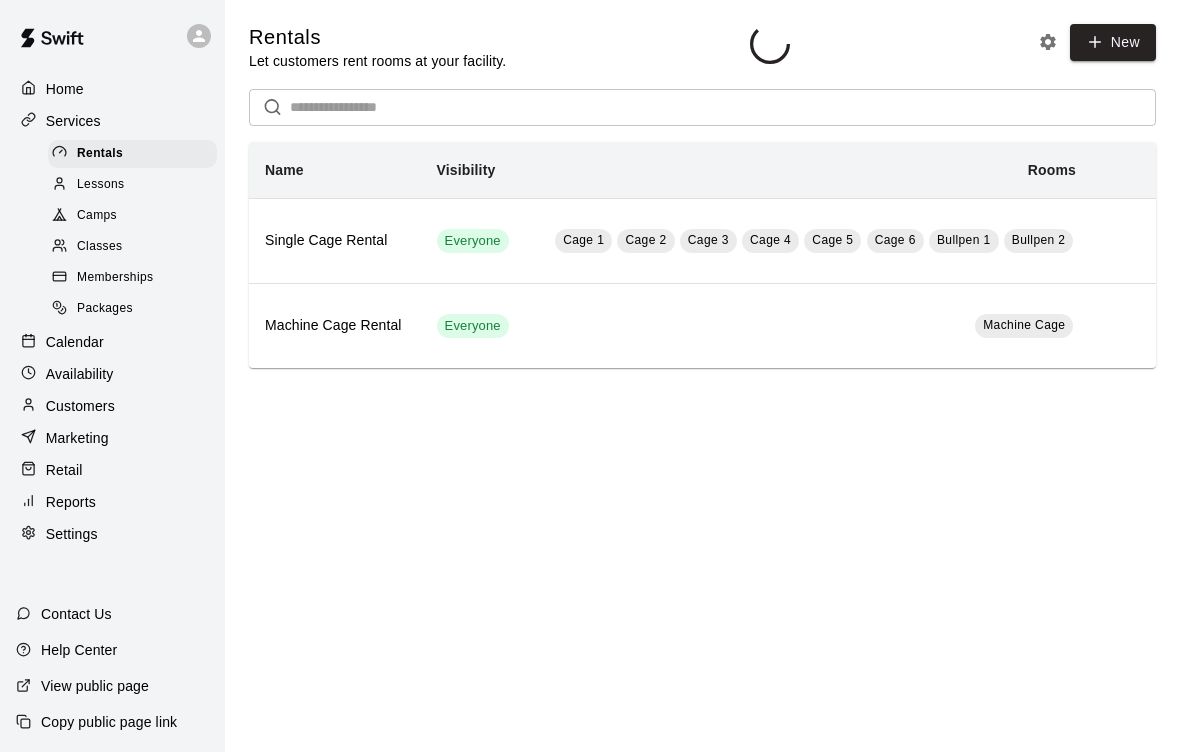 scroll, scrollTop: 0, scrollLeft: 0, axis: both 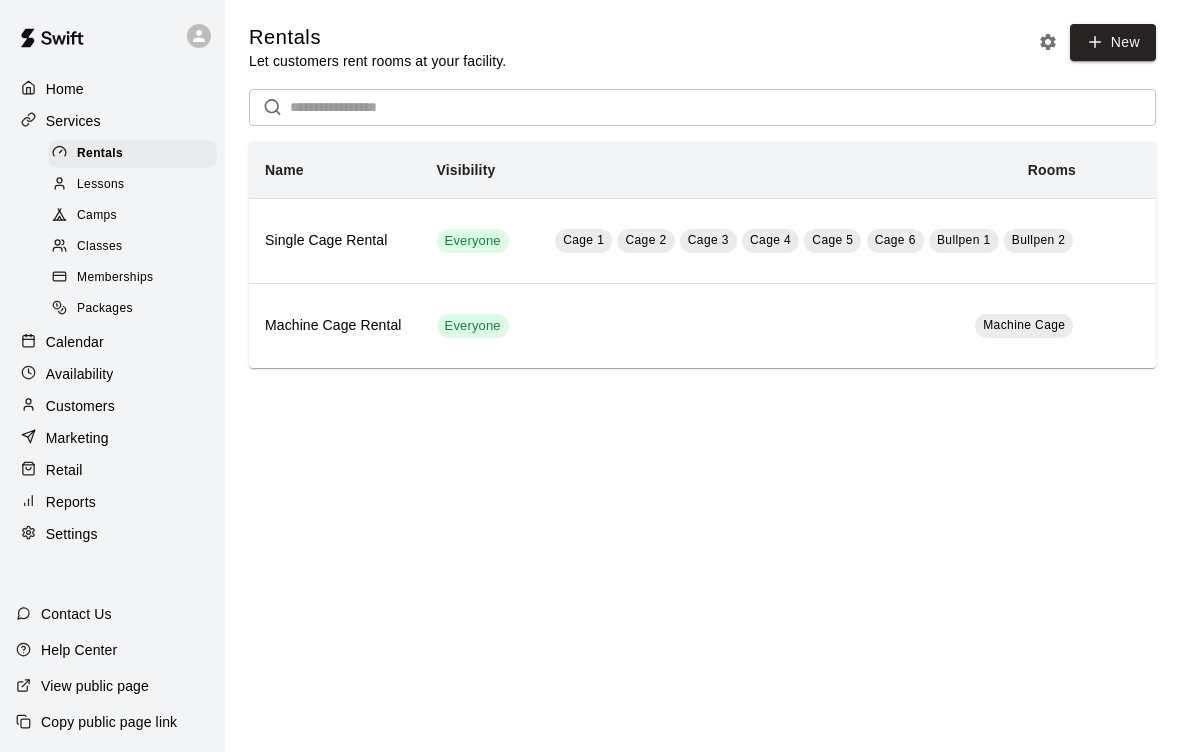 click on "Memberships" at bounding box center [115, 278] 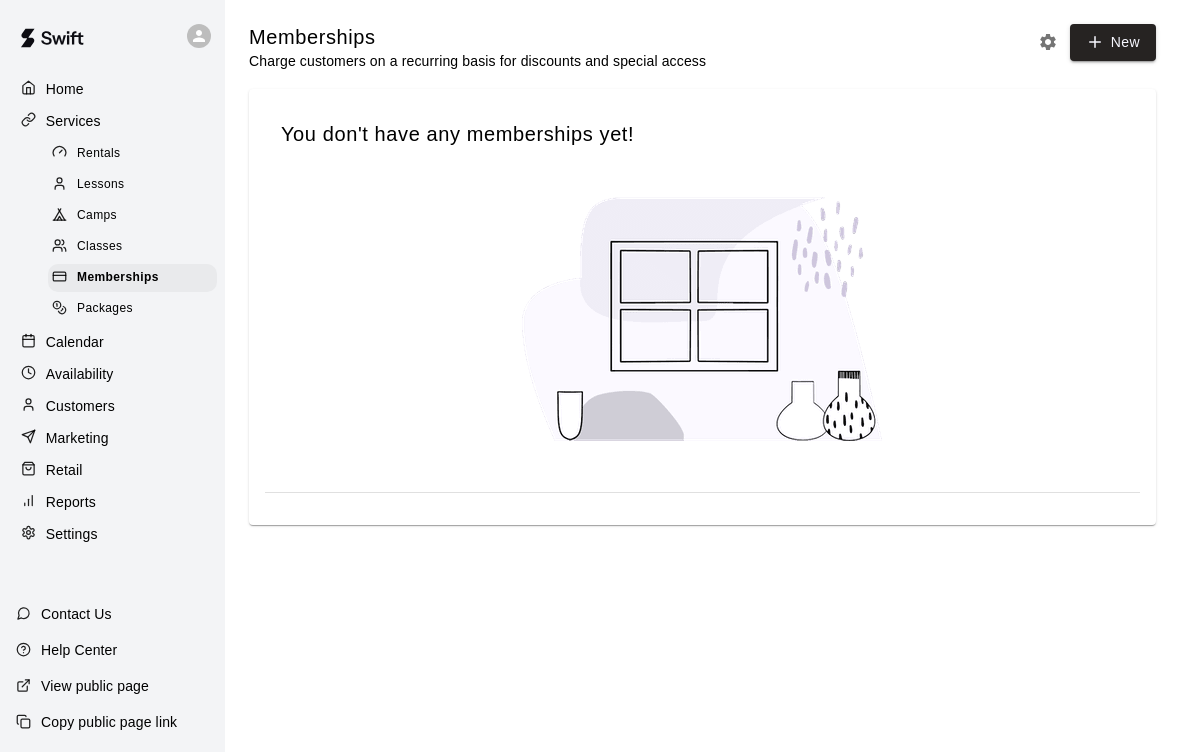 click on "New" at bounding box center (1113, 42) 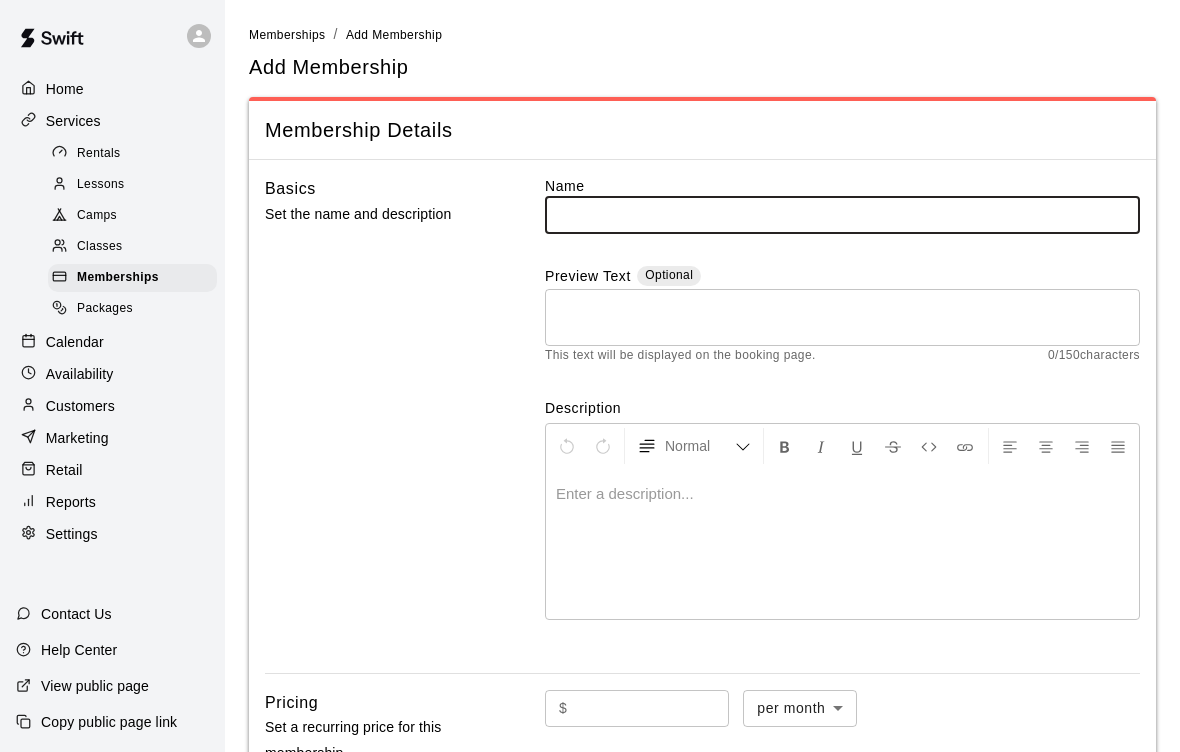 click at bounding box center [842, 214] 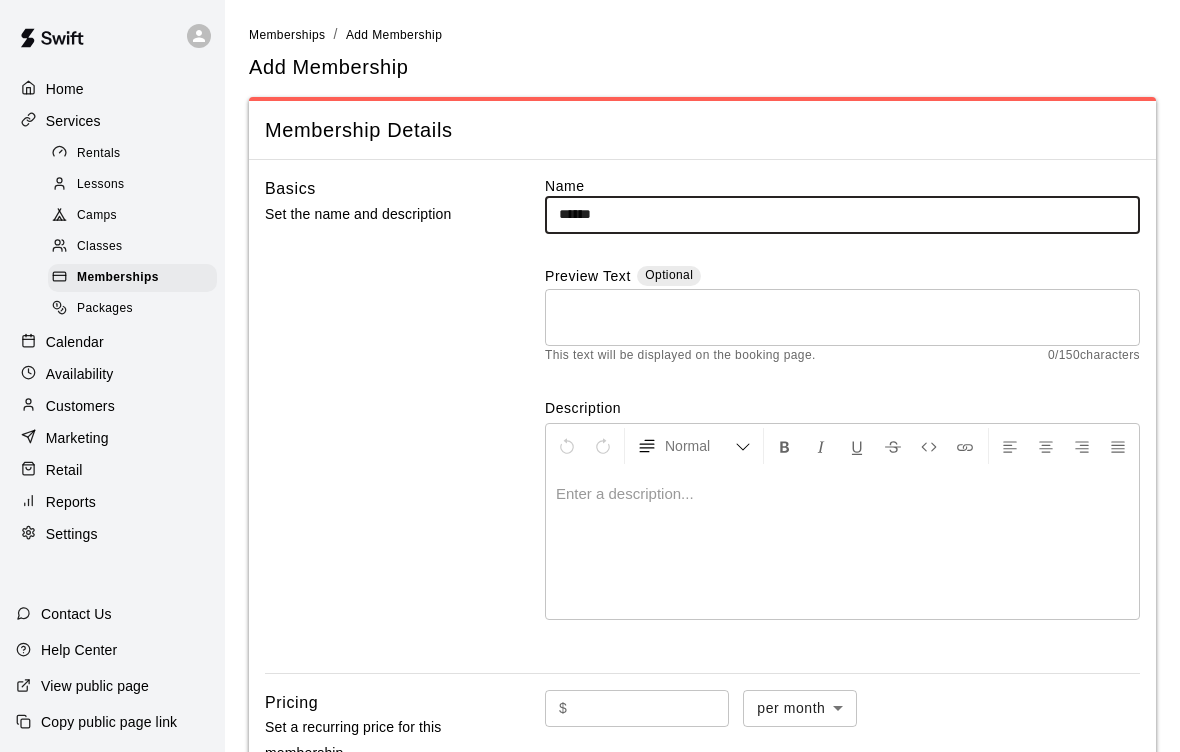 click on "Name ****** ​ Preview Text Optional * ​ This text will be displayed on the booking page. 0  /  150  characters Description Normal Enter a description..." at bounding box center [842, 416] 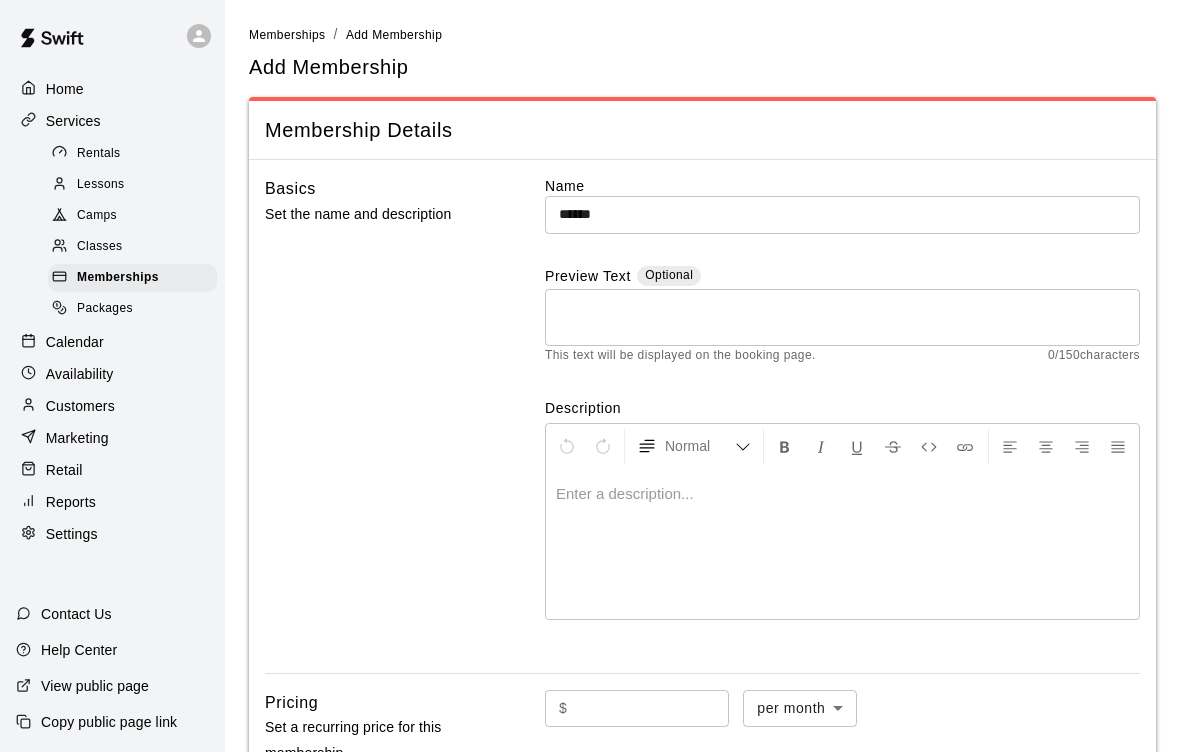 click on "******" at bounding box center [842, 214] 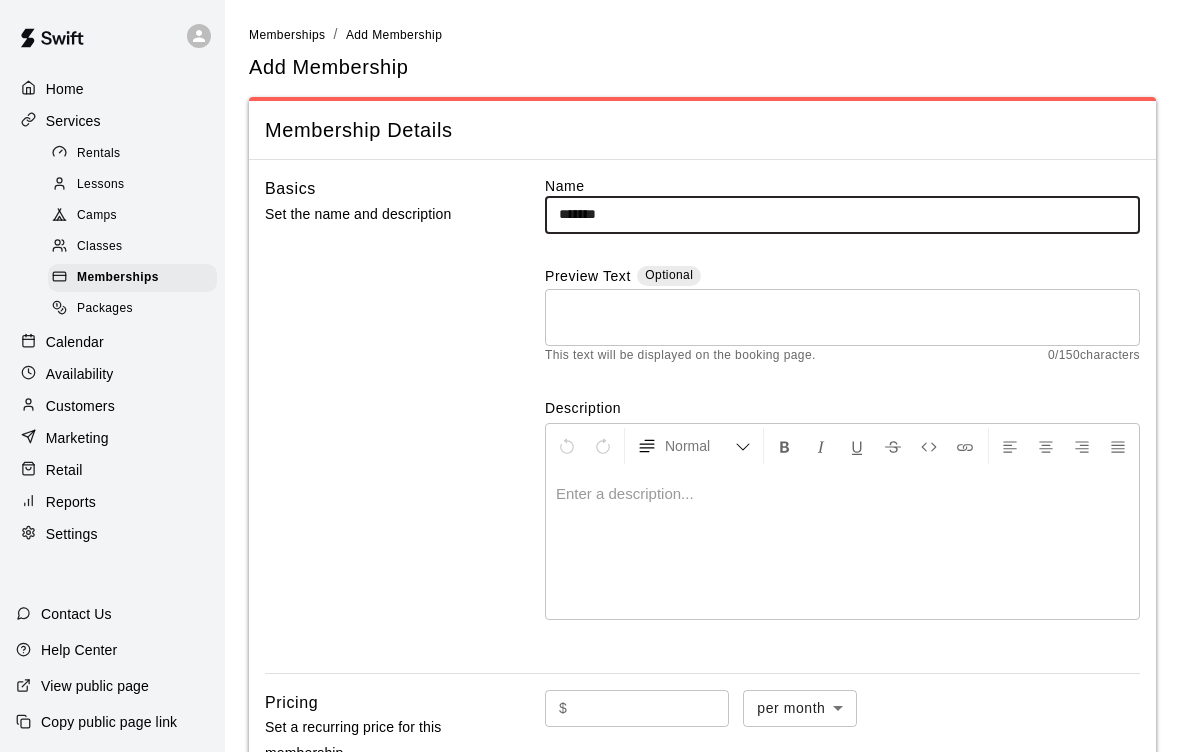 click on "******" at bounding box center [842, 214] 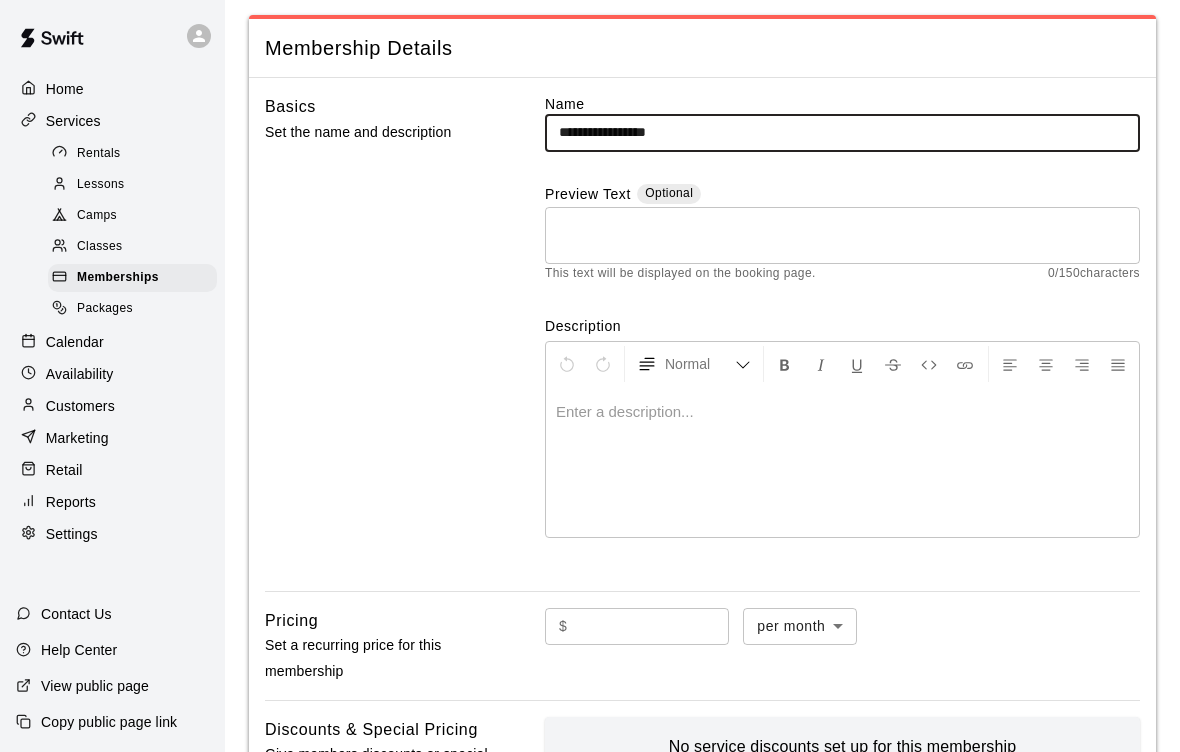 scroll, scrollTop: 73, scrollLeft: 0, axis: vertical 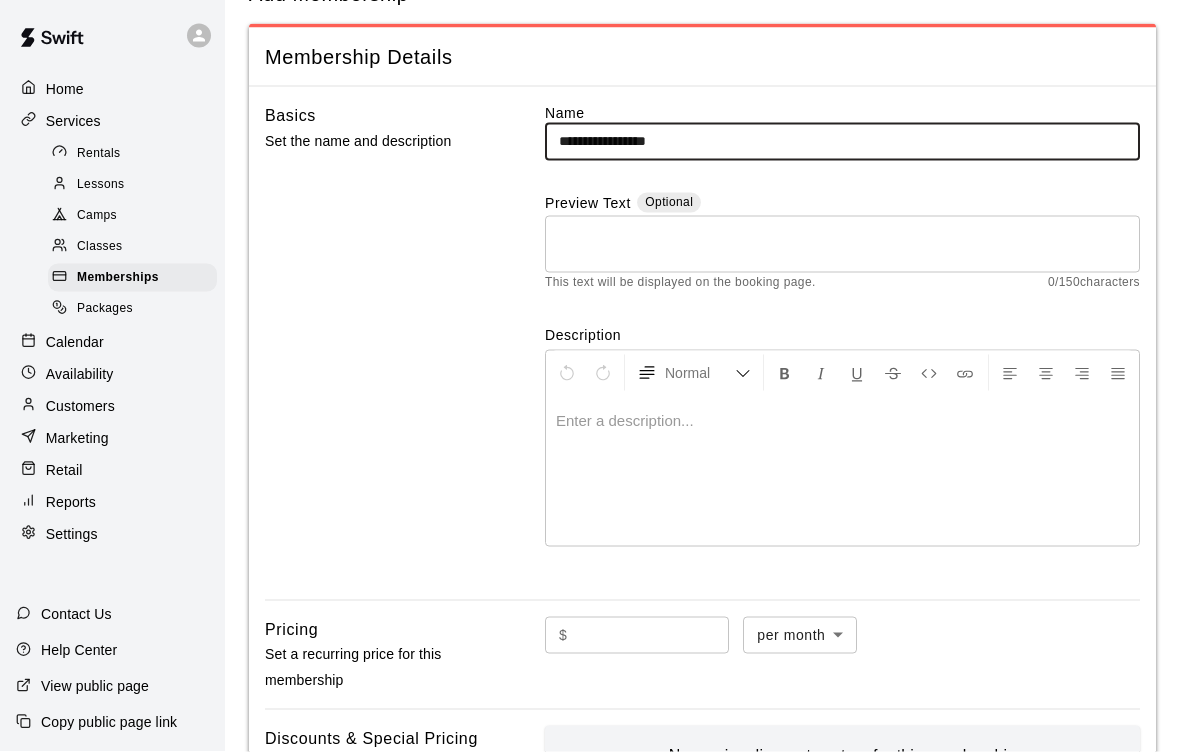 click on "**********" at bounding box center [842, 141] 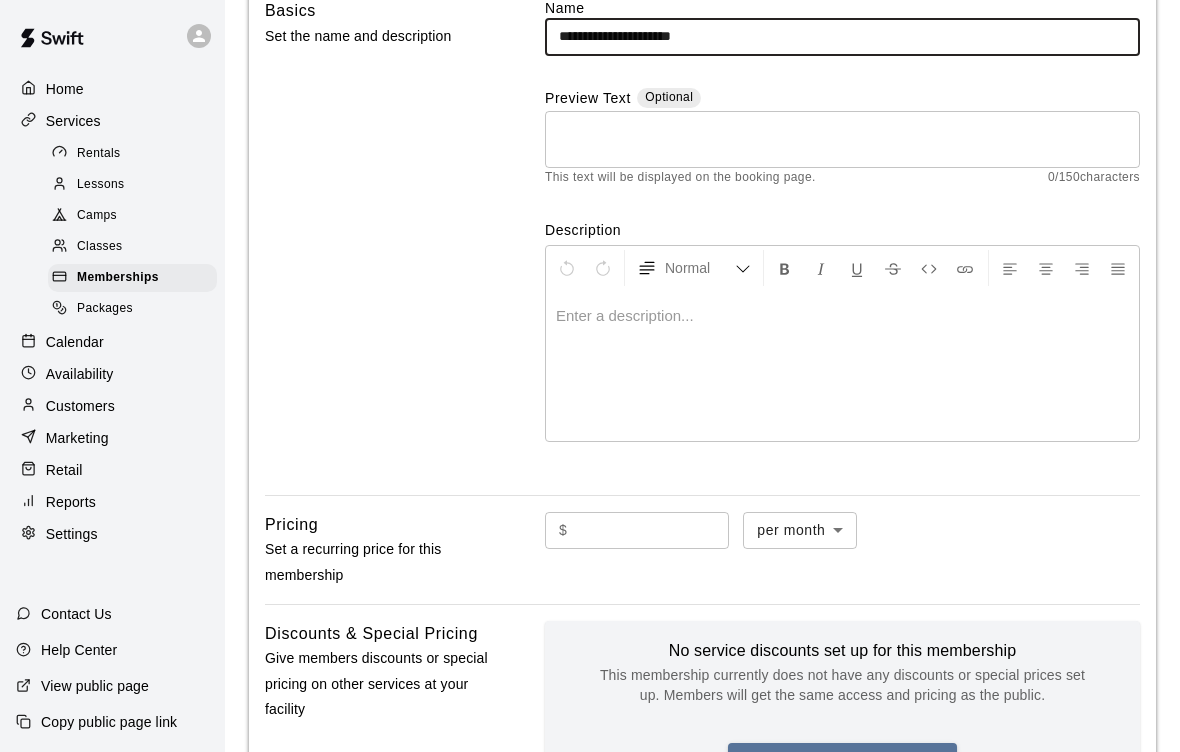 scroll, scrollTop: 206, scrollLeft: 0, axis: vertical 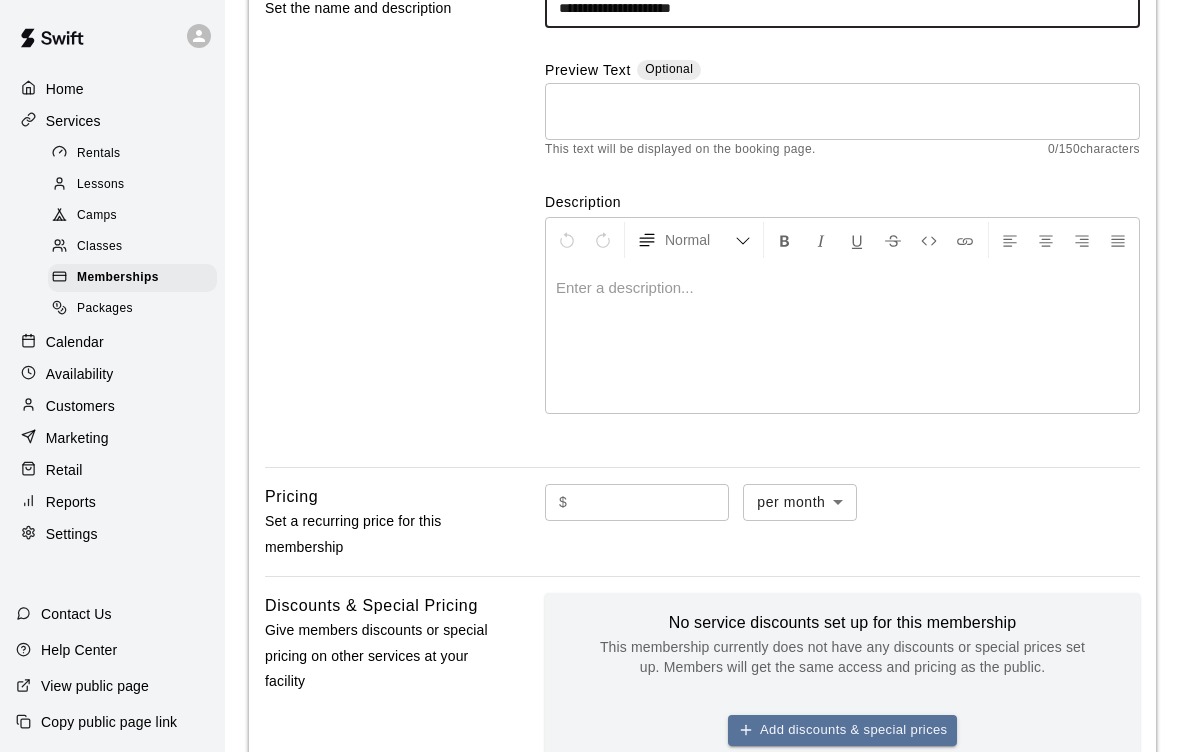 type on "**********" 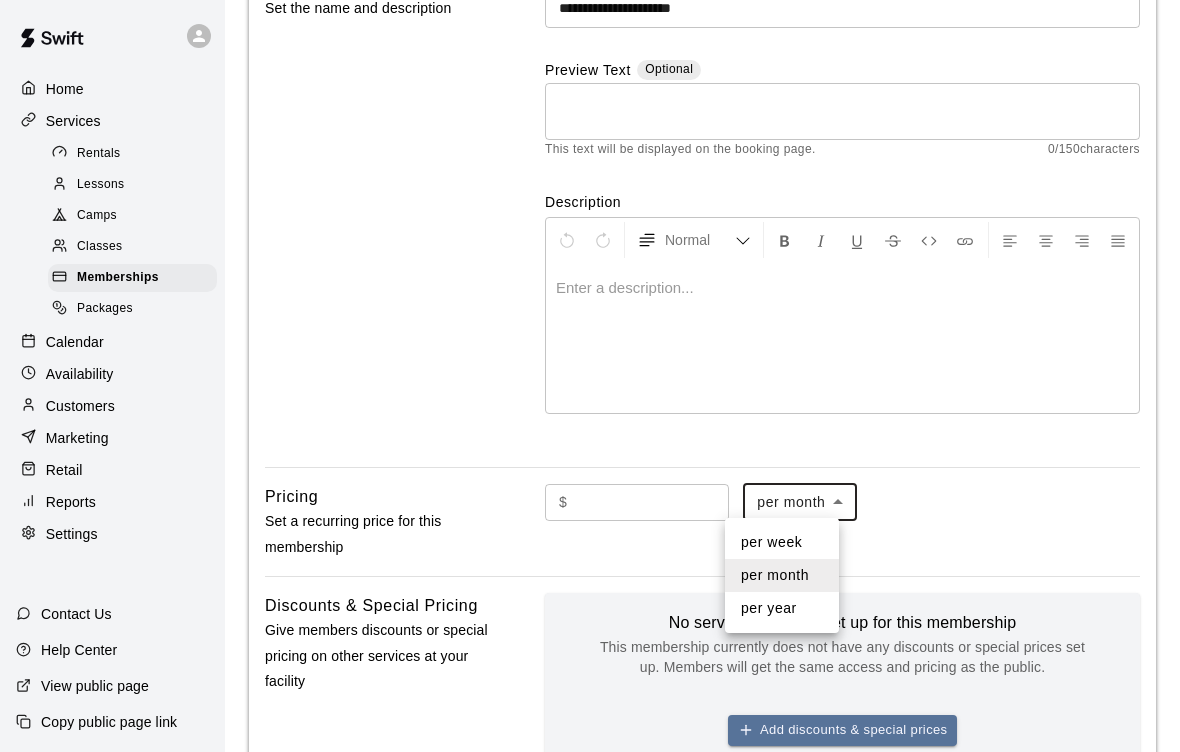 click at bounding box center [590, 376] 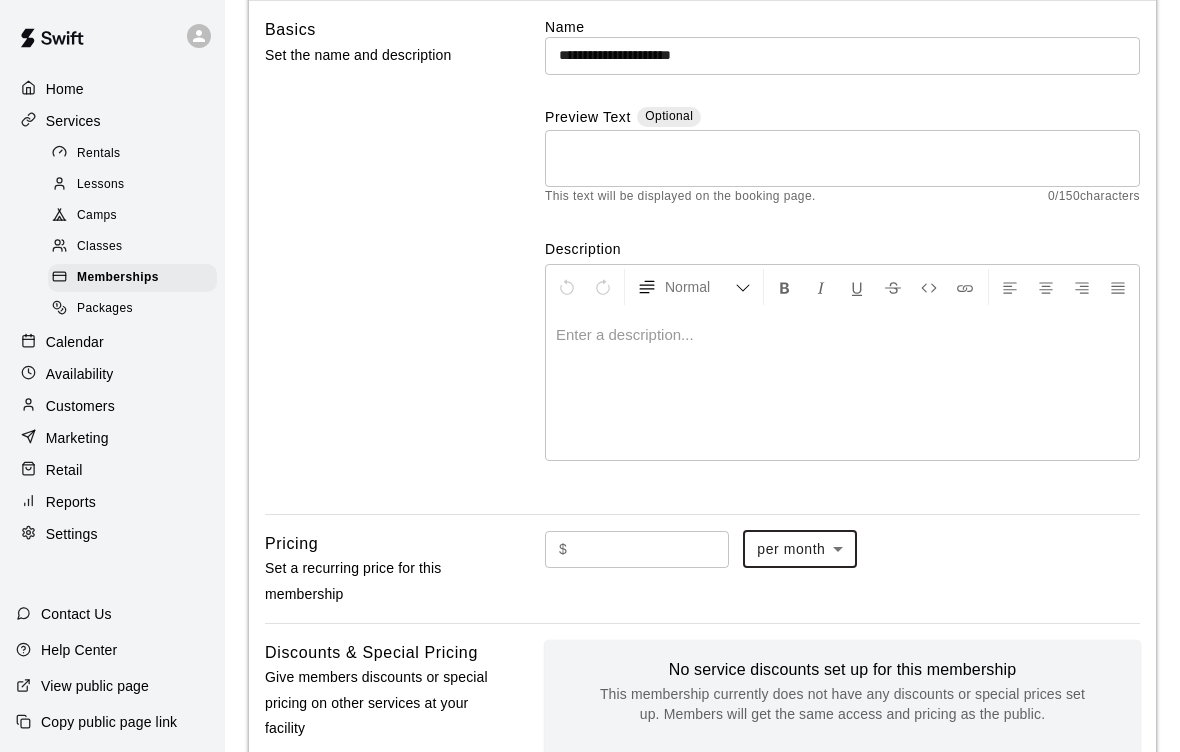 scroll, scrollTop: 158, scrollLeft: 0, axis: vertical 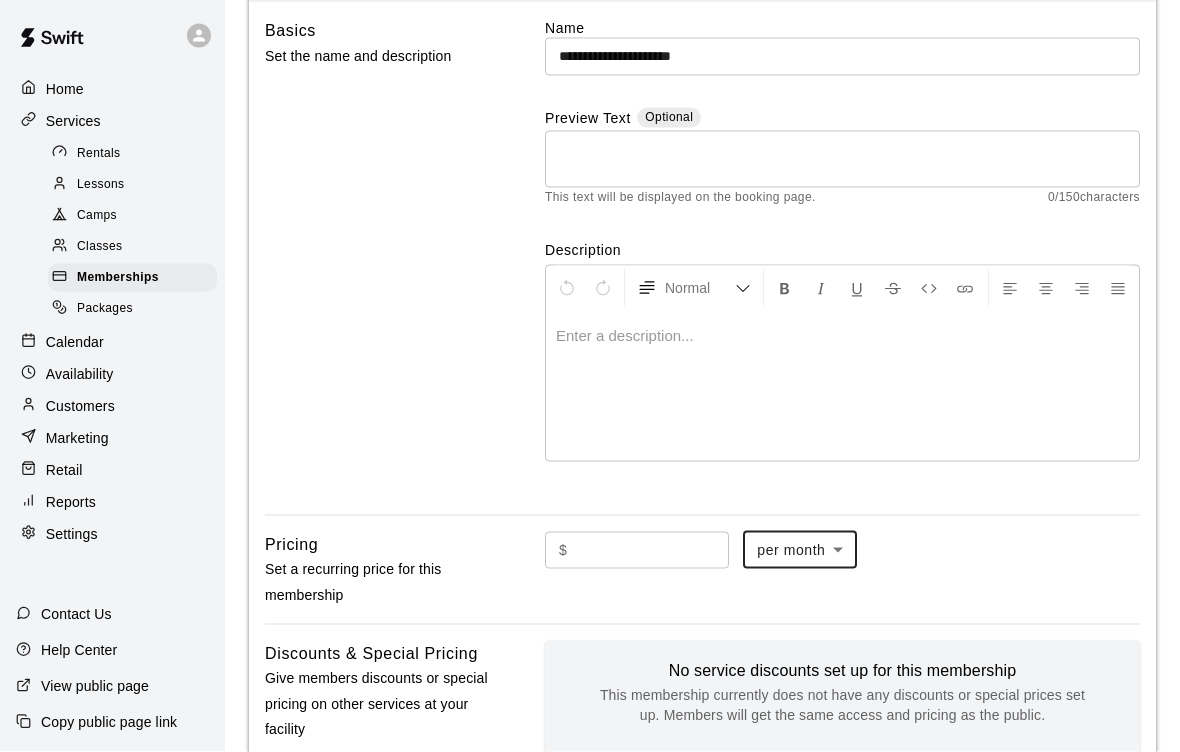 click at bounding box center [652, 550] 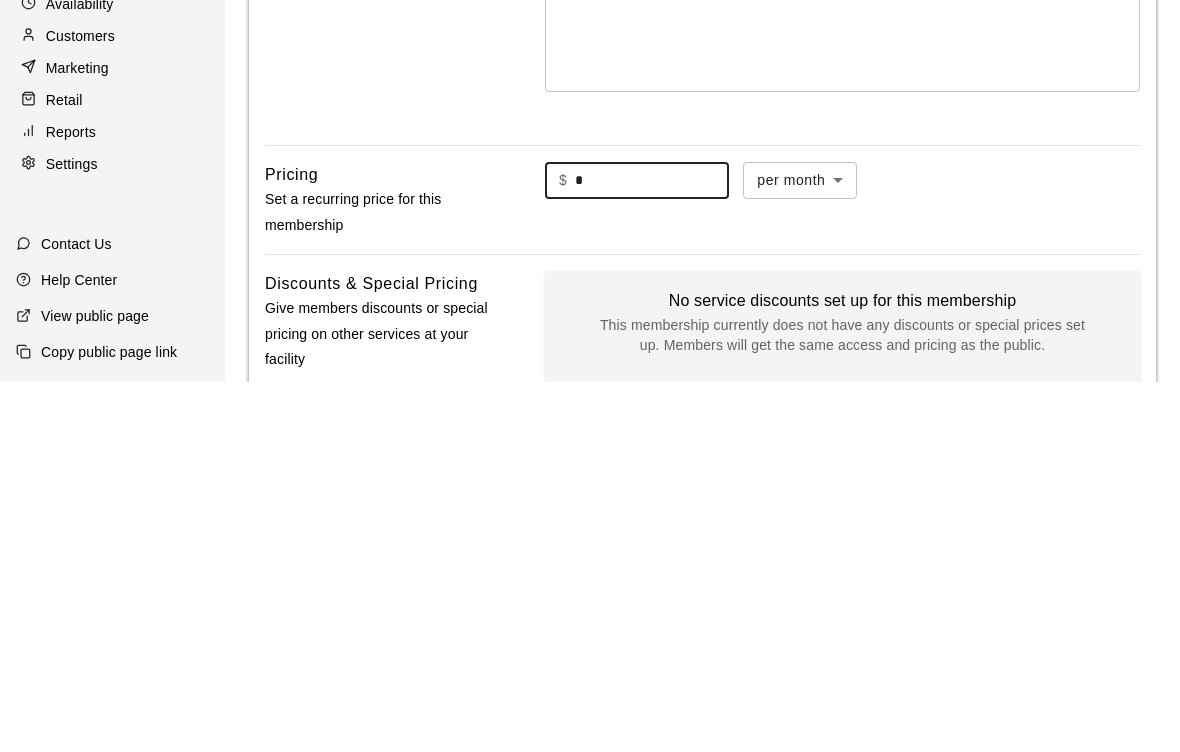 scroll, scrollTop: 529, scrollLeft: 0, axis: vertical 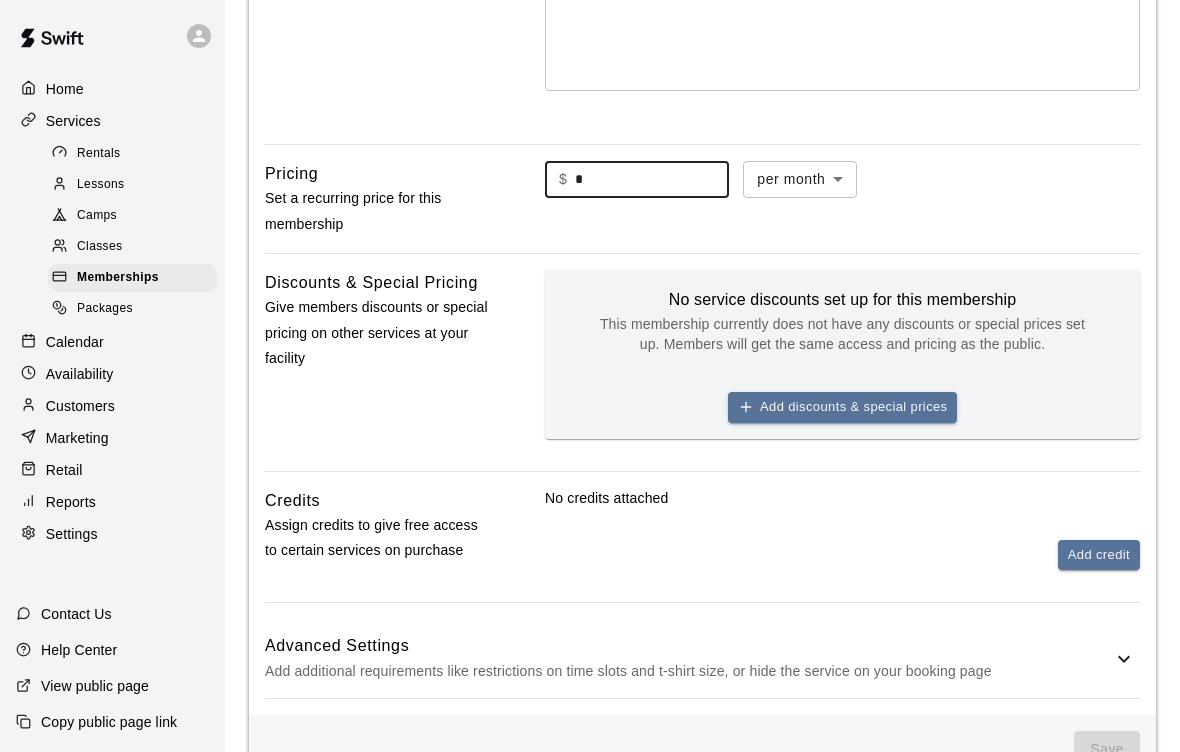 type on "*" 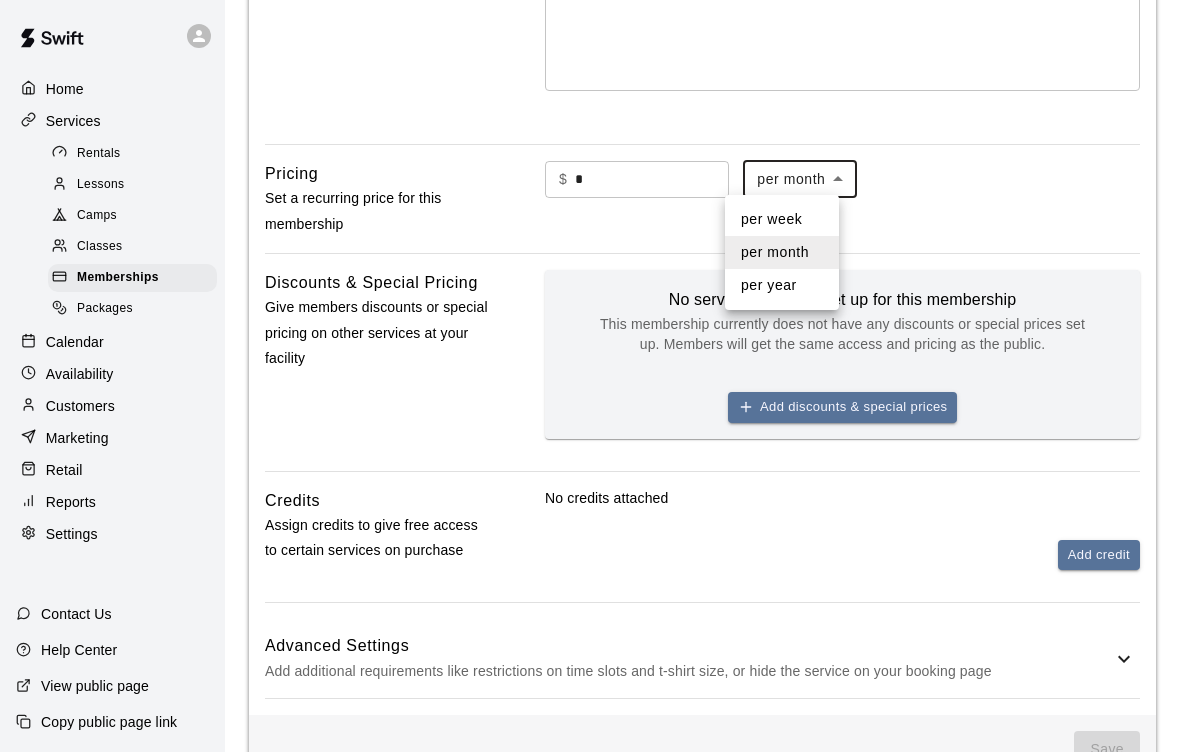 click on "per year" at bounding box center [782, 285] 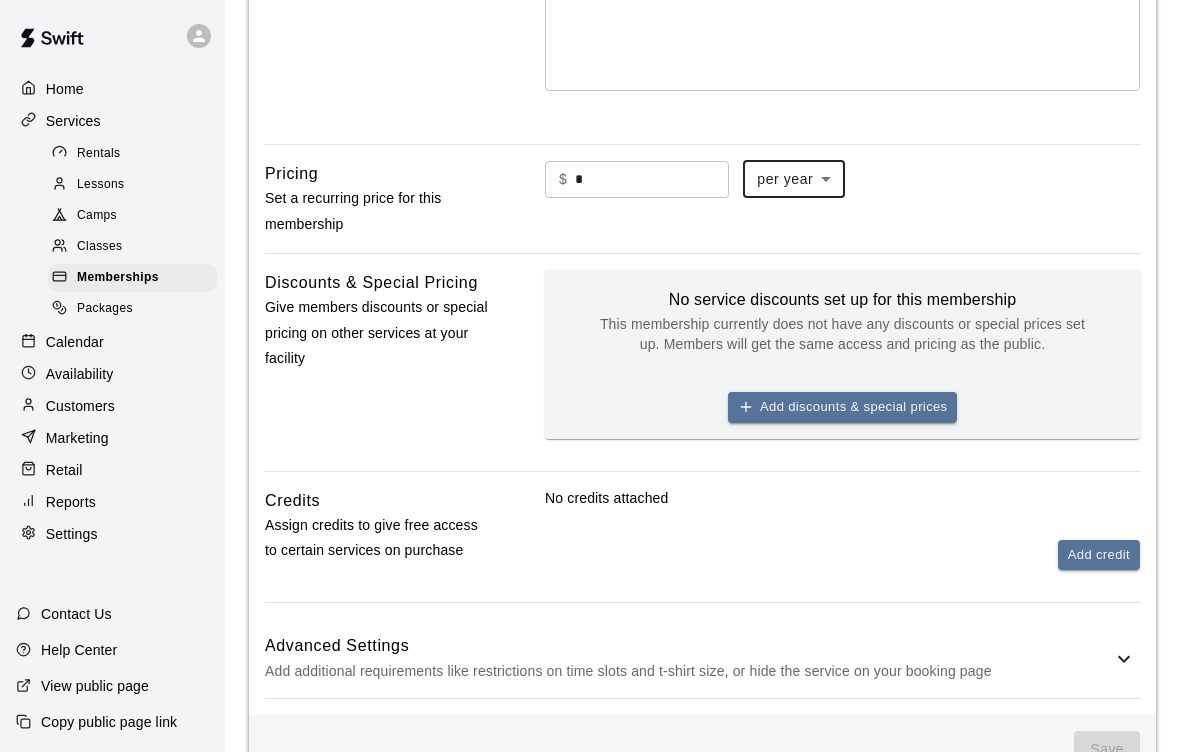 scroll, scrollTop: 568, scrollLeft: 0, axis: vertical 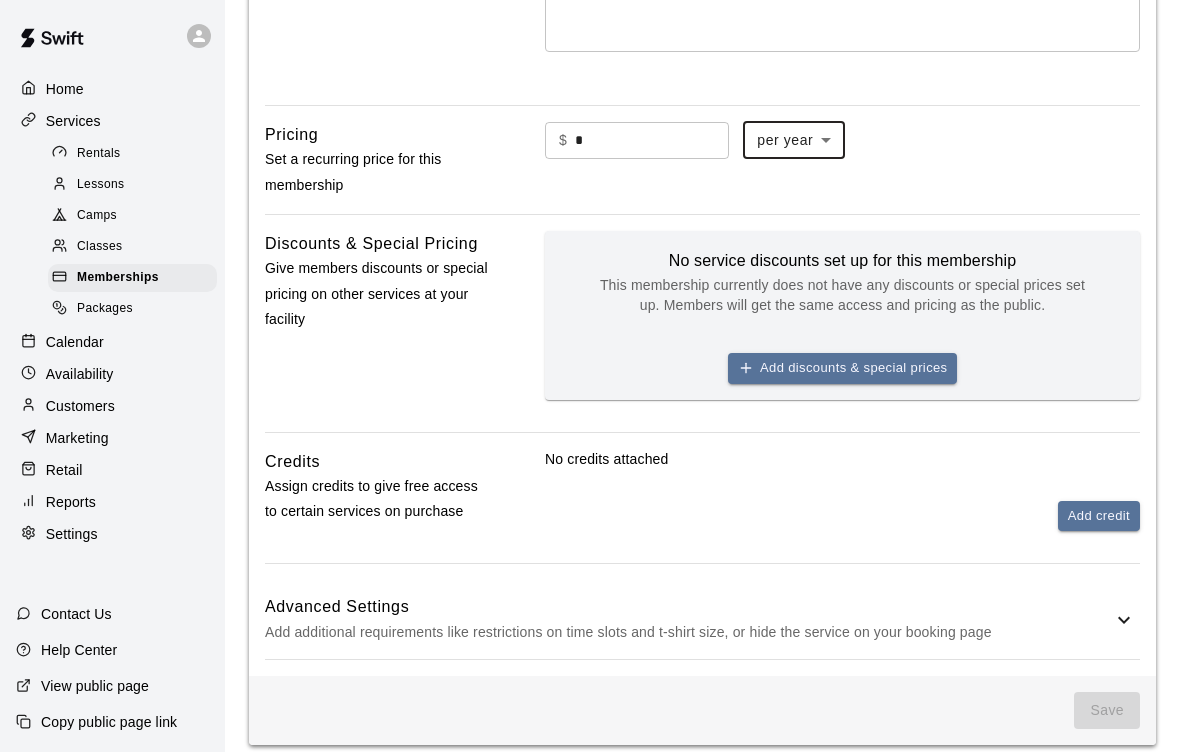 click 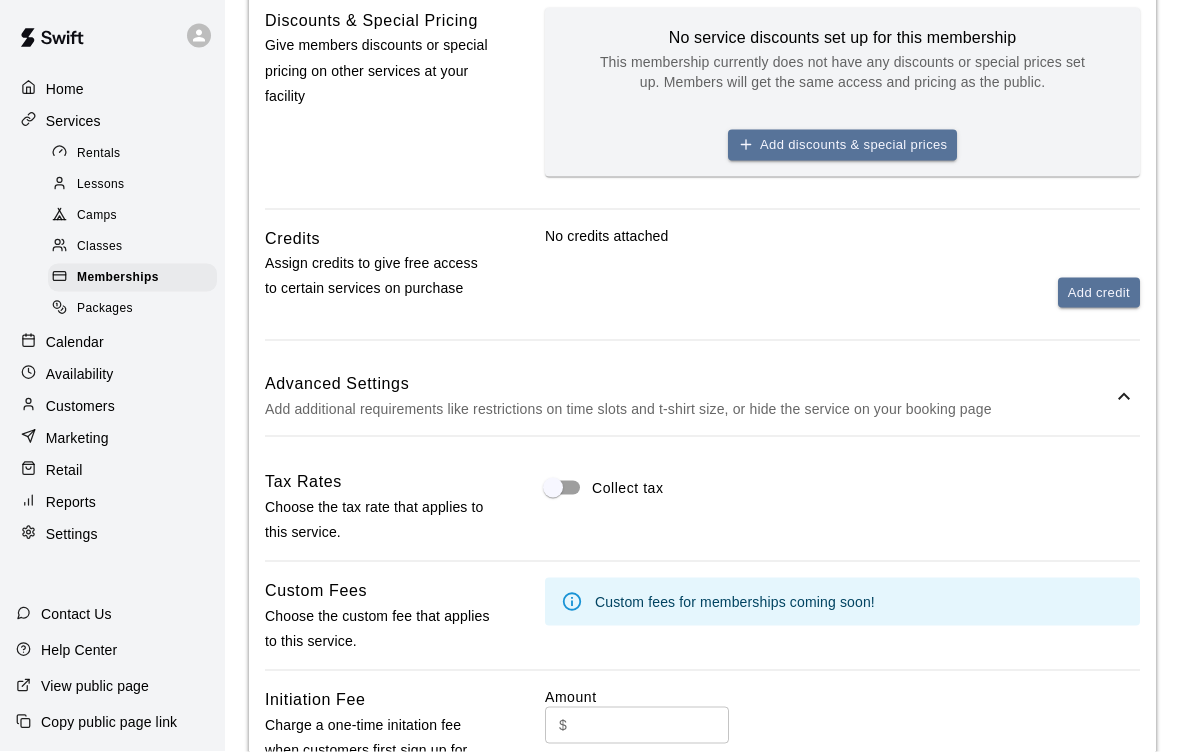 scroll, scrollTop: 654, scrollLeft: 0, axis: vertical 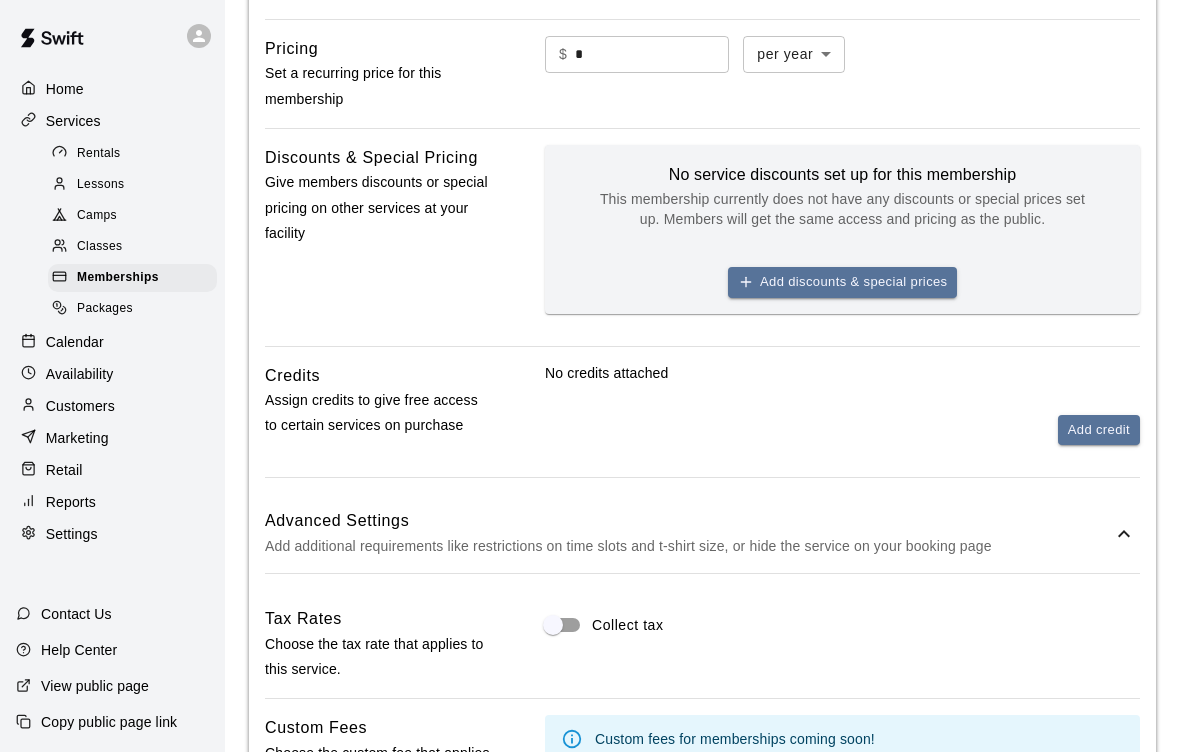 click on "Add credit" at bounding box center [1099, 430] 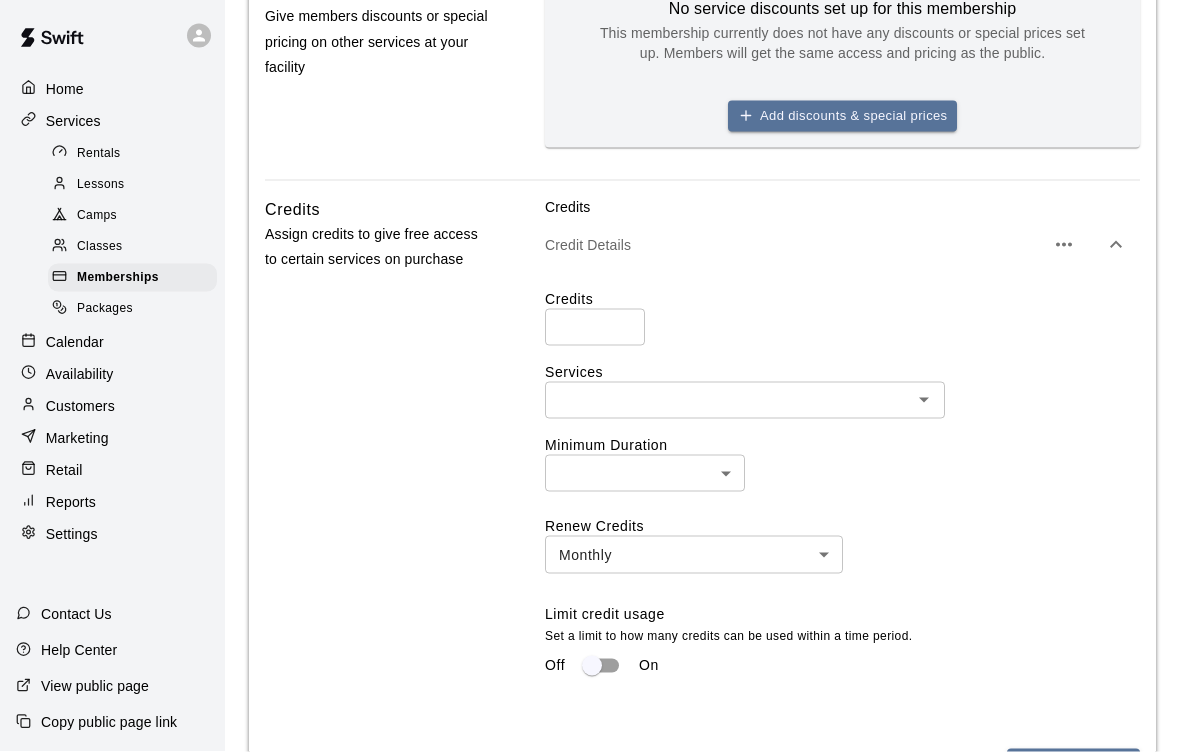 scroll, scrollTop: 822, scrollLeft: 0, axis: vertical 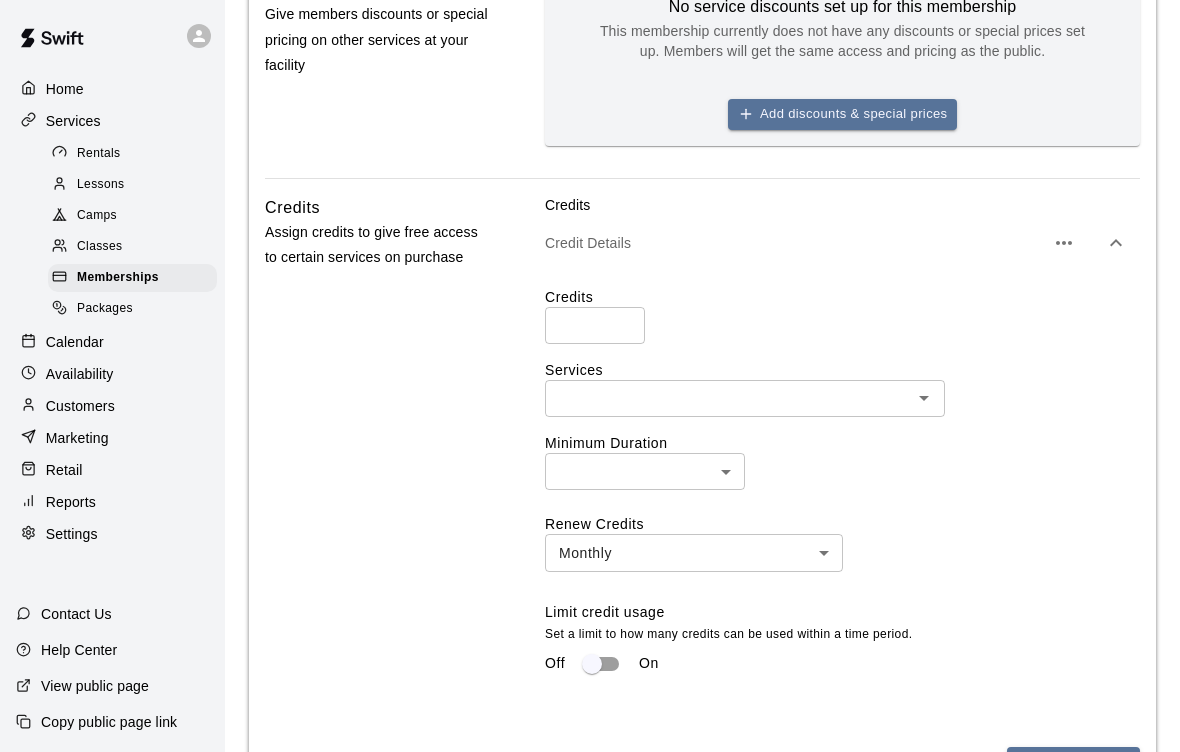 click at bounding box center (595, 325) 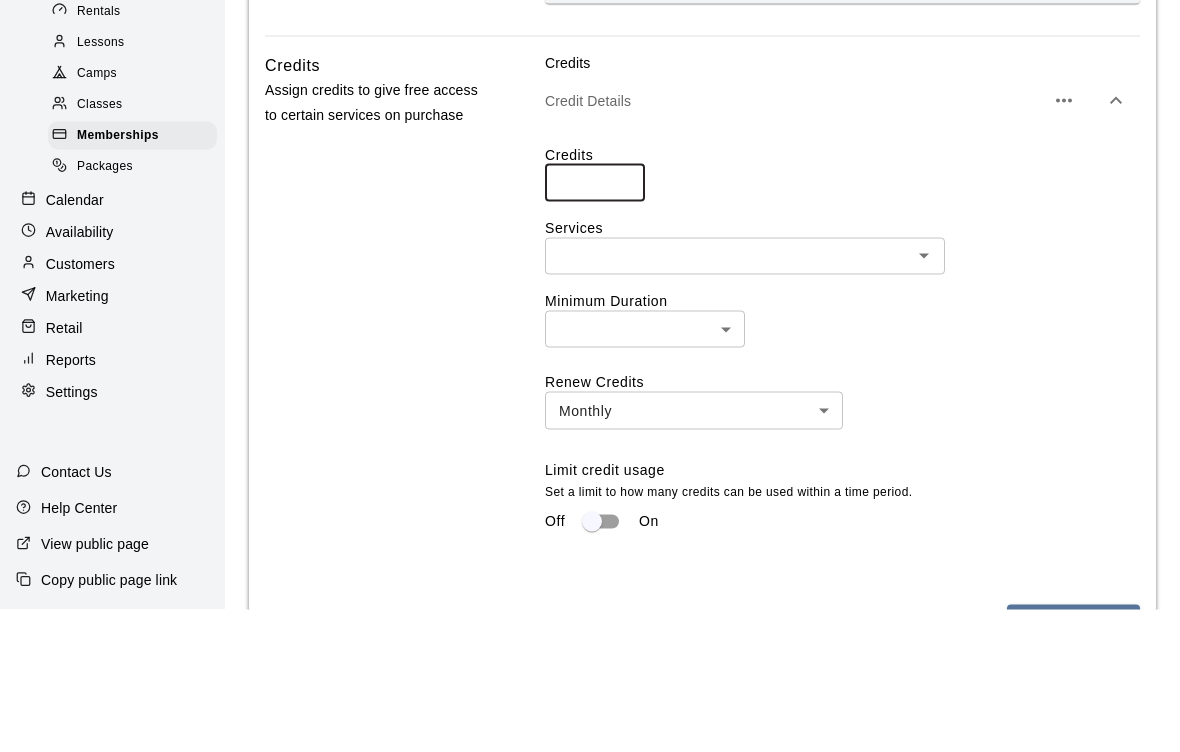 type on "*" 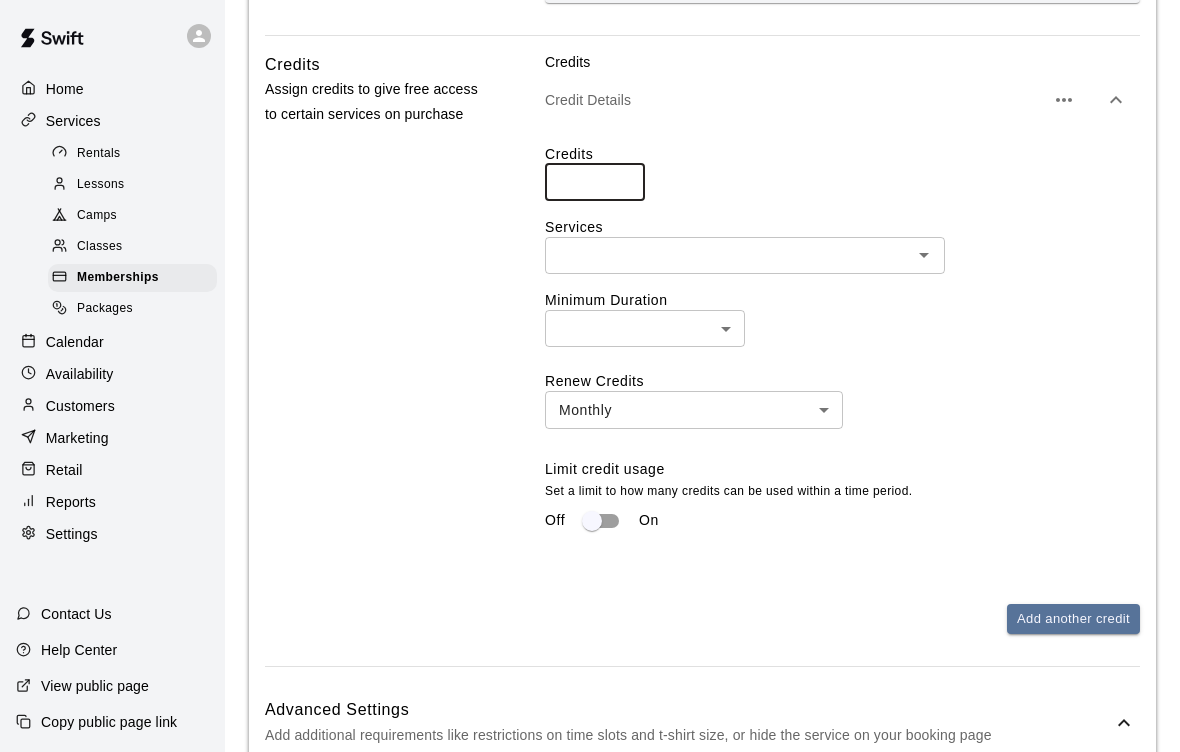click 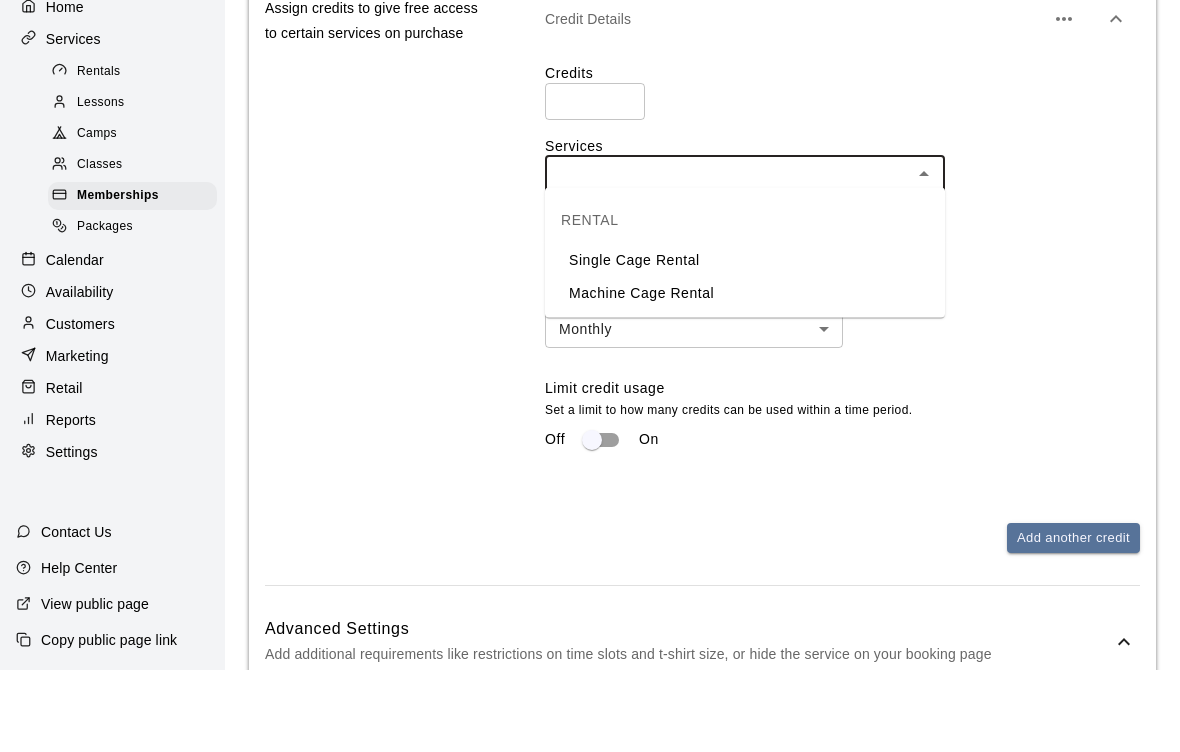 click on "Single Cage Rental" at bounding box center [745, 342] 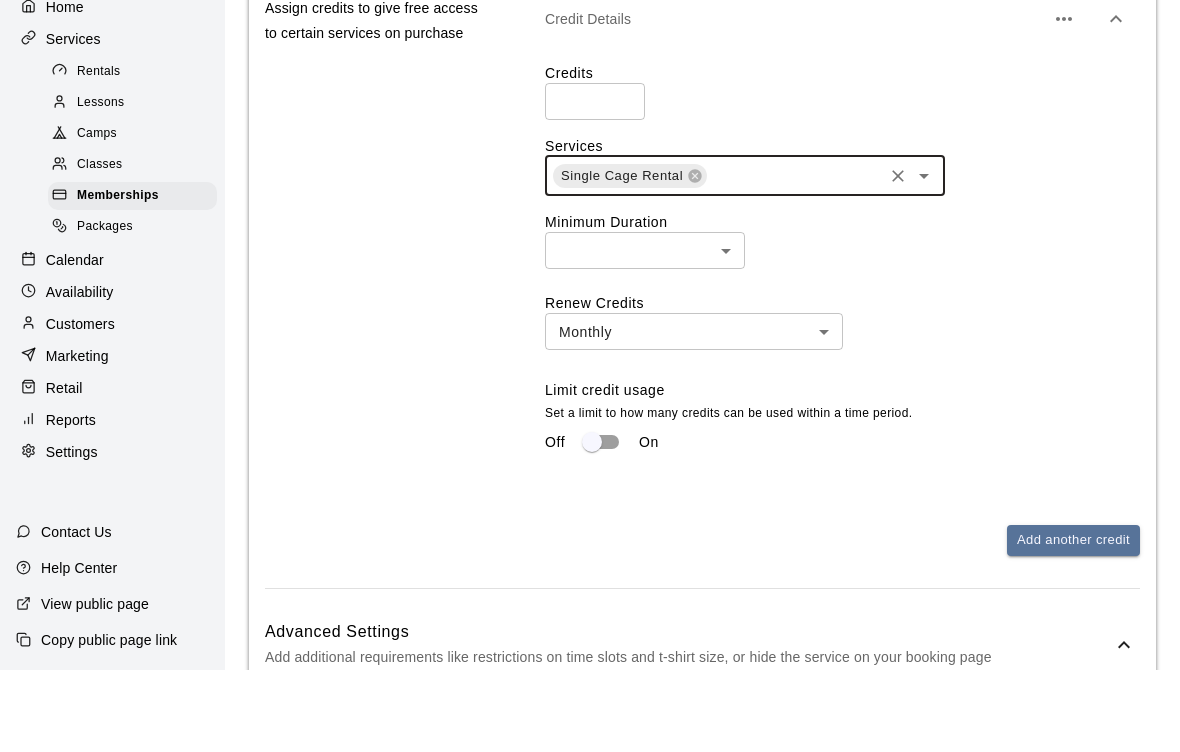 click 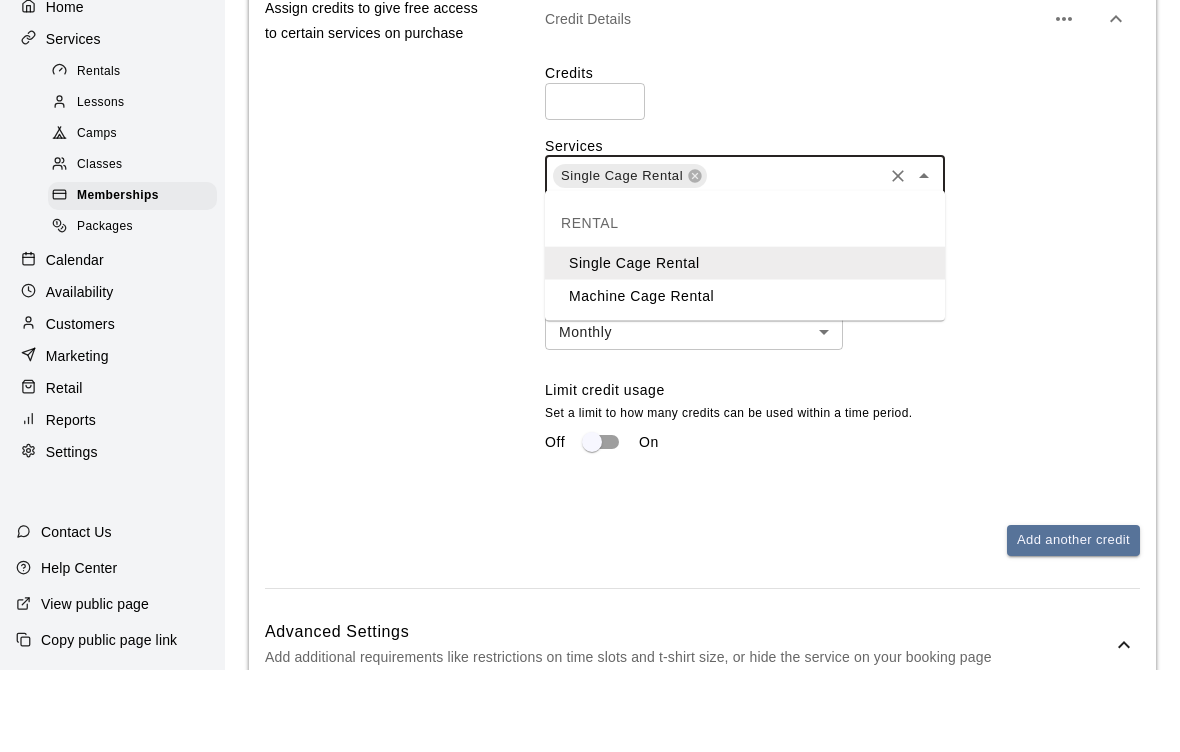 click on "Machine Cage Rental" at bounding box center [745, 378] 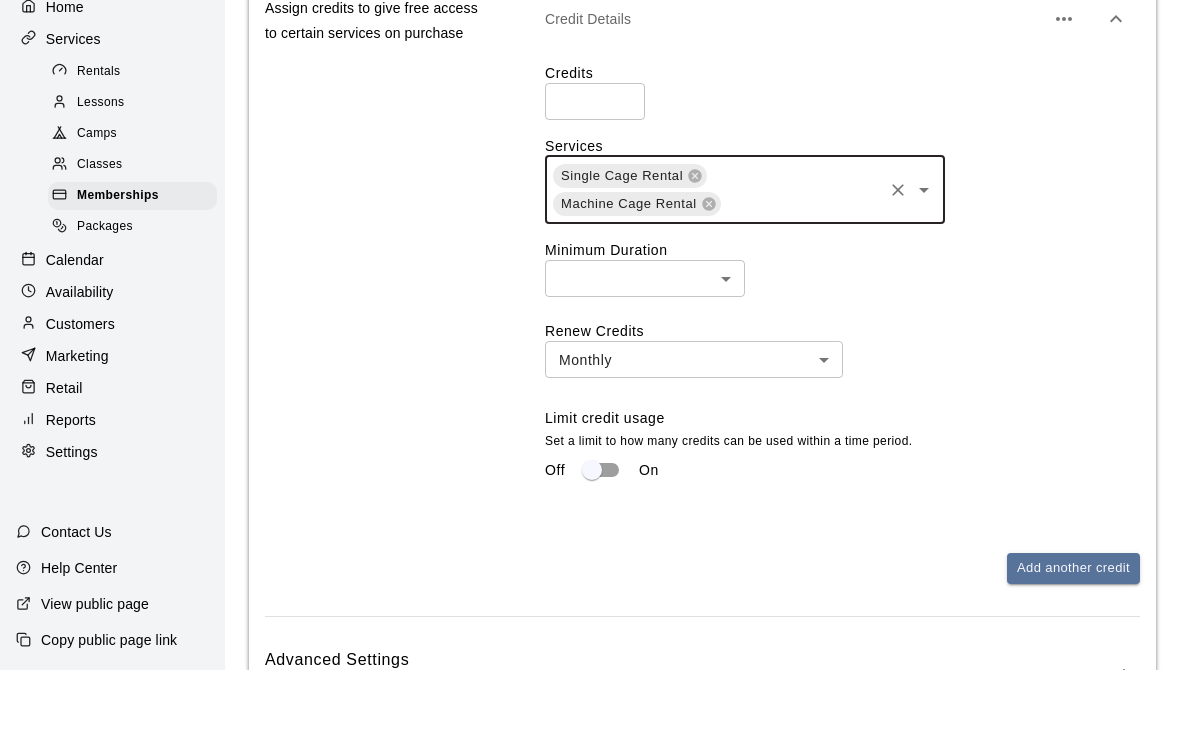 scroll, scrollTop: 1047, scrollLeft: 0, axis: vertical 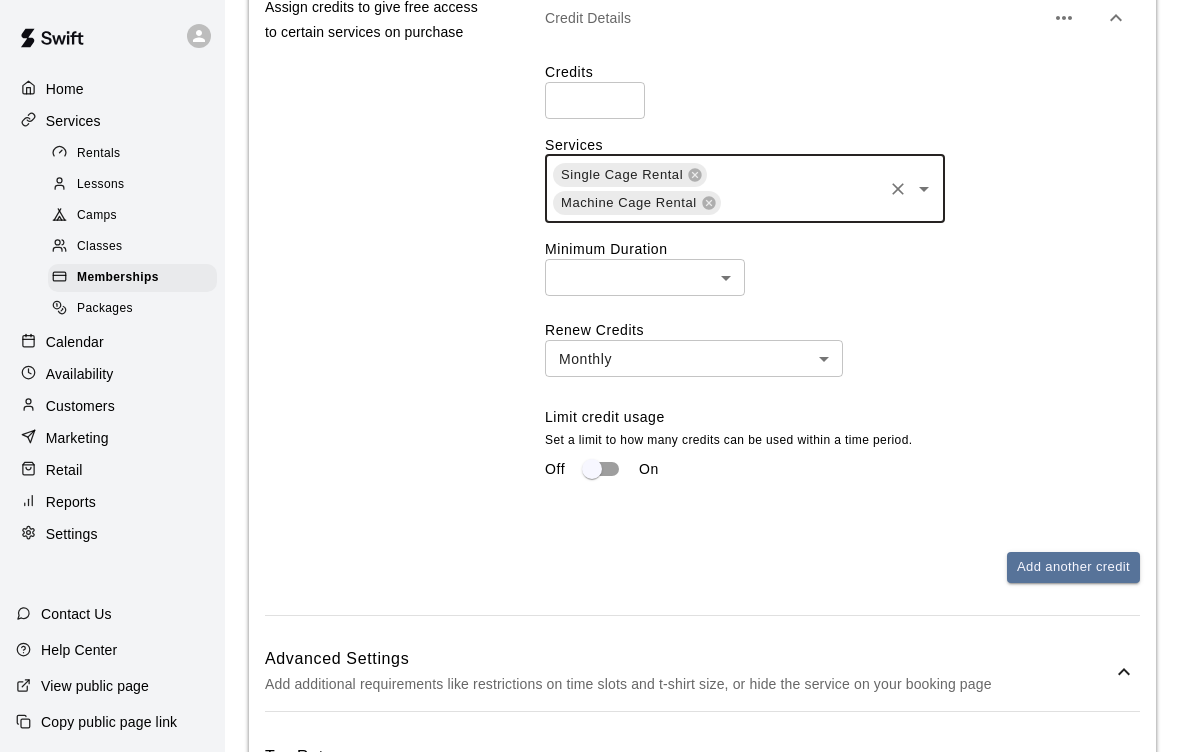 click on "Credits Credit Details Credits * ​ Services Single Cage Rental ​ ​ ​ ​" at bounding box center [590, 365] 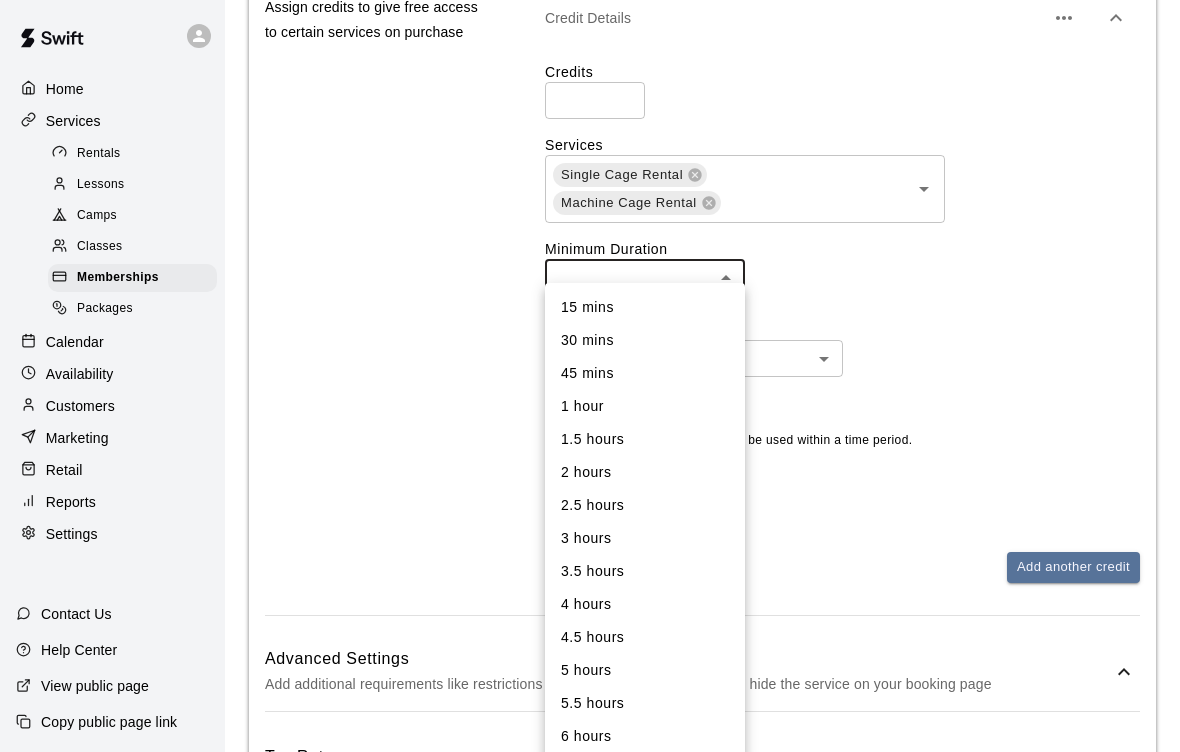 click on "30 mins" at bounding box center [645, 340] 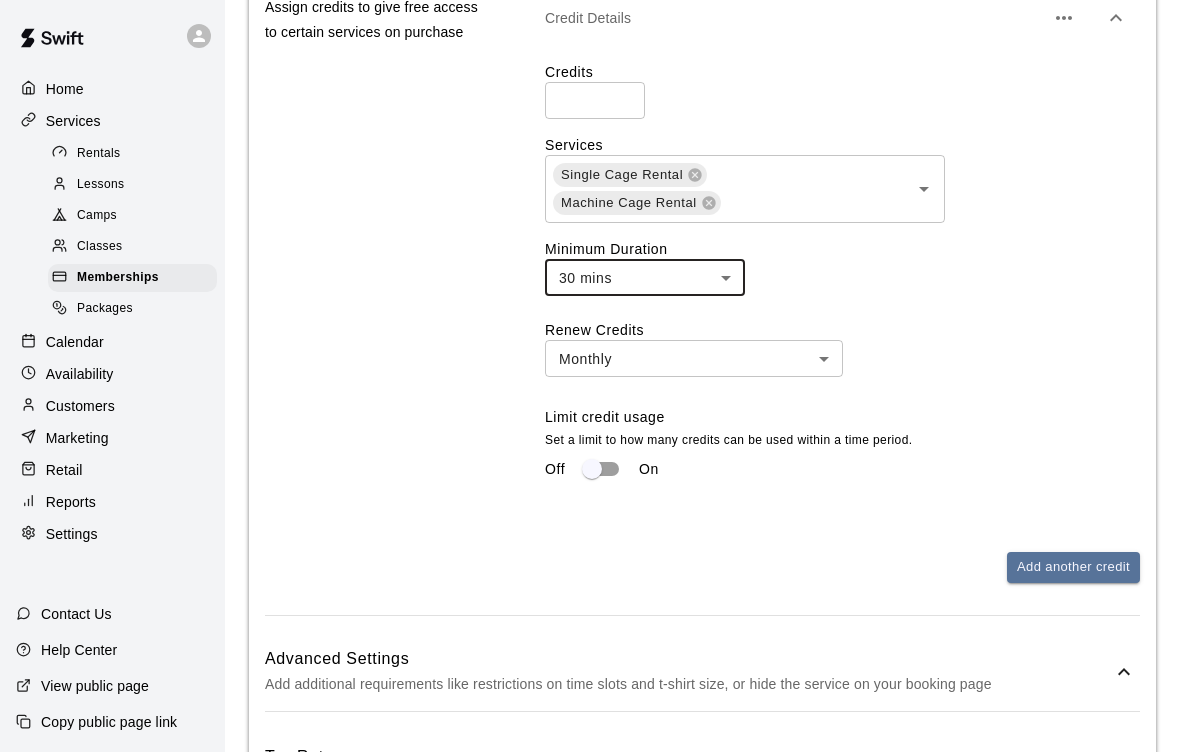 click on "Credits Credit Details Credits * ​ Services Single Cage Rental ​ 30 mins **" at bounding box center [590, 365] 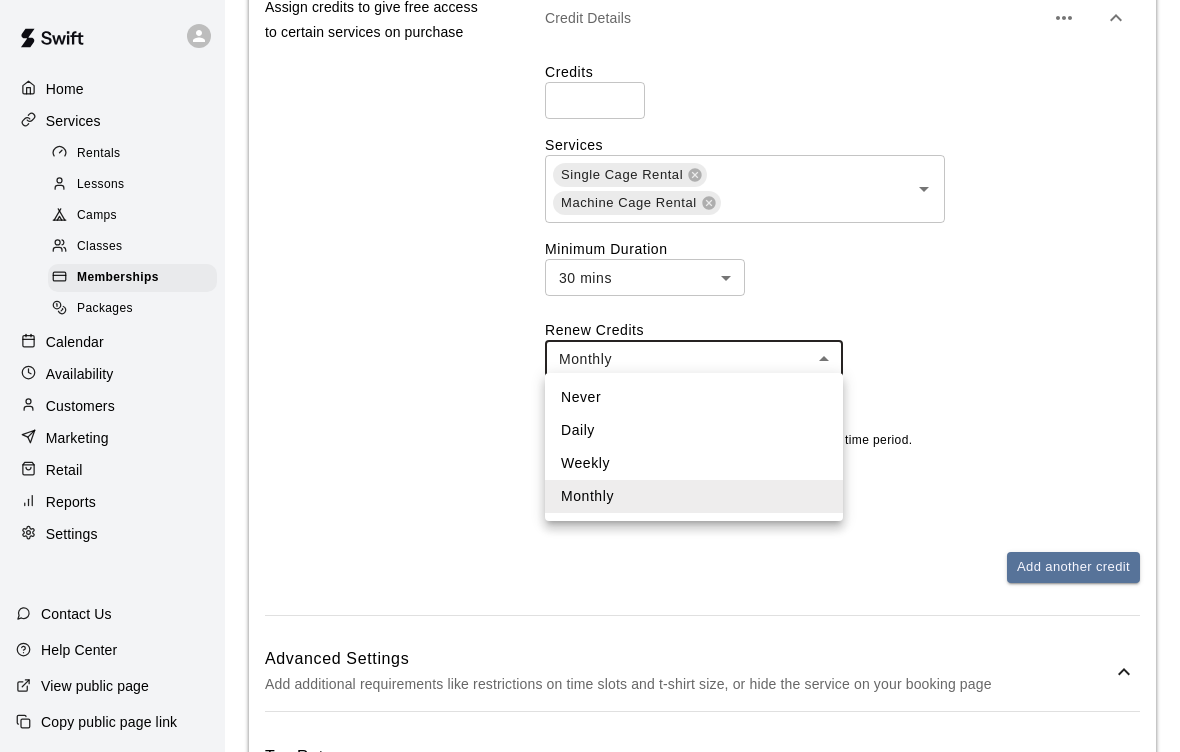 click on "Daily" at bounding box center (694, 430) 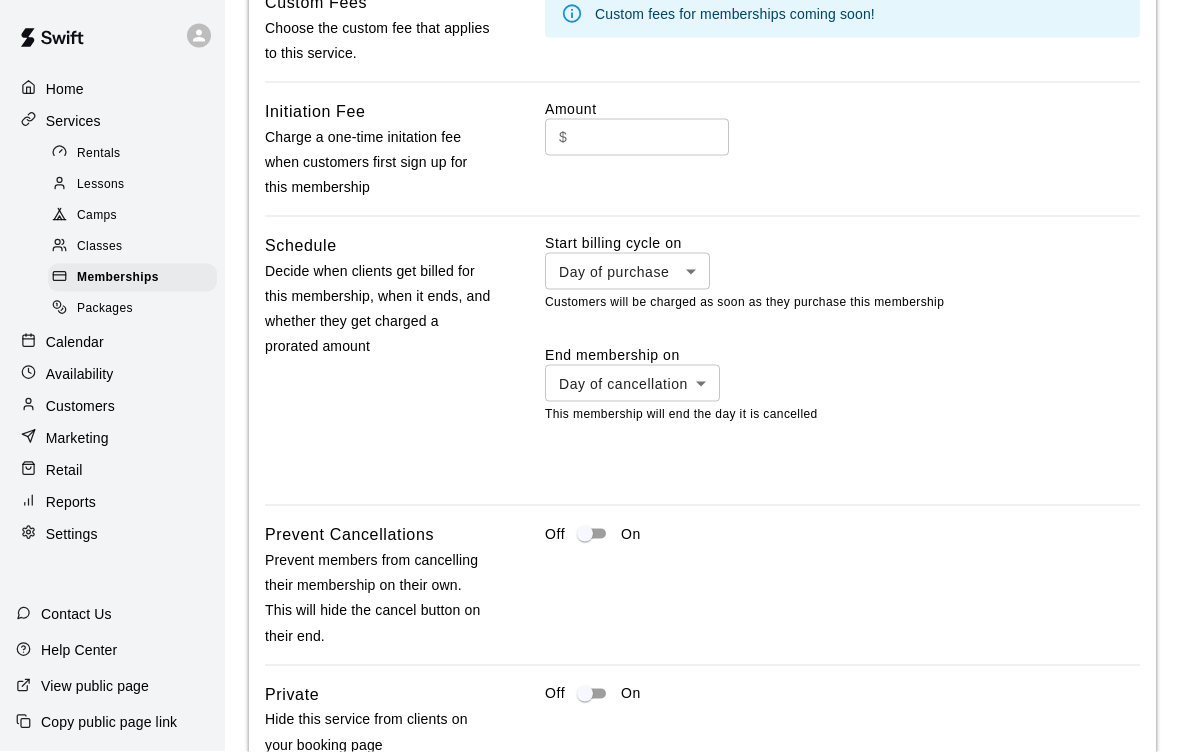 scroll, scrollTop: 1911, scrollLeft: 0, axis: vertical 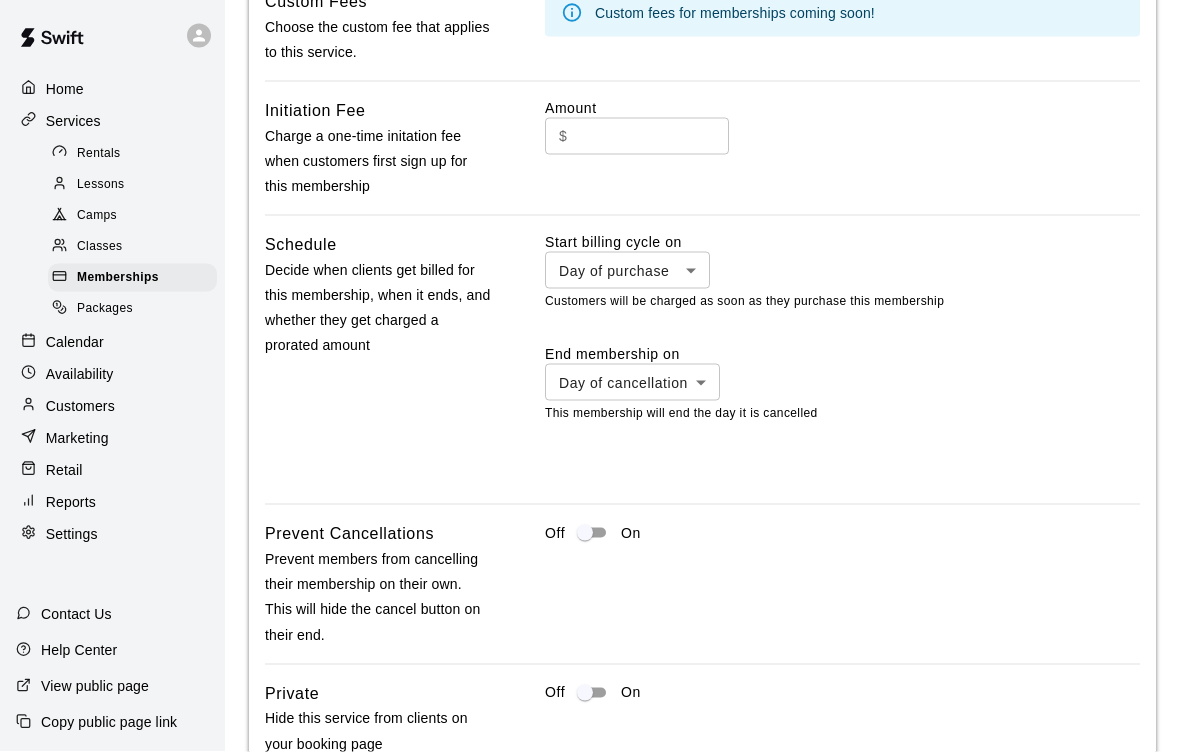 click on "Credits Credit Details Credits * ​ Services Single Cage Rental ​ 30 mins **" at bounding box center [590, -499] 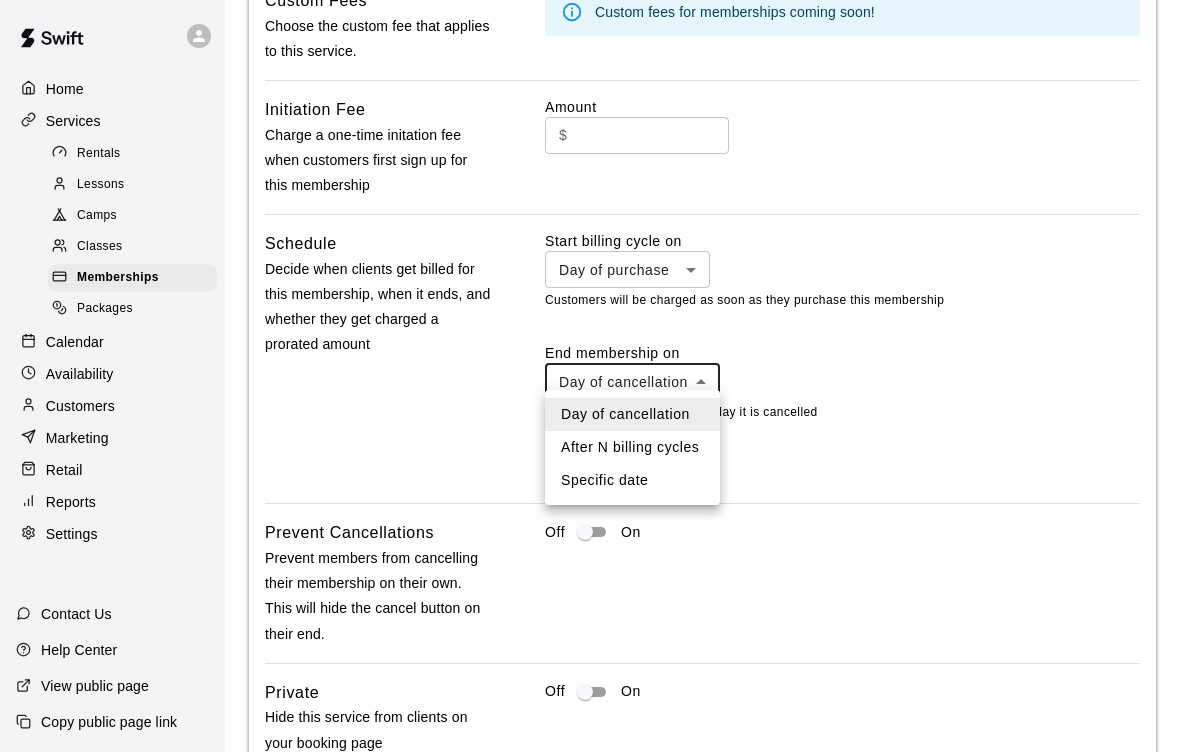 click at bounding box center (590, 376) 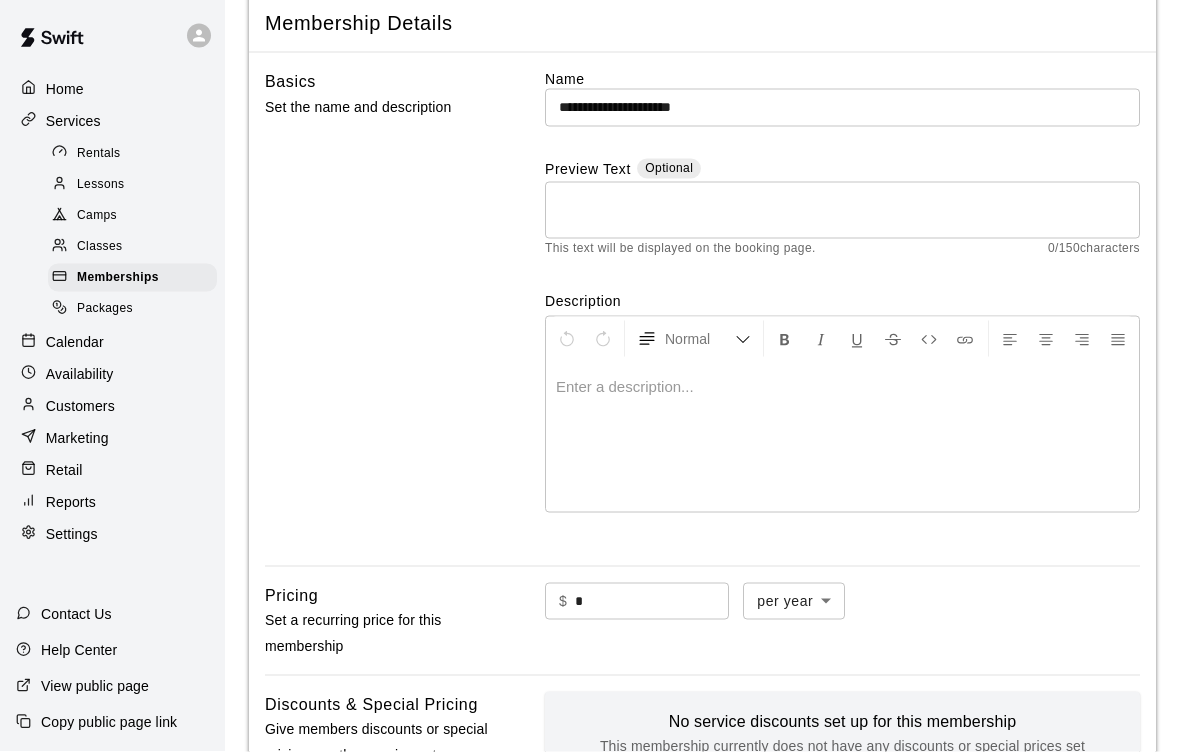 scroll, scrollTop: 103, scrollLeft: 0, axis: vertical 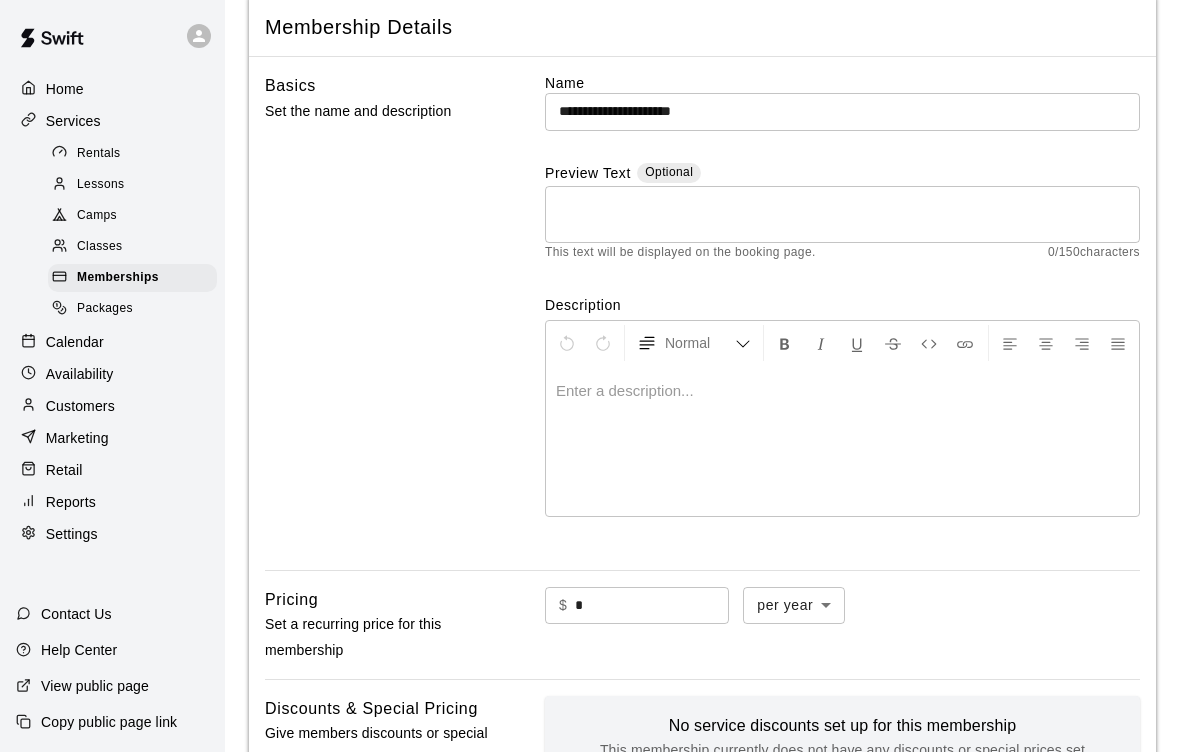 click at bounding box center (842, 391) 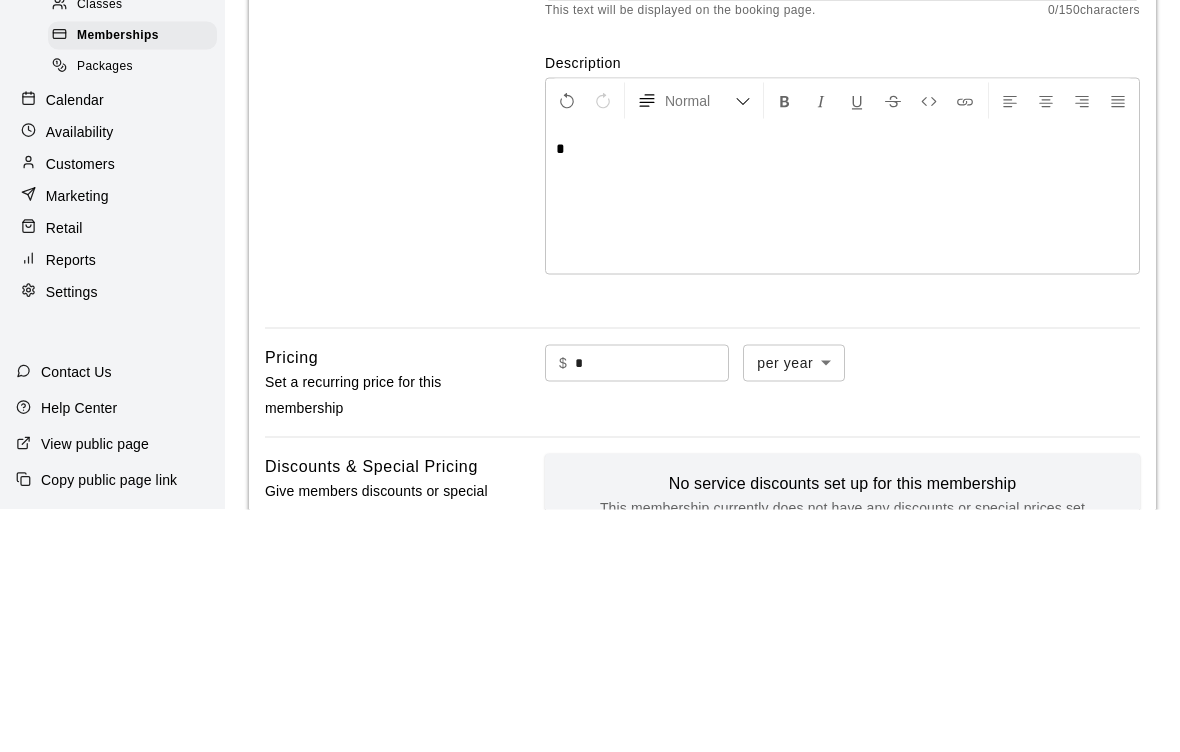 type 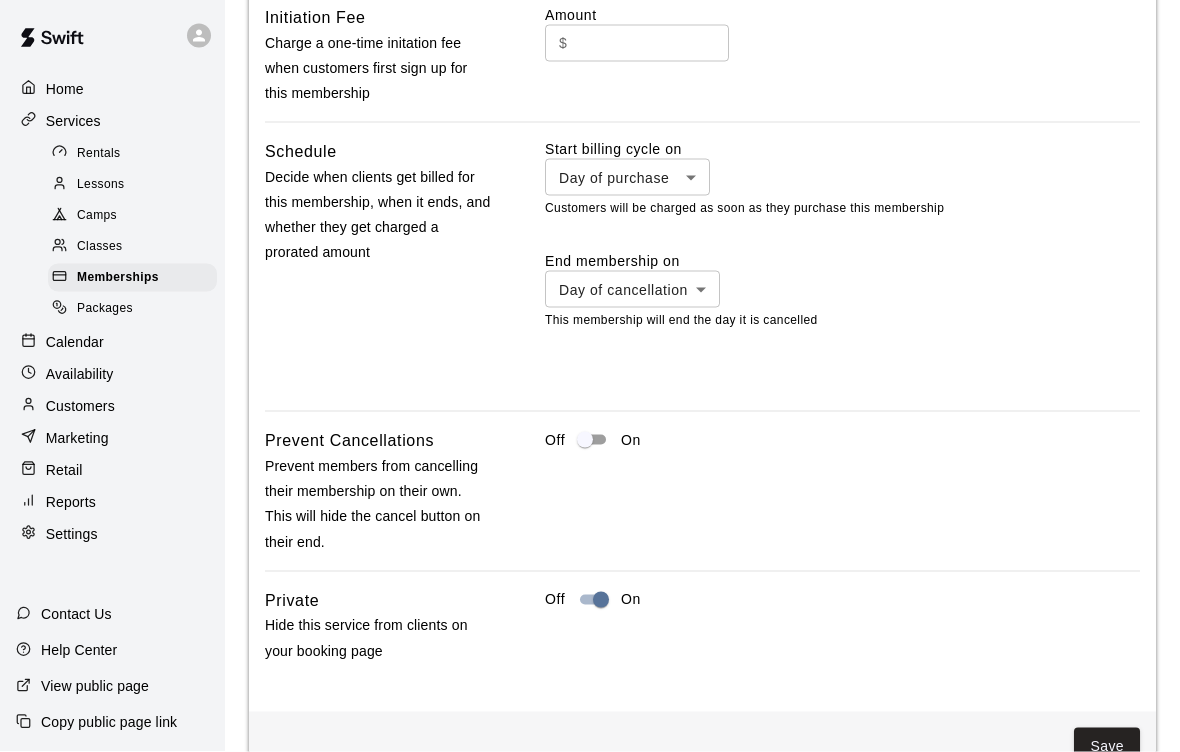 scroll, scrollTop: 2033, scrollLeft: 0, axis: vertical 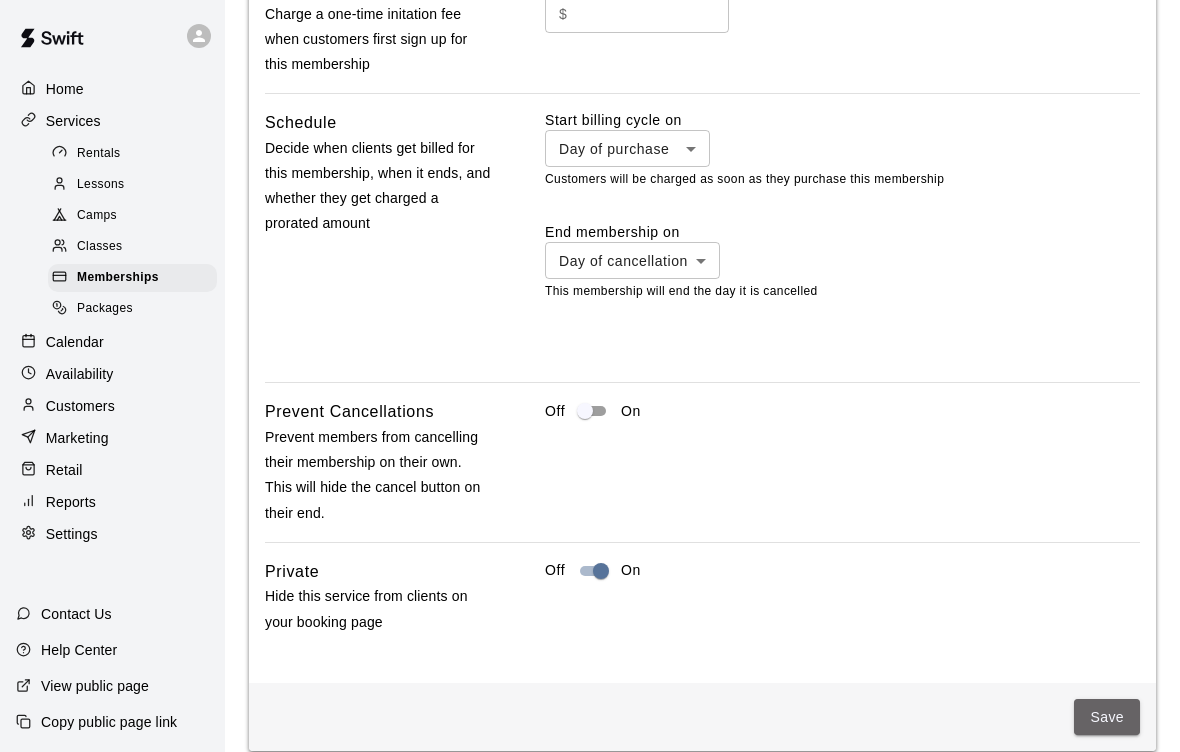click on "Save" at bounding box center [1107, 717] 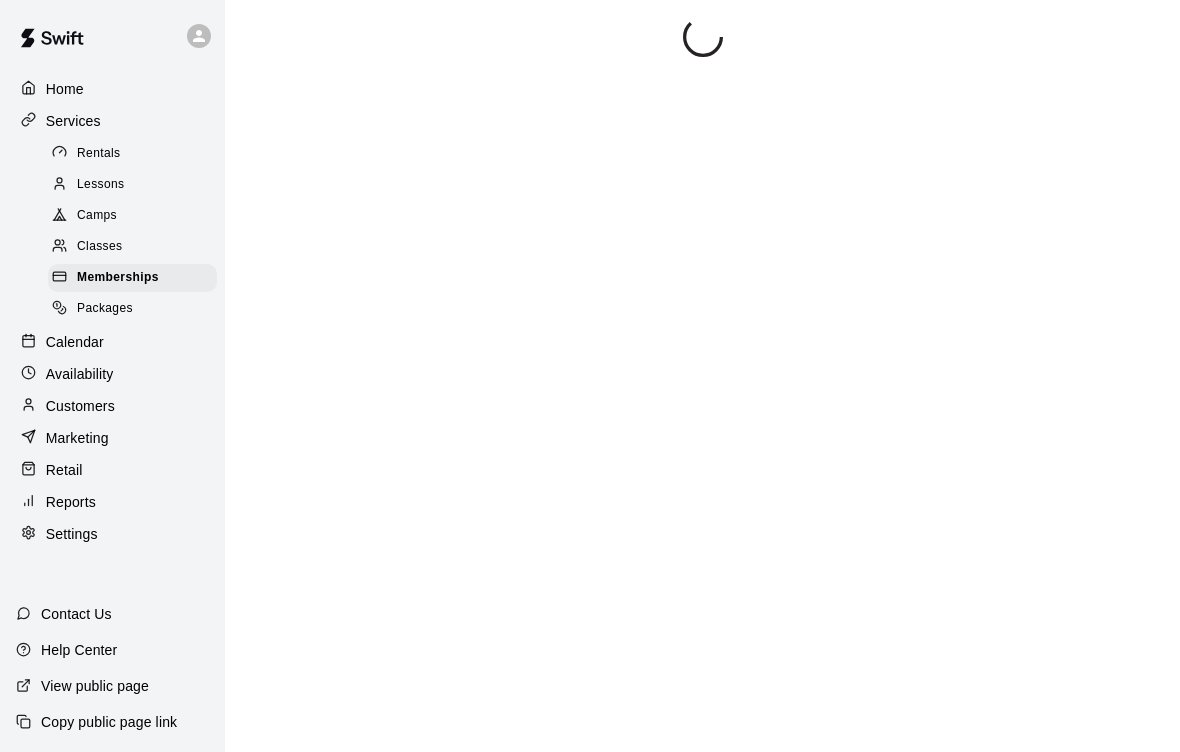 scroll, scrollTop: 0, scrollLeft: 0, axis: both 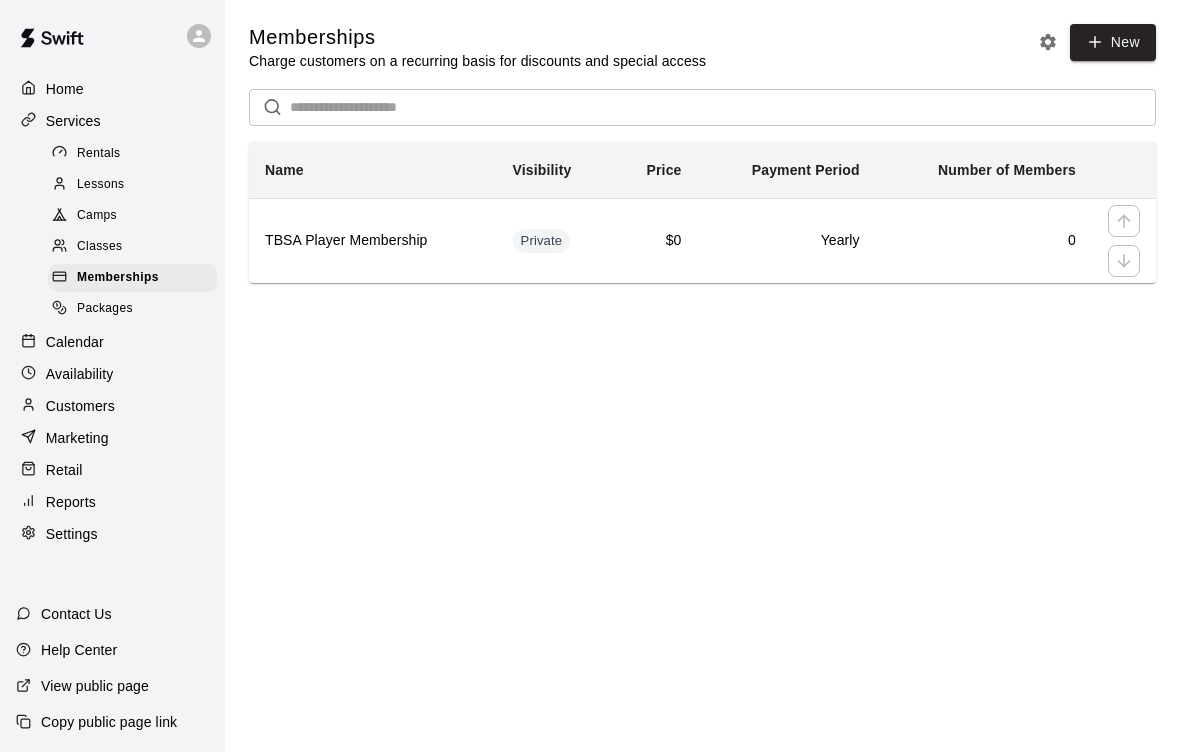 click on "TBSA Player Membership" at bounding box center [373, 241] 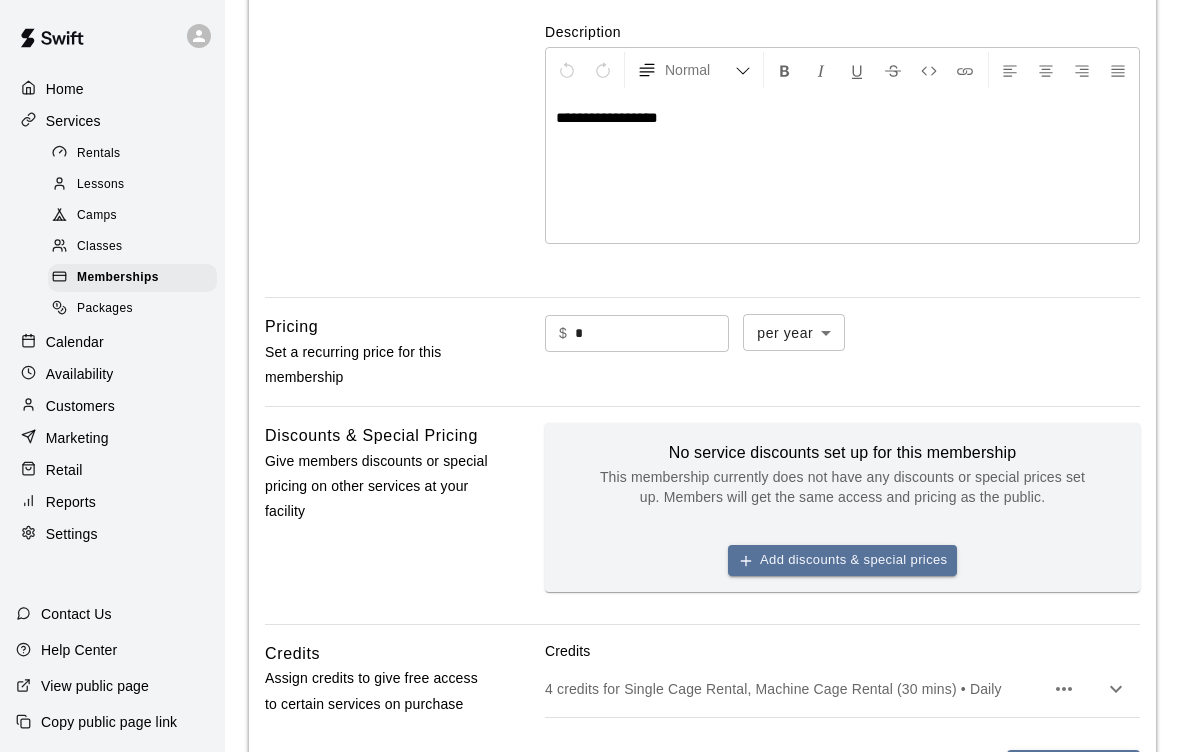 scroll, scrollTop: 380, scrollLeft: 0, axis: vertical 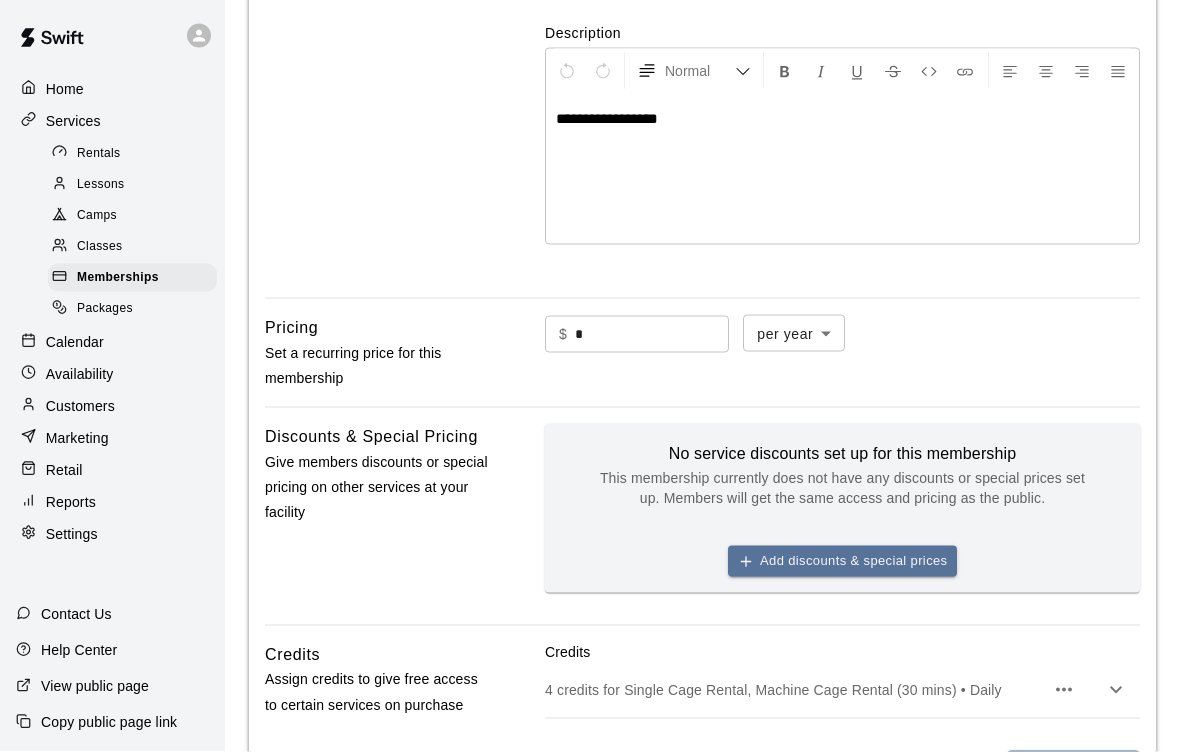 click on "**********" at bounding box center (607, 118) 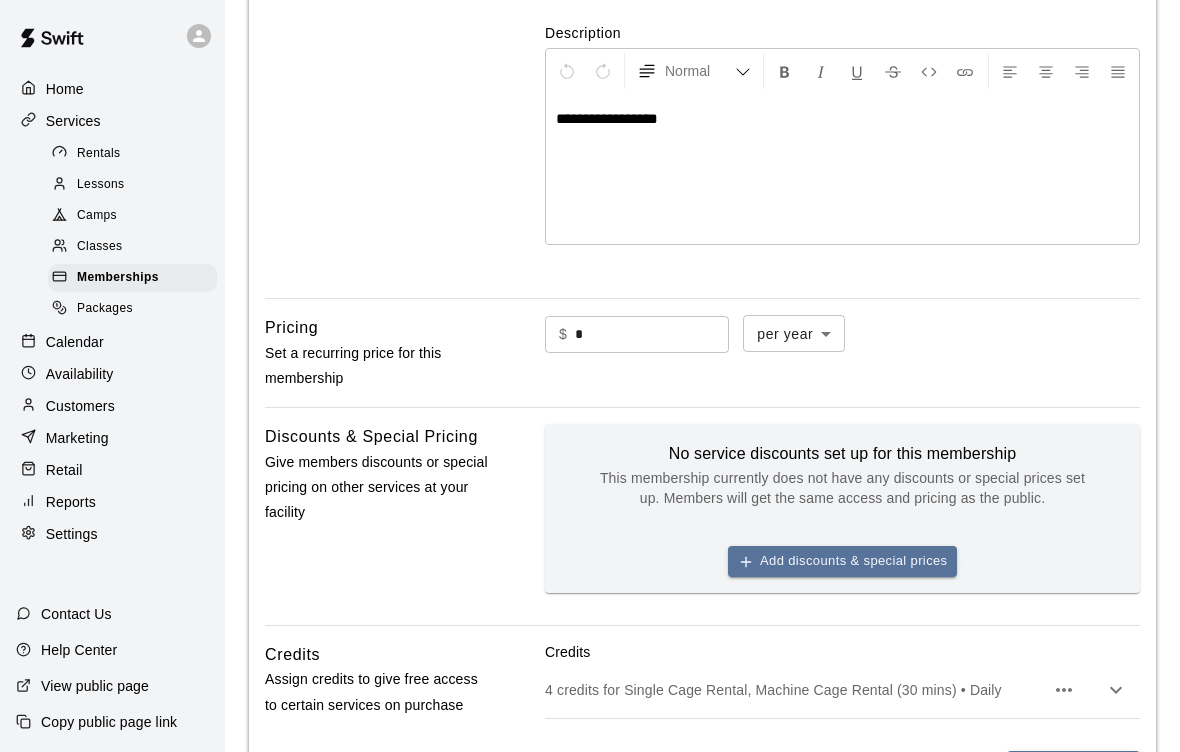 click on "**********" at bounding box center (607, 118) 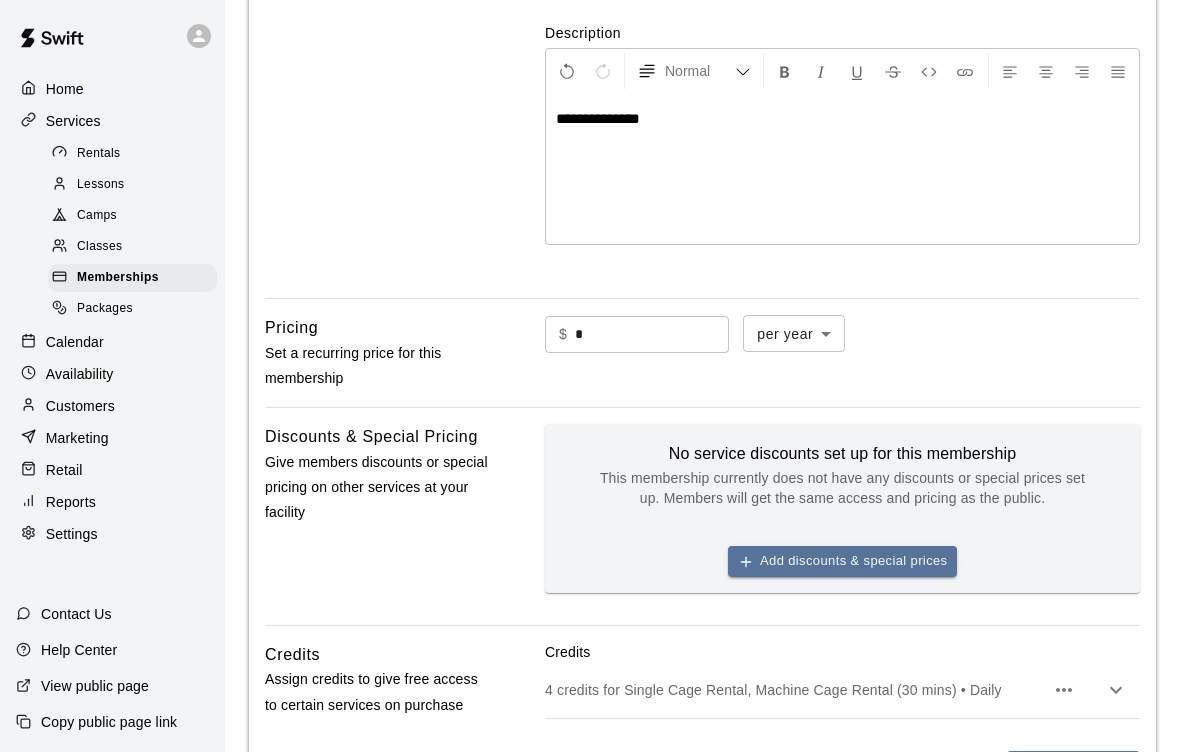 type 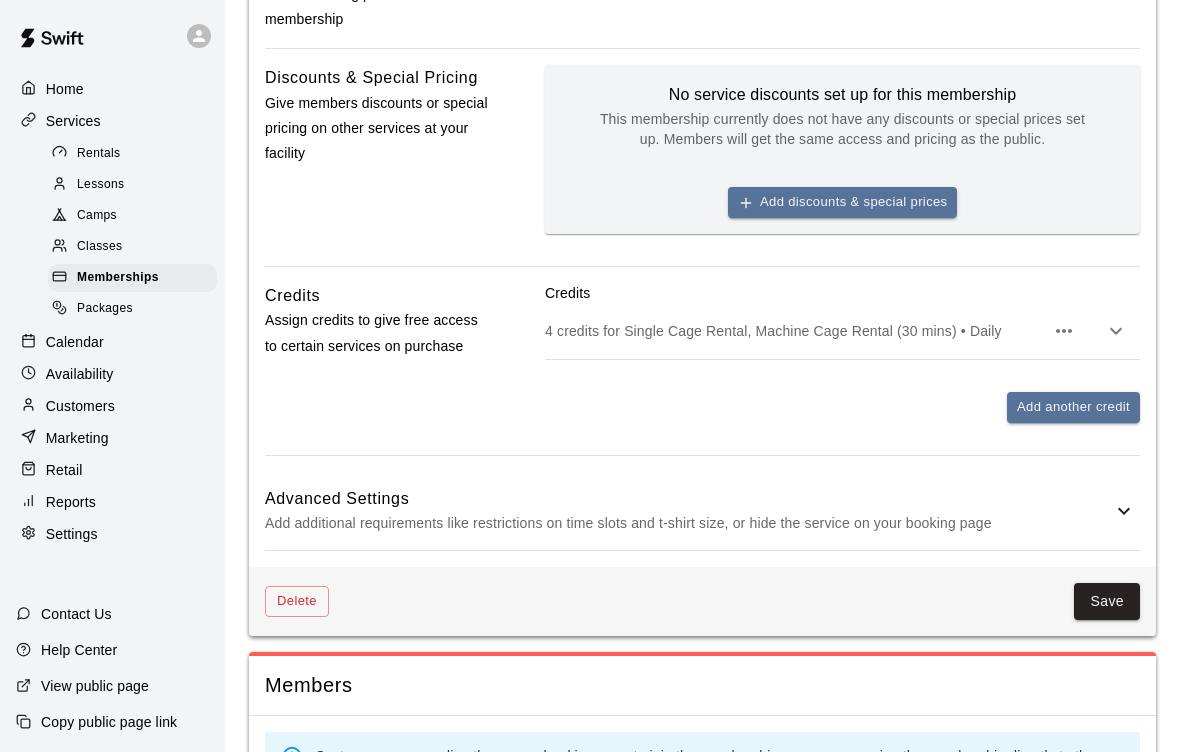 scroll, scrollTop: 816, scrollLeft: 0, axis: vertical 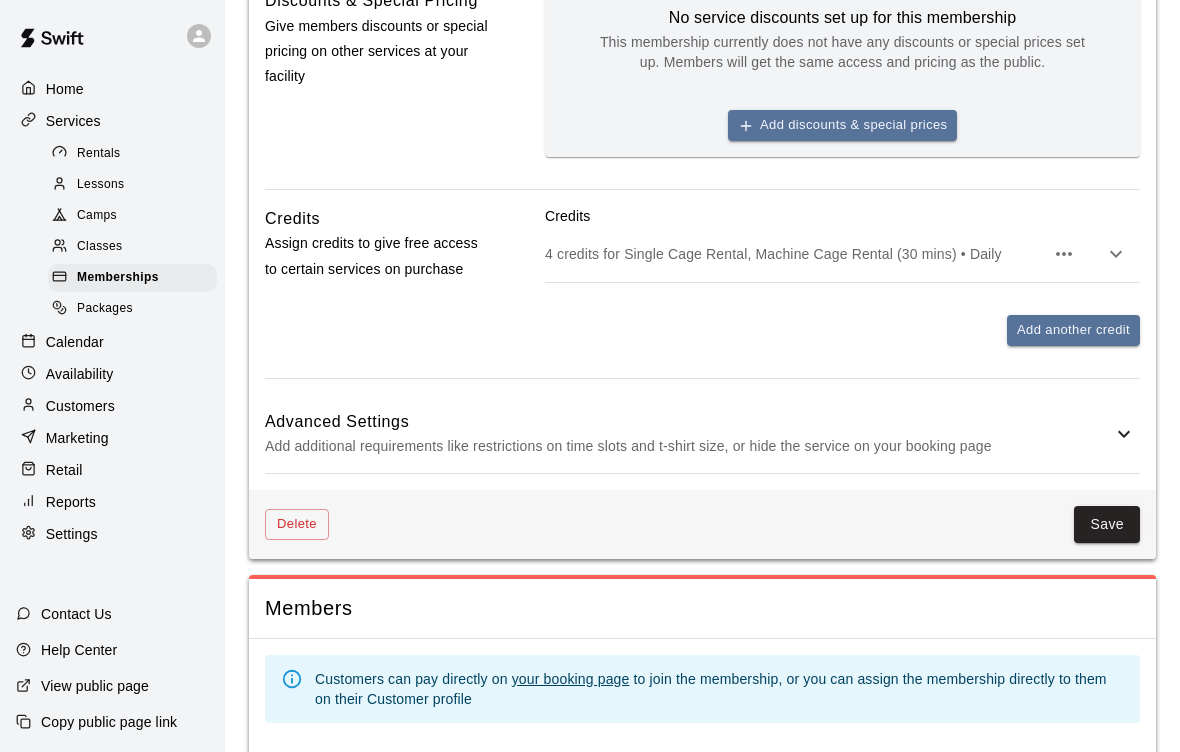 click on "Save" at bounding box center (1107, 524) 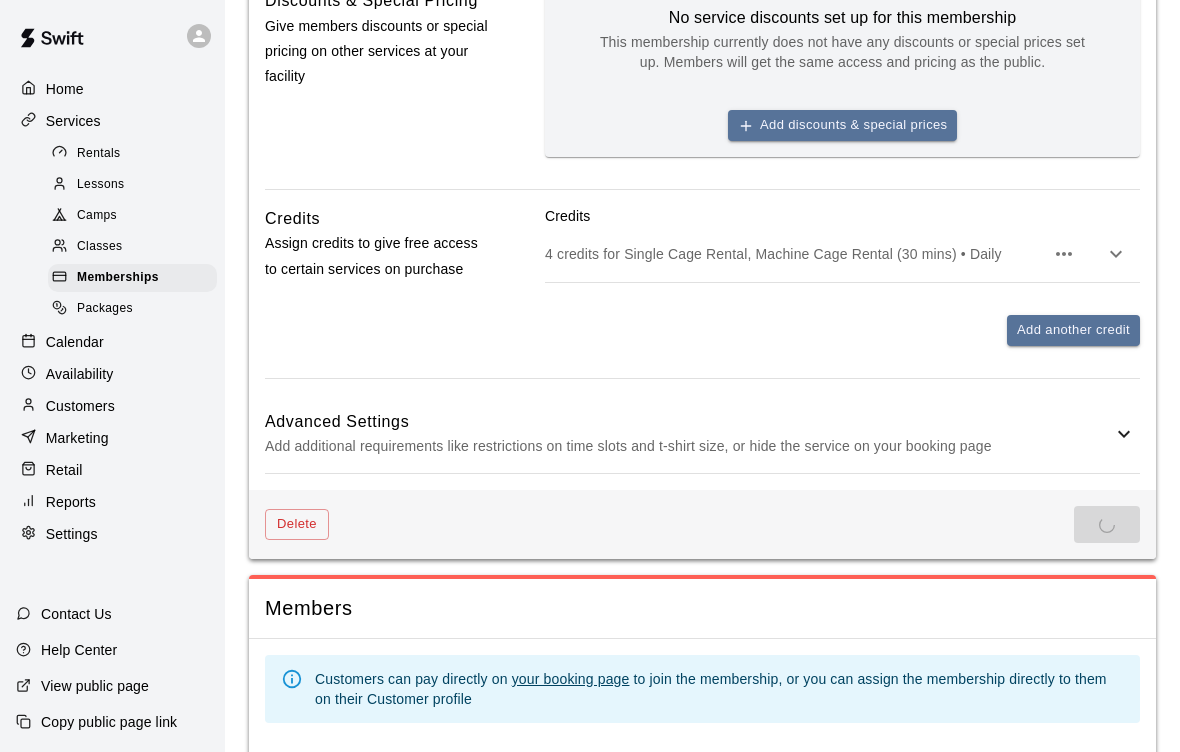 scroll, scrollTop: 0, scrollLeft: 0, axis: both 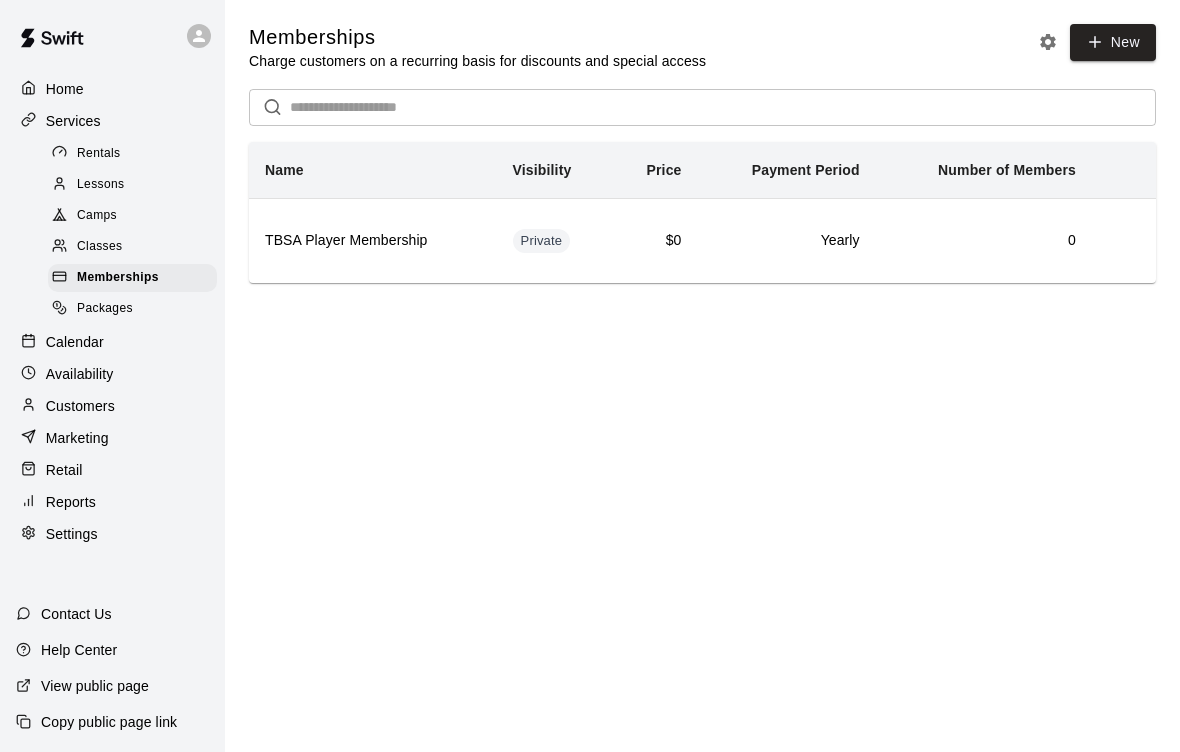 click on "New" at bounding box center (1113, 42) 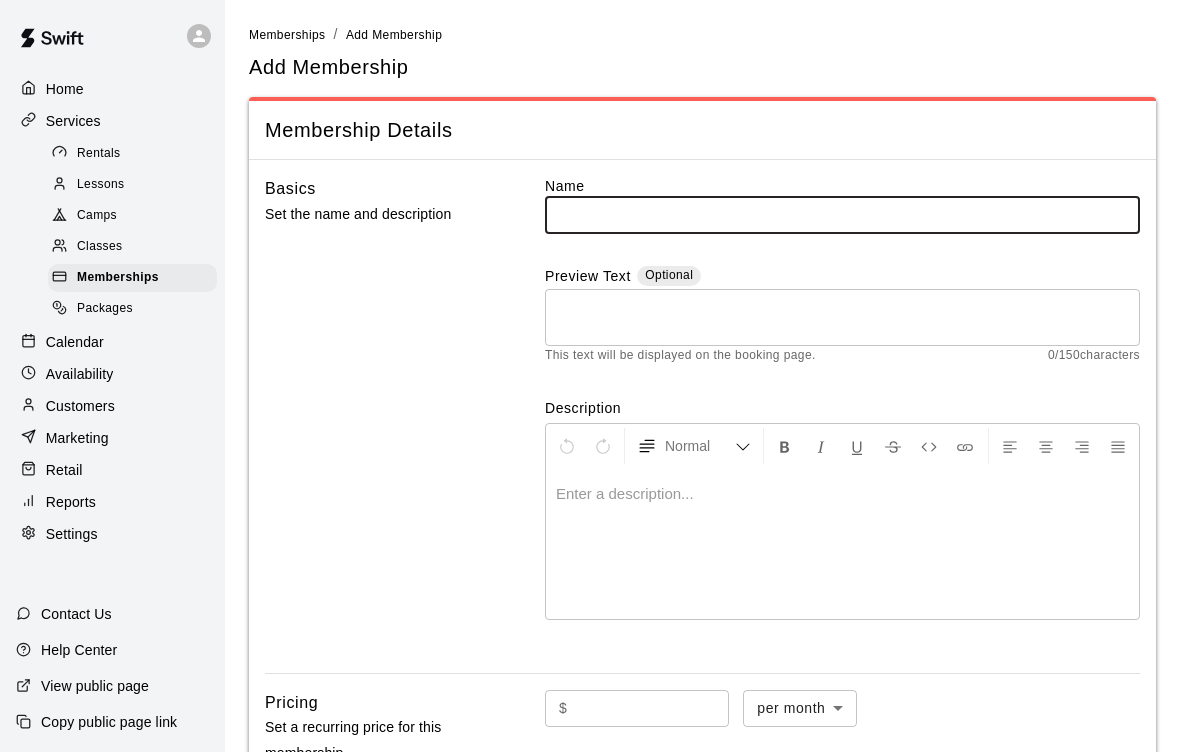 click at bounding box center [842, 214] 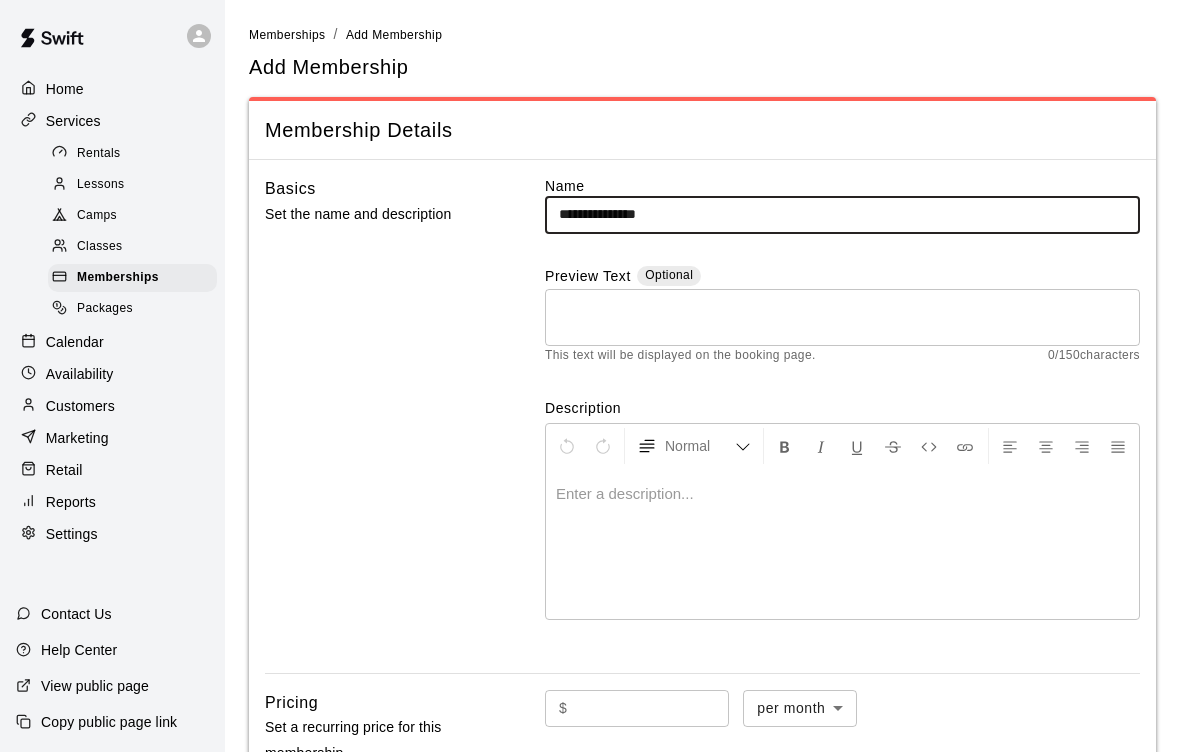 type on "**********" 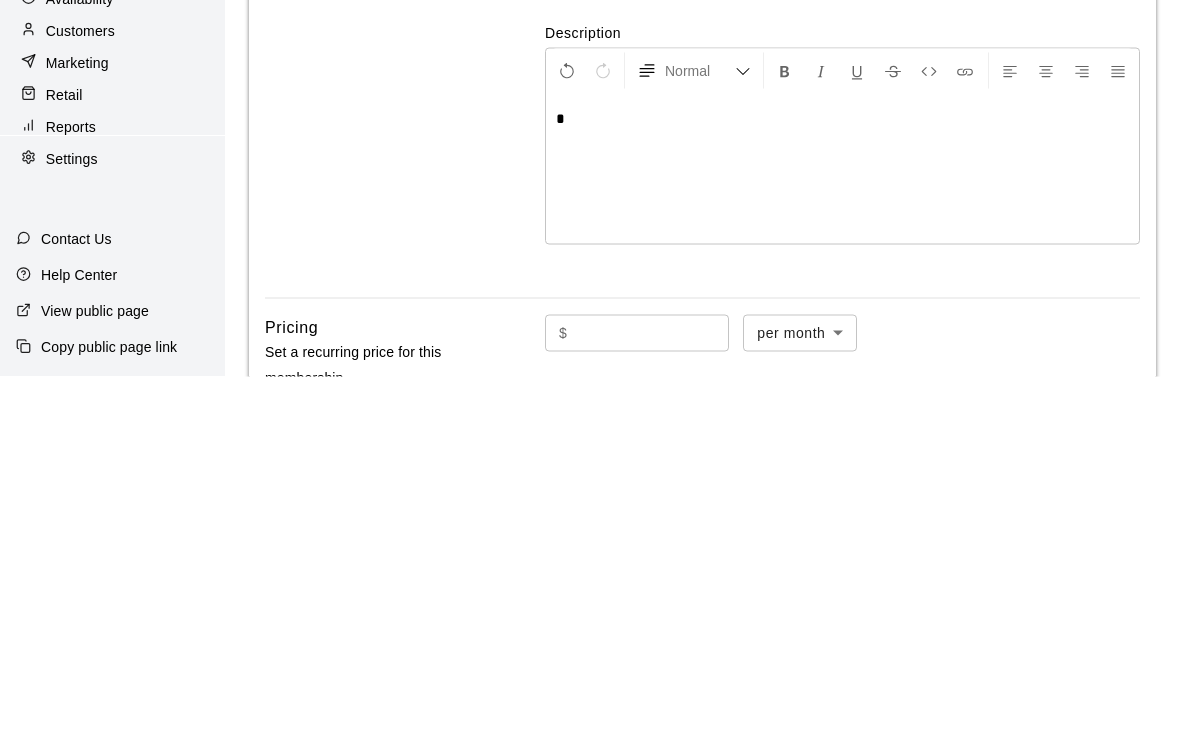 type 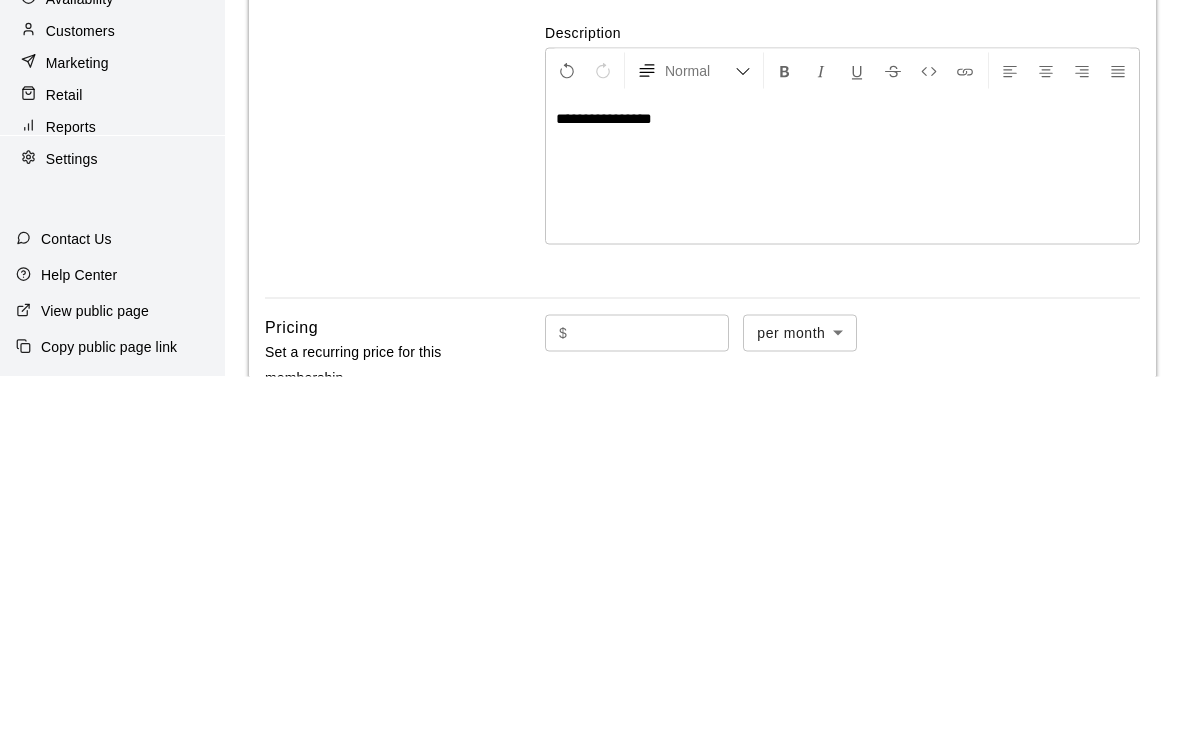 scroll, scrollTop: 376, scrollLeft: 0, axis: vertical 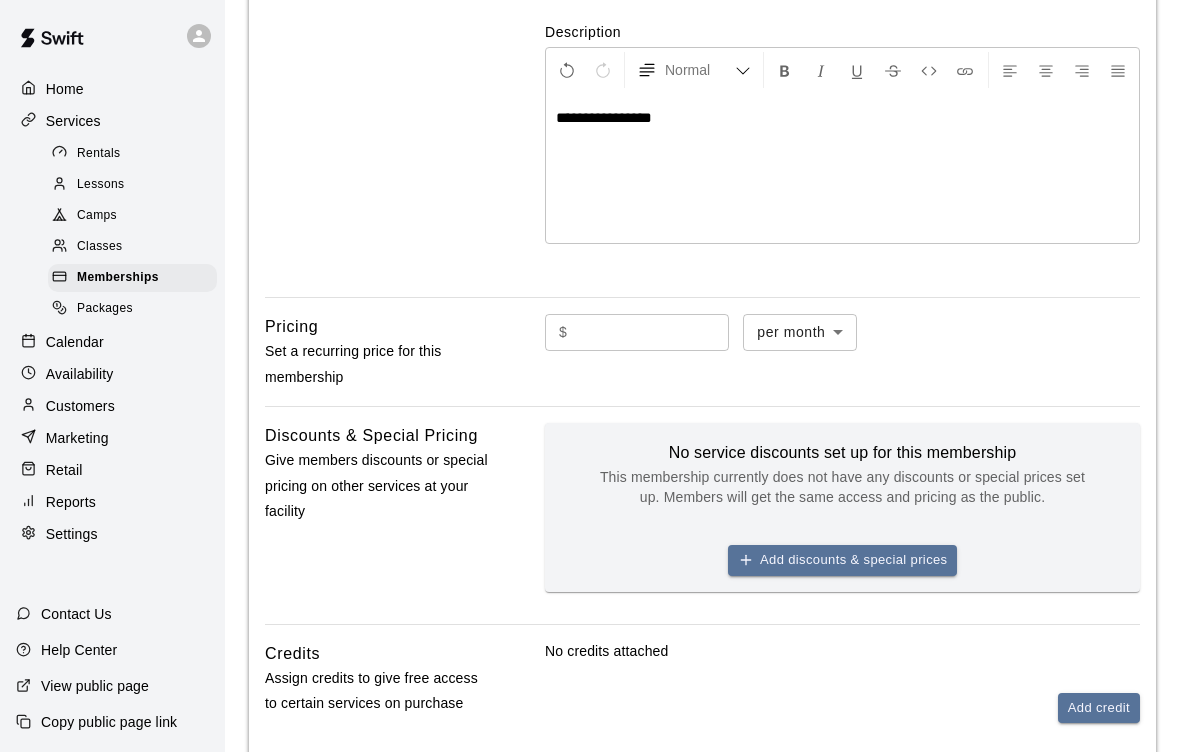 click at bounding box center [652, 332] 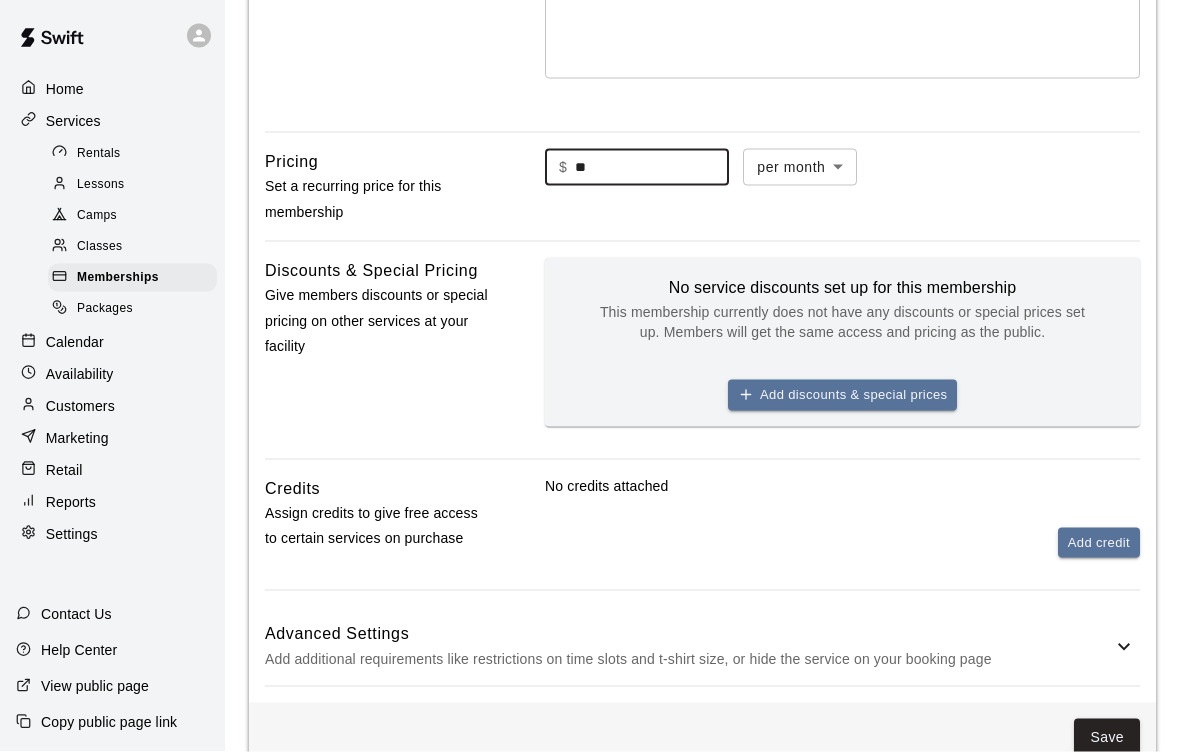 scroll, scrollTop: 568, scrollLeft: 0, axis: vertical 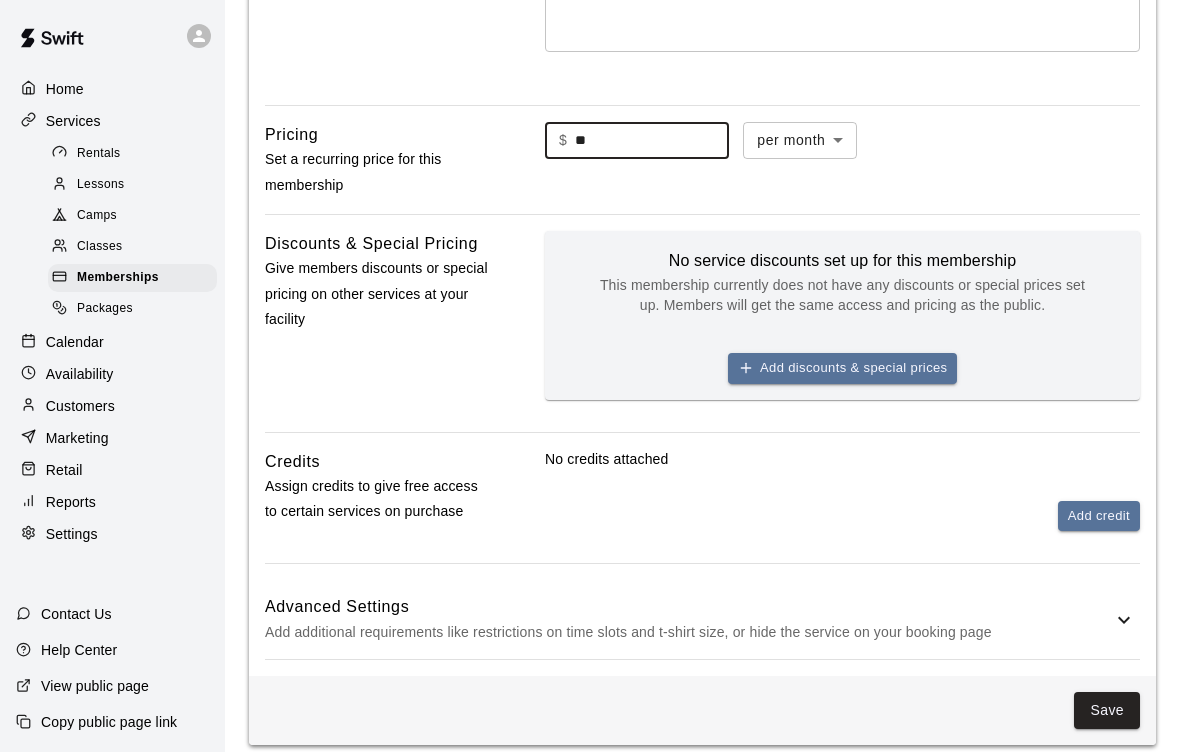 type on "**" 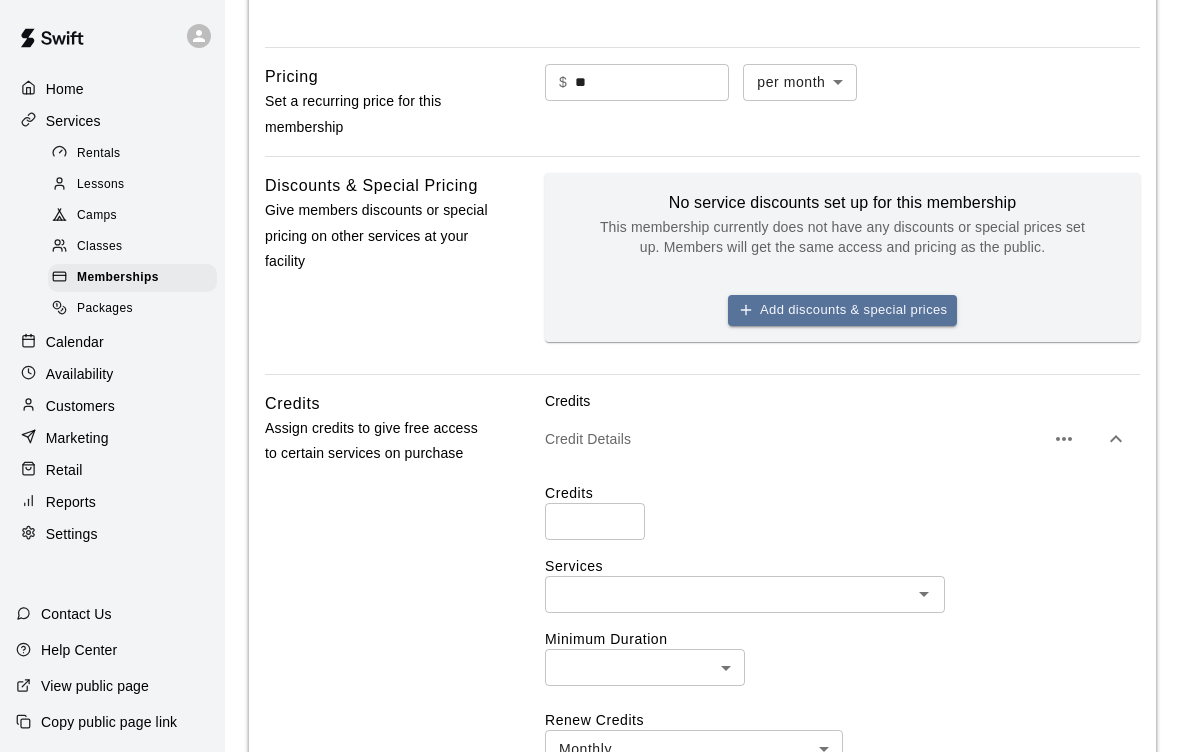 scroll, scrollTop: 704, scrollLeft: 0, axis: vertical 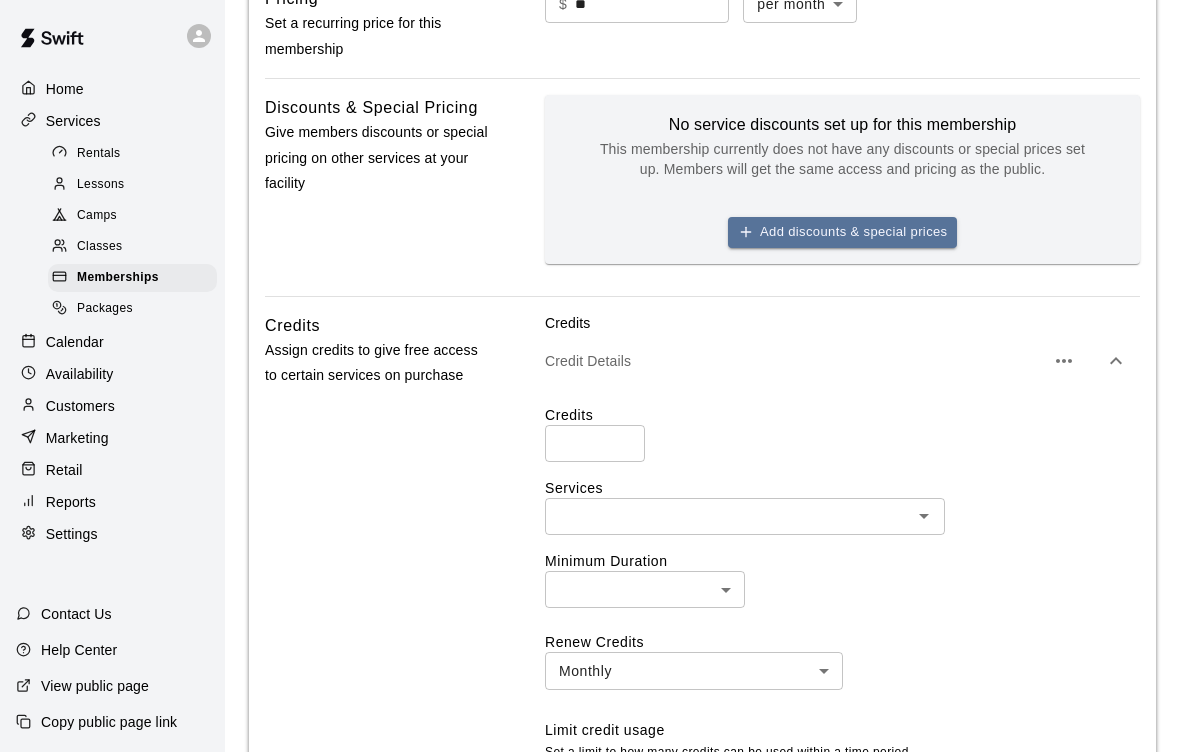 click at bounding box center [595, 443] 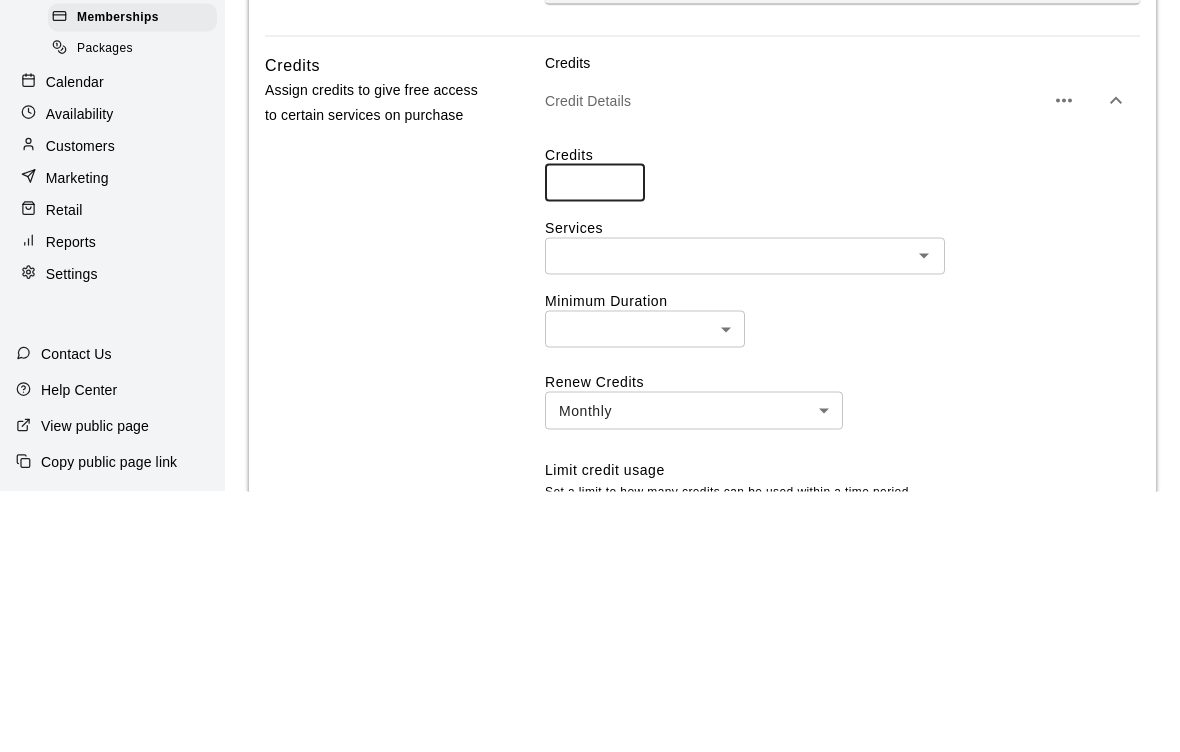 type on "*" 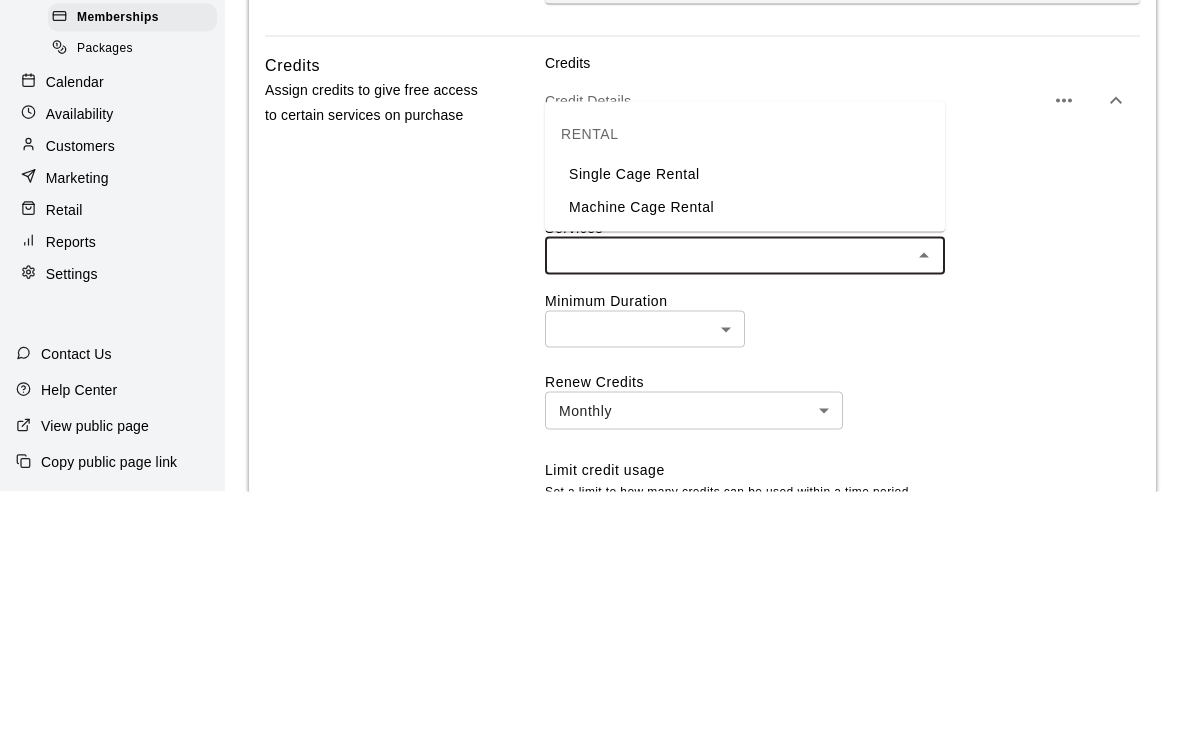 click on "Single Cage Rental" at bounding box center (745, 435) 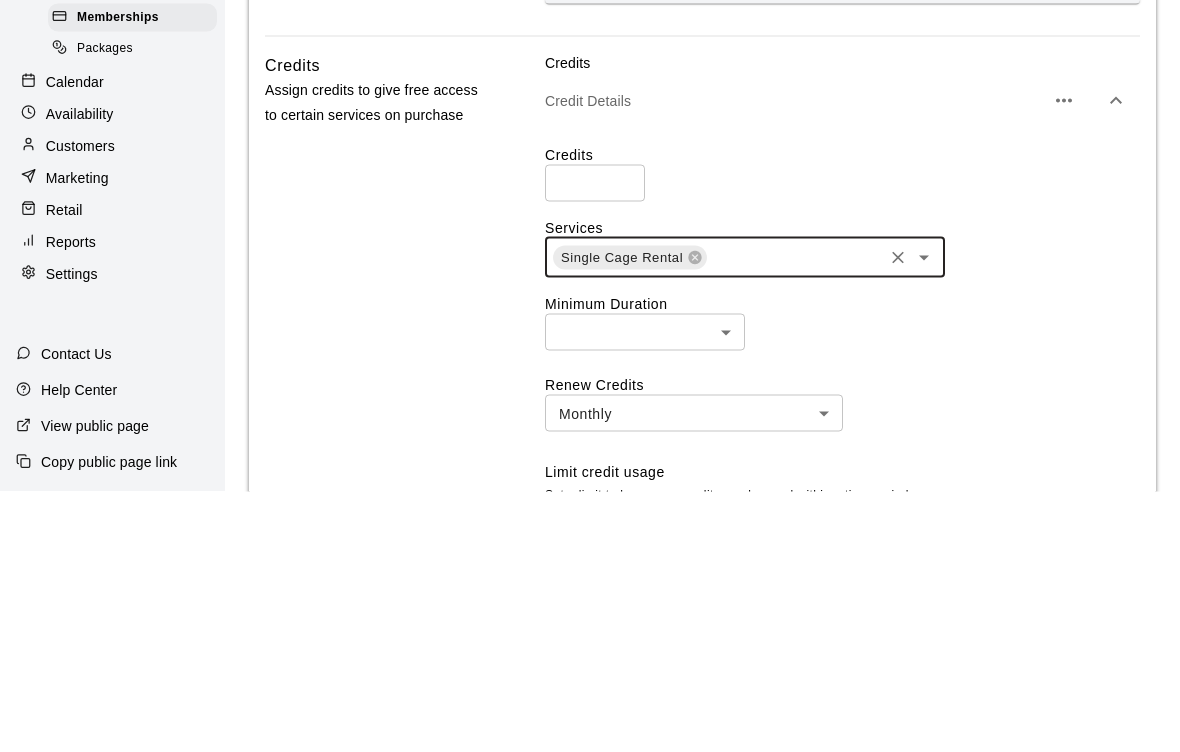 click 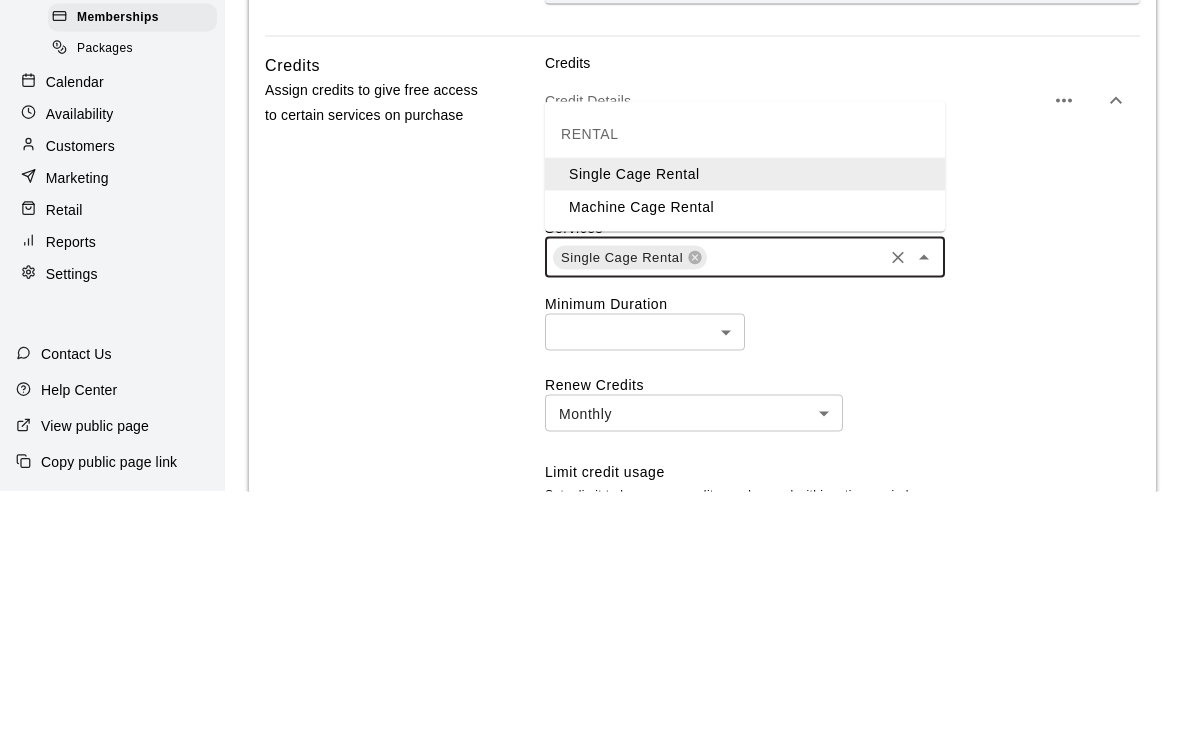 click on "Machine Cage Rental" at bounding box center (745, 468) 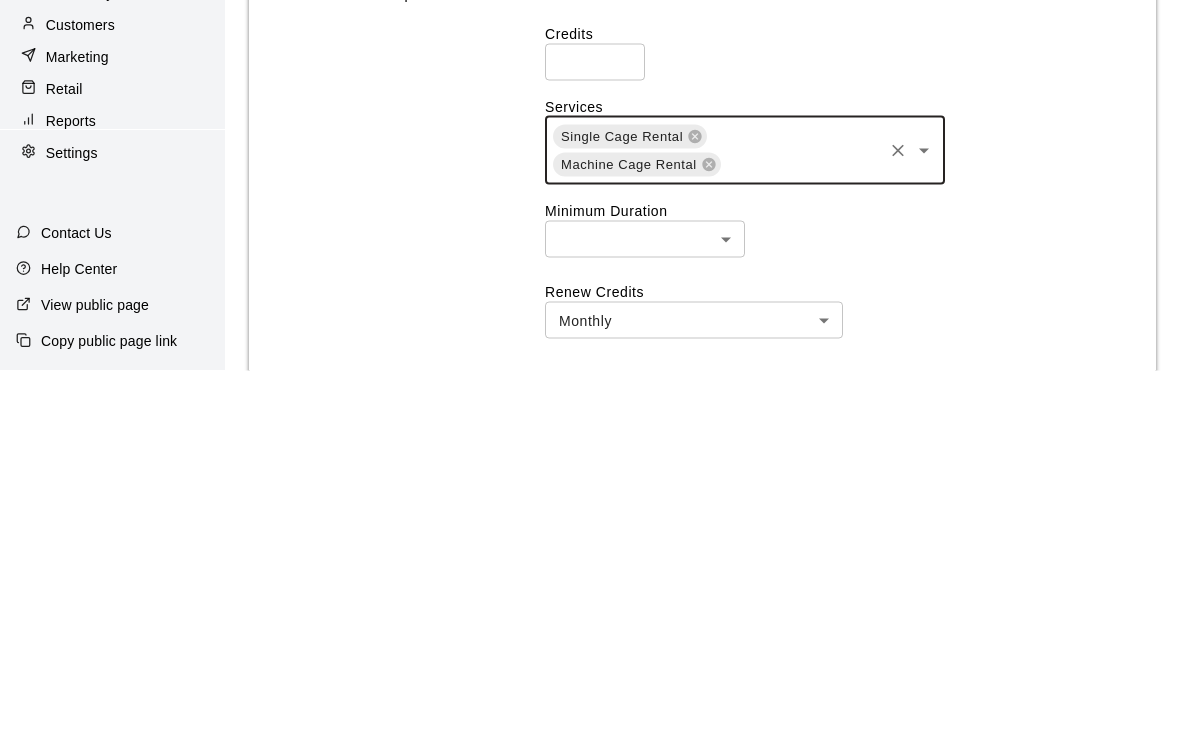 click on "**********" at bounding box center (590, 237) 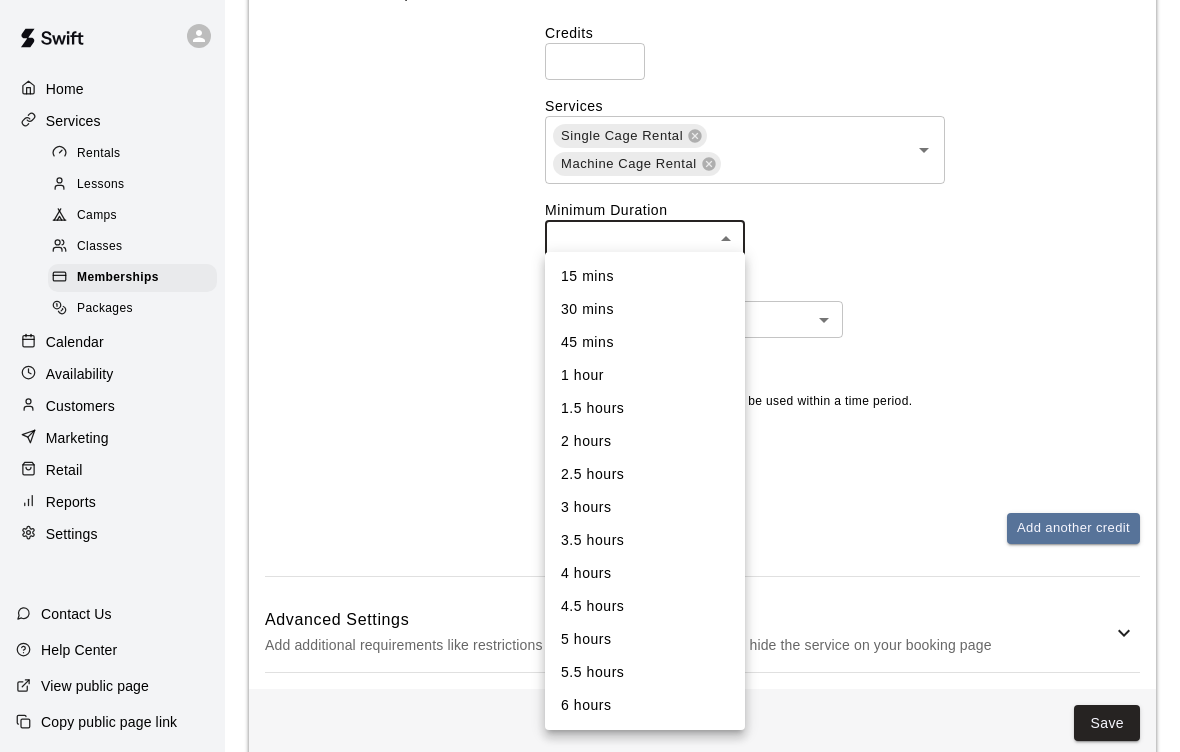 click on "30 mins" at bounding box center (645, 309) 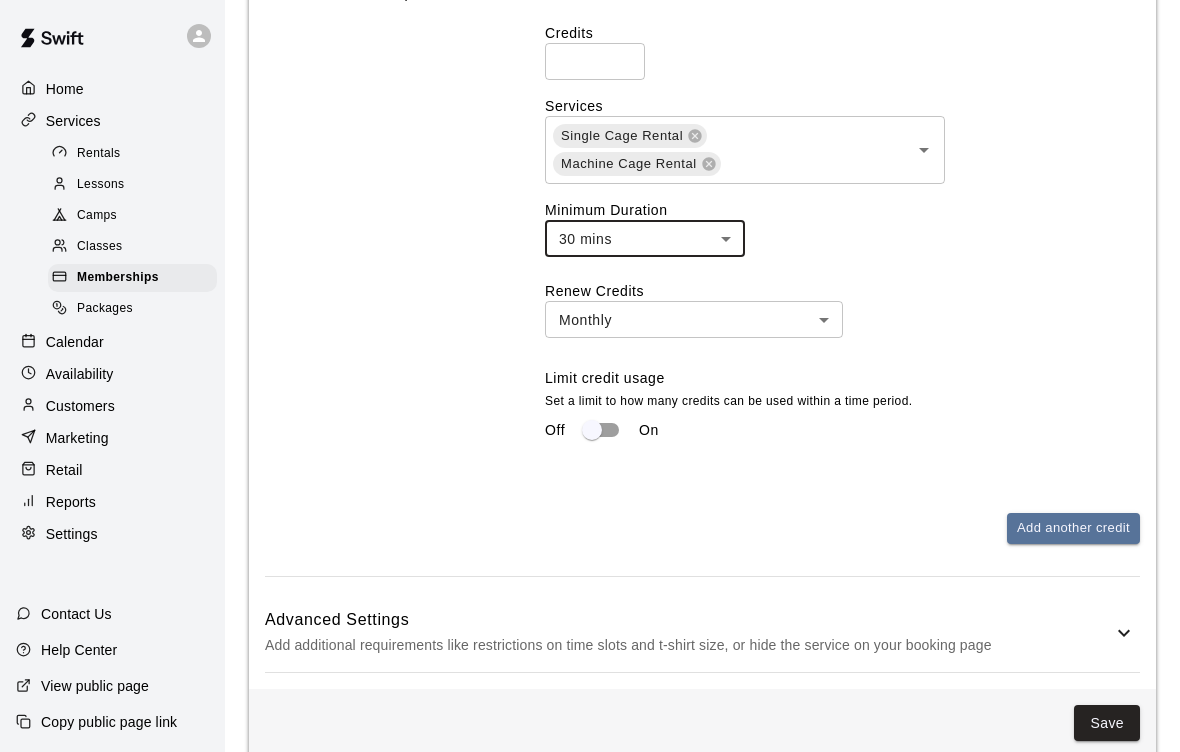 click on "**********" at bounding box center [590, -145] 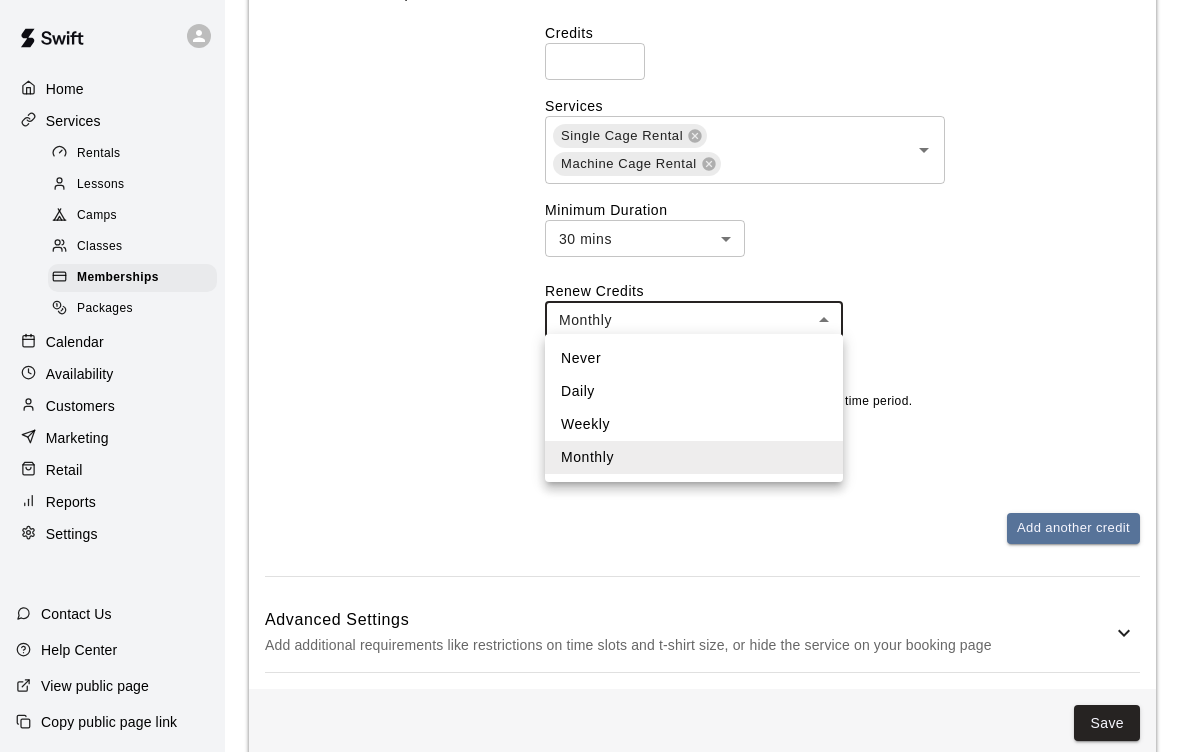 click on "Daily" at bounding box center (694, 391) 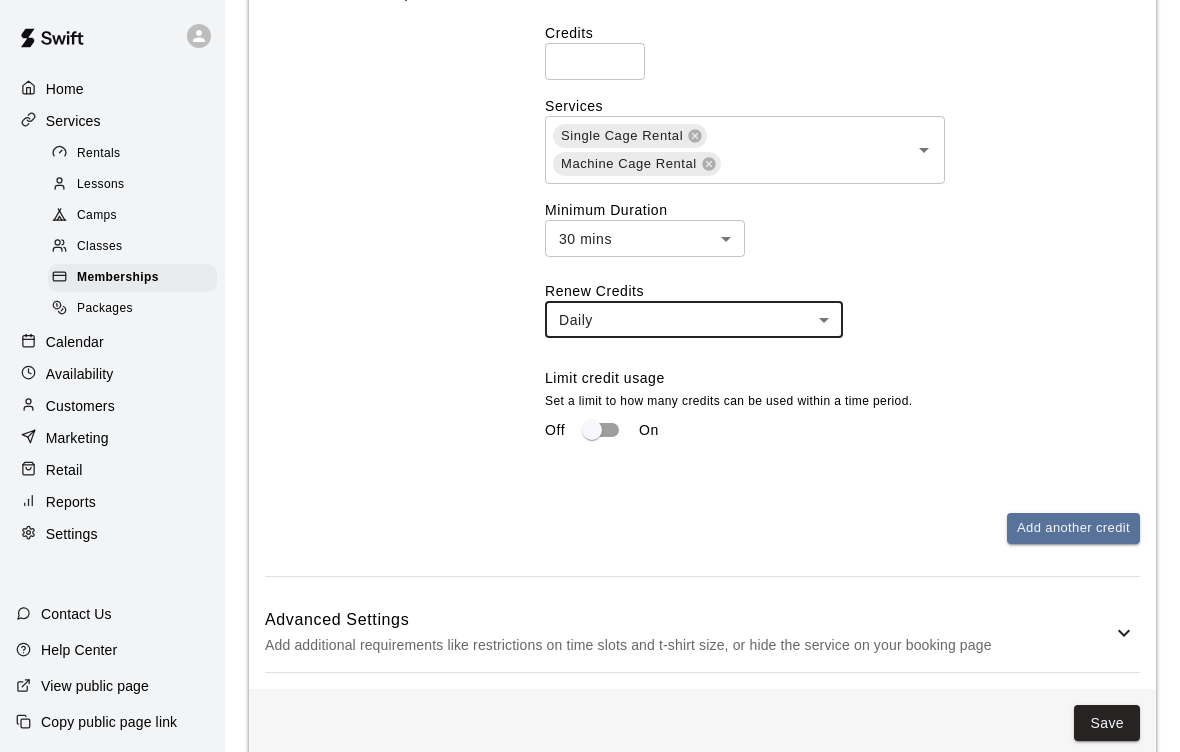 scroll, scrollTop: 1100, scrollLeft: 0, axis: vertical 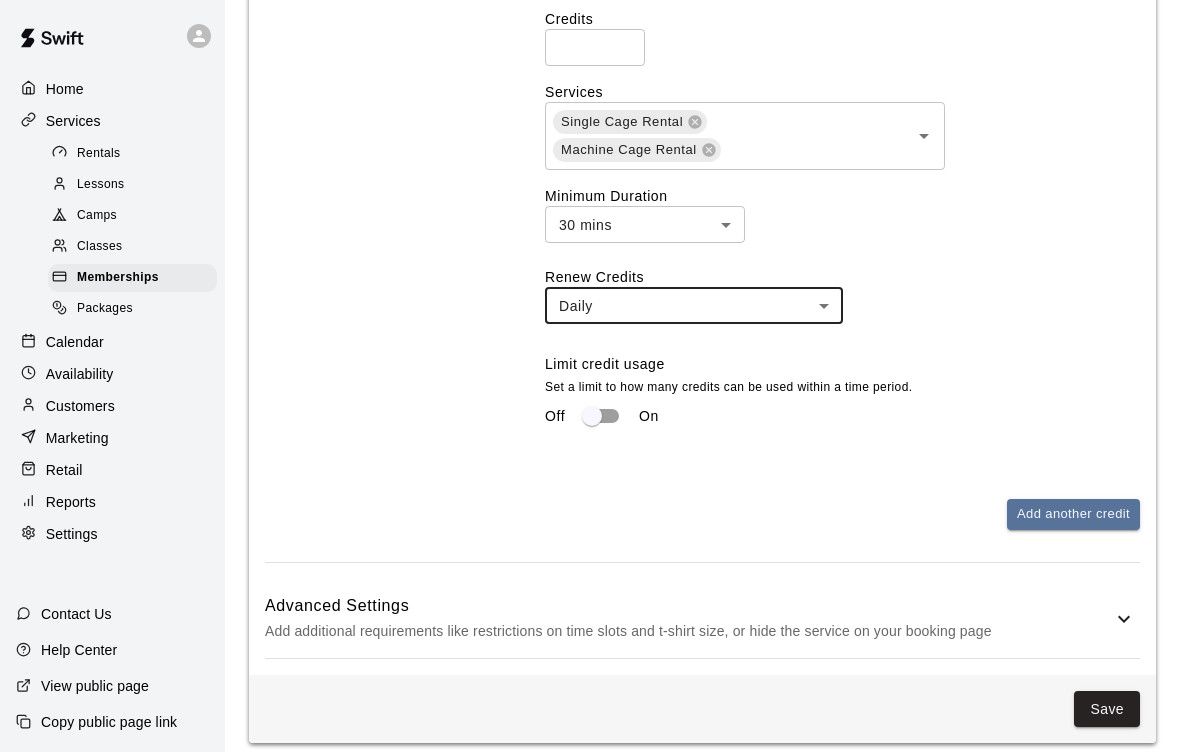 click on "Save" at bounding box center (1107, 709) 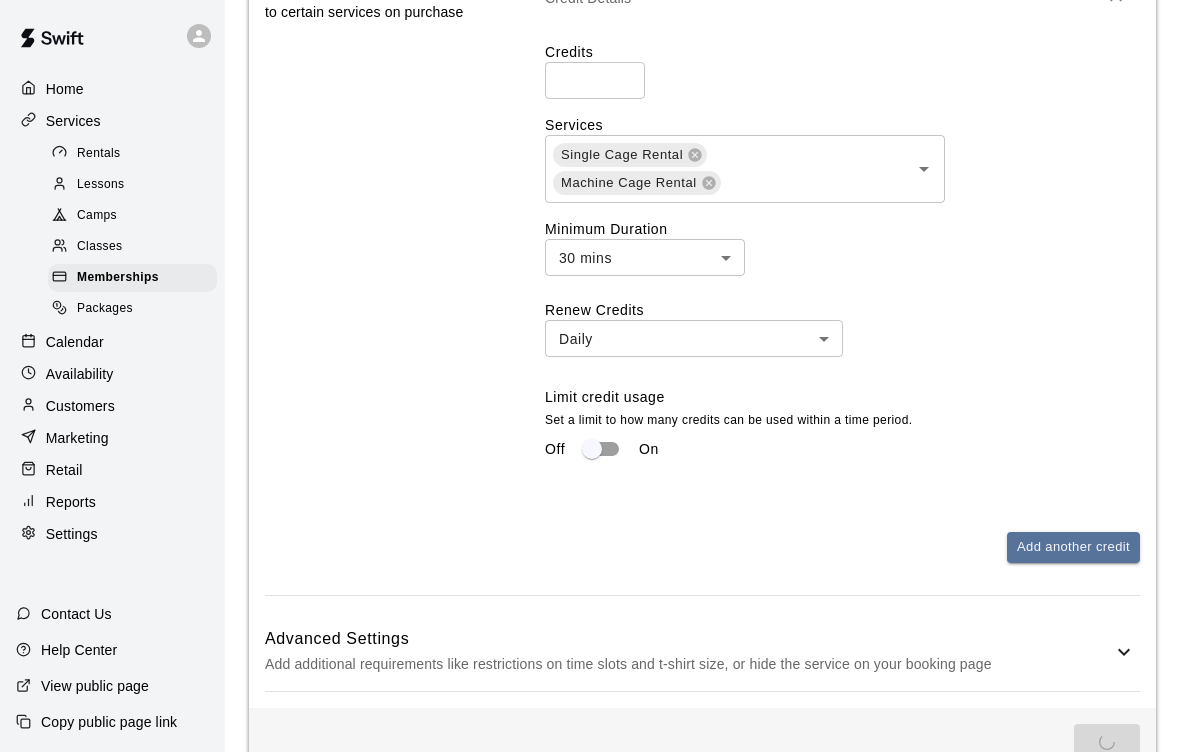 scroll, scrollTop: 0, scrollLeft: 0, axis: both 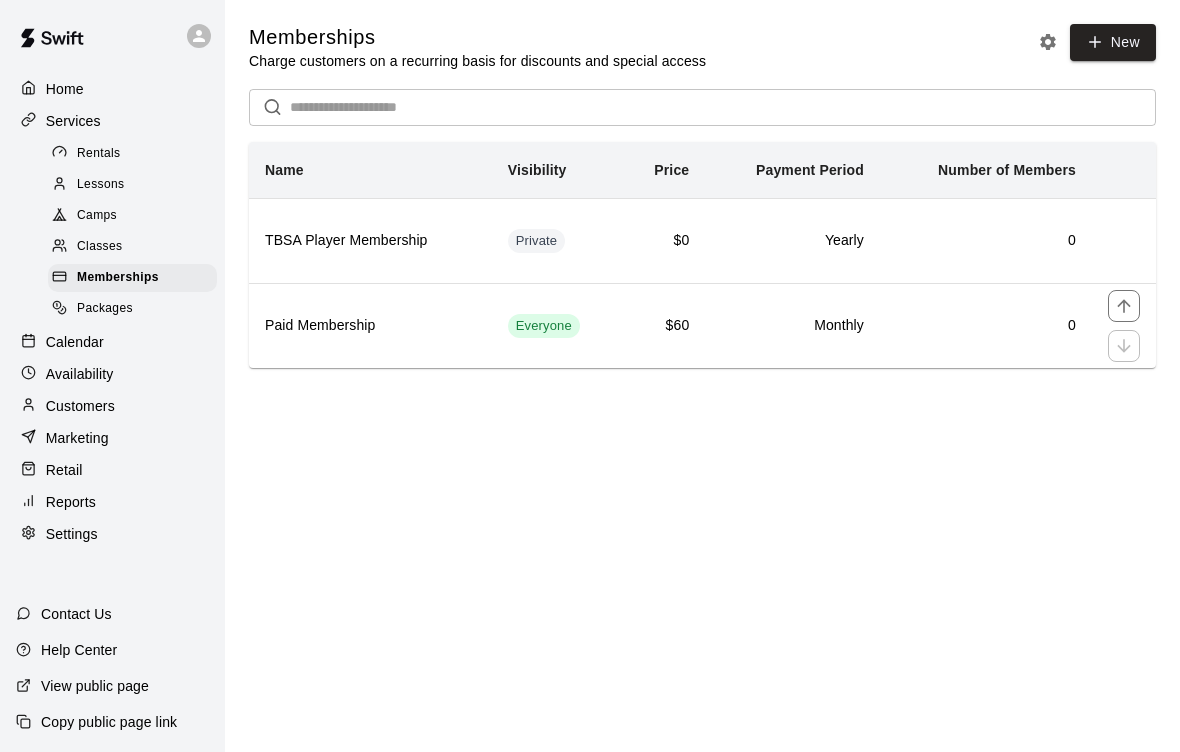 click on "Paid Membership" at bounding box center (370, 326) 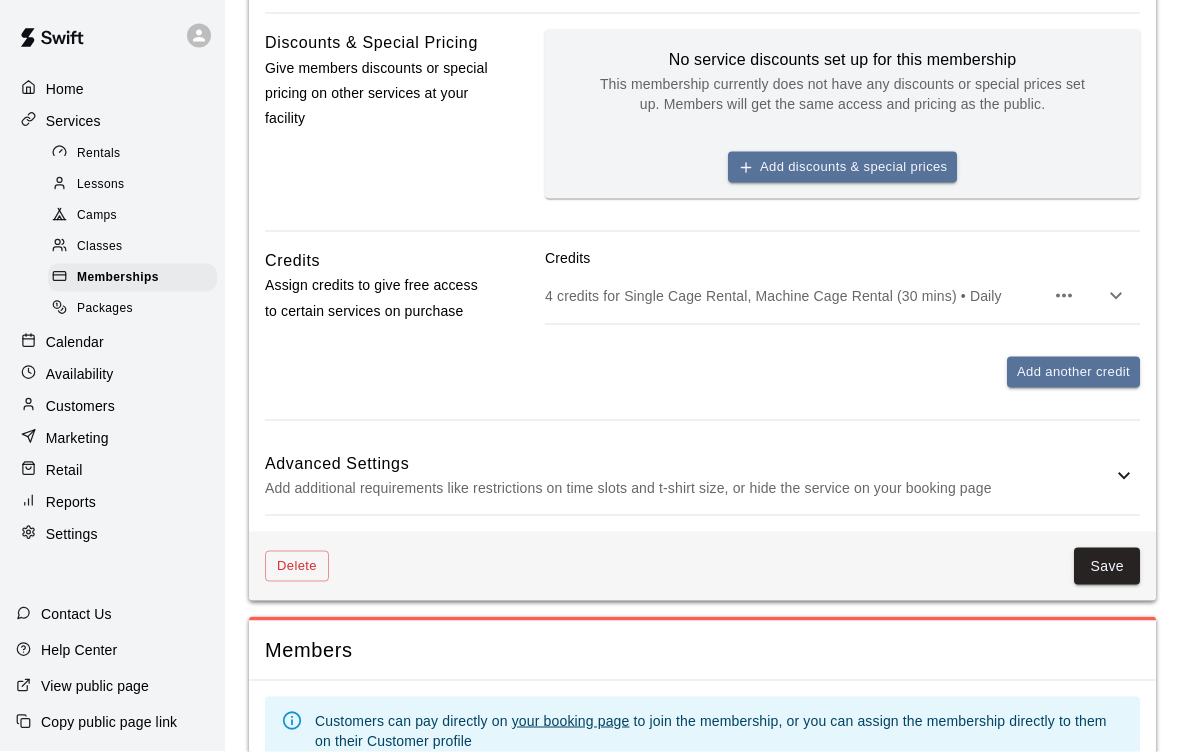 scroll, scrollTop: 816, scrollLeft: 0, axis: vertical 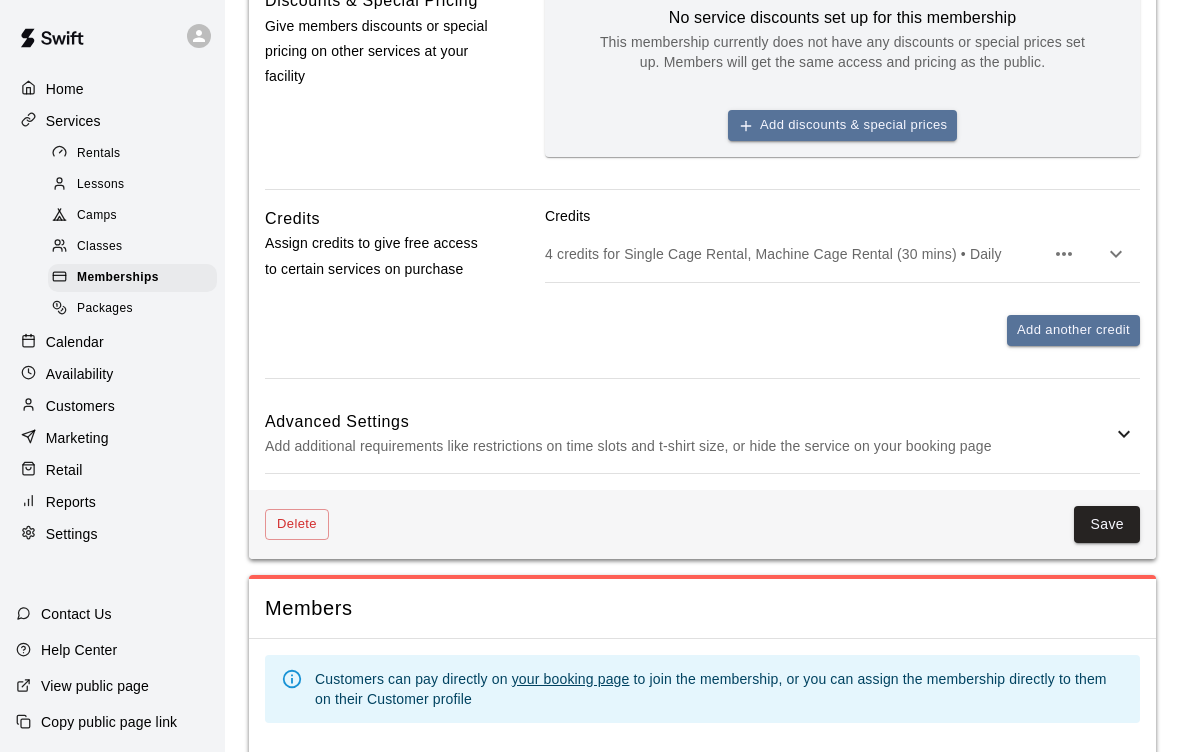 click on "Add additional requirements like restrictions on time slots and t-shirt size, or hide the service on your booking page" at bounding box center (688, 446) 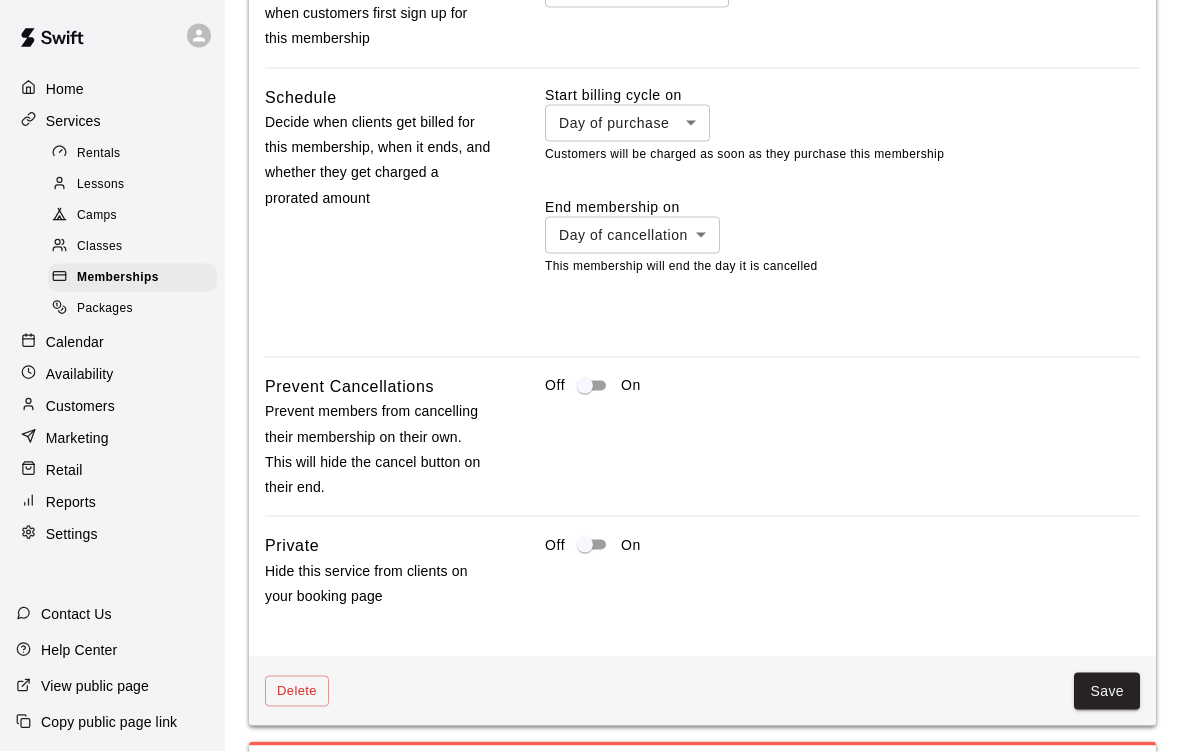 scroll, scrollTop: 1591, scrollLeft: 0, axis: vertical 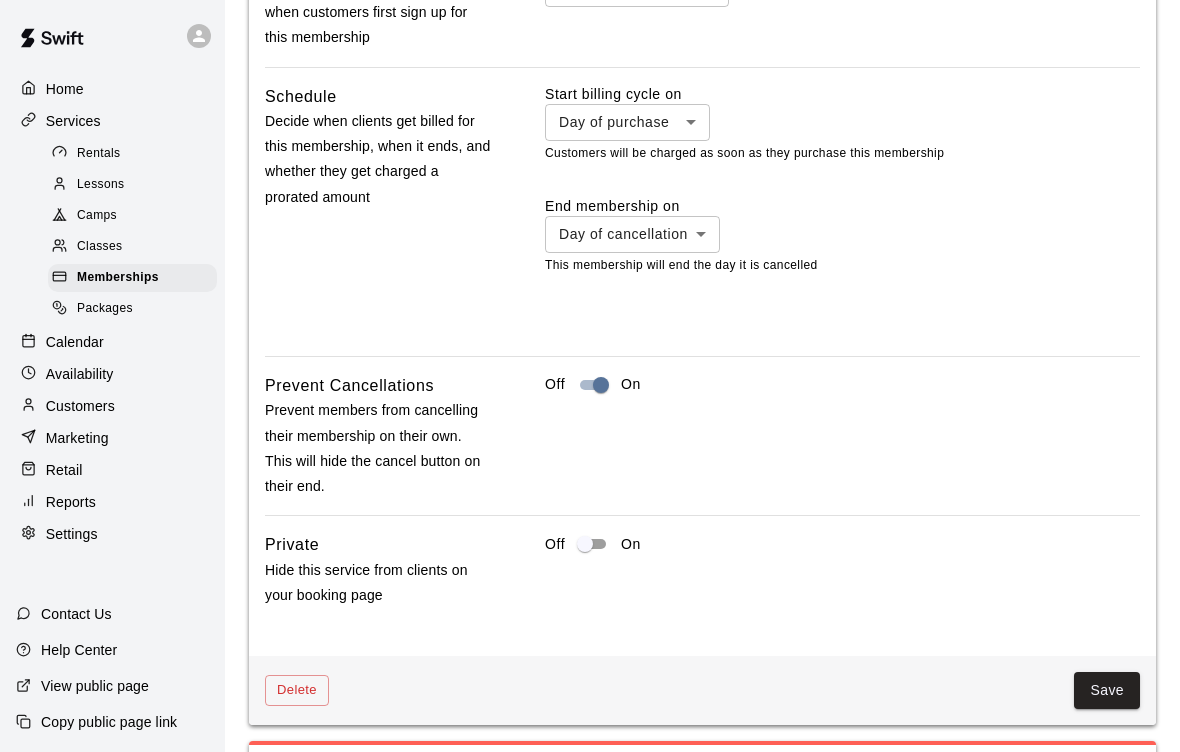 click on "Save" at bounding box center [1107, 690] 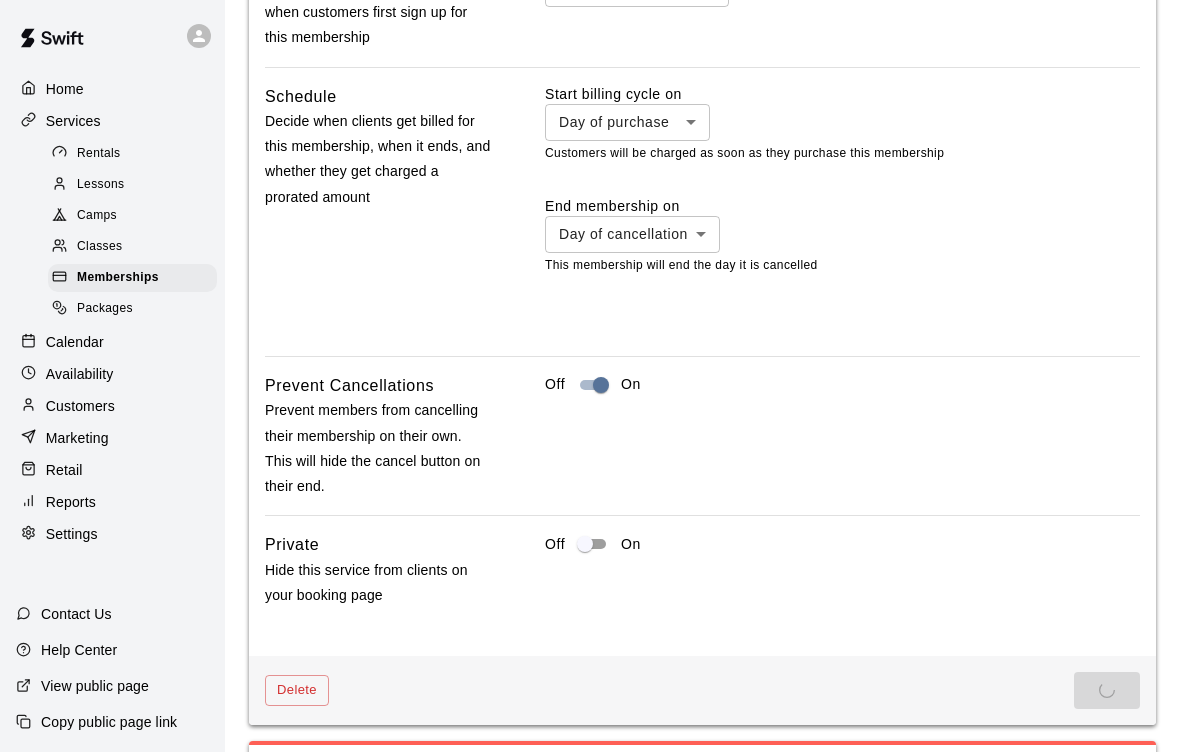 scroll, scrollTop: 0, scrollLeft: 0, axis: both 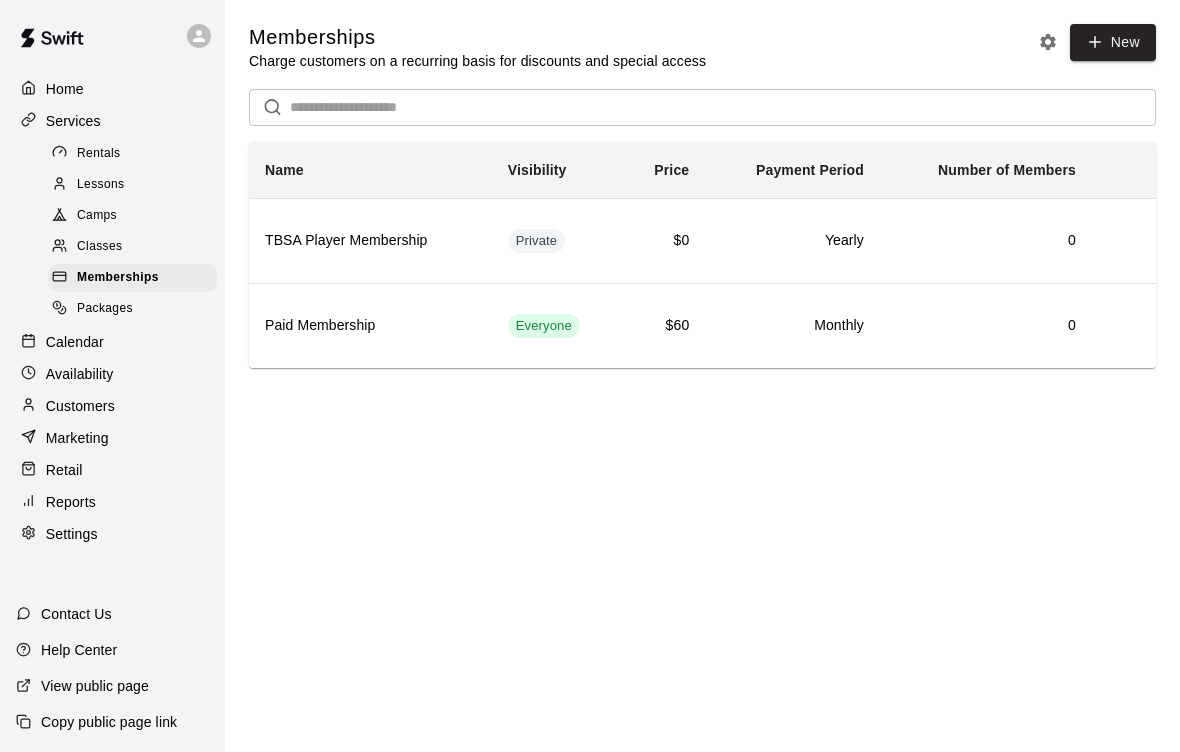 click on "Lessons" at bounding box center (101, 185) 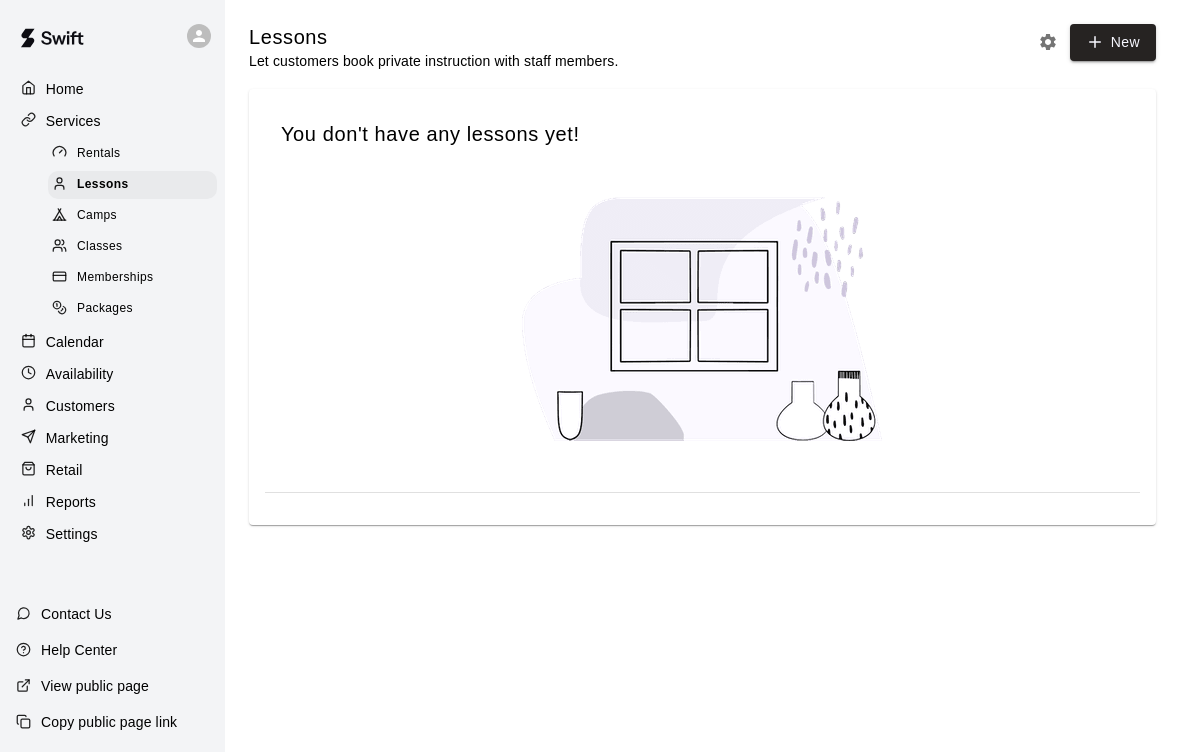 click on "New" at bounding box center (1113, 42) 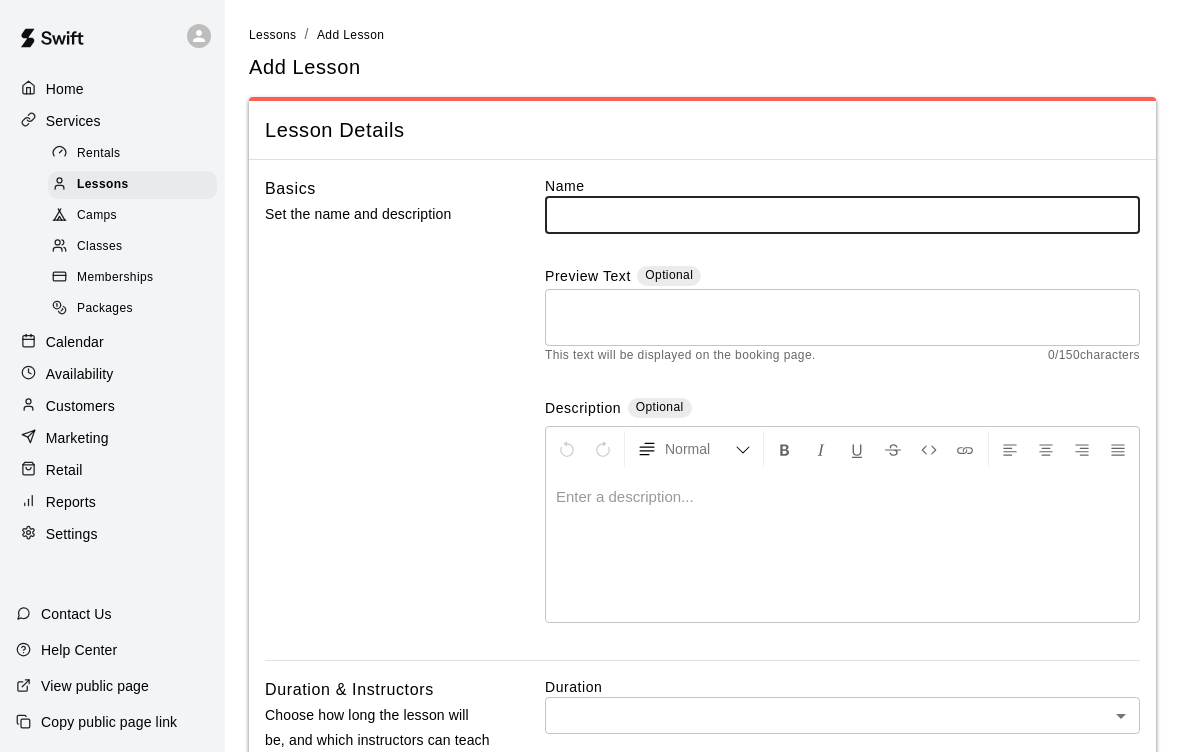 click at bounding box center [842, 214] 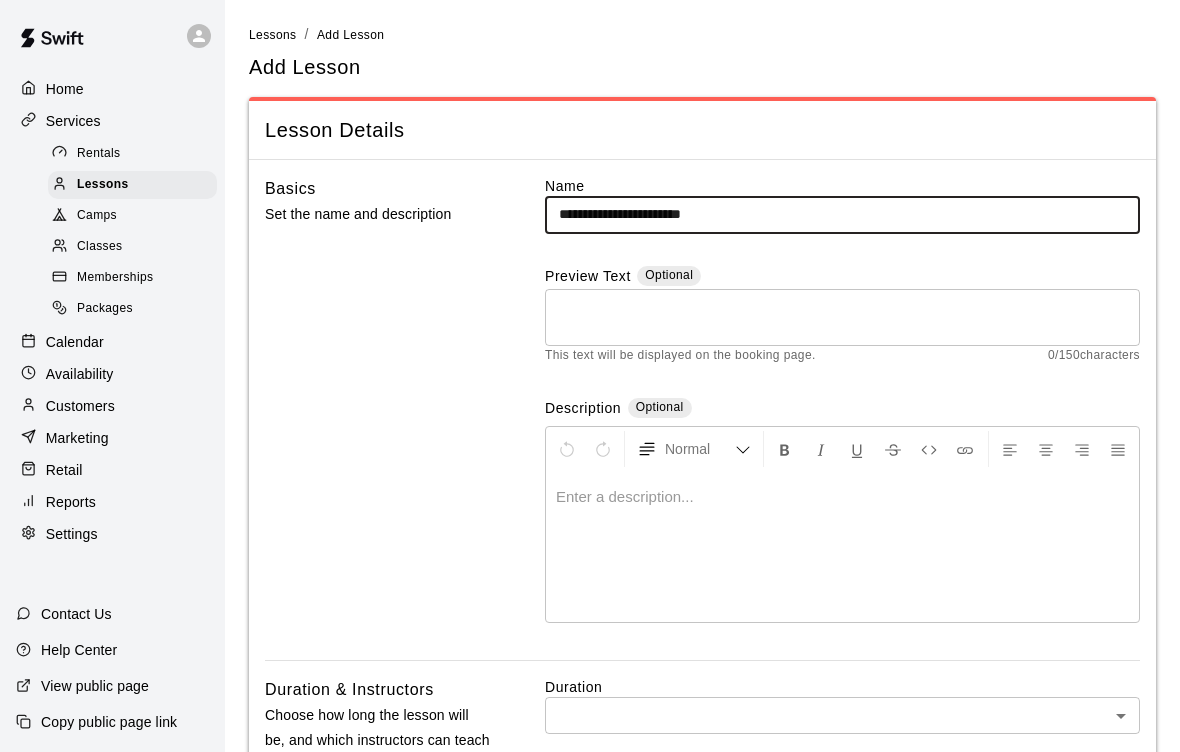 type on "**********" 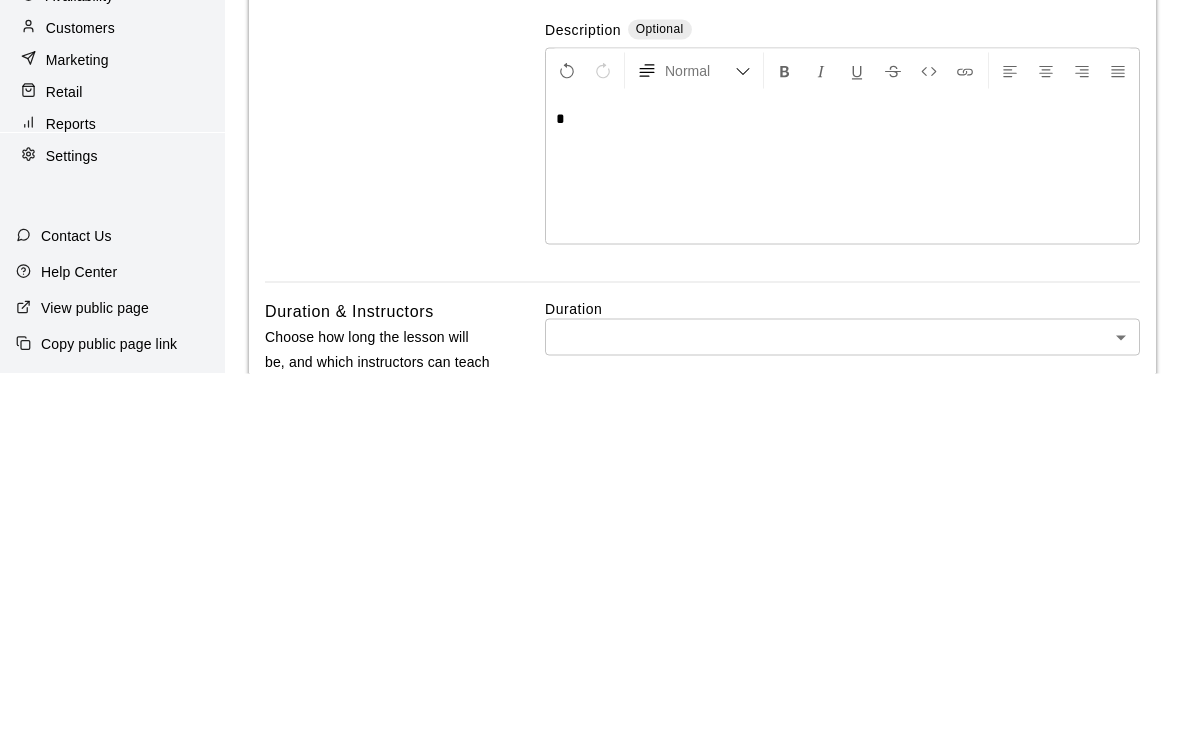 type 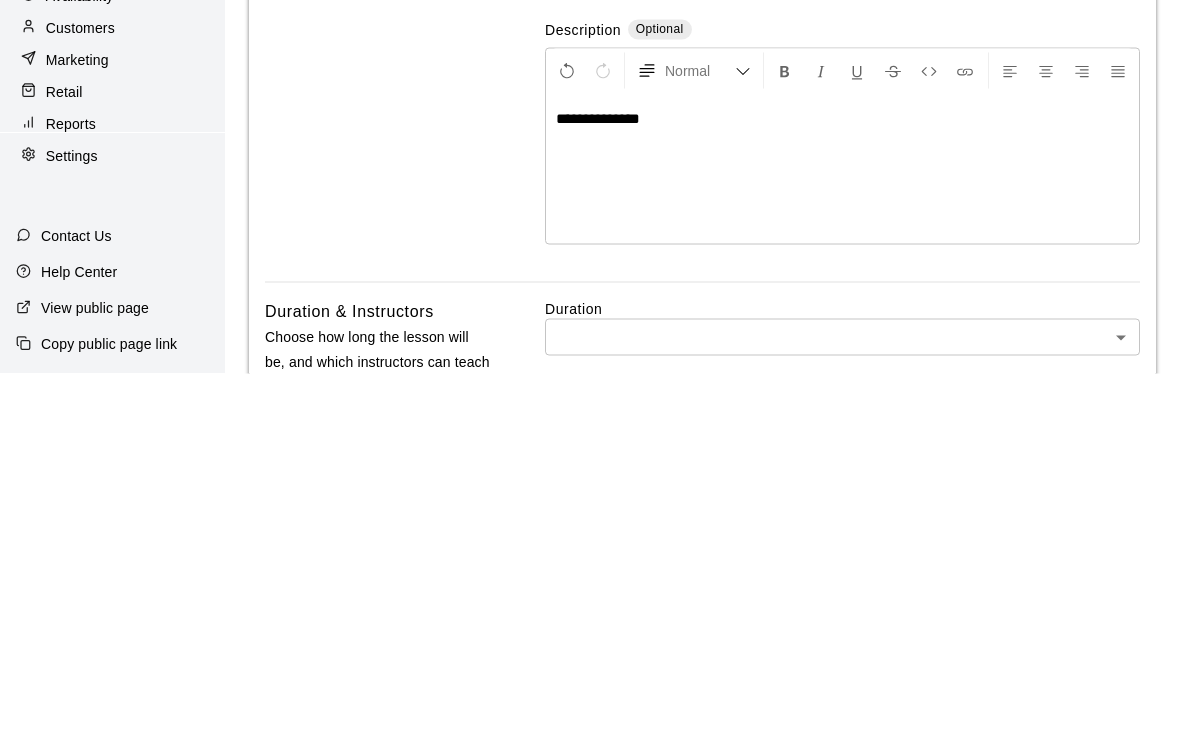 scroll, scrollTop: 379, scrollLeft: 0, axis: vertical 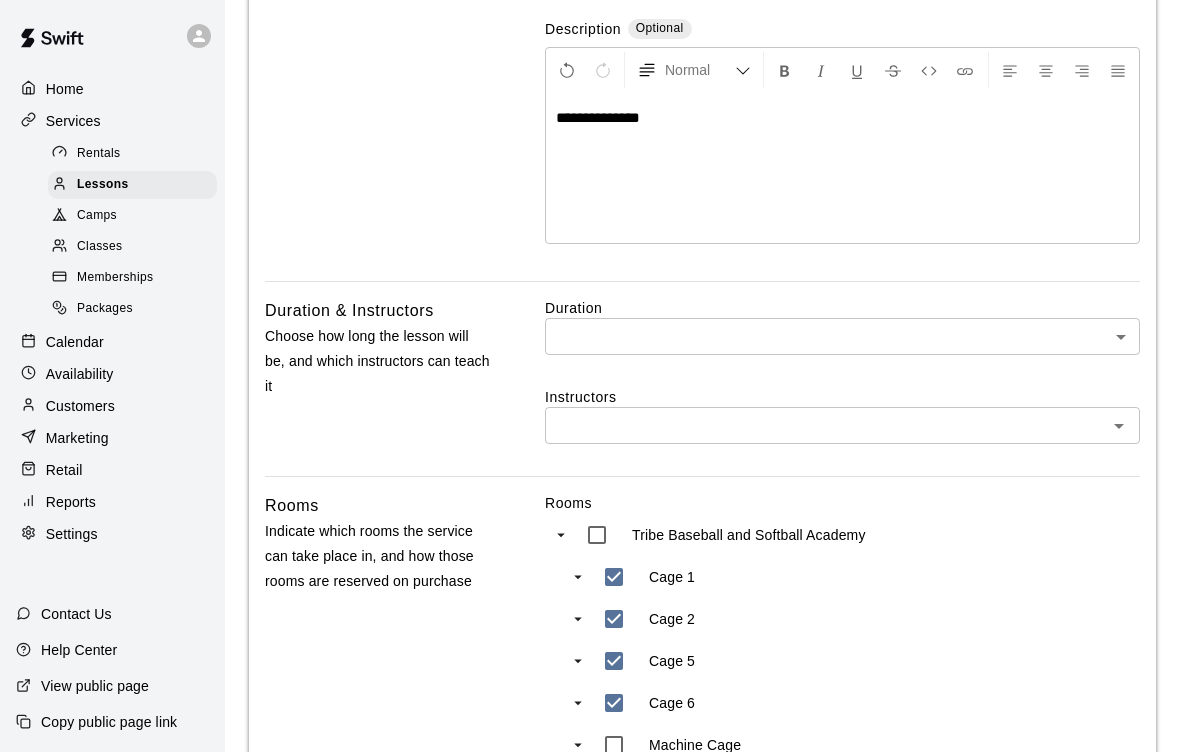 click on "Duration ​ ​ Instructors ​ Rooms Indicate which rooms the service can take place in, and how those rooms are reserved on purchase Rooms Tribe Baseball and Softball Academy Cage 1 Cage 2 Cage 5 Cage 6 Machine Cage Cage 3 Cage 4 Bullpen 1 Bullpen 2 Turf Area Weight Room Turf Workout Area 8th St. Field SHG Softball Field SHG Baseball Turf Field Reserve On Purchase Any selected room *** ​ When a customer buys this   rental , Swift will reserve   as long as Pricing" at bounding box center (590, 689) 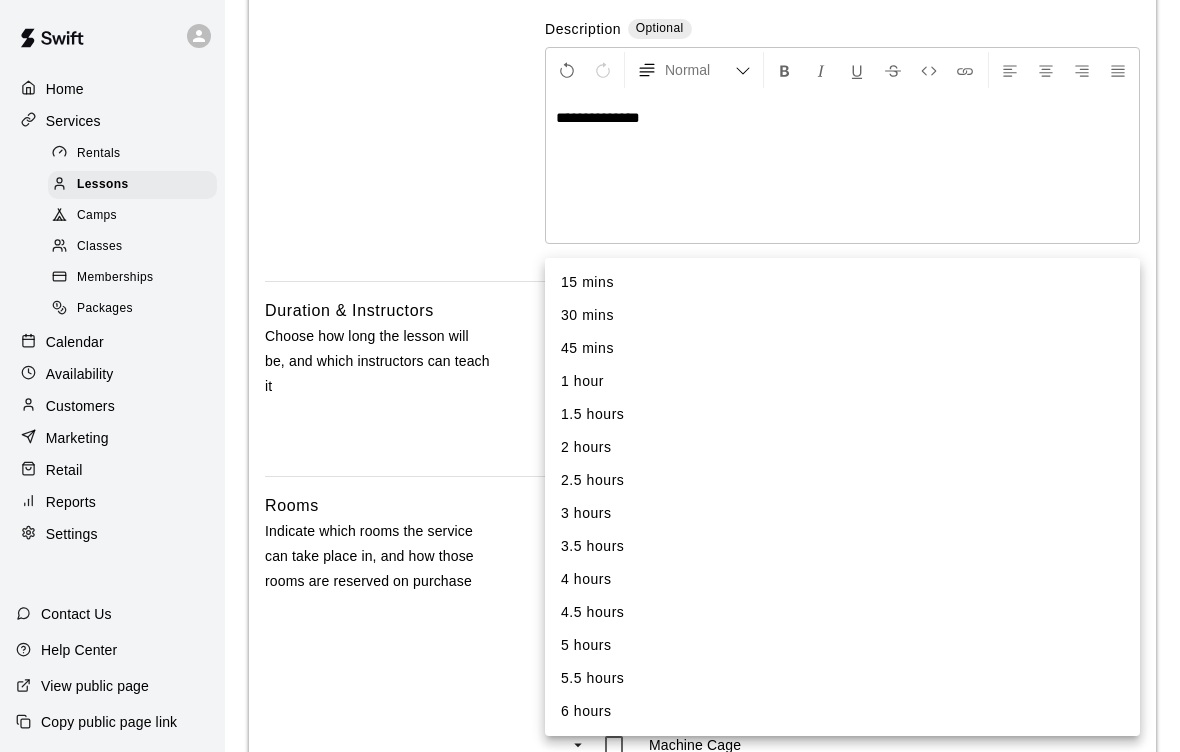click on "30 mins" at bounding box center (842, 315) 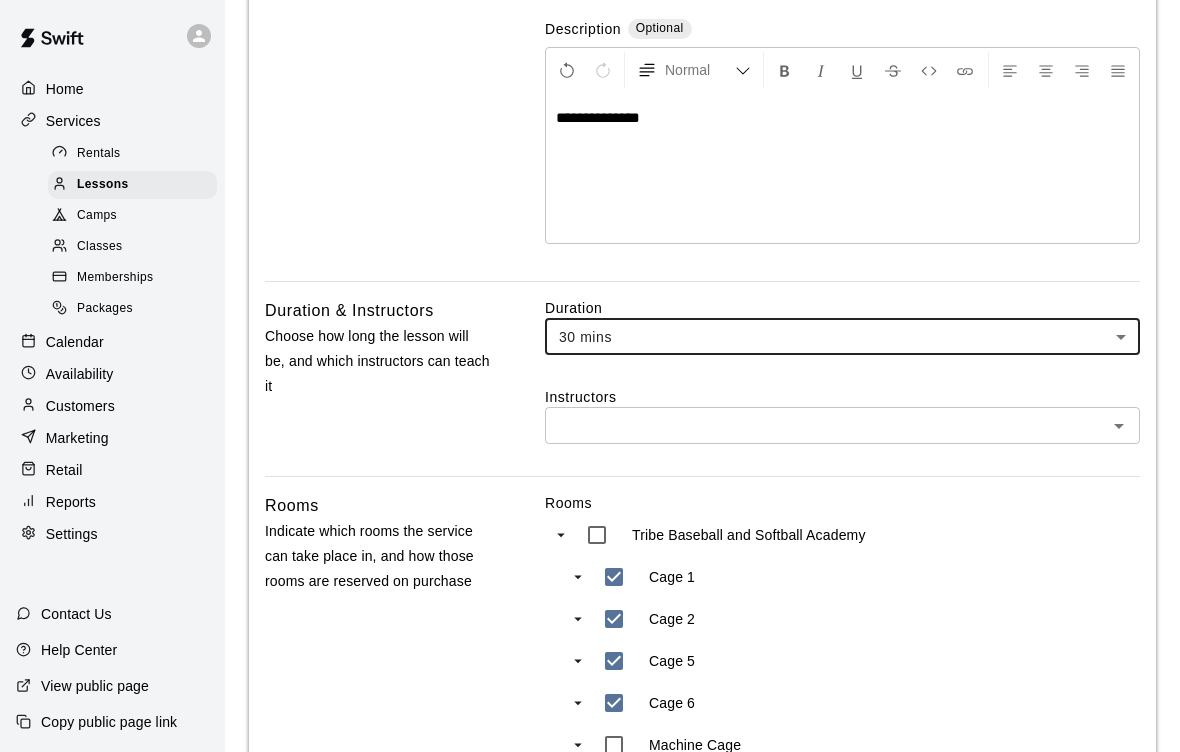 click at bounding box center (826, 425) 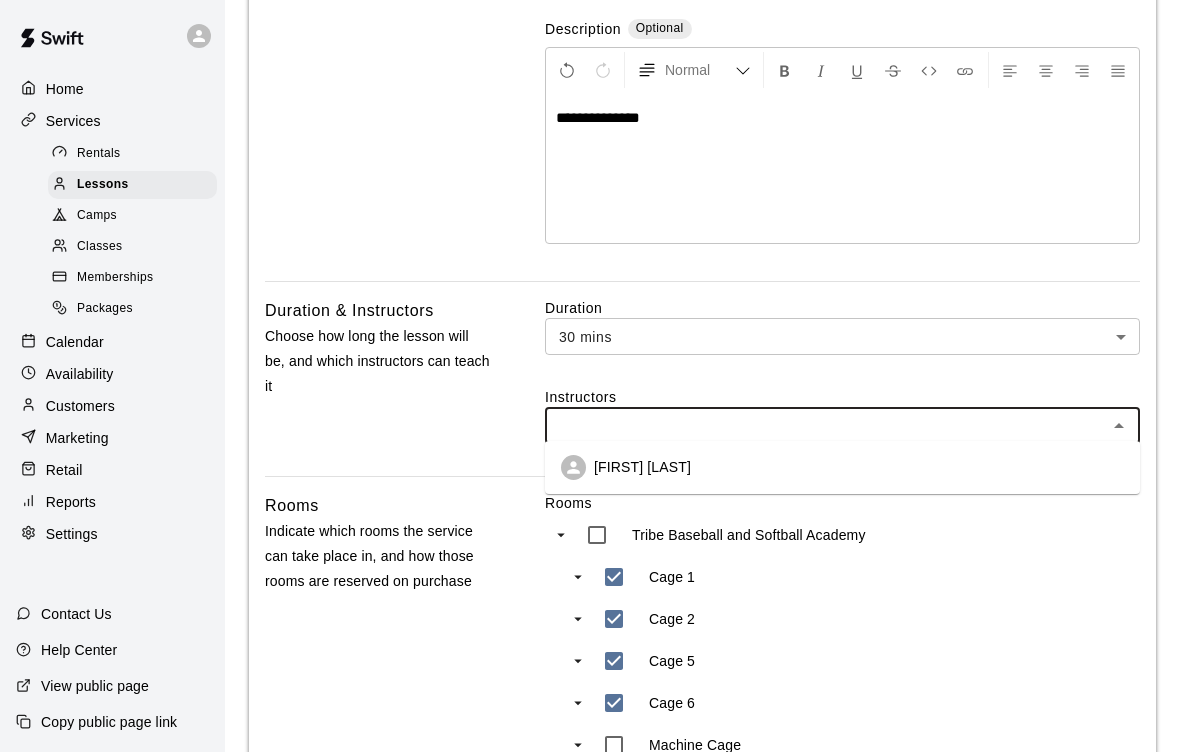 scroll, scrollTop: 378, scrollLeft: 0, axis: vertical 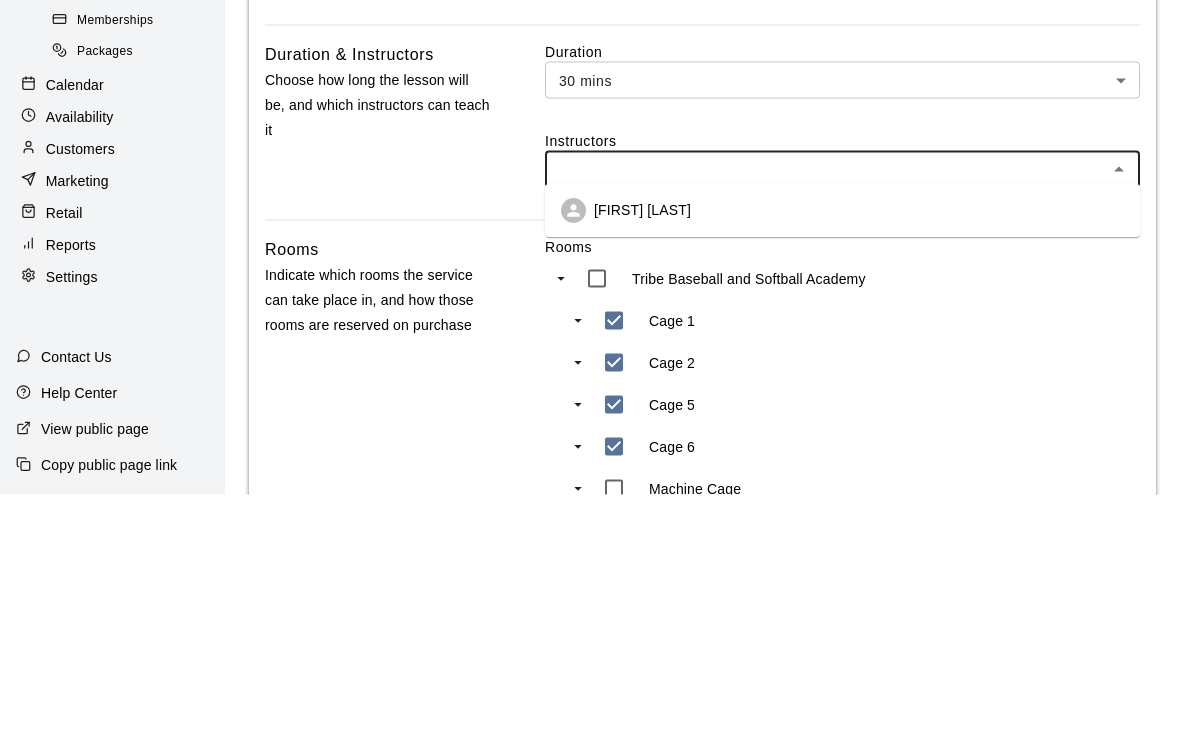 click on "[FIRST] [LAST]" at bounding box center [642, 468] 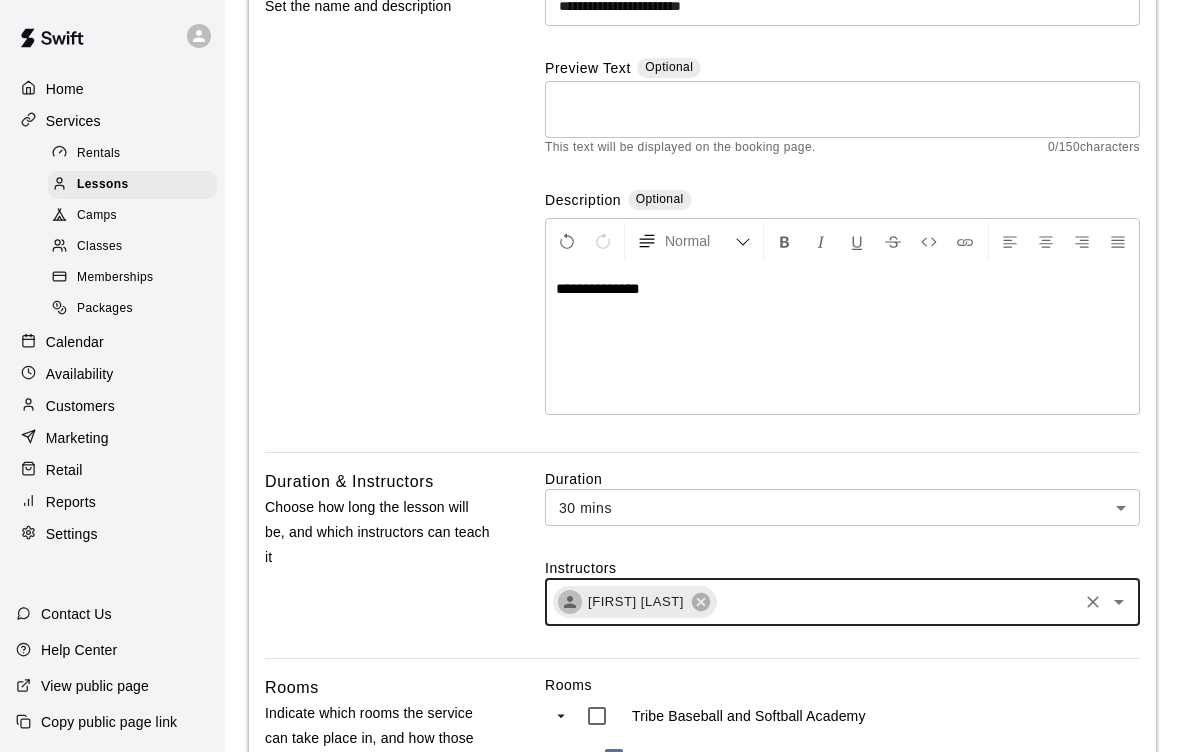 scroll, scrollTop: 129, scrollLeft: 0, axis: vertical 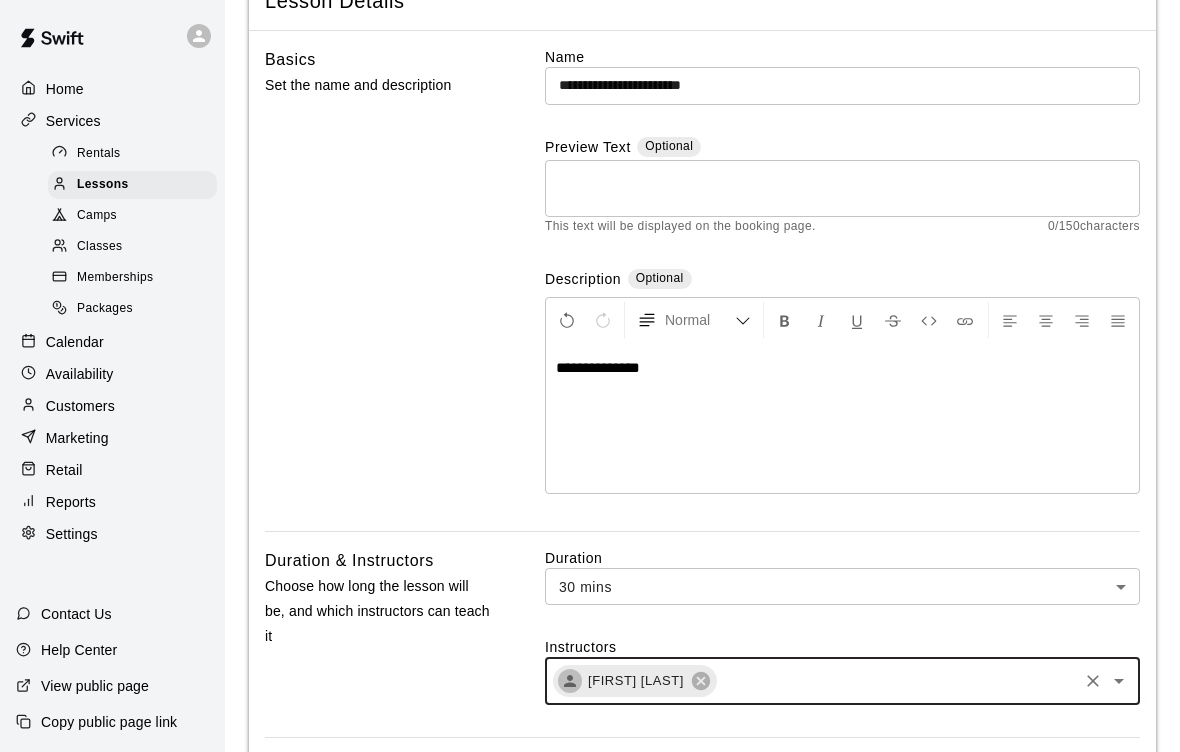 click on "**********" at bounding box center (842, 85) 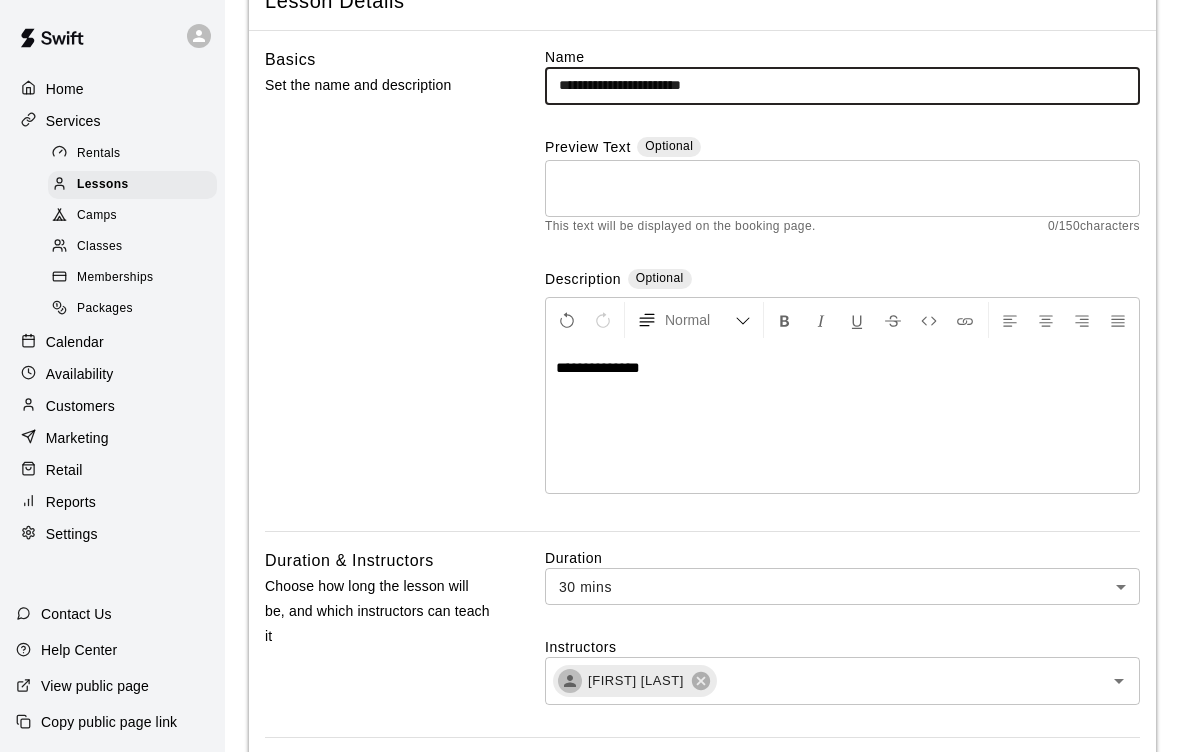 click on "**********" at bounding box center (842, 85) 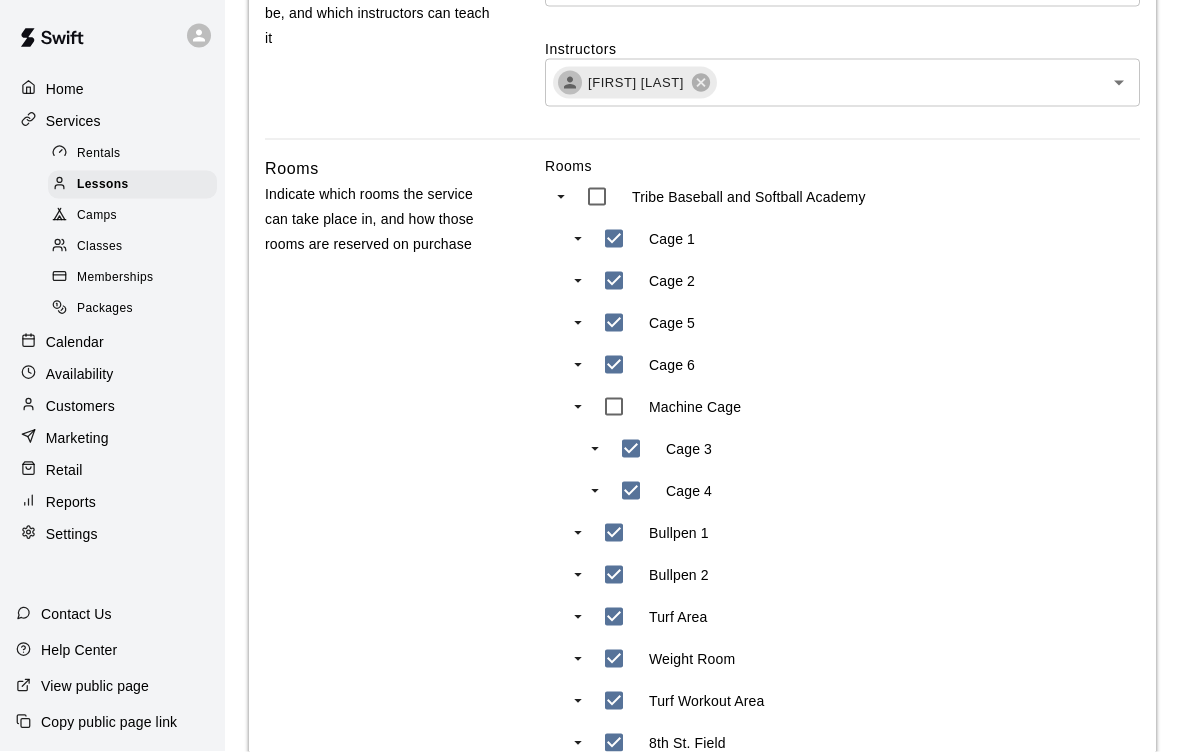 scroll, scrollTop: 769, scrollLeft: 0, axis: vertical 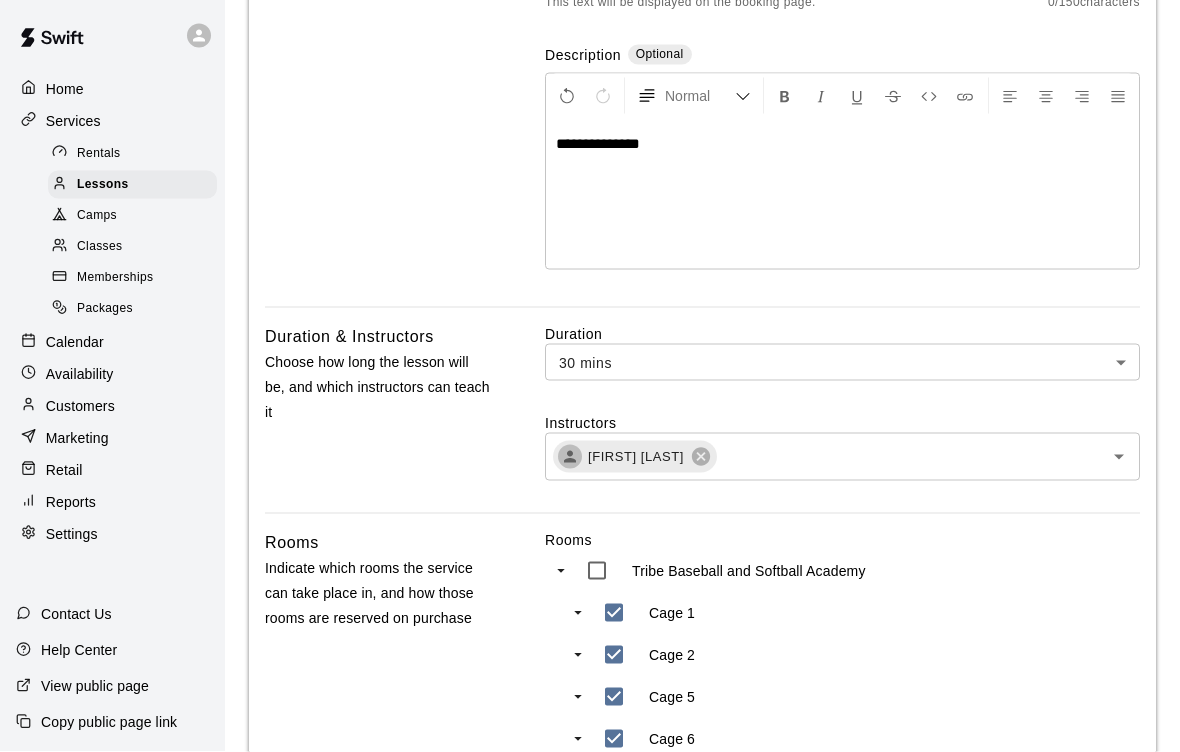type on "**********" 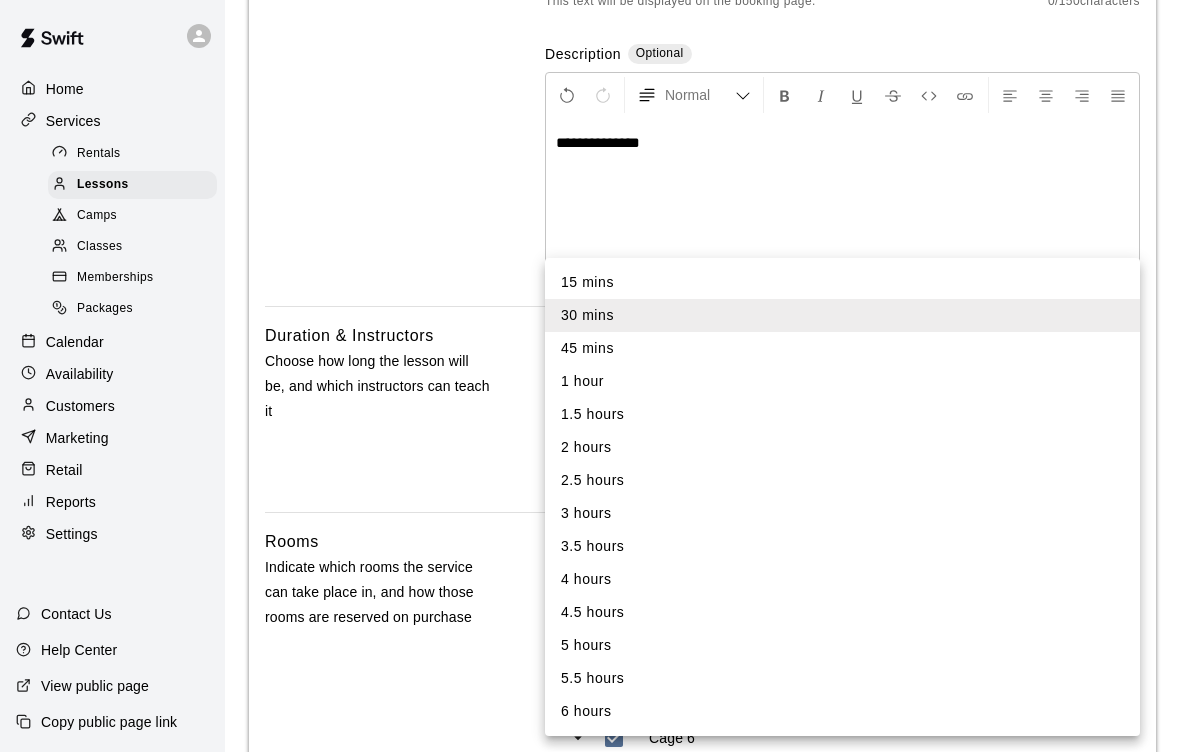 click on "45 mins" at bounding box center (842, 348) 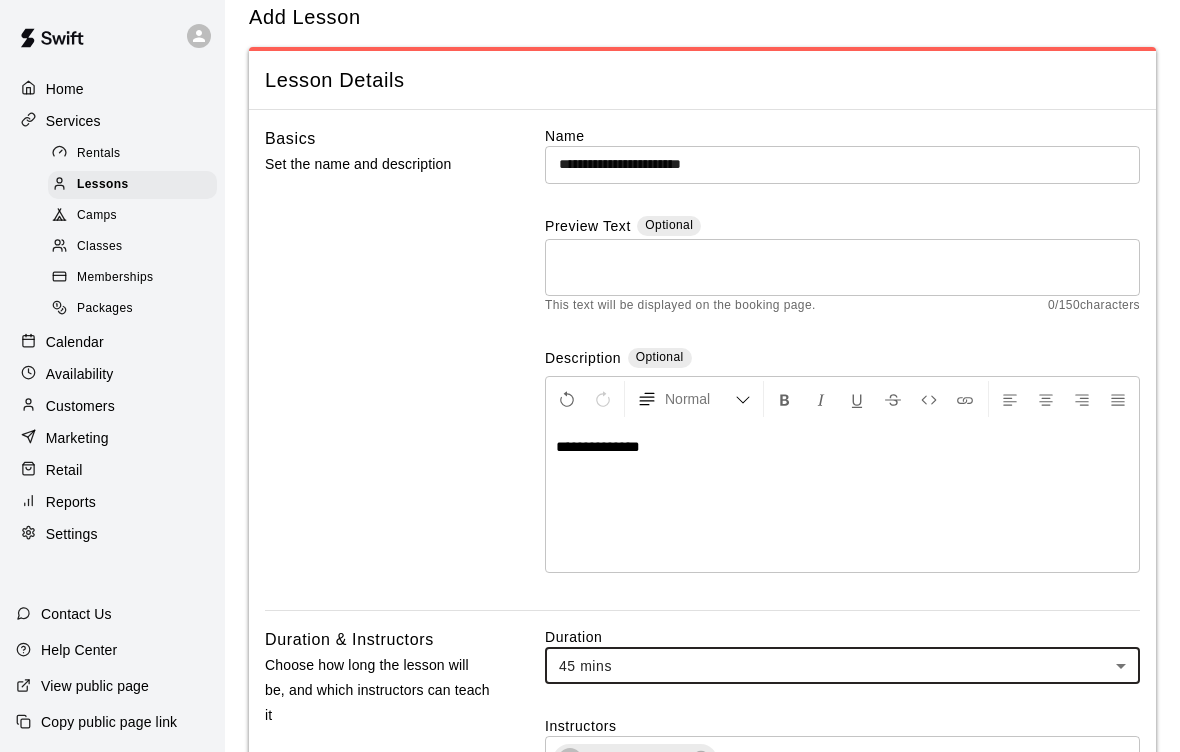 scroll, scrollTop: 0, scrollLeft: 0, axis: both 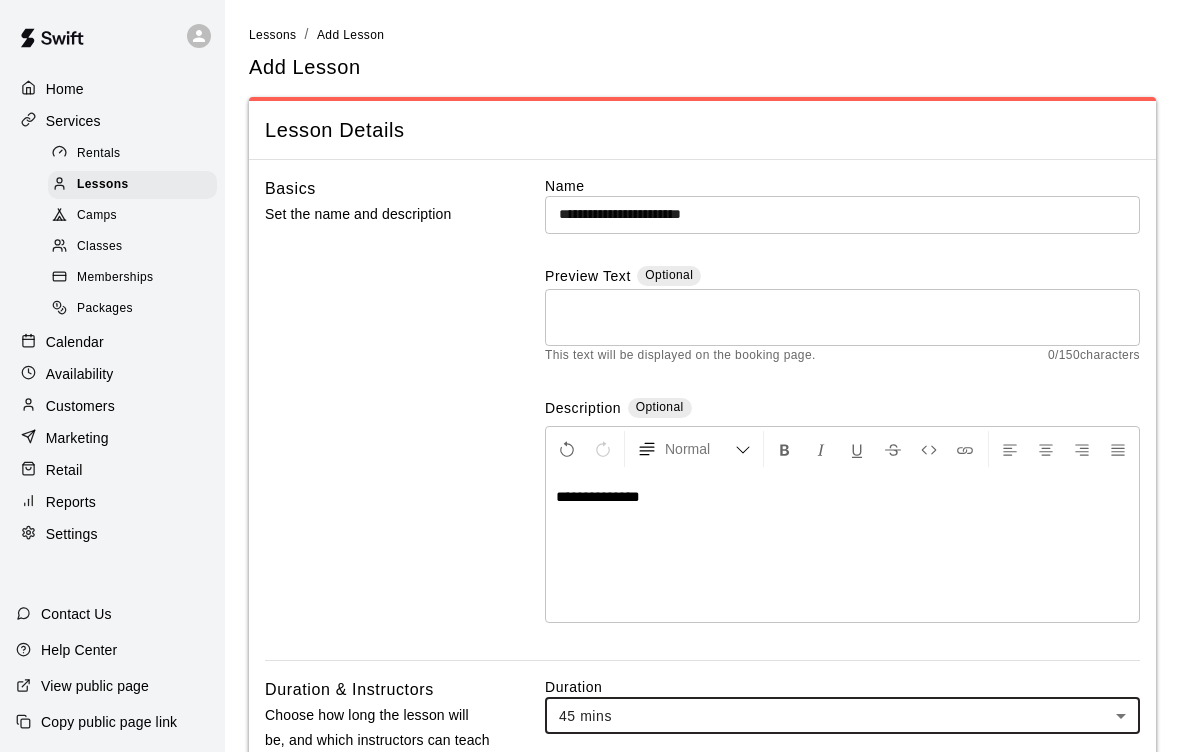 click on "**********" at bounding box center [842, 214] 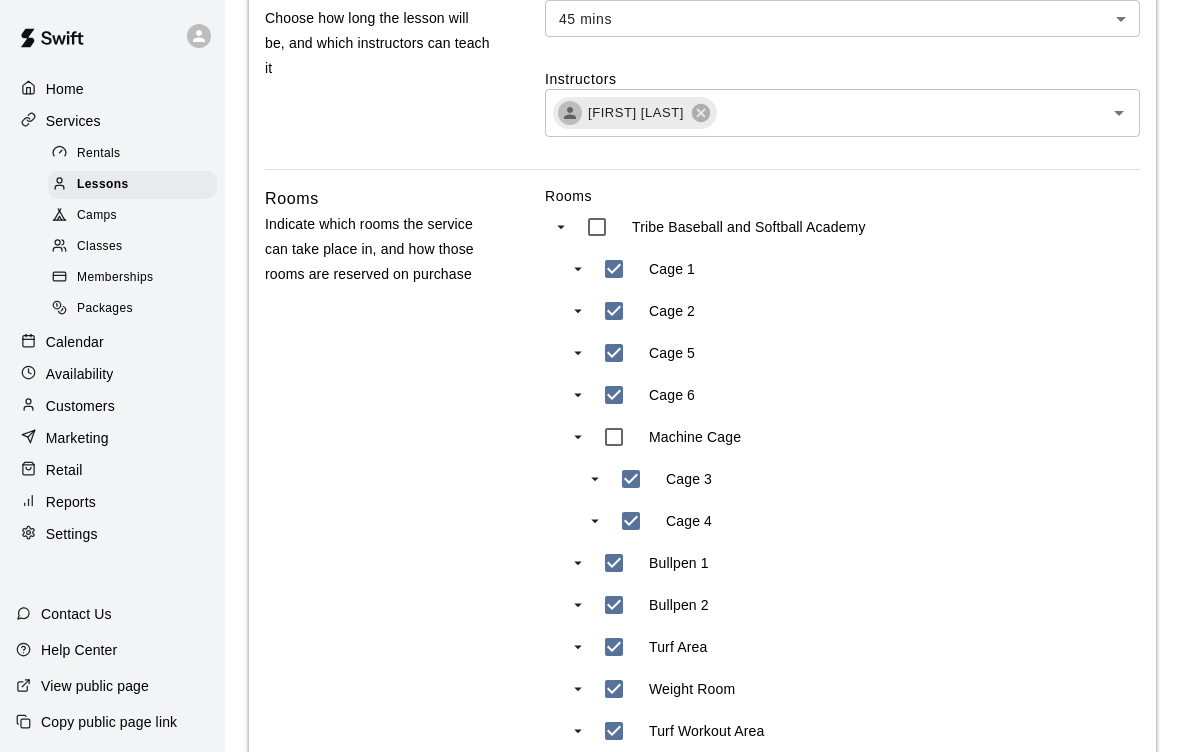 scroll, scrollTop: 852, scrollLeft: 0, axis: vertical 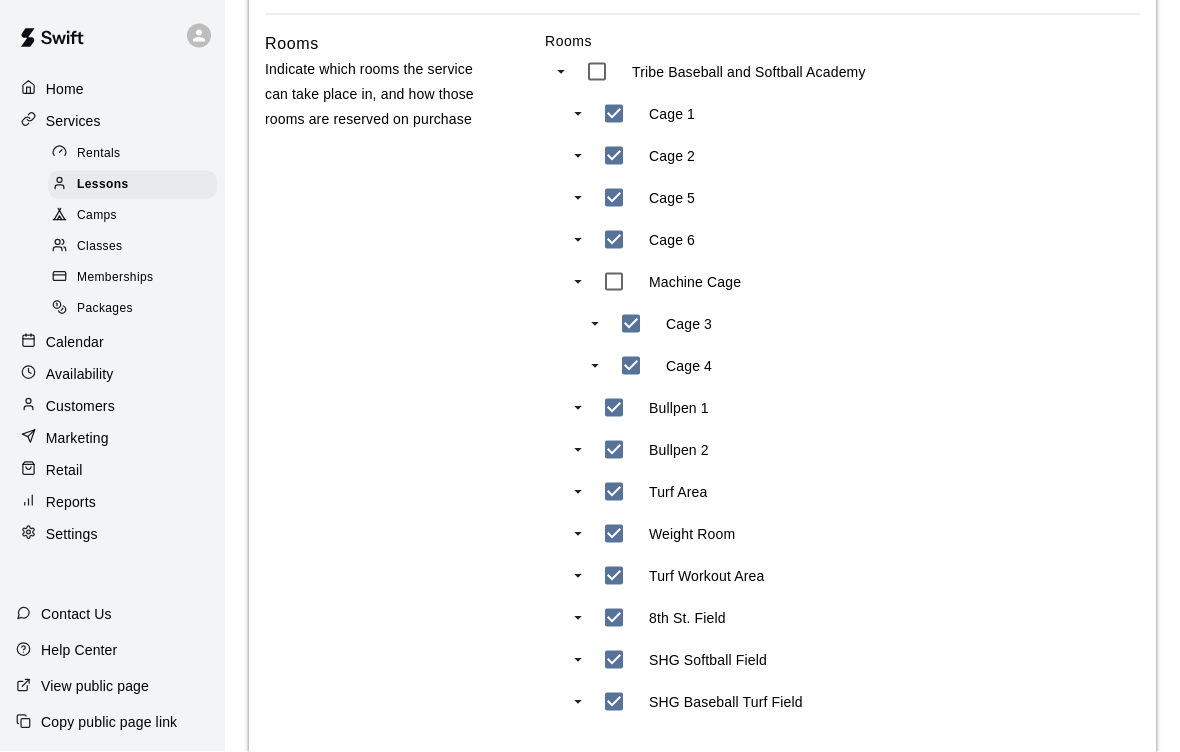 type on "**********" 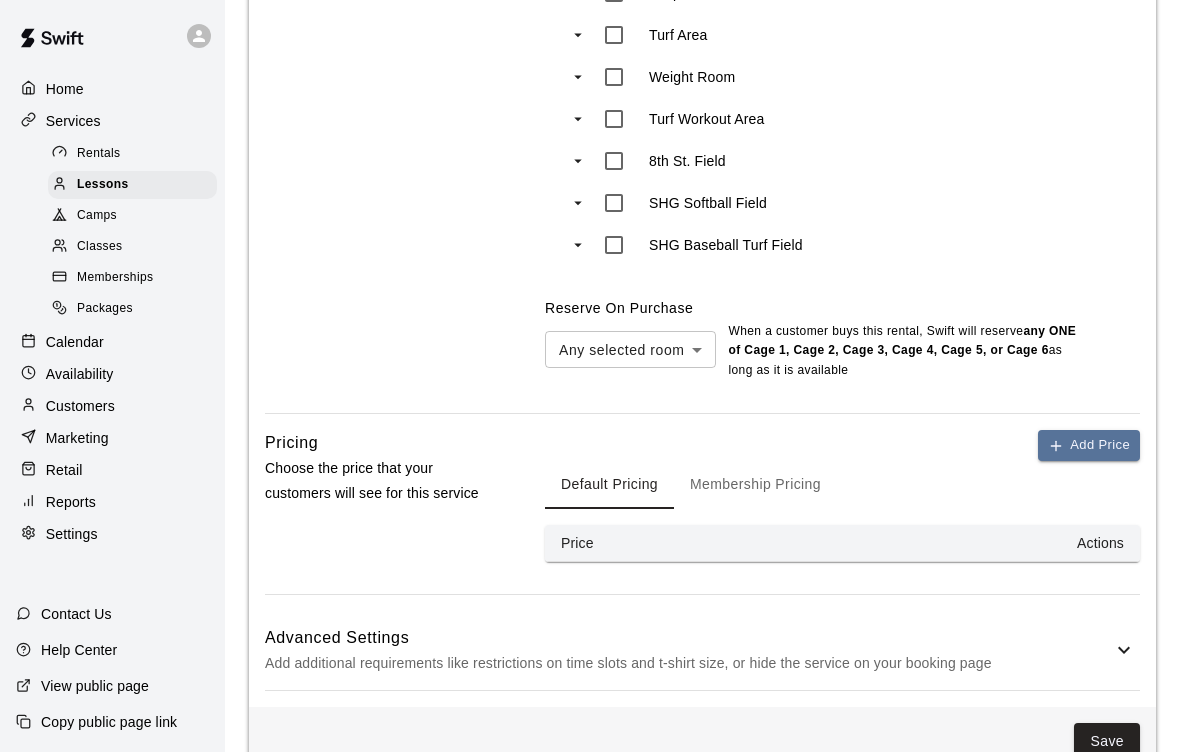 scroll, scrollTop: 1323, scrollLeft: 0, axis: vertical 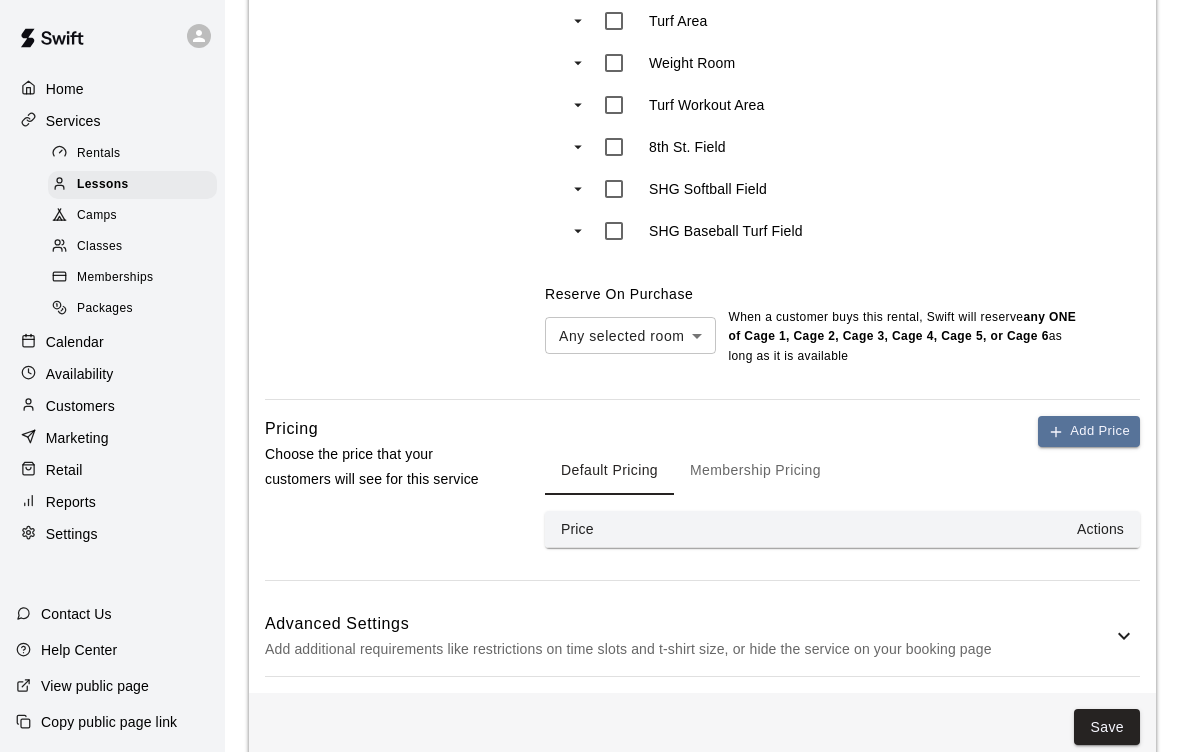 click on "Add Price" at bounding box center [1089, 431] 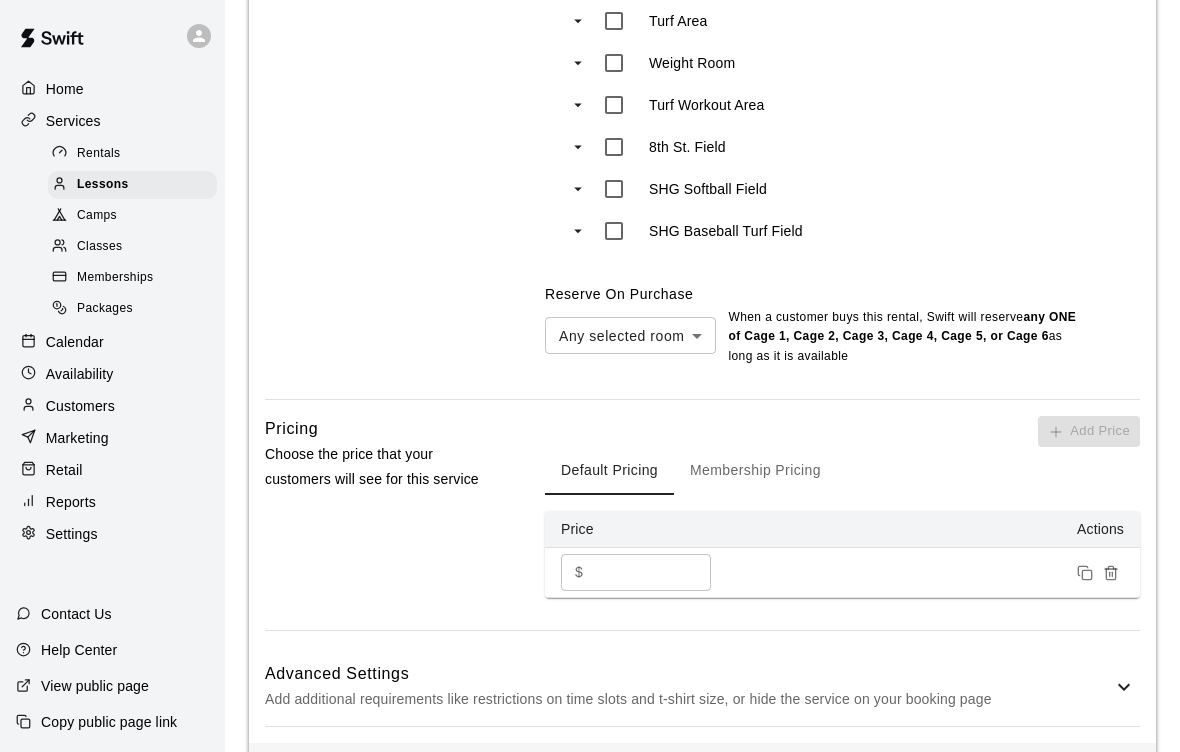 click on "*" at bounding box center [651, 572] 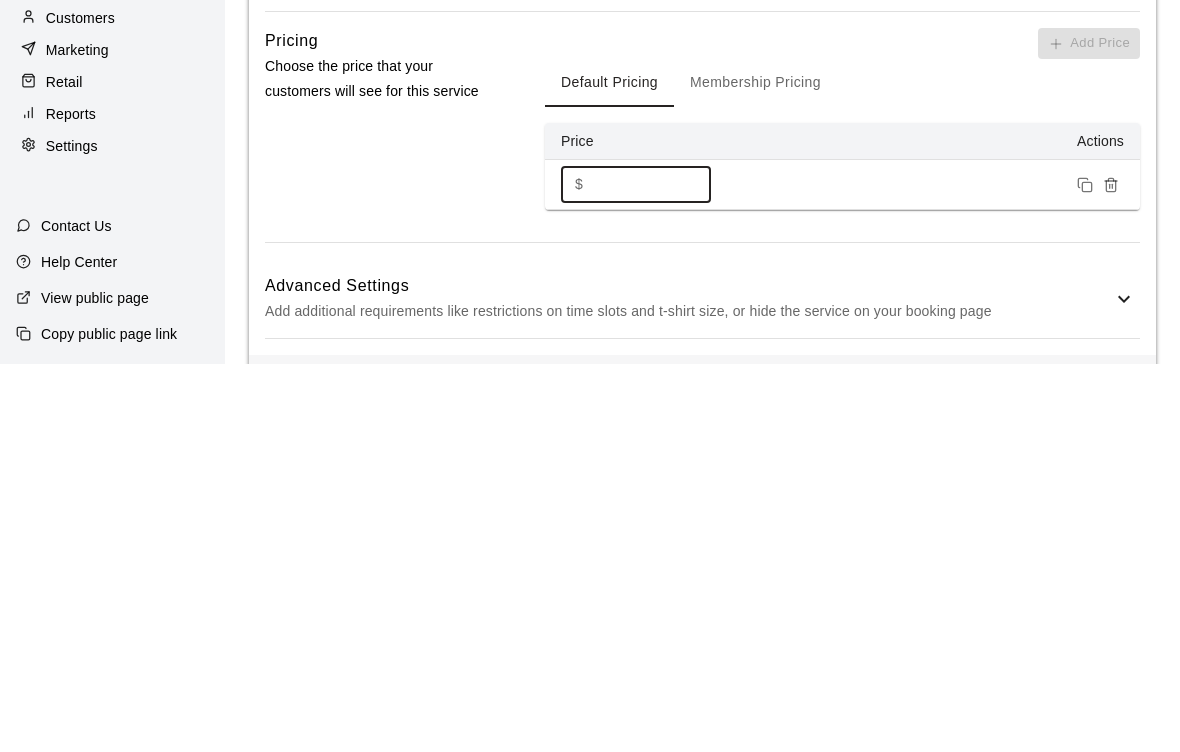 scroll, scrollTop: 1374, scrollLeft: 0, axis: vertical 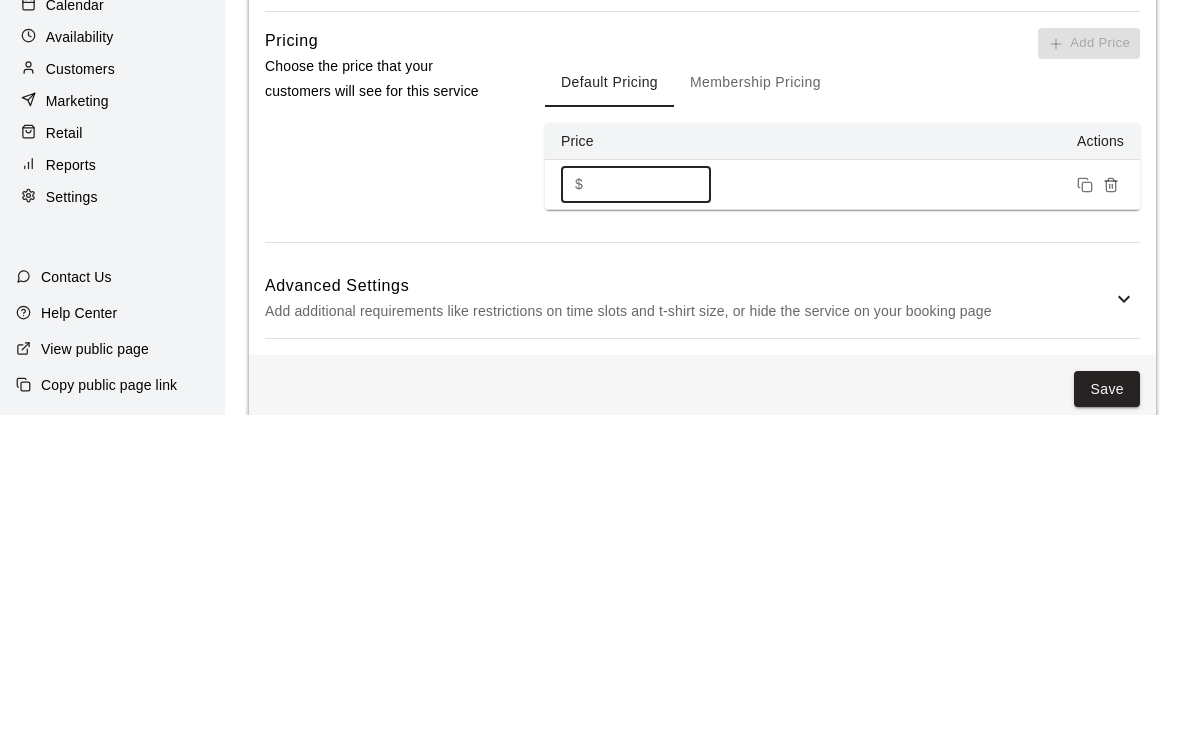 type on "**" 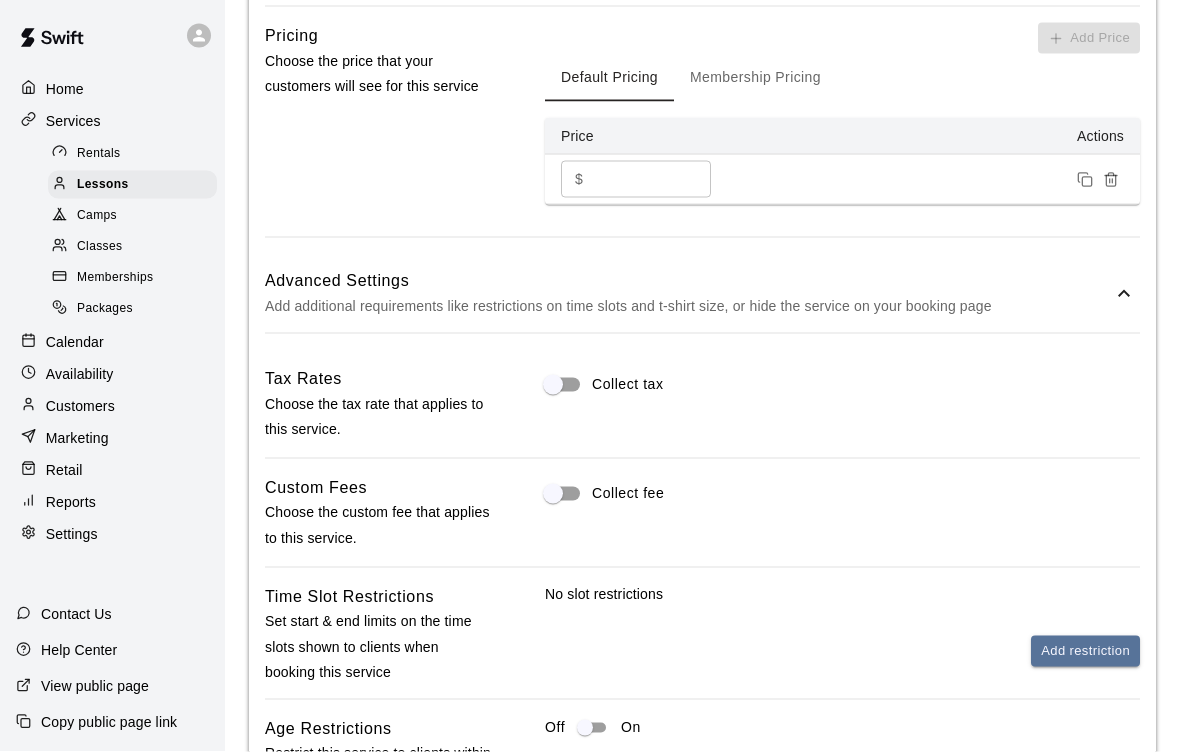 scroll, scrollTop: 1717, scrollLeft: 0, axis: vertical 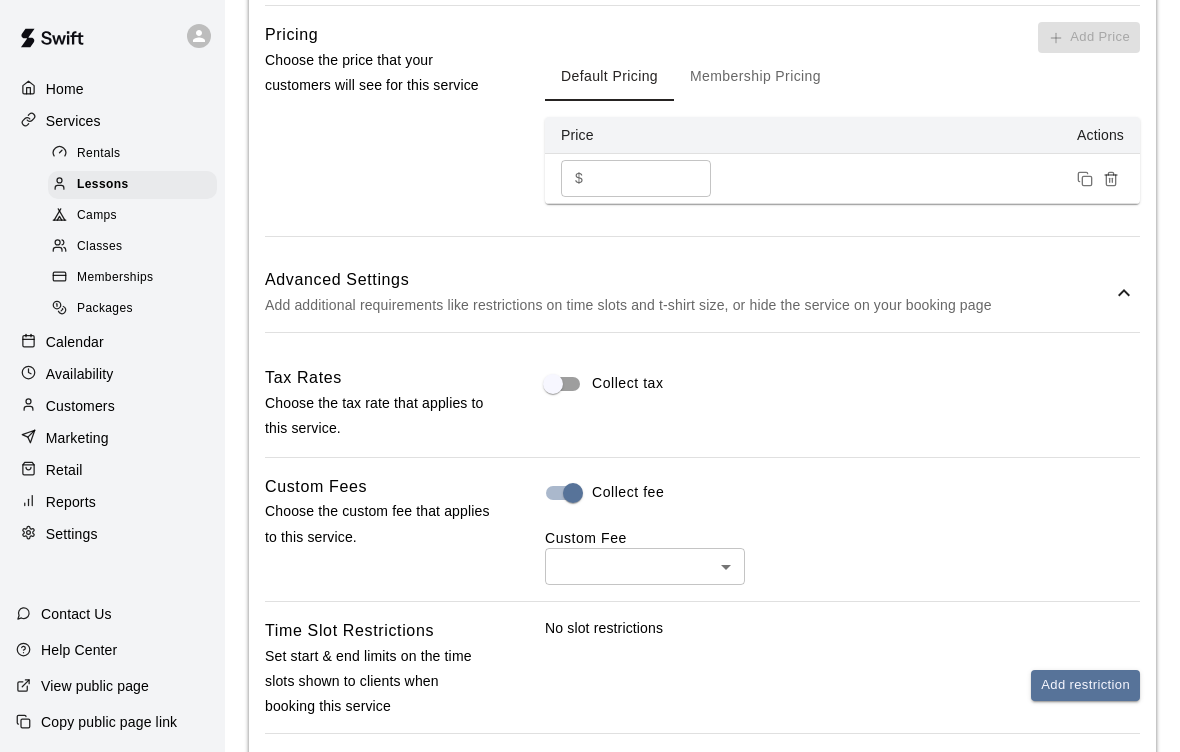click on "**********" at bounding box center [590, -243] 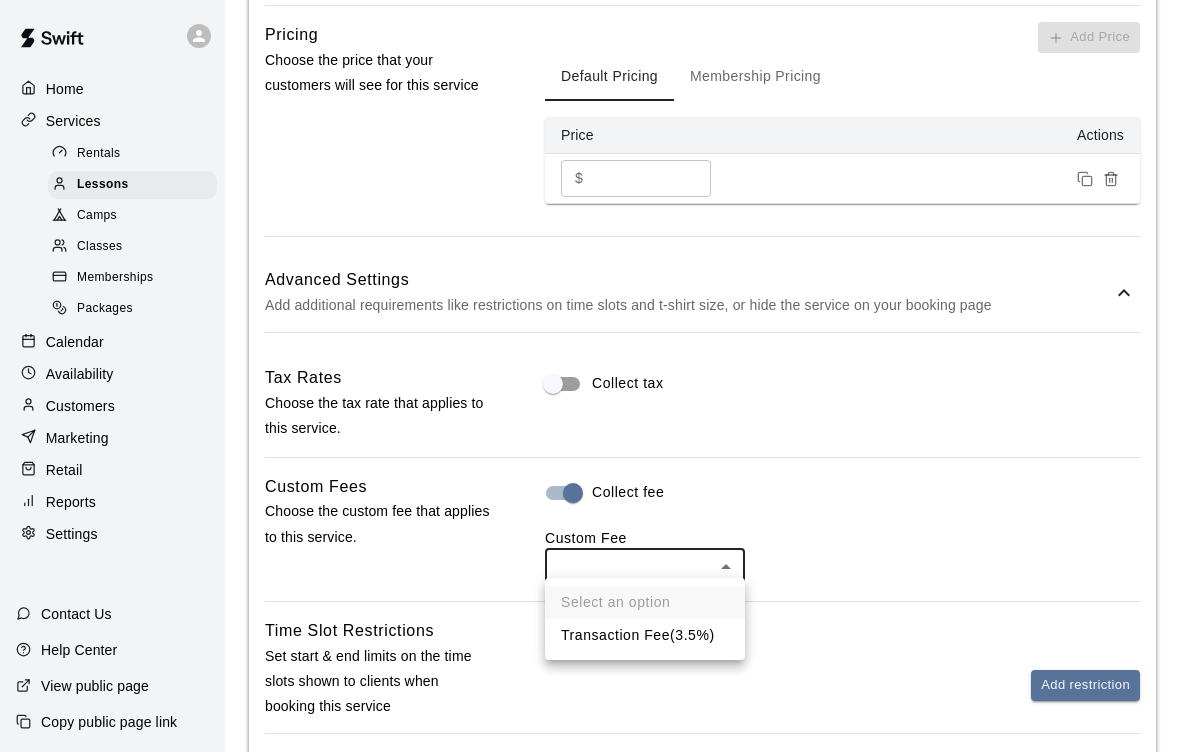 click on "Transaction Fee  ( 3.5% )" at bounding box center (645, 635) 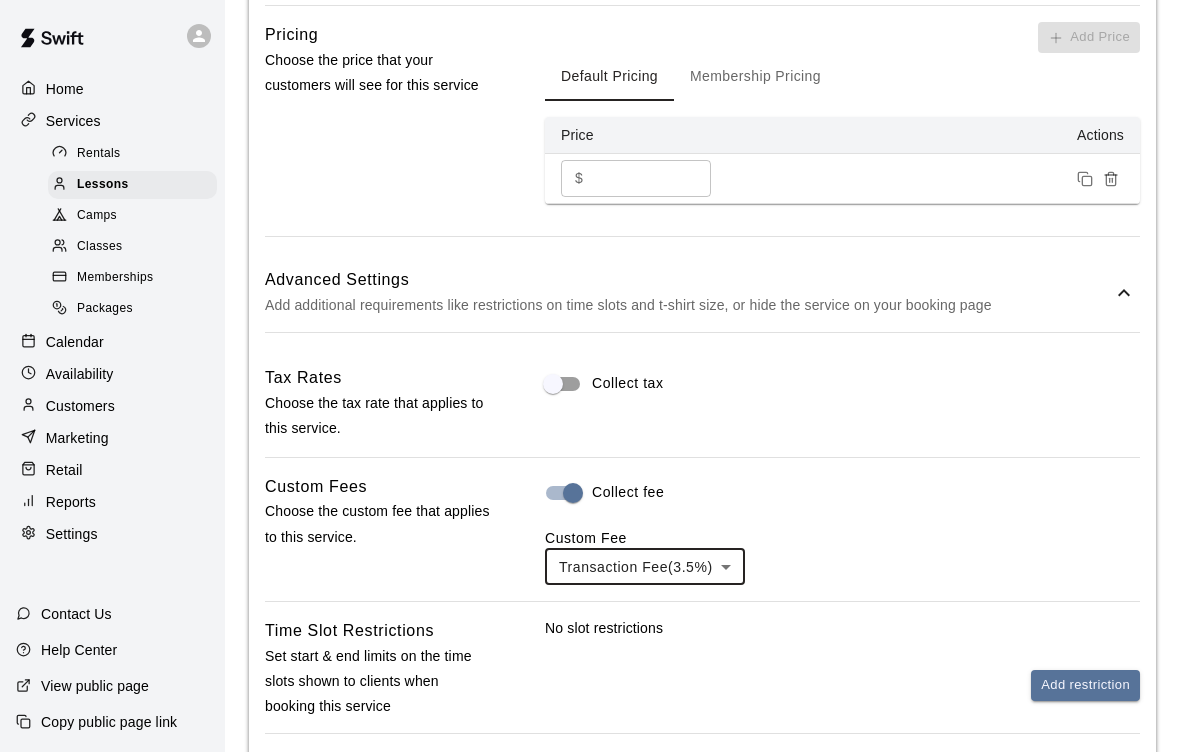 click on "Transaction Fee  ( 3.5% ) *** ​" at bounding box center (842, 566) 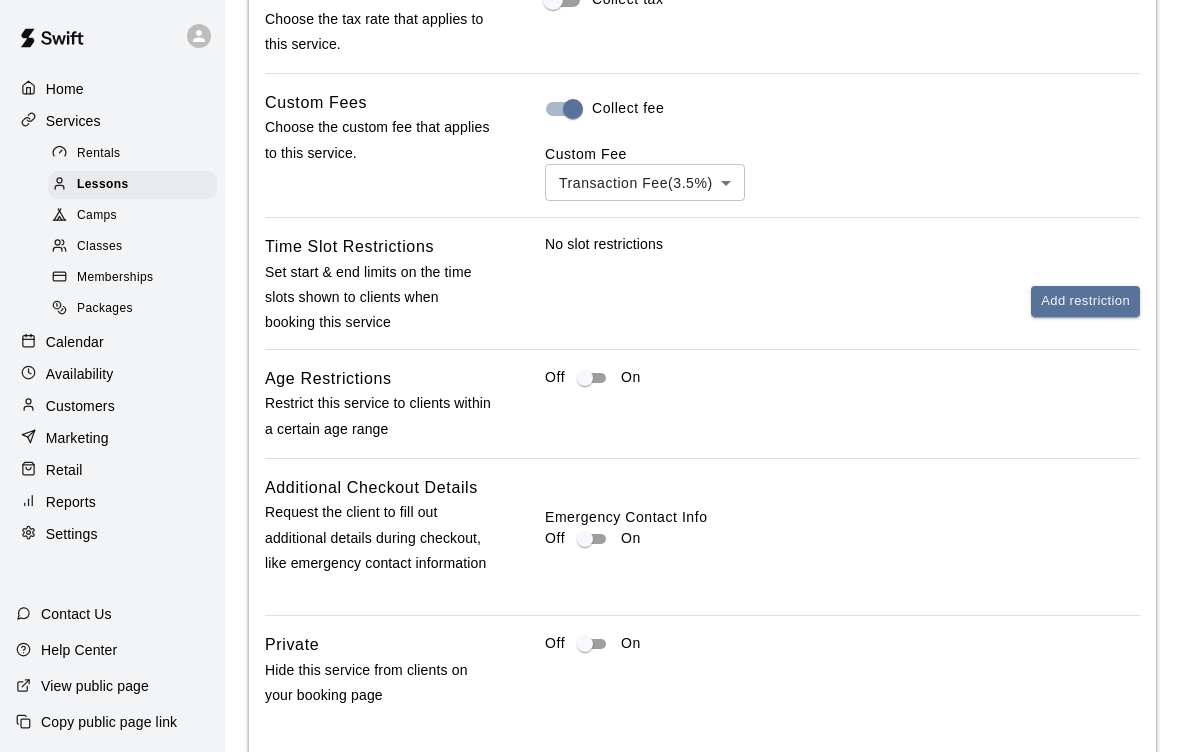 scroll, scrollTop: 2162, scrollLeft: 0, axis: vertical 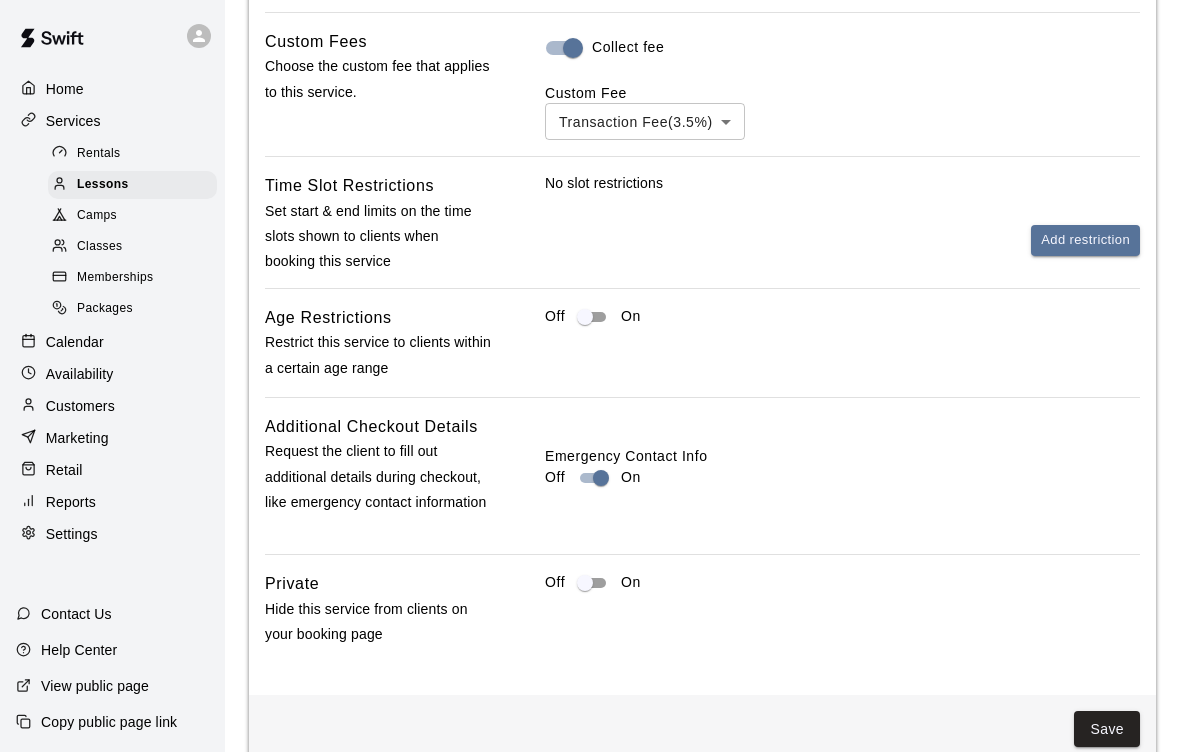 click on "Save" at bounding box center [1107, 729] 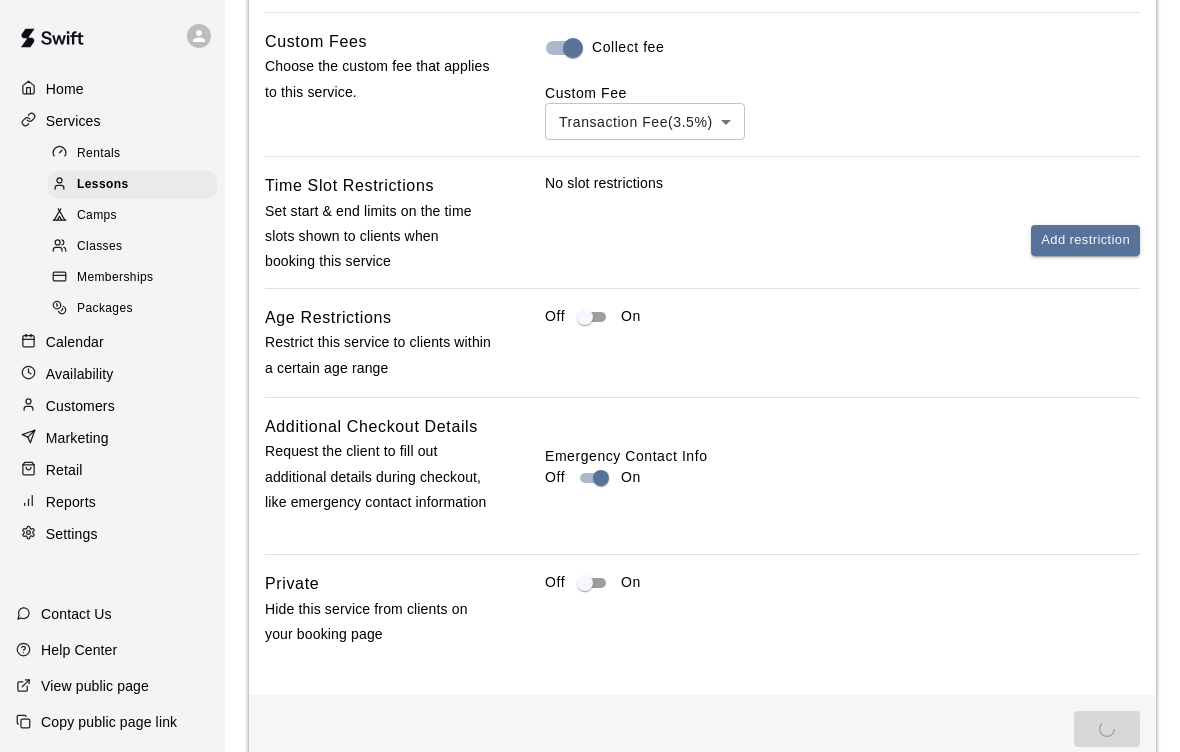 scroll, scrollTop: 0, scrollLeft: 0, axis: both 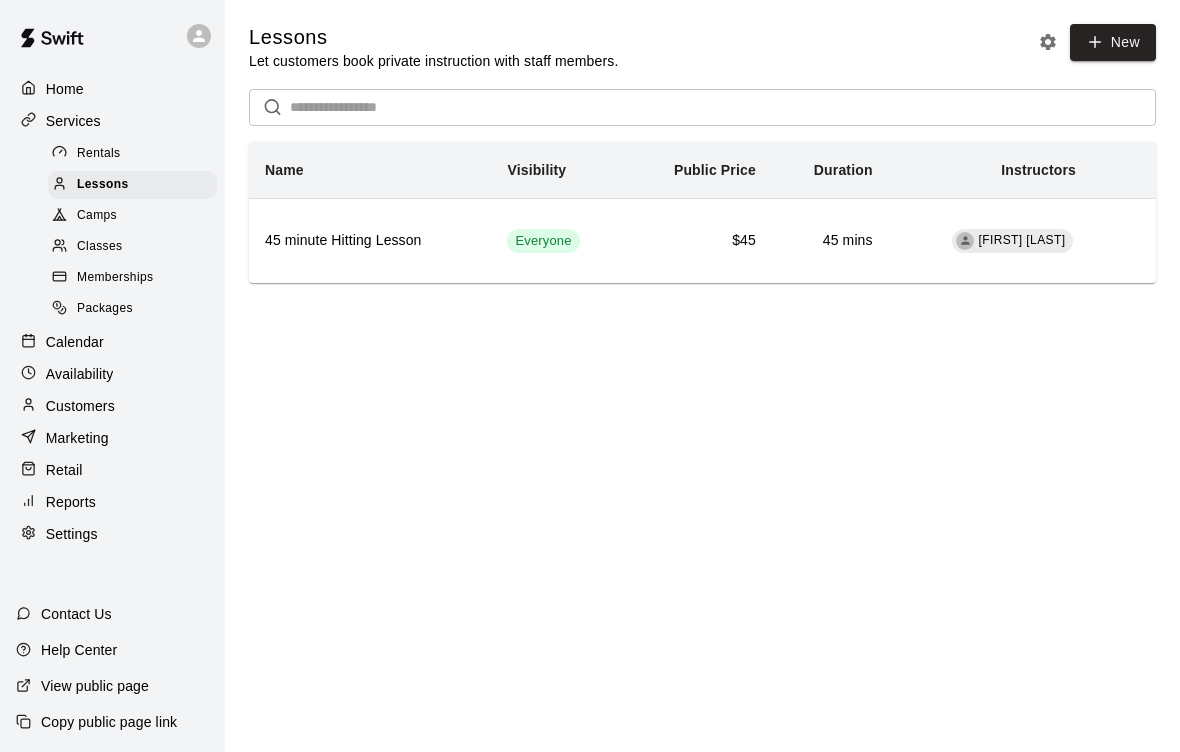 click on "Availability" at bounding box center (80, 374) 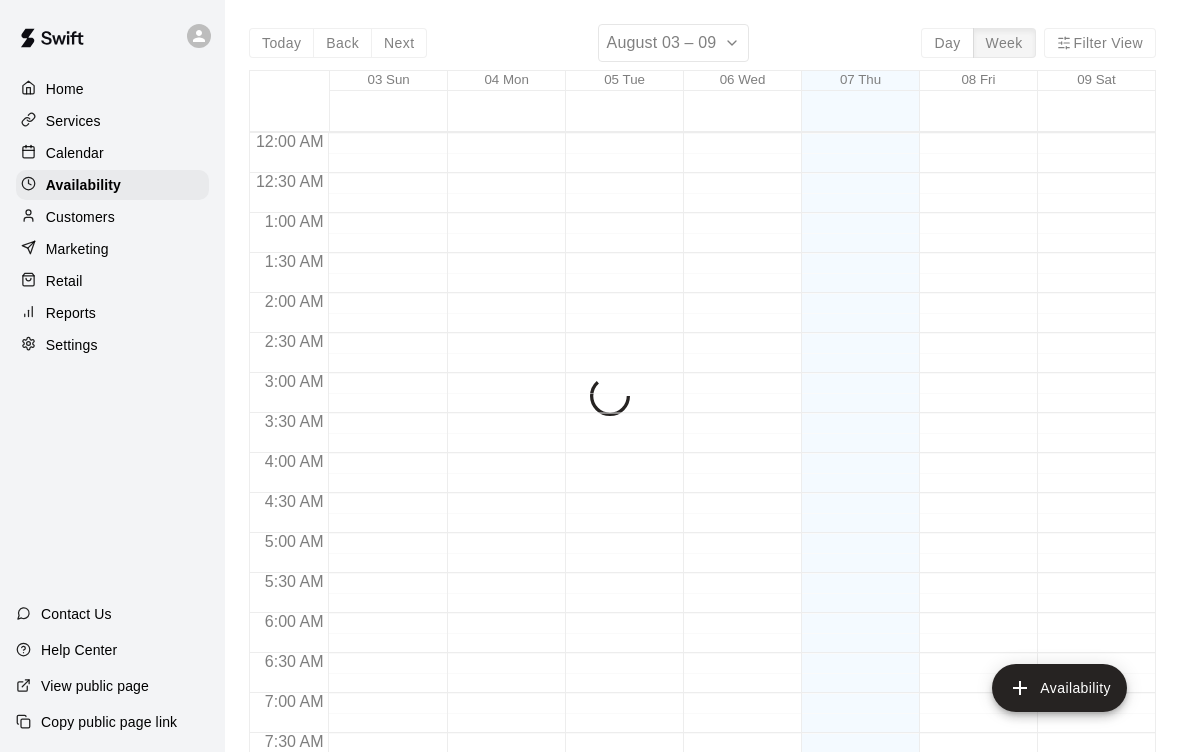 scroll, scrollTop: 941, scrollLeft: 0, axis: vertical 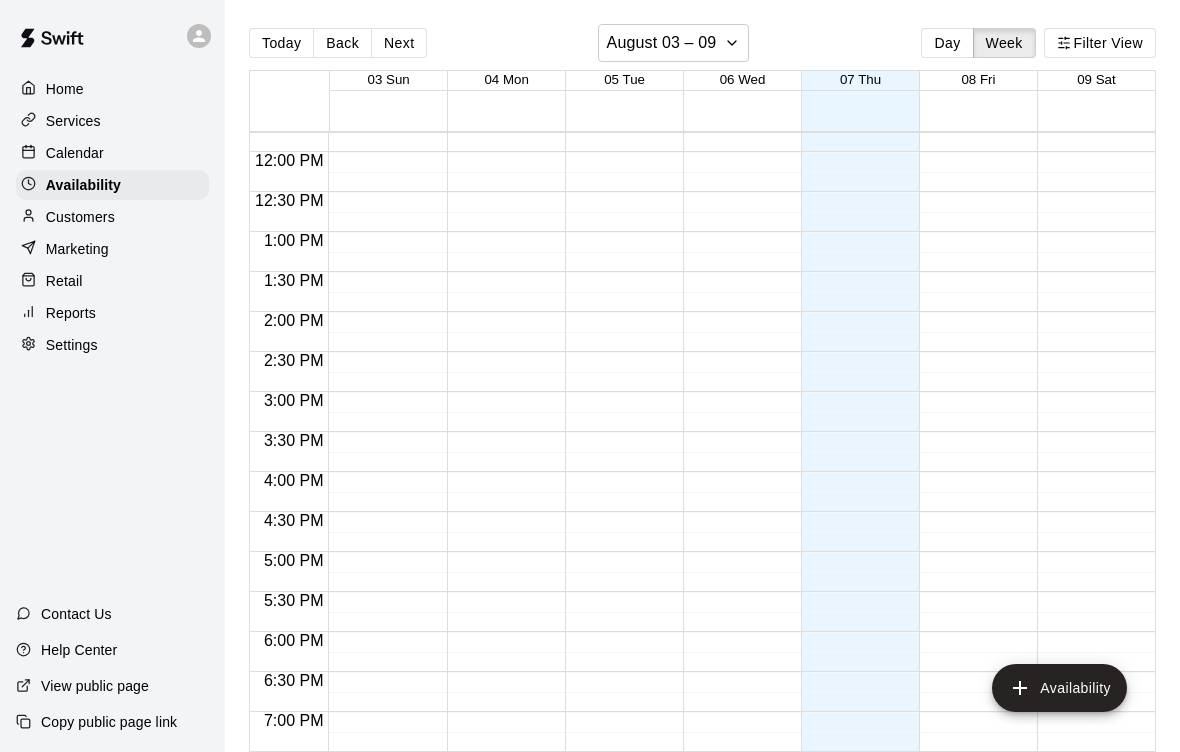 click on "Availability" at bounding box center (1059, 688) 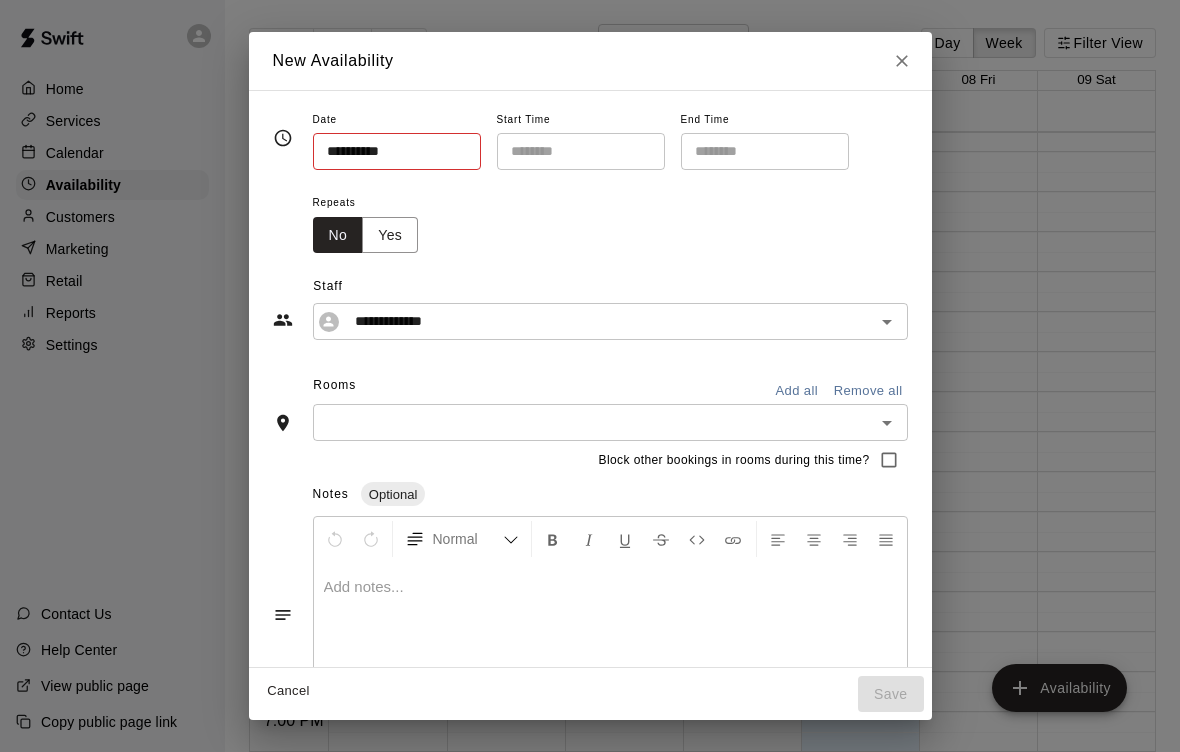 type on "**********" 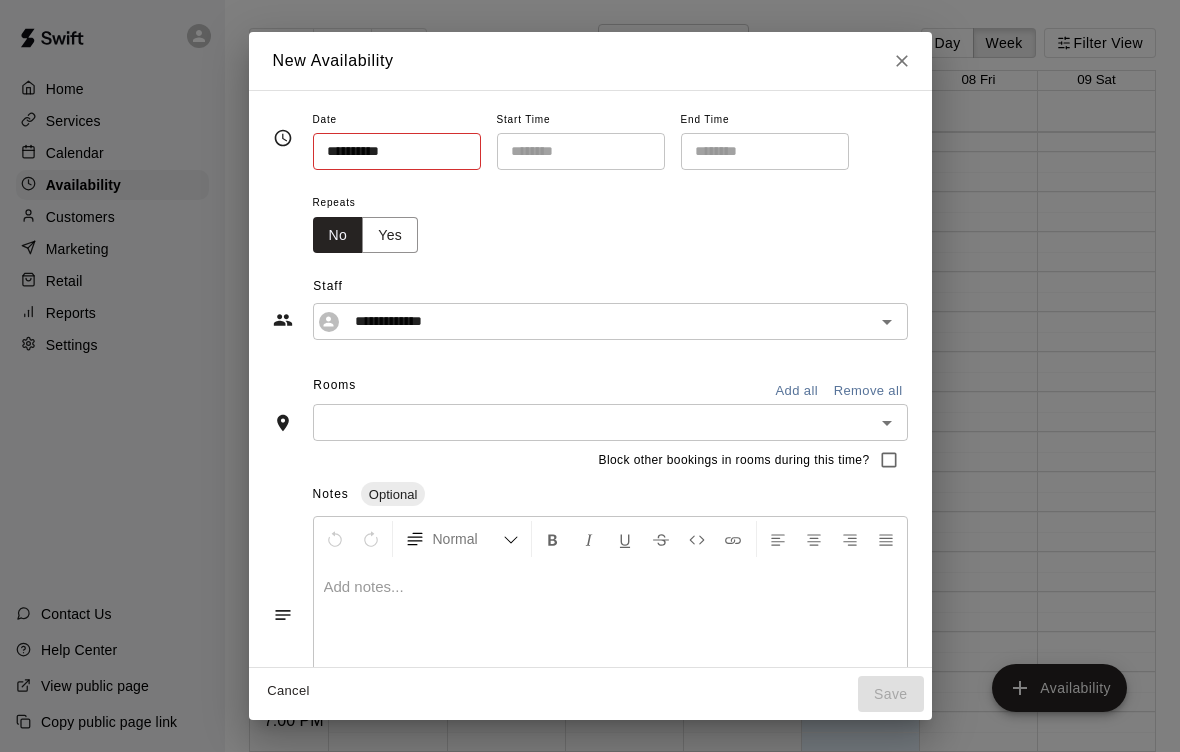 type on "********" 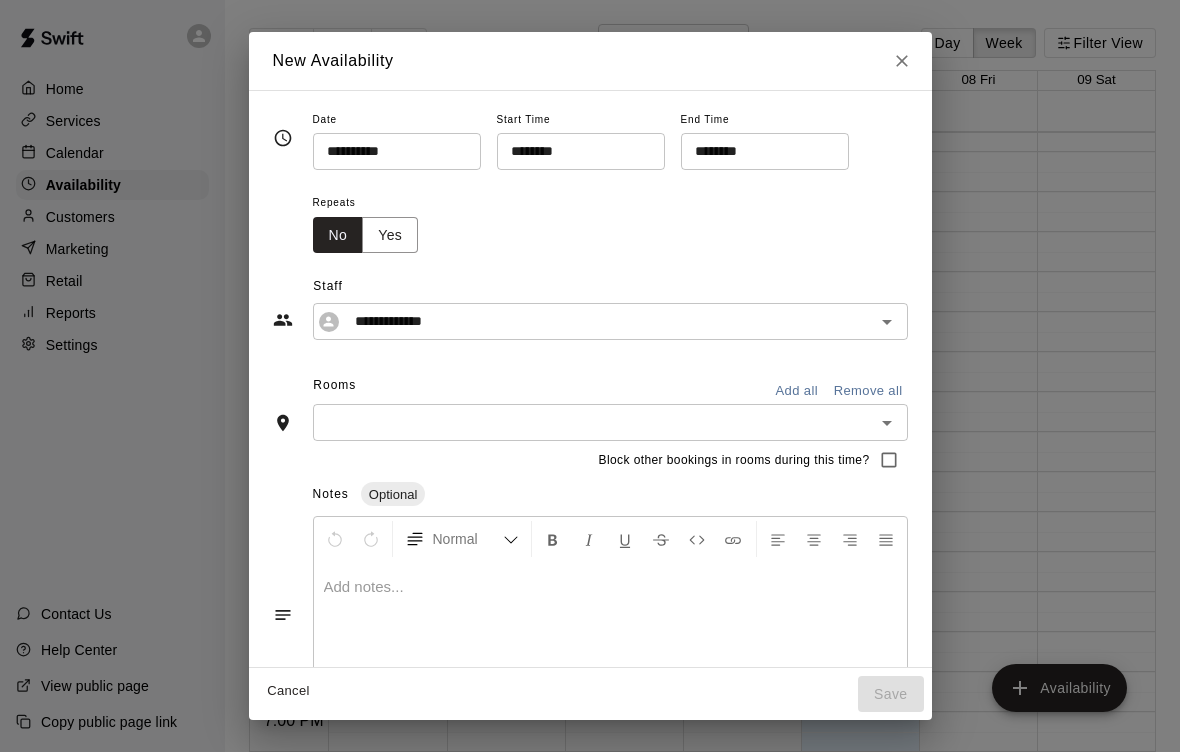 click 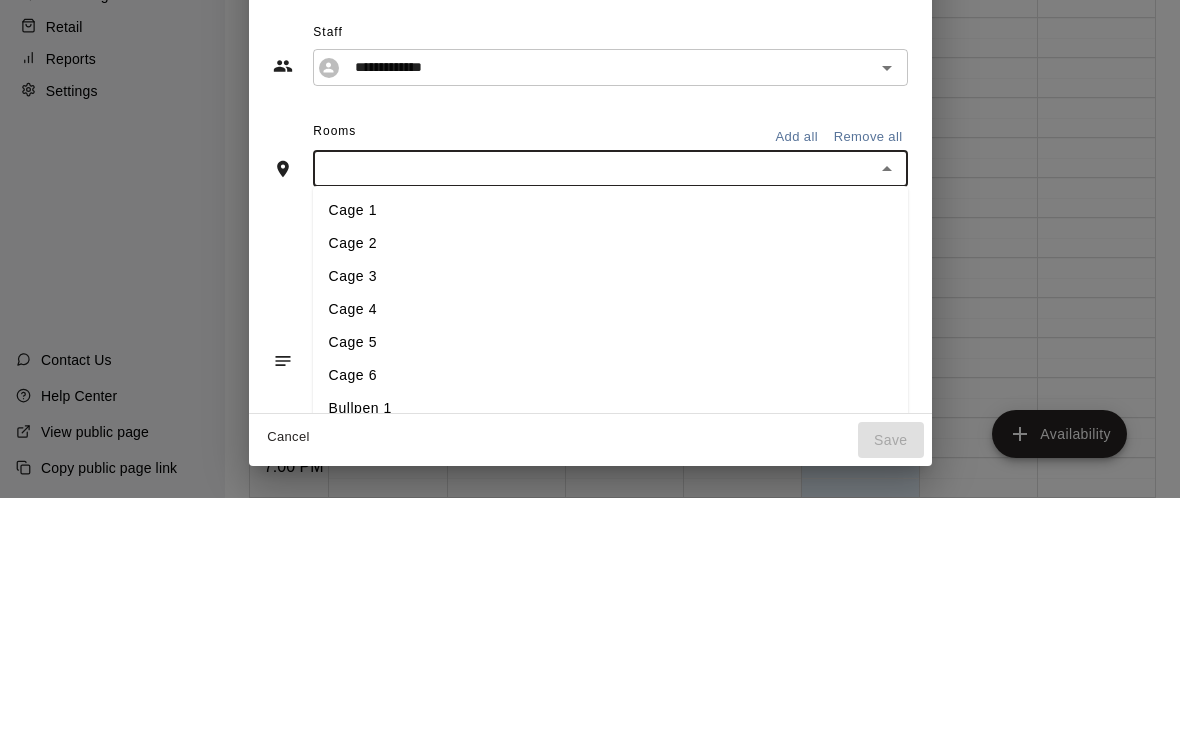 click 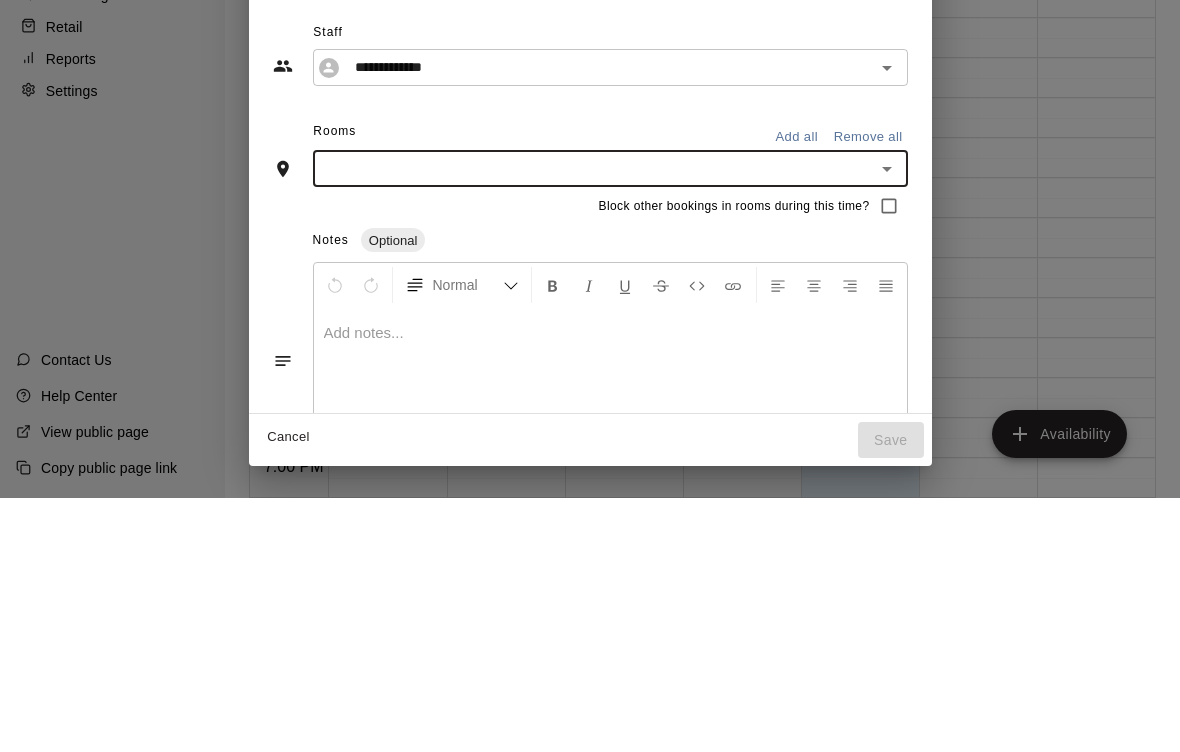 scroll, scrollTop: 32, scrollLeft: 0, axis: vertical 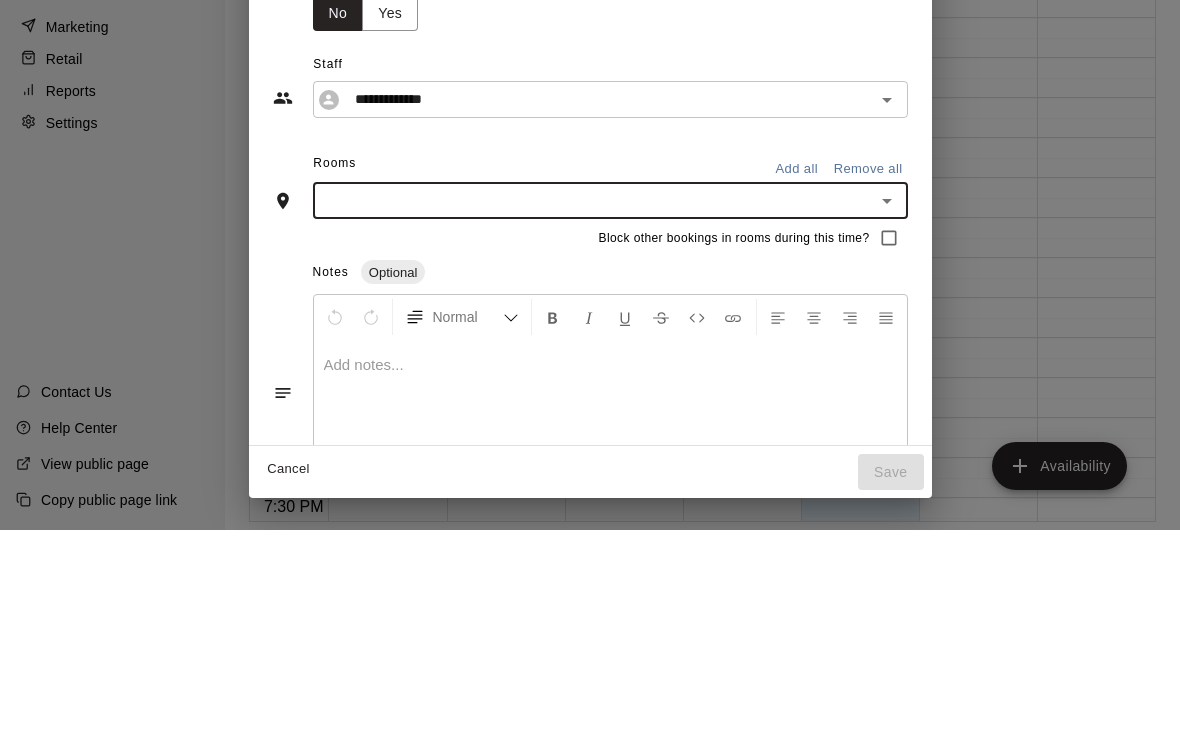 click on "**********" at bounding box center [590, 379] 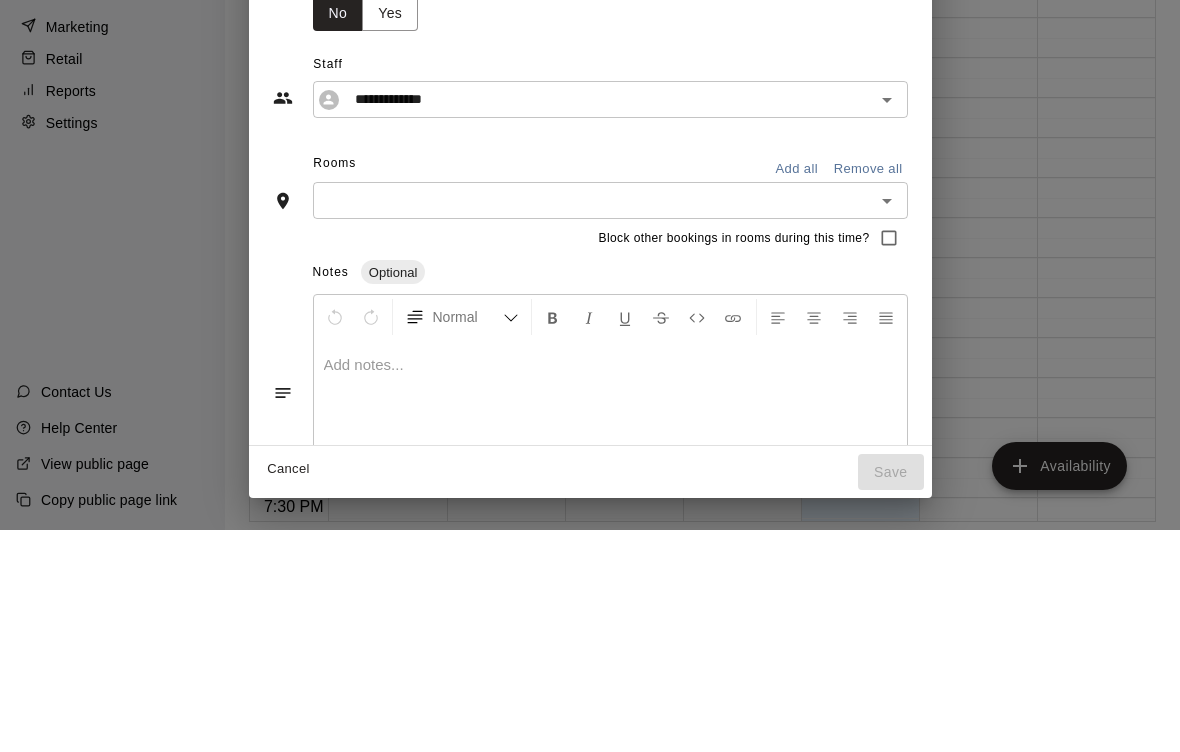 click on "**********" at bounding box center [590, 149] 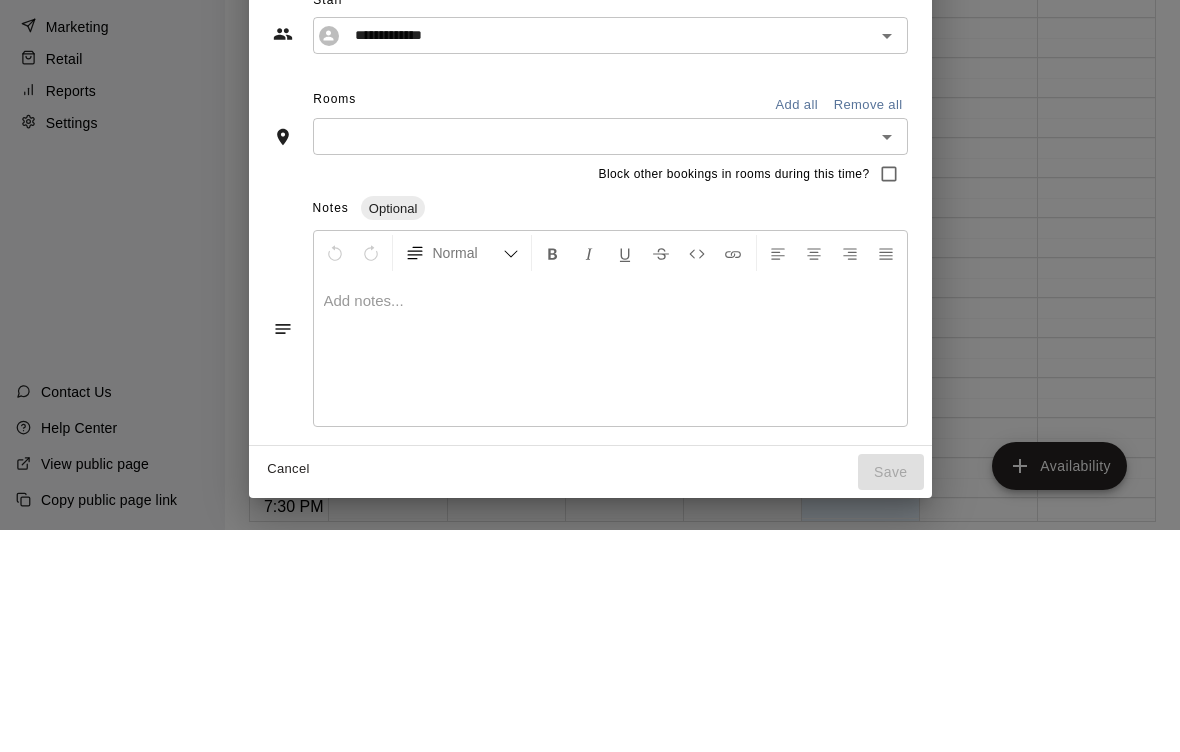 scroll, scrollTop: 62, scrollLeft: 0, axis: vertical 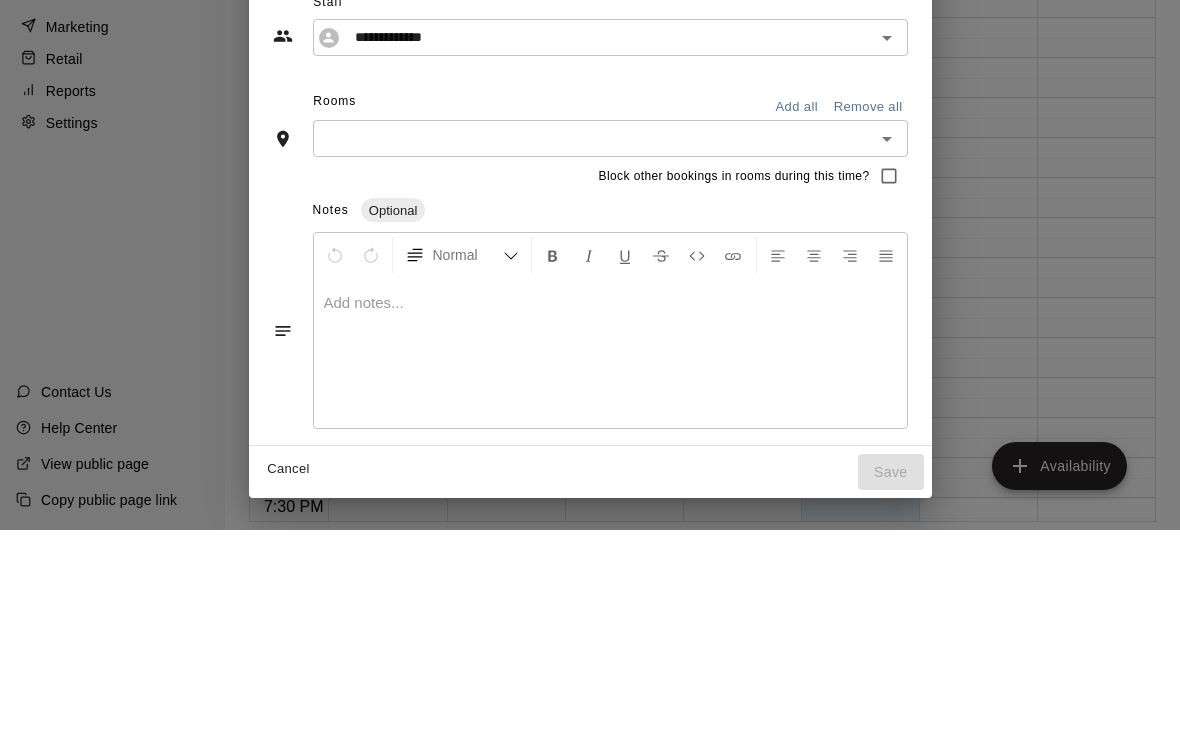 click on "**********" at bounding box center [590, 376] 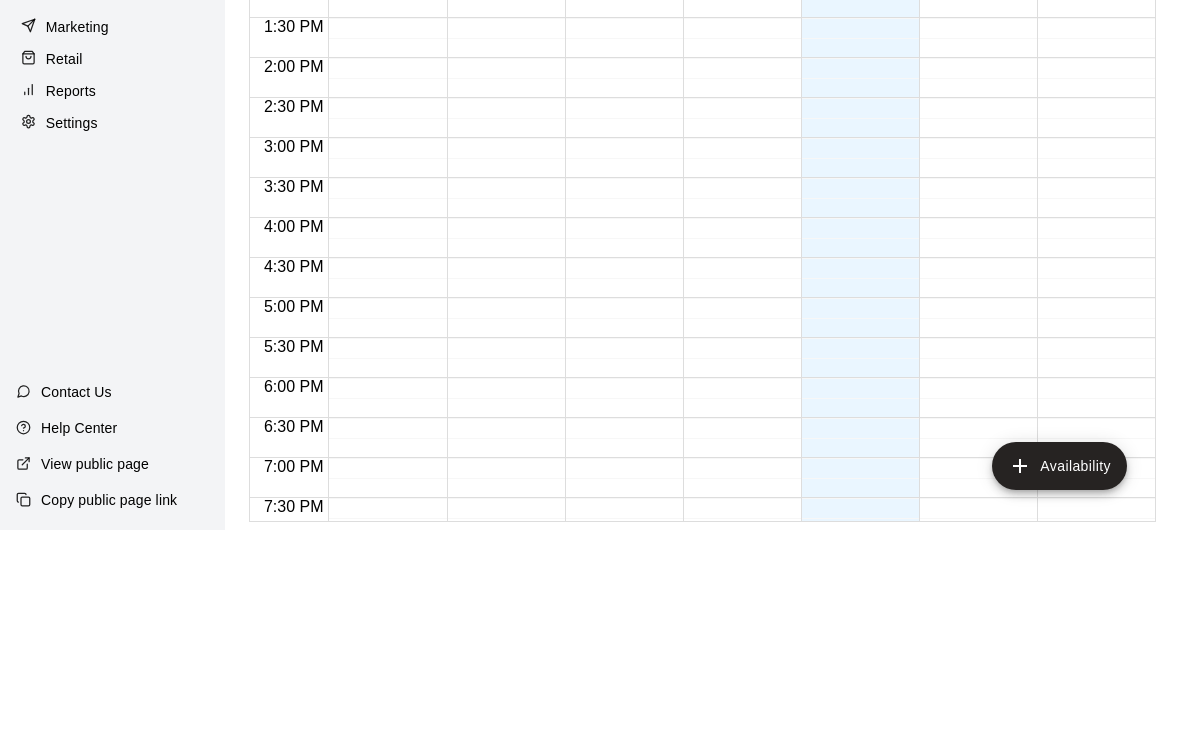 type on "**********" 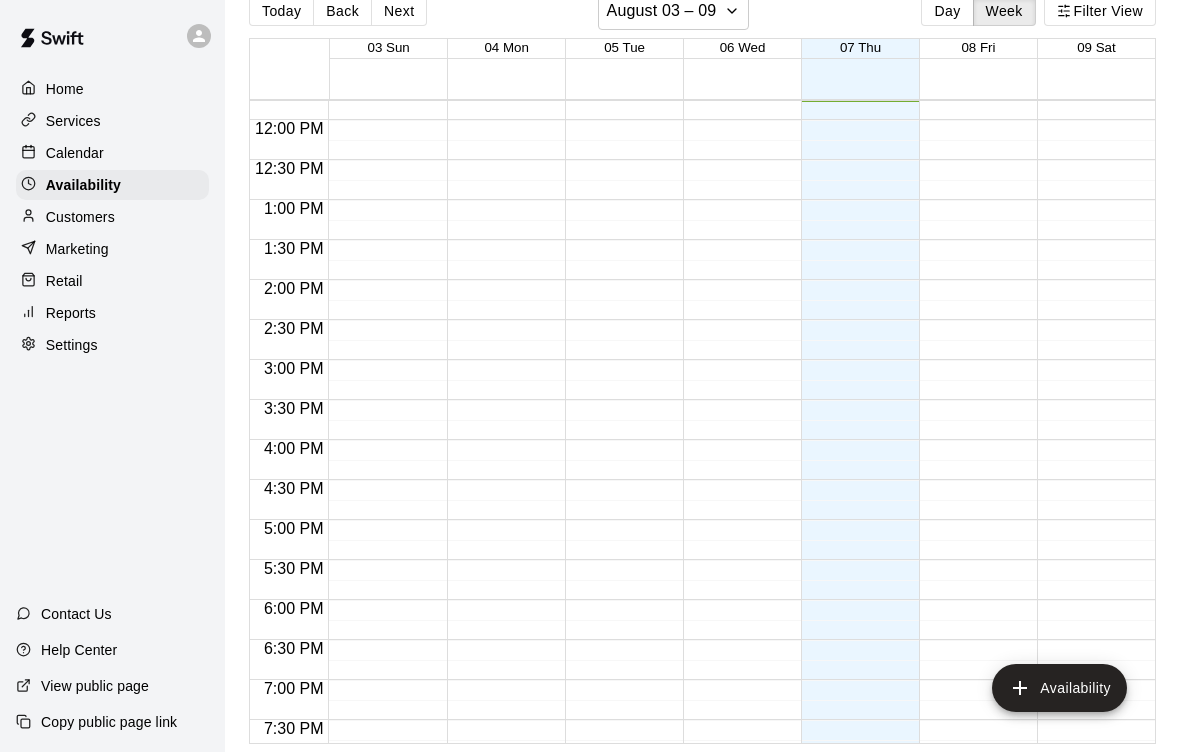 click on "Services" at bounding box center [112, 121] 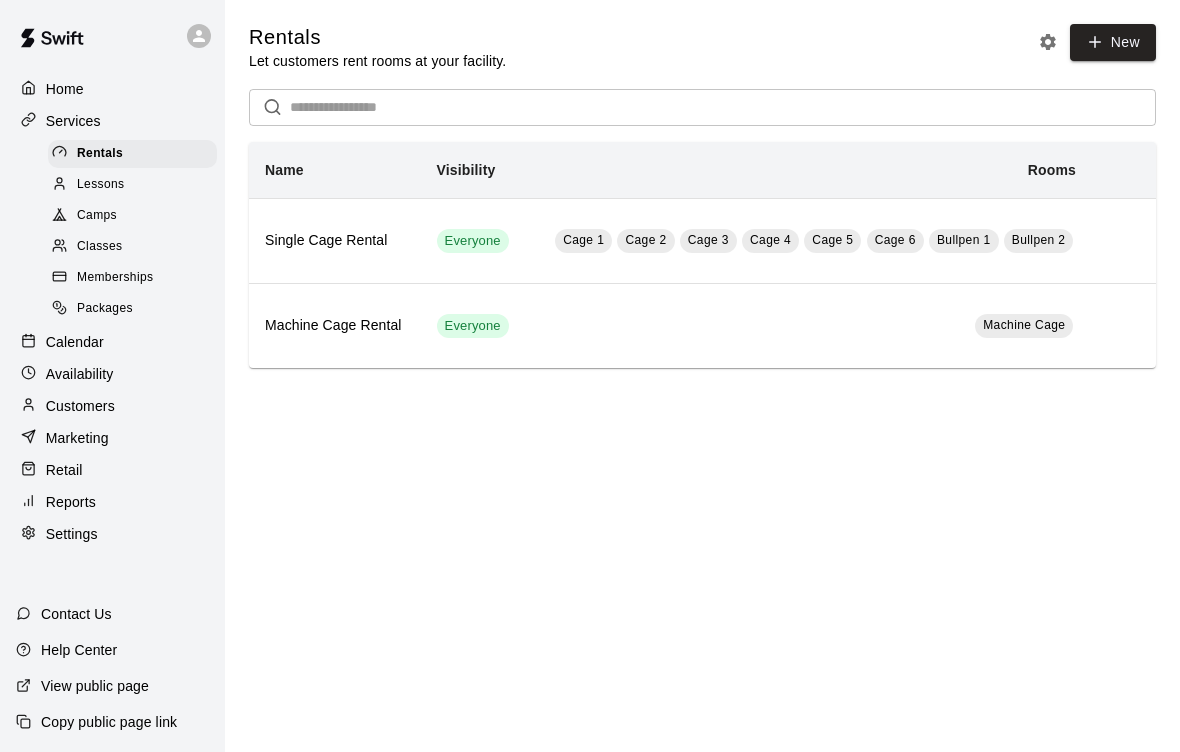 click on "Classes" at bounding box center [99, 247] 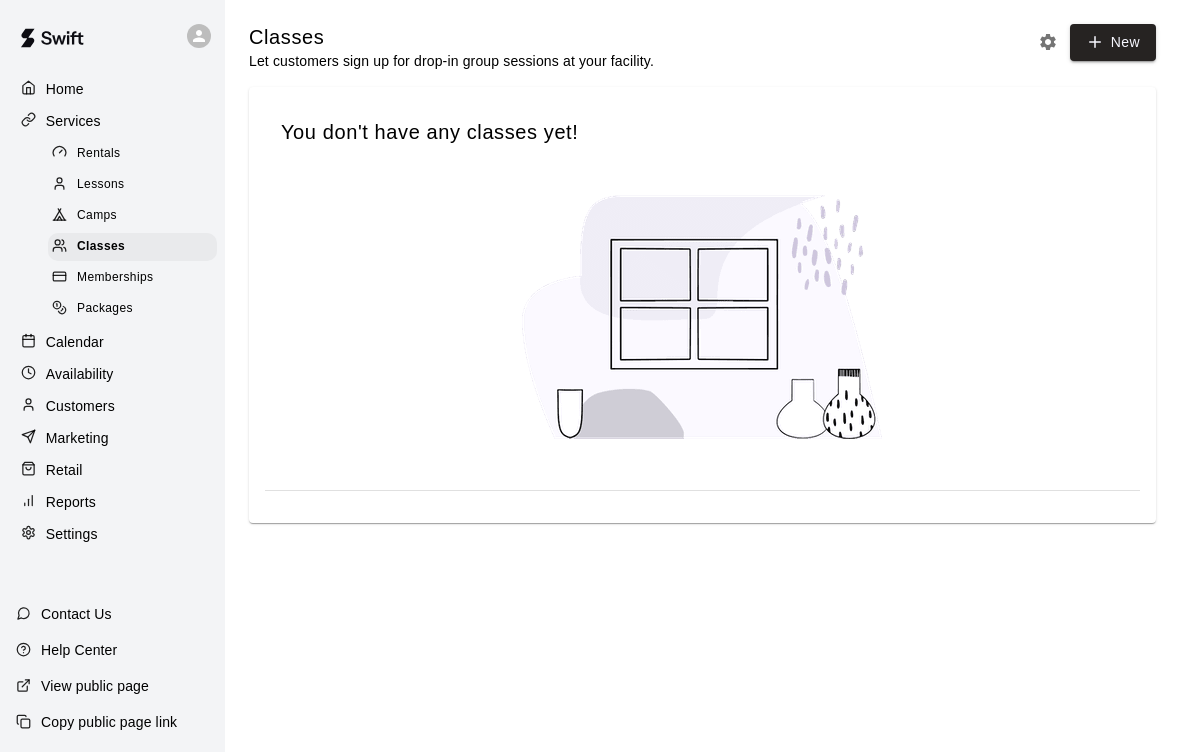 click on "New" at bounding box center [1113, 42] 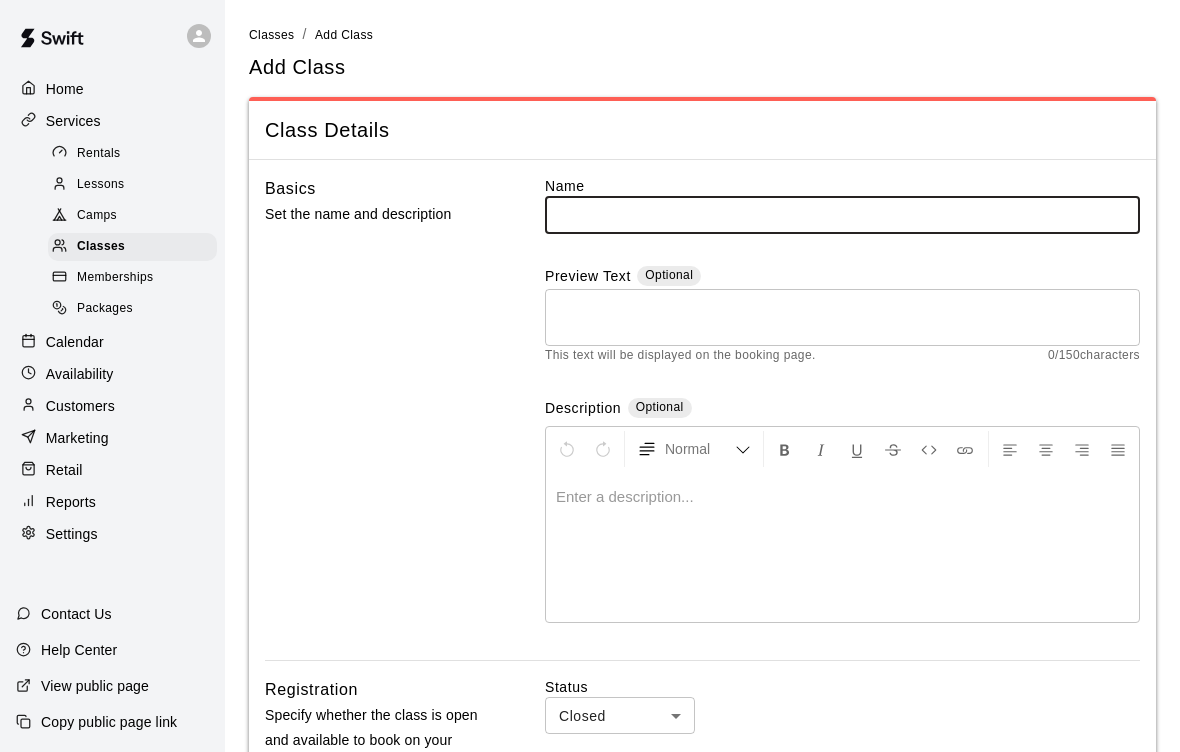 click at bounding box center [842, 214] 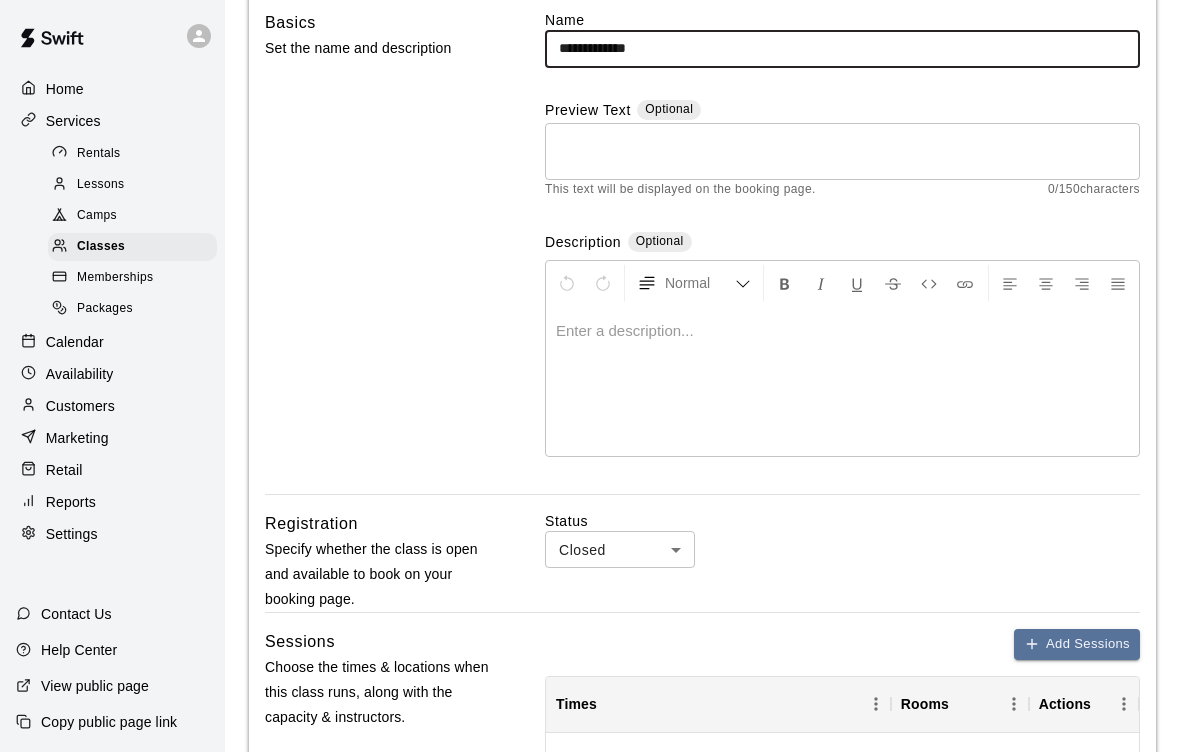 scroll, scrollTop: 206, scrollLeft: 0, axis: vertical 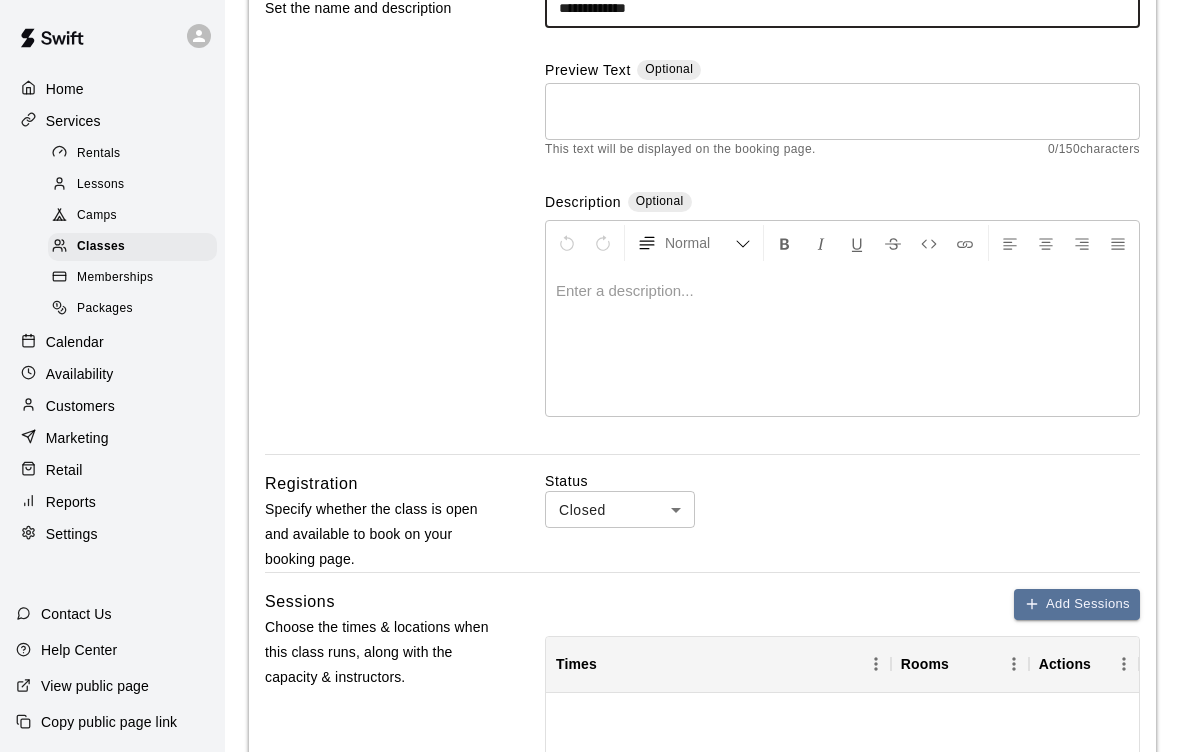 type on "**********" 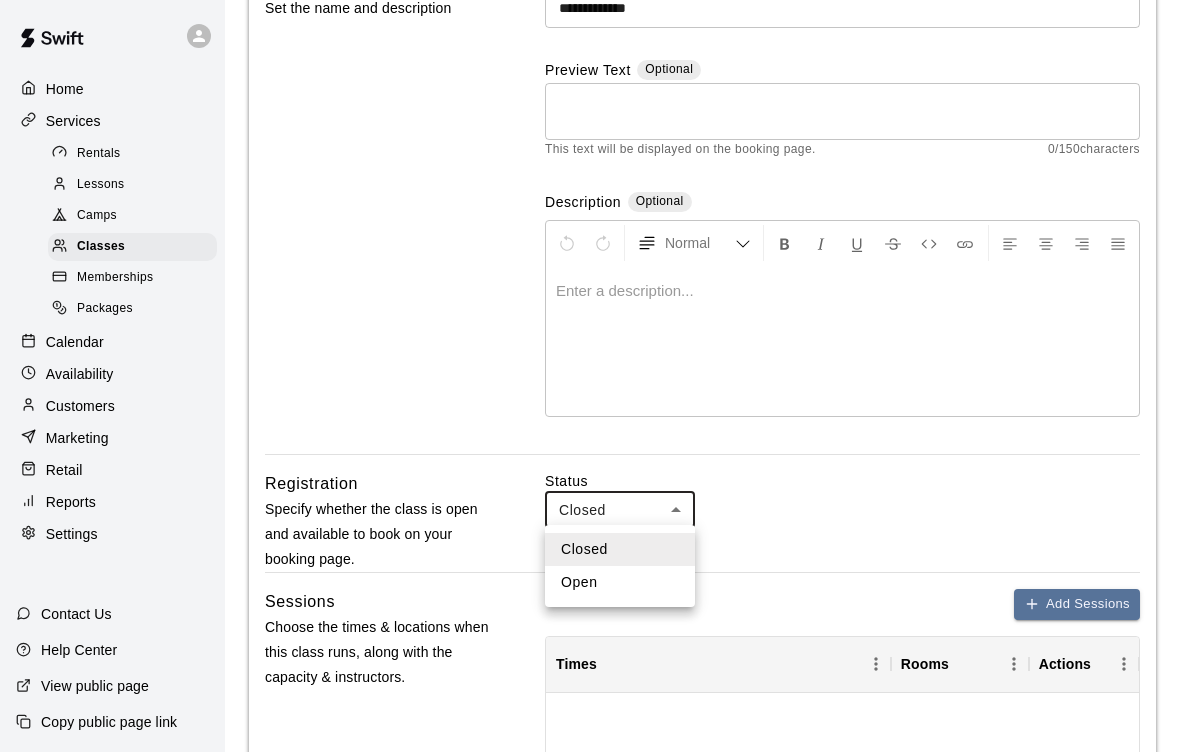 click at bounding box center [590, 376] 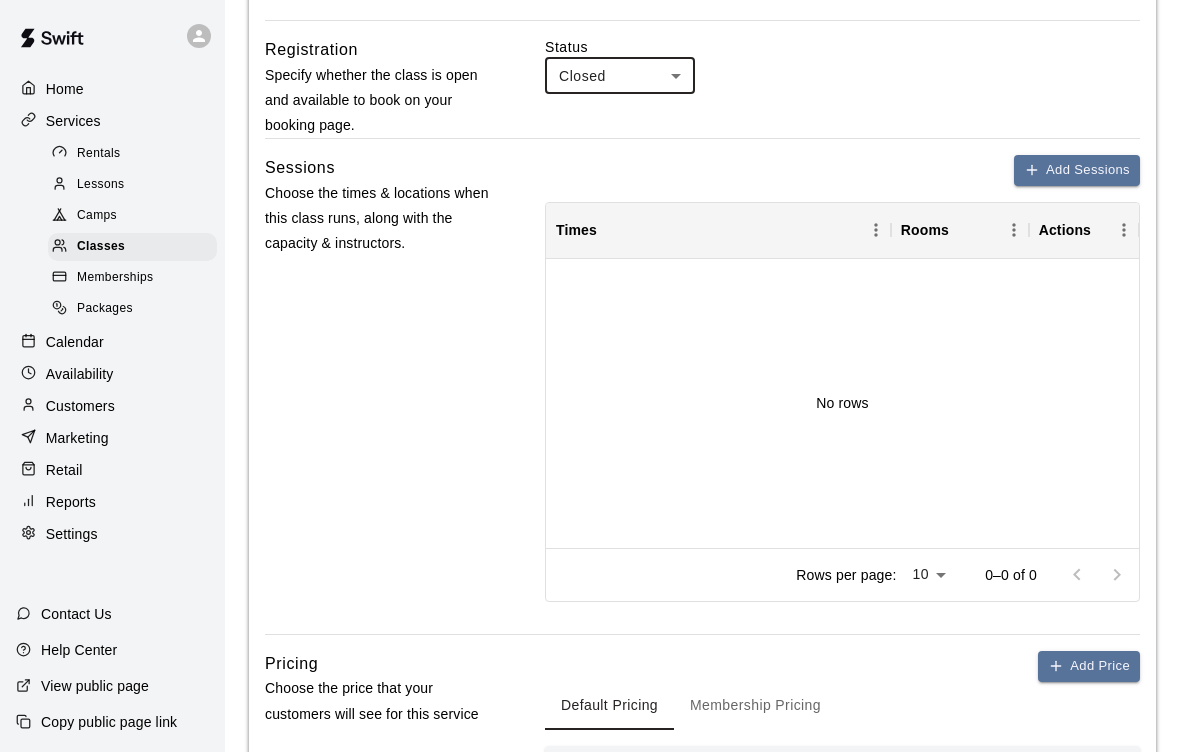 scroll, scrollTop: 651, scrollLeft: 0, axis: vertical 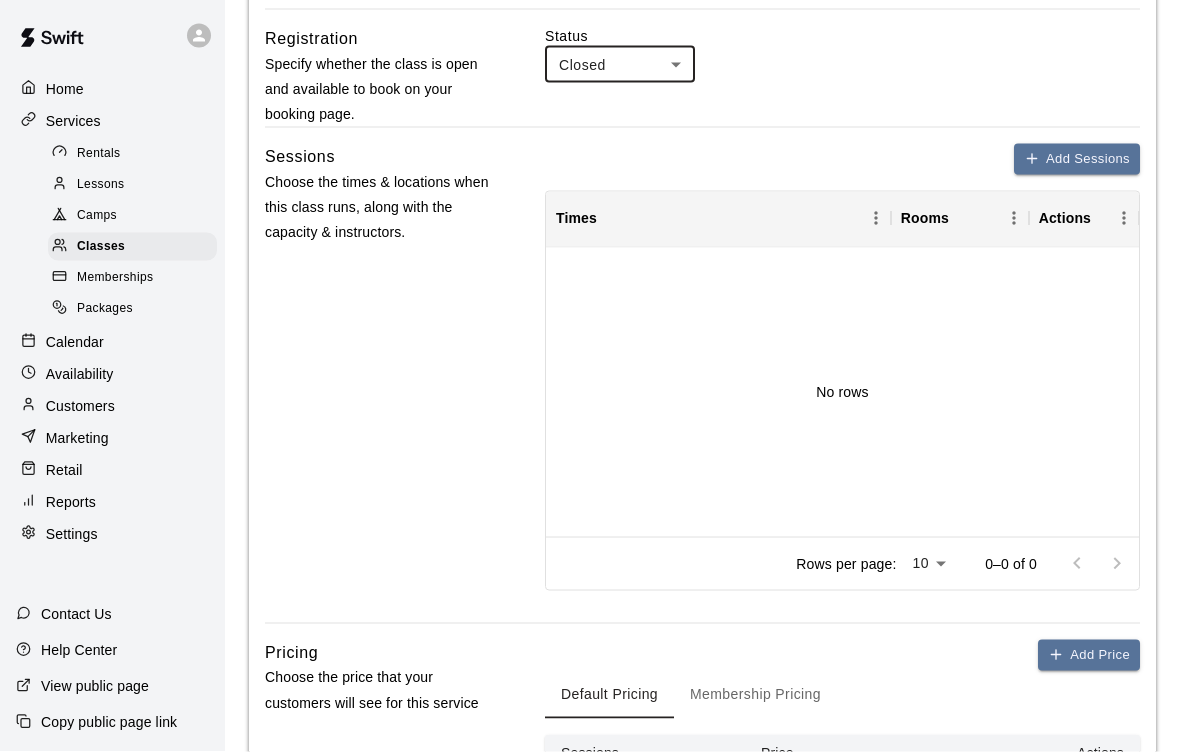 click on "Add Sessions" at bounding box center (1077, 159) 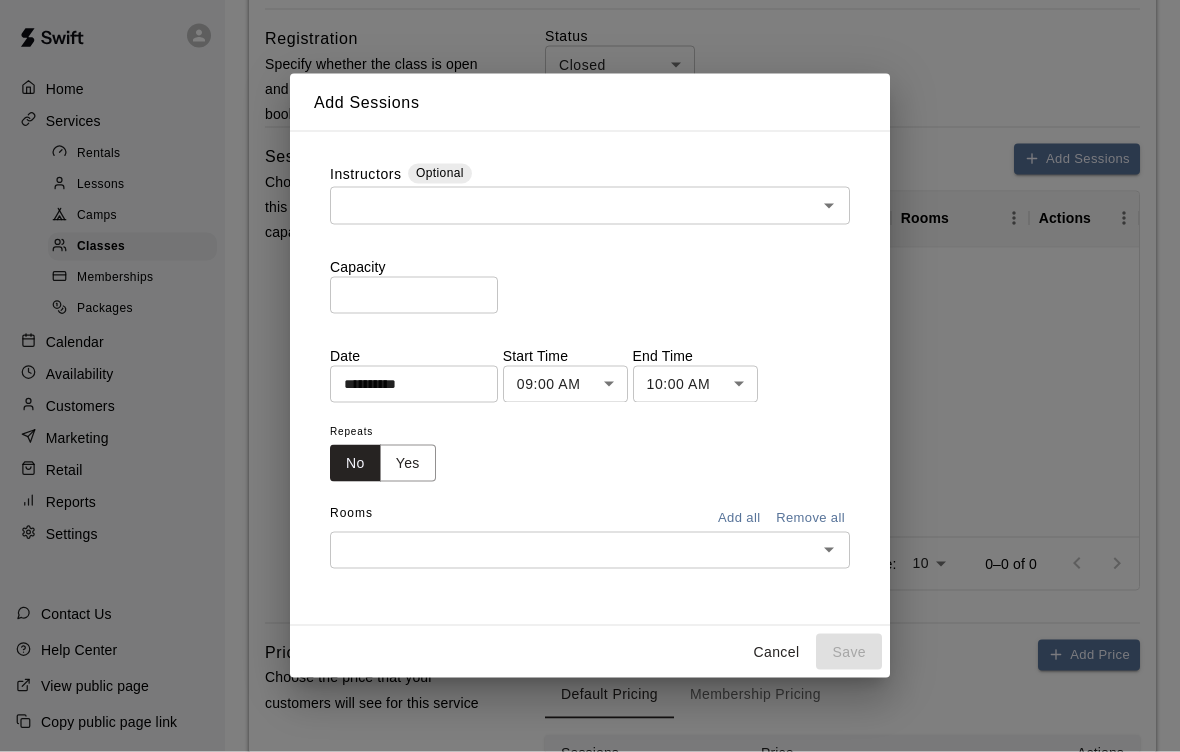 scroll, scrollTop: 652, scrollLeft: 0, axis: vertical 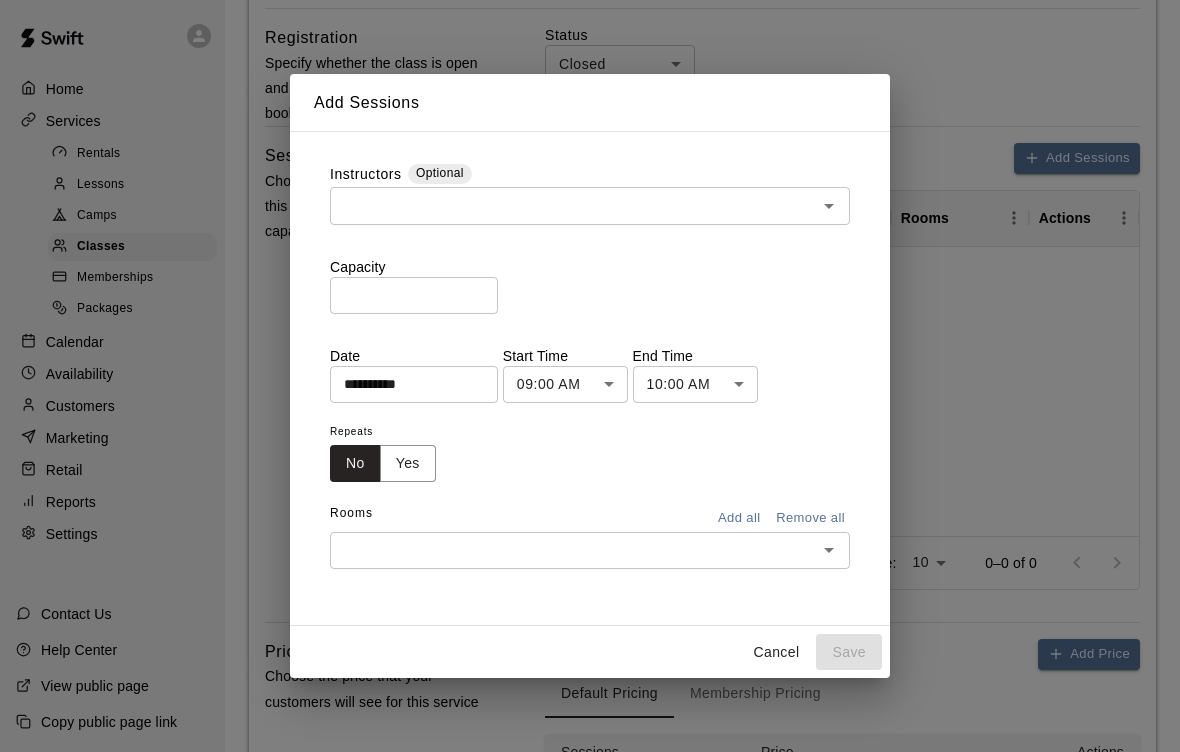 click 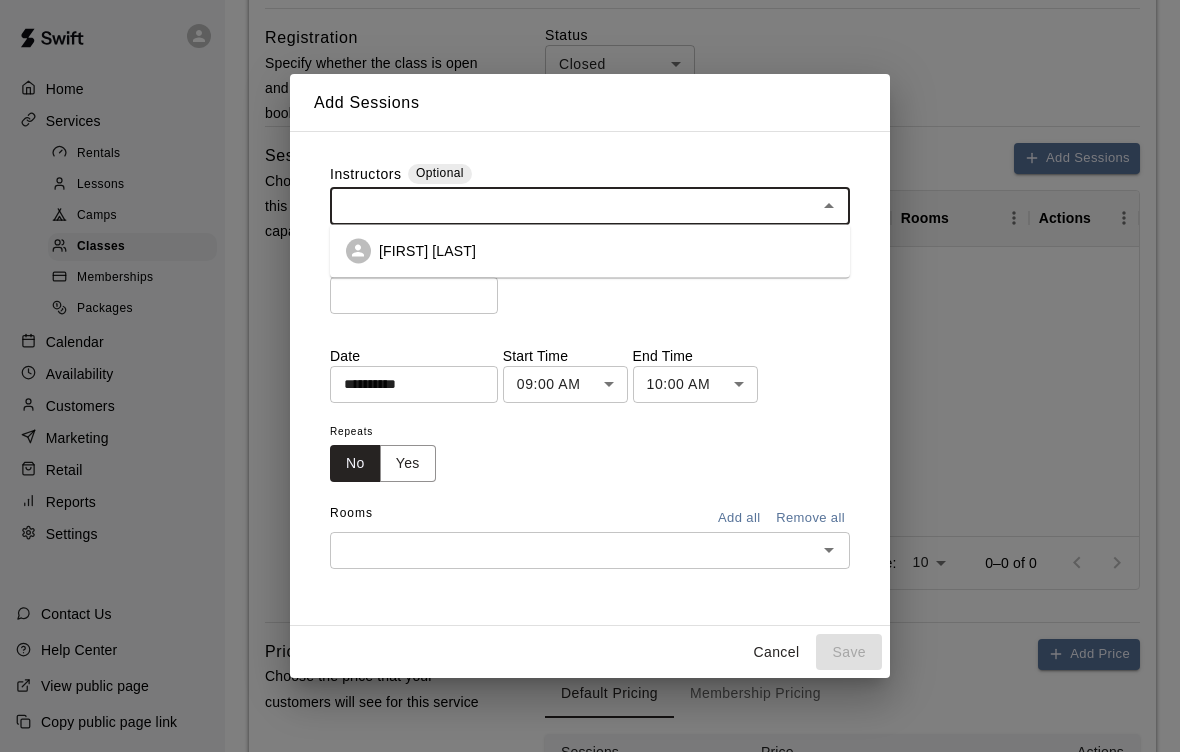 scroll, scrollTop: 651, scrollLeft: 0, axis: vertical 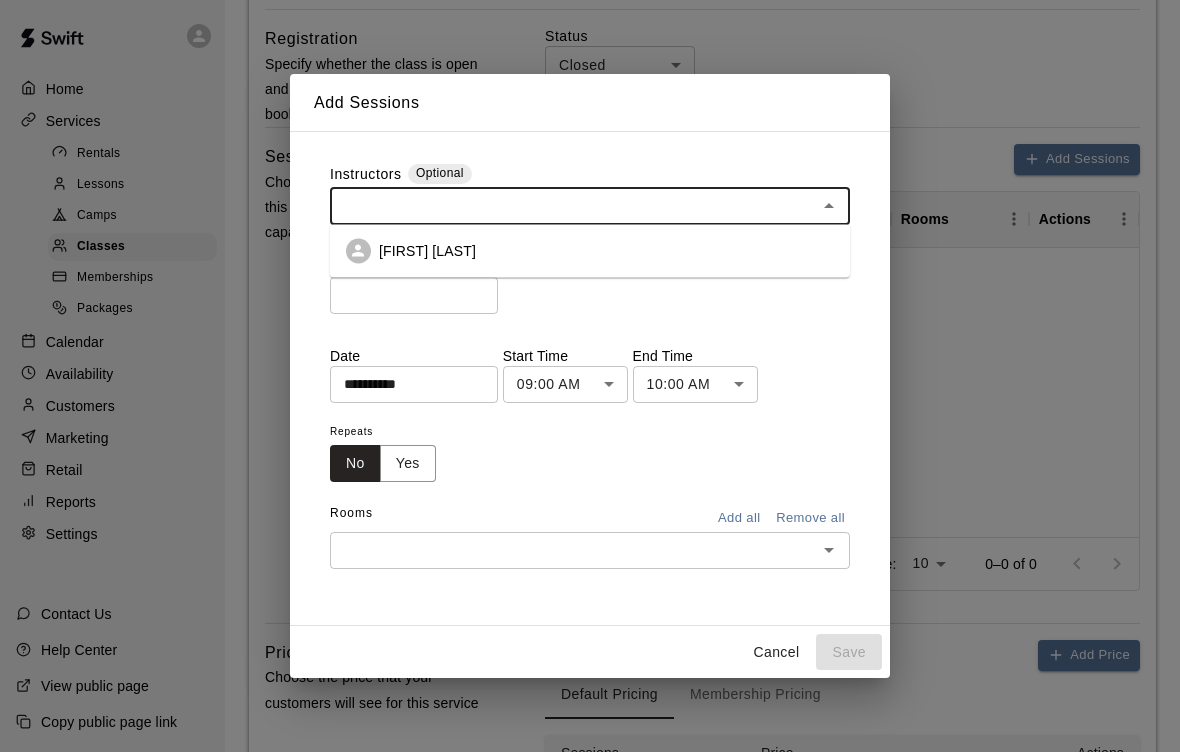 click on "[FIRST] [LAST]" at bounding box center [590, 250] 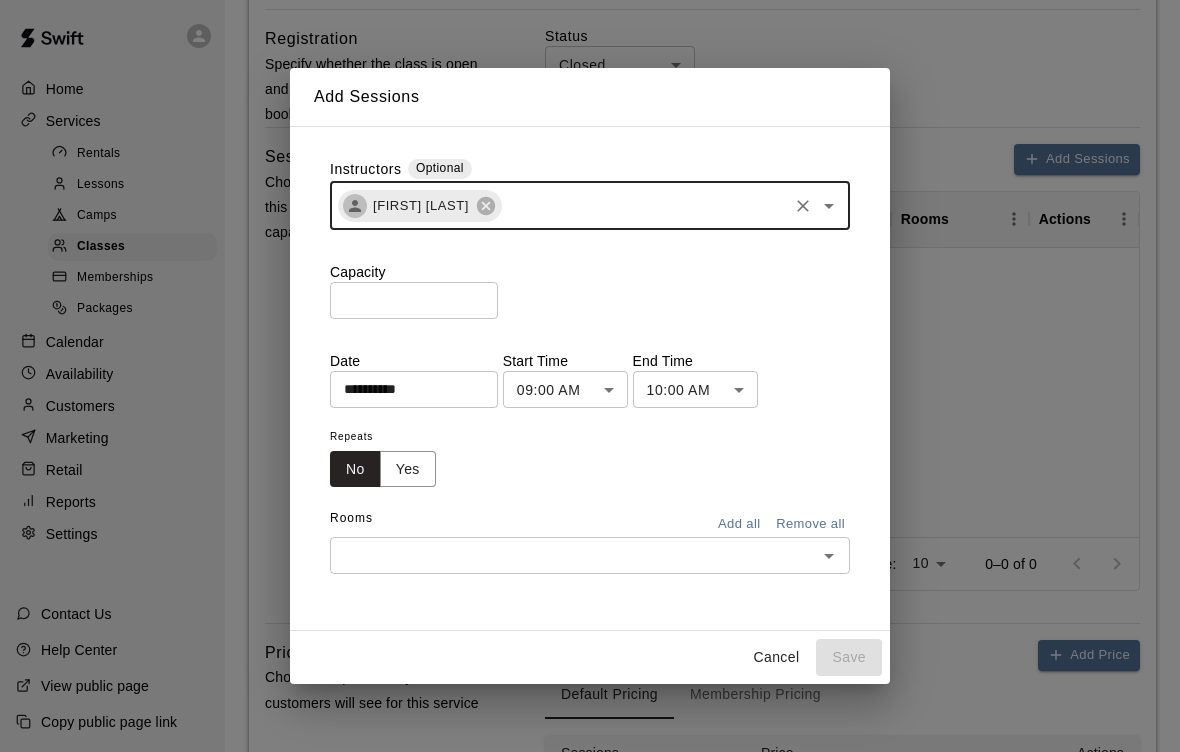 click on "*" at bounding box center [414, 300] 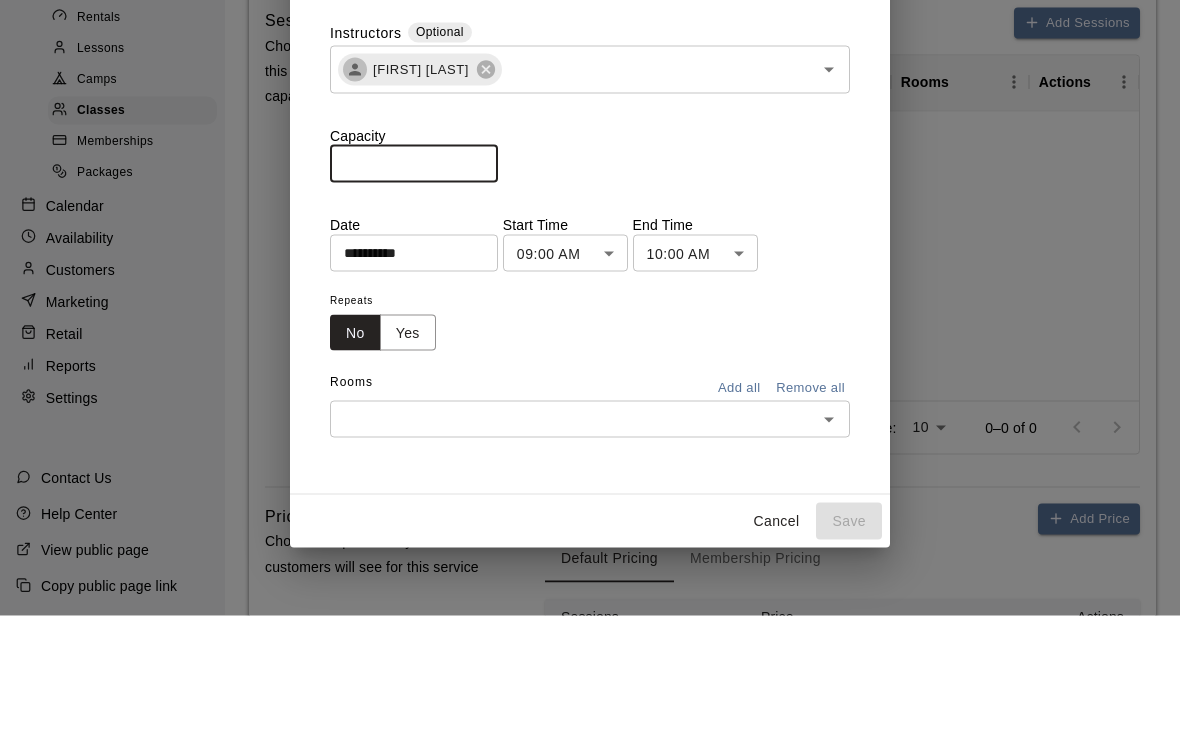 scroll, scrollTop: 788, scrollLeft: 0, axis: vertical 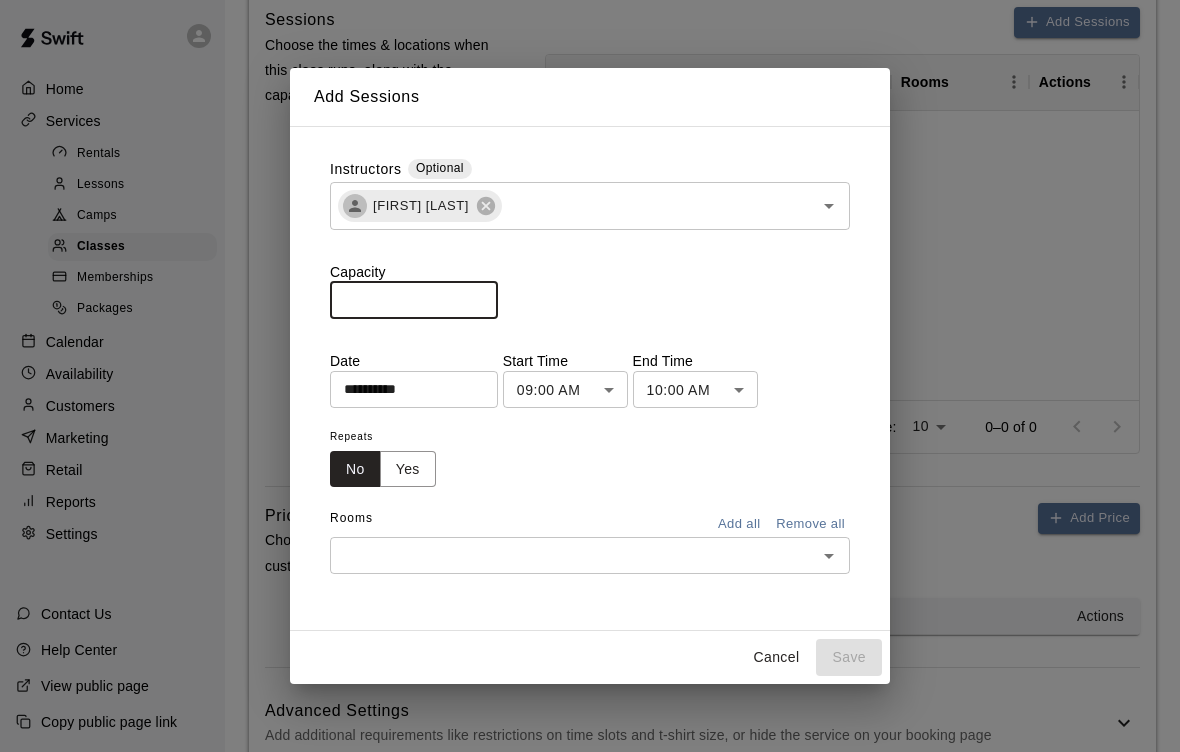 type on "*" 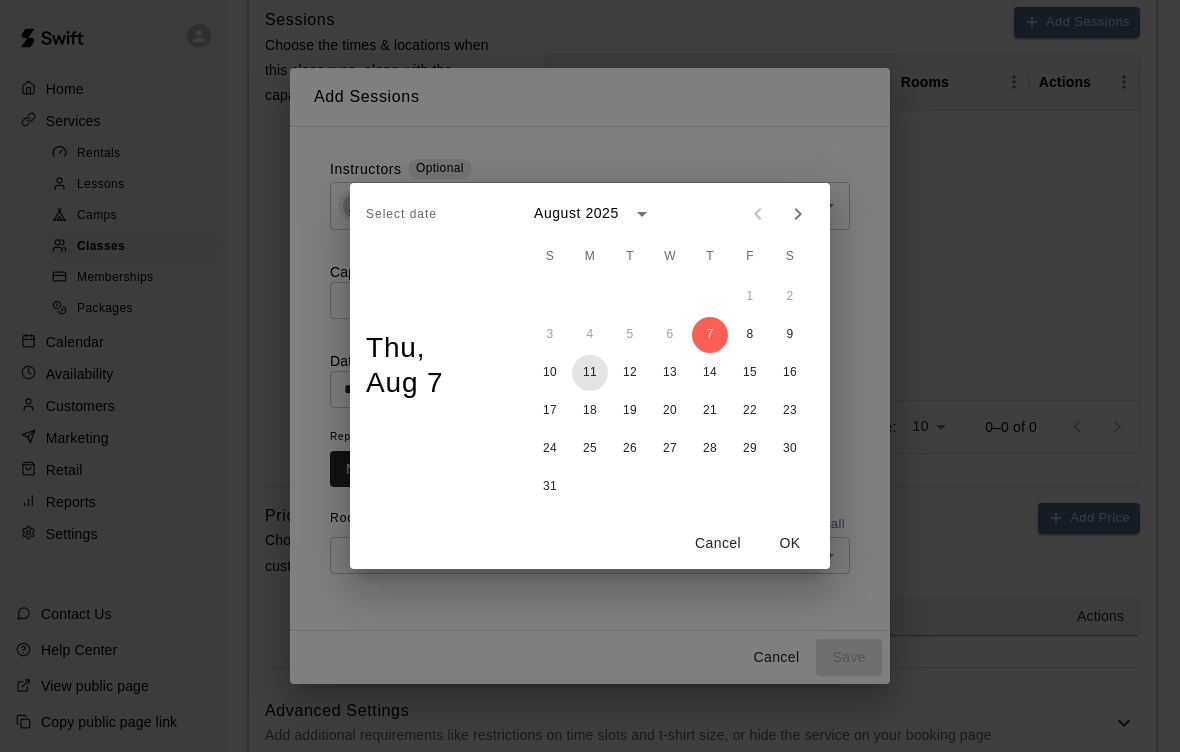 click on "11" at bounding box center (590, 373) 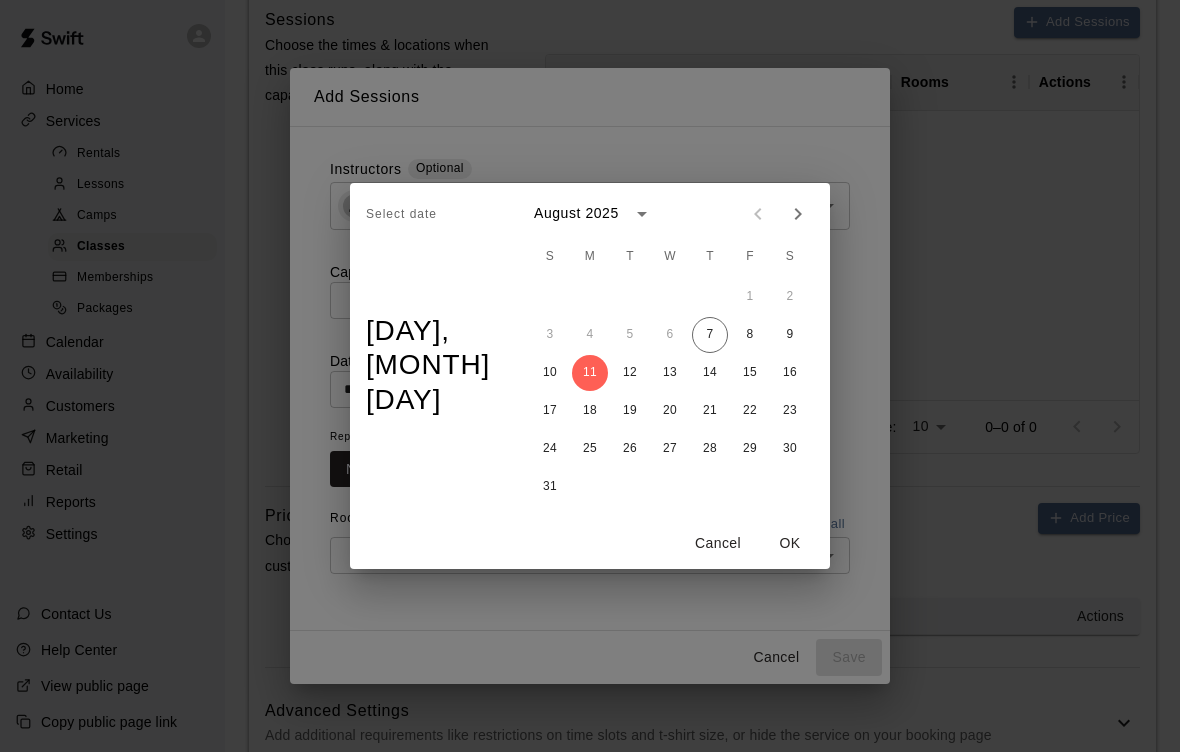 click on "OK" at bounding box center [790, 543] 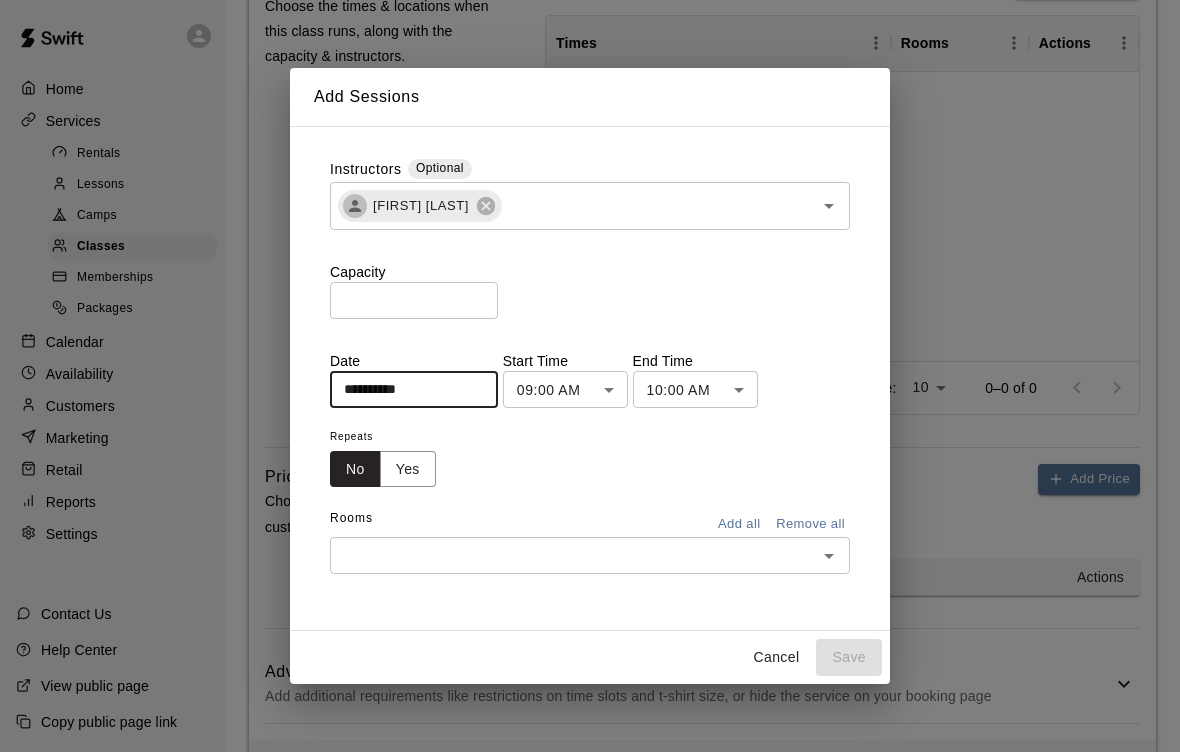 scroll, scrollTop: 851, scrollLeft: 0, axis: vertical 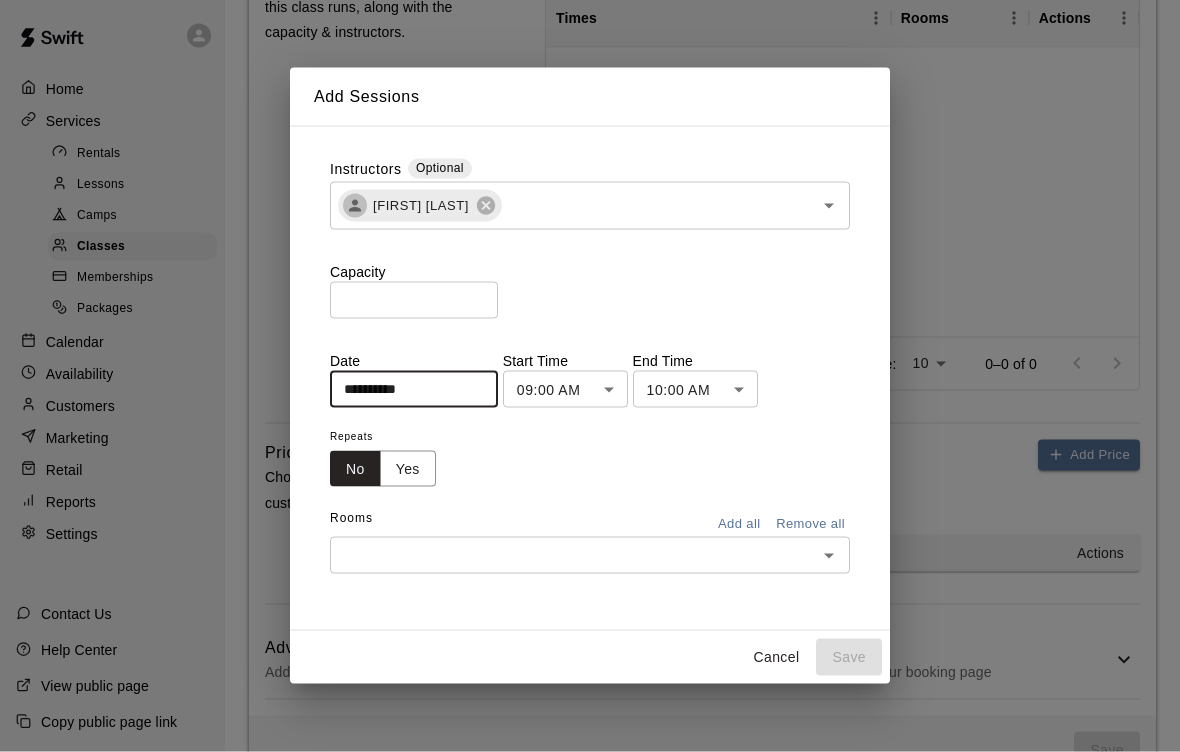 click at bounding box center [573, 555] 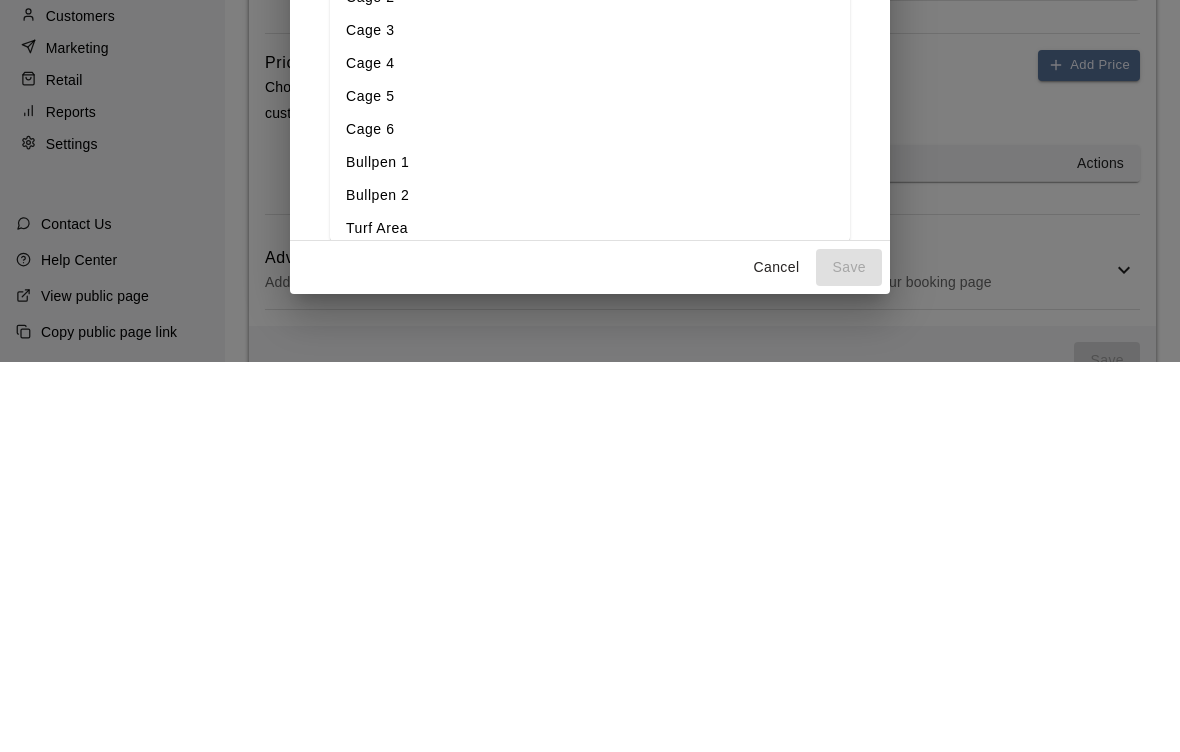 scroll, scrollTop: 244, scrollLeft: 0, axis: vertical 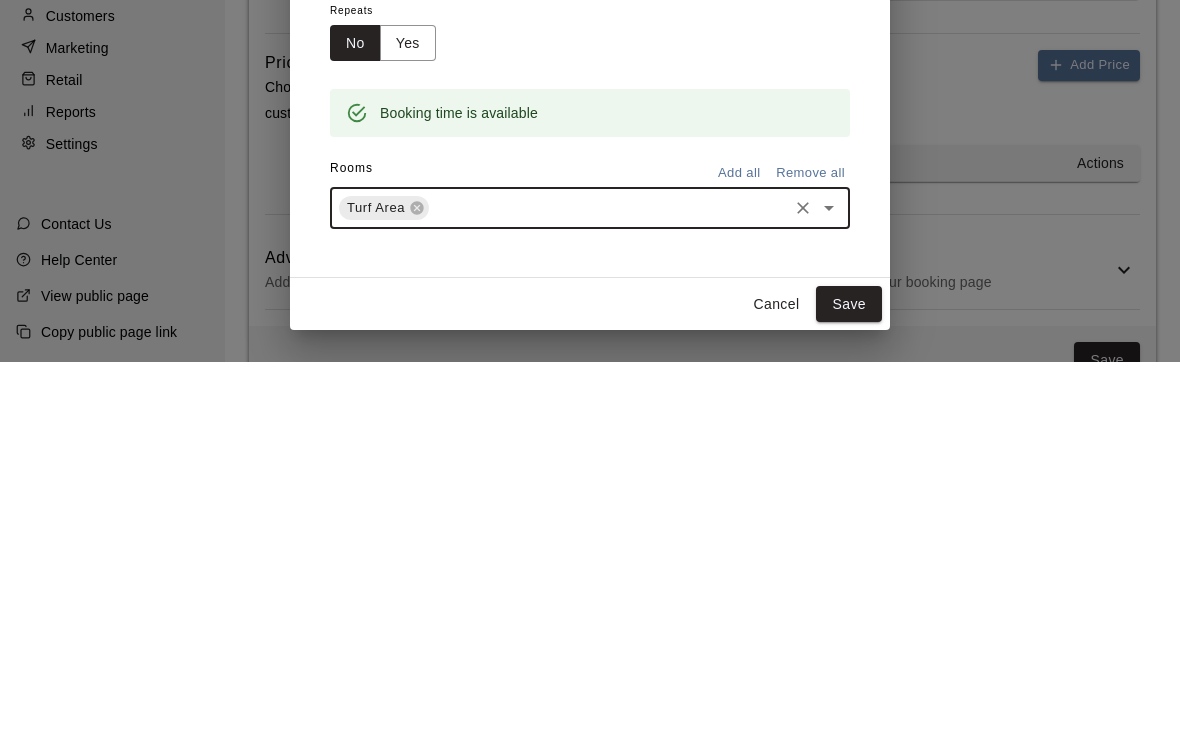 click on "Save" at bounding box center (849, 694) 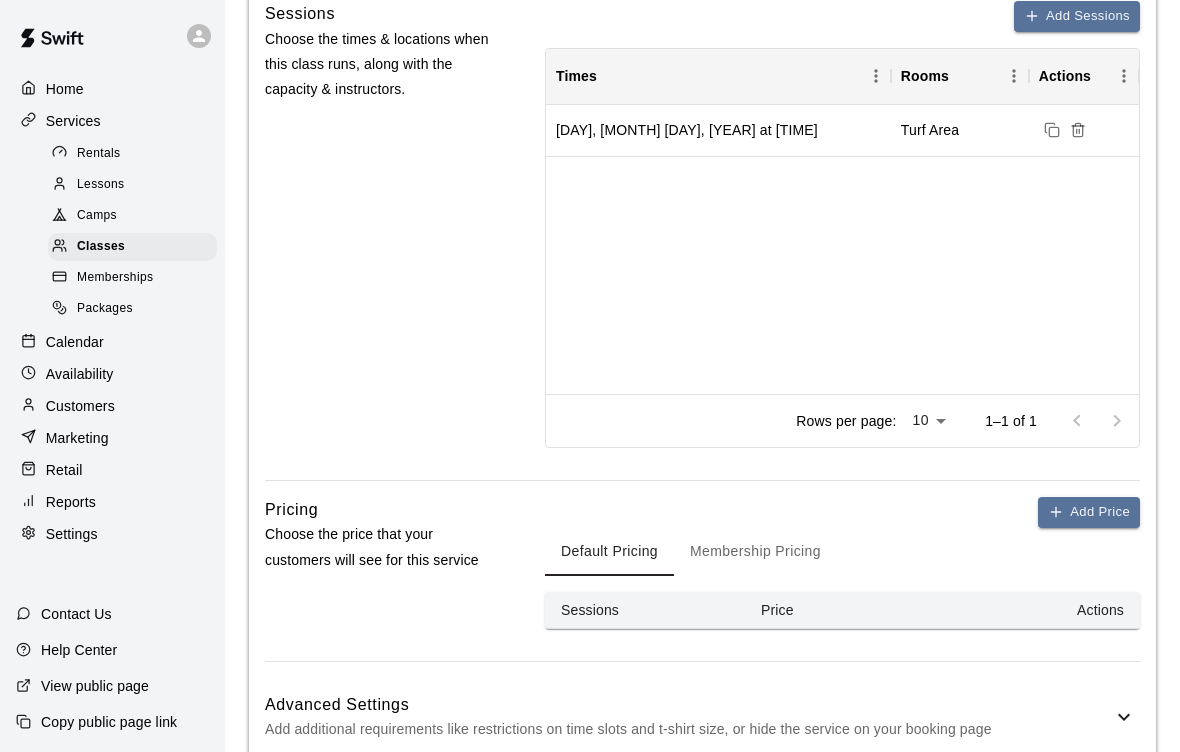 scroll, scrollTop: 788, scrollLeft: 0, axis: vertical 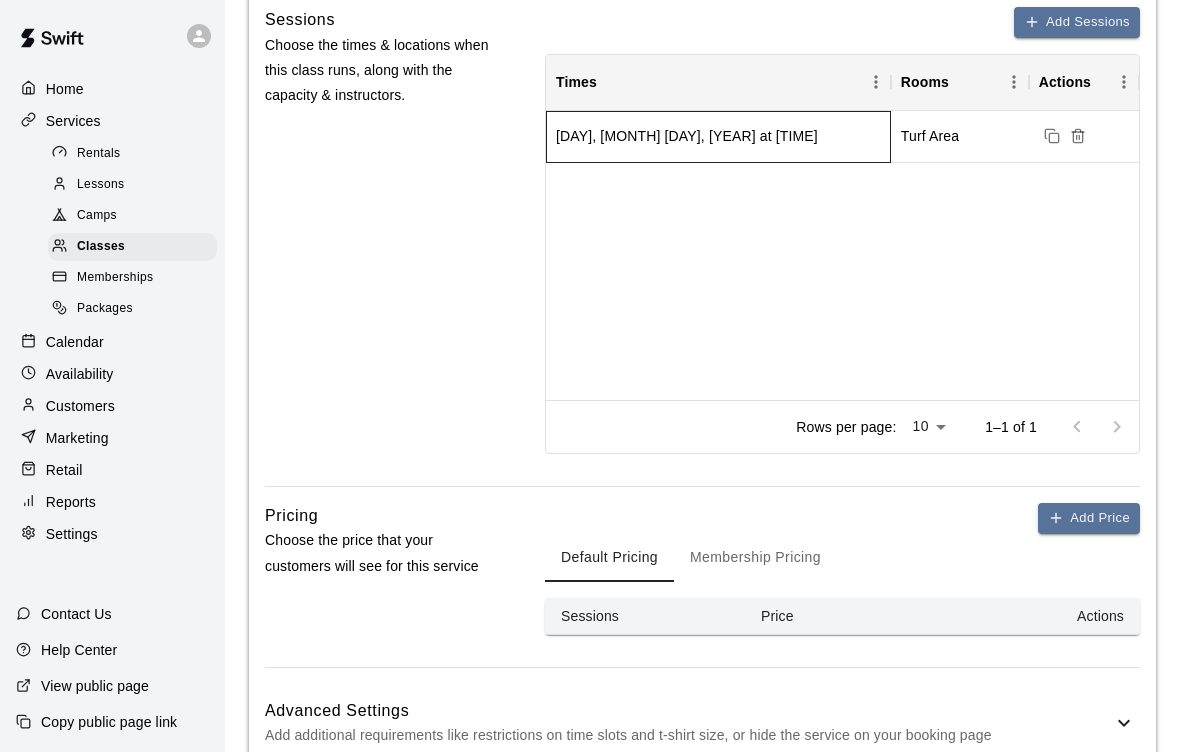 click on "[DAY], [MONTH] [DAY], [YEAR] at [TIME]" at bounding box center [687, 136] 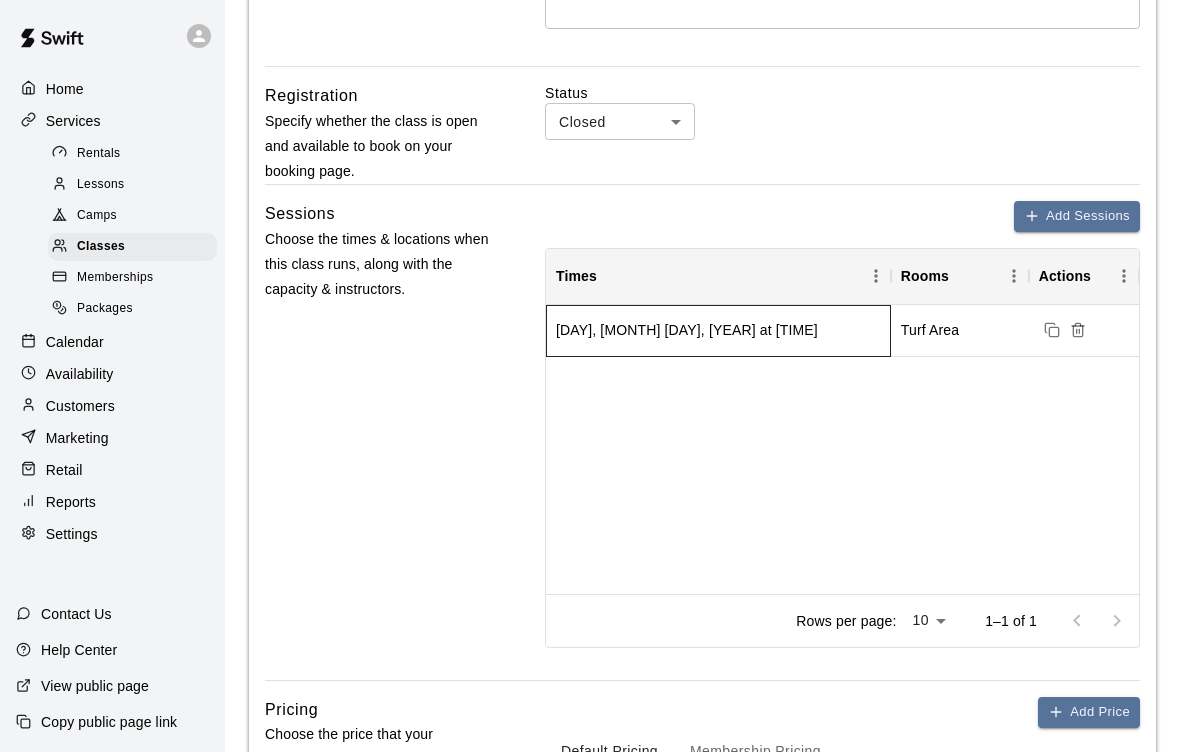 scroll, scrollTop: 594, scrollLeft: 0, axis: vertical 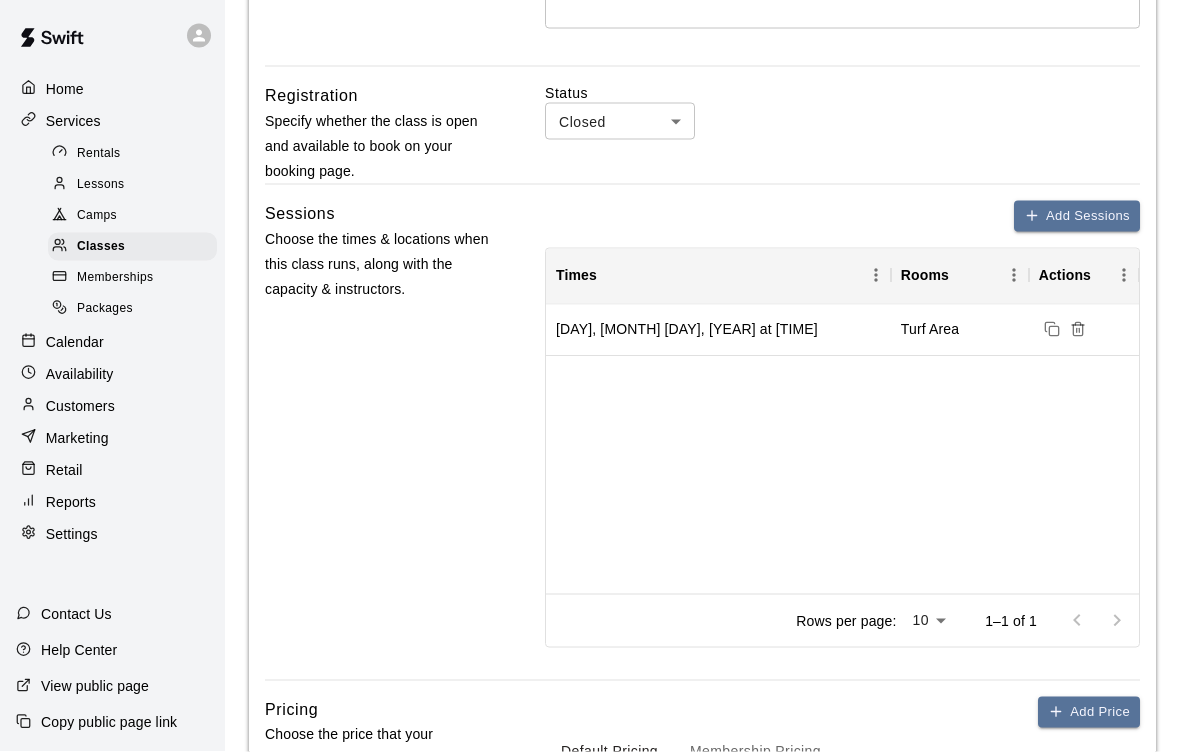 click on "Sessions Choose the times & locations when this class runs, along with the capacity & instructors." at bounding box center (379, 440) 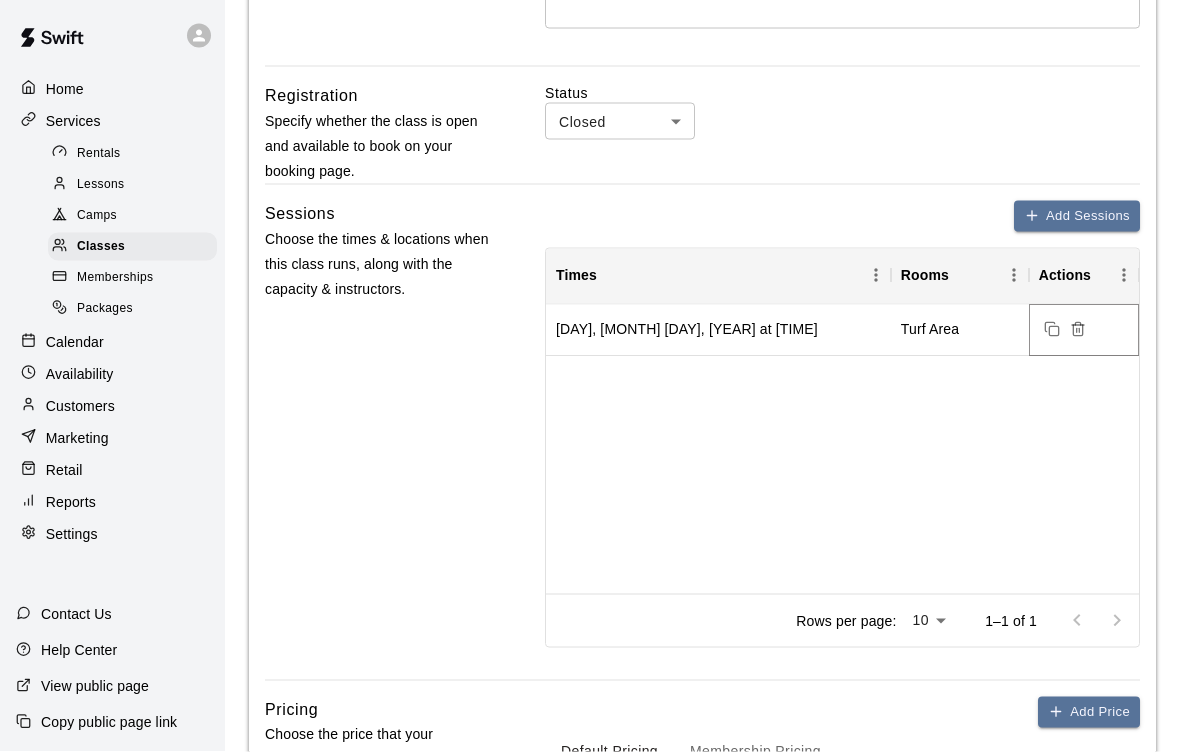 click 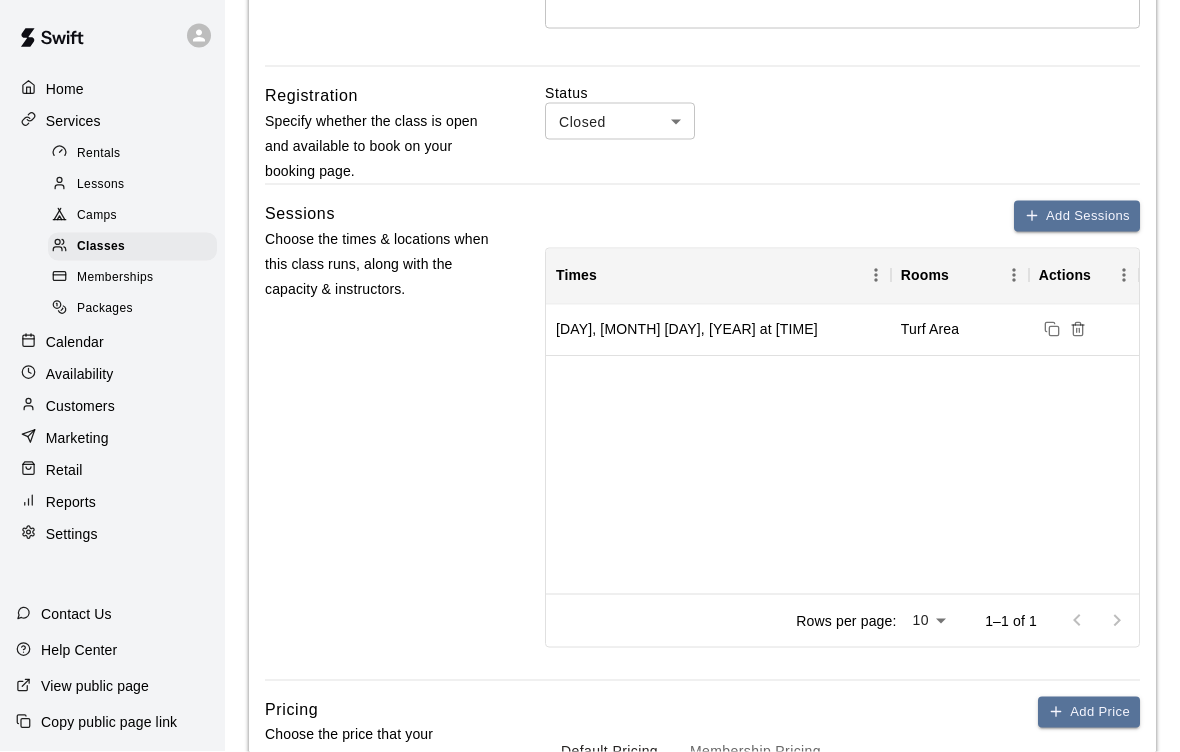 scroll, scrollTop: 595, scrollLeft: 0, axis: vertical 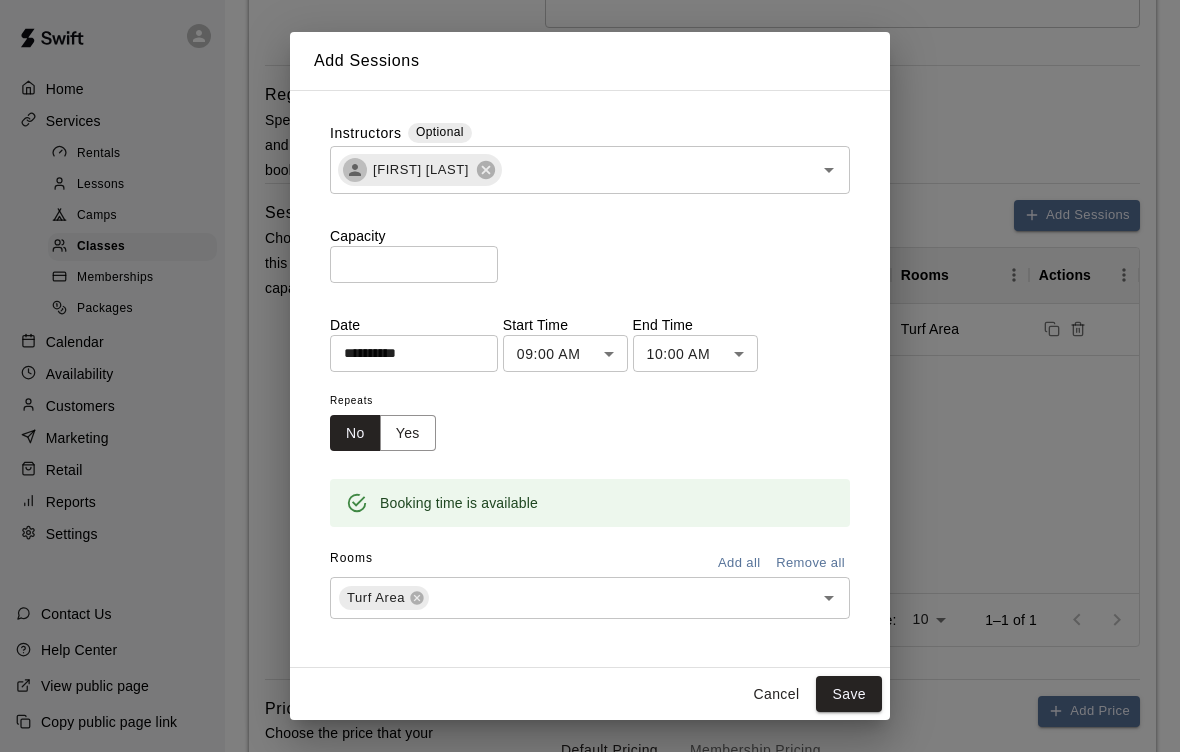 click on "Yes" at bounding box center [408, 433] 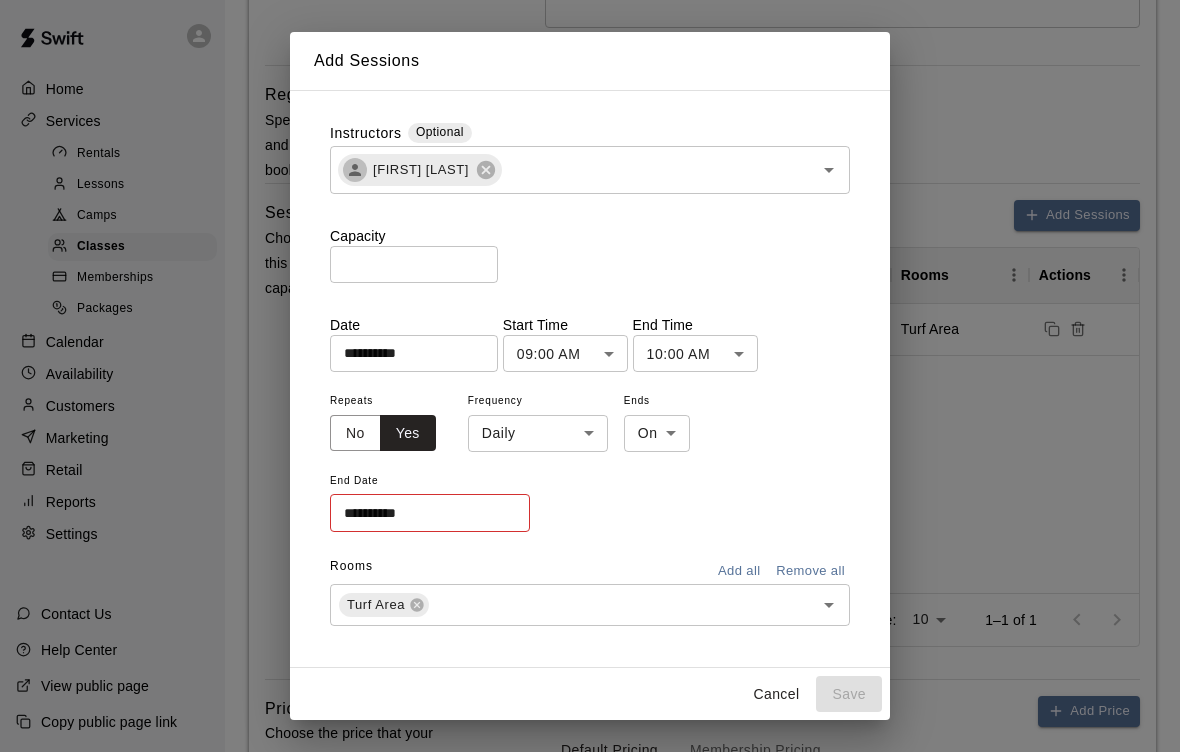 click on "No" at bounding box center [355, 433] 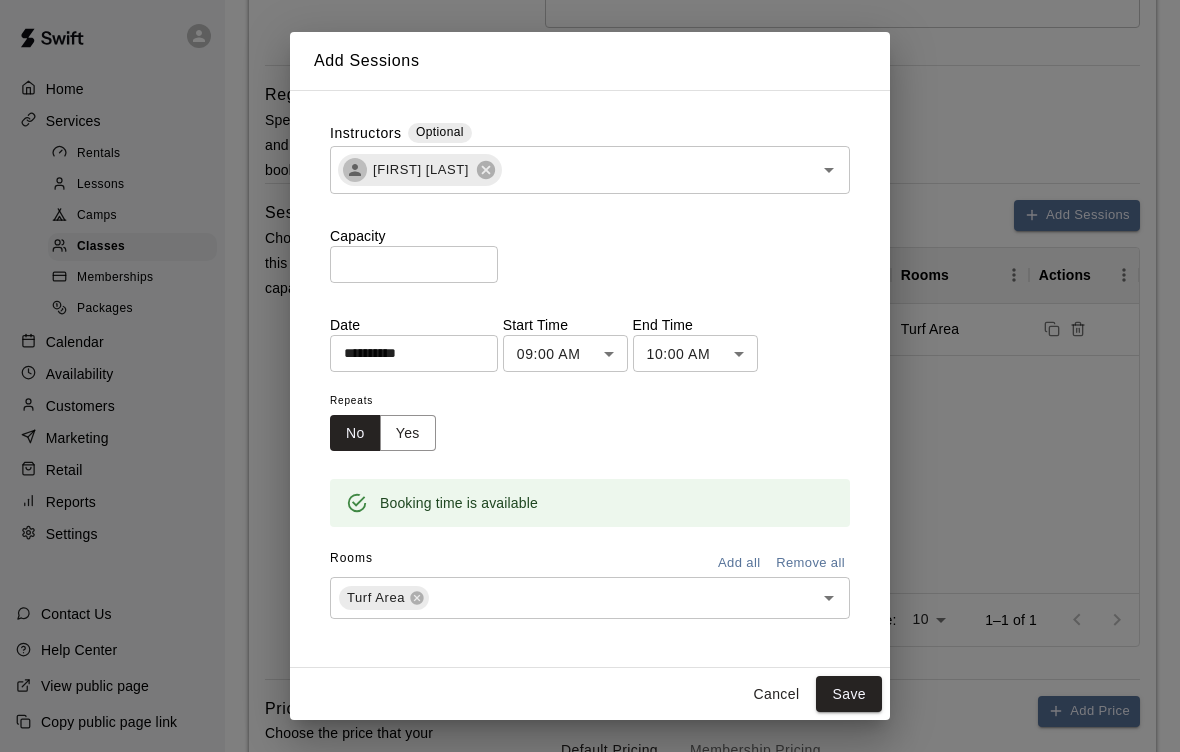 click on "Save" at bounding box center [849, 694] 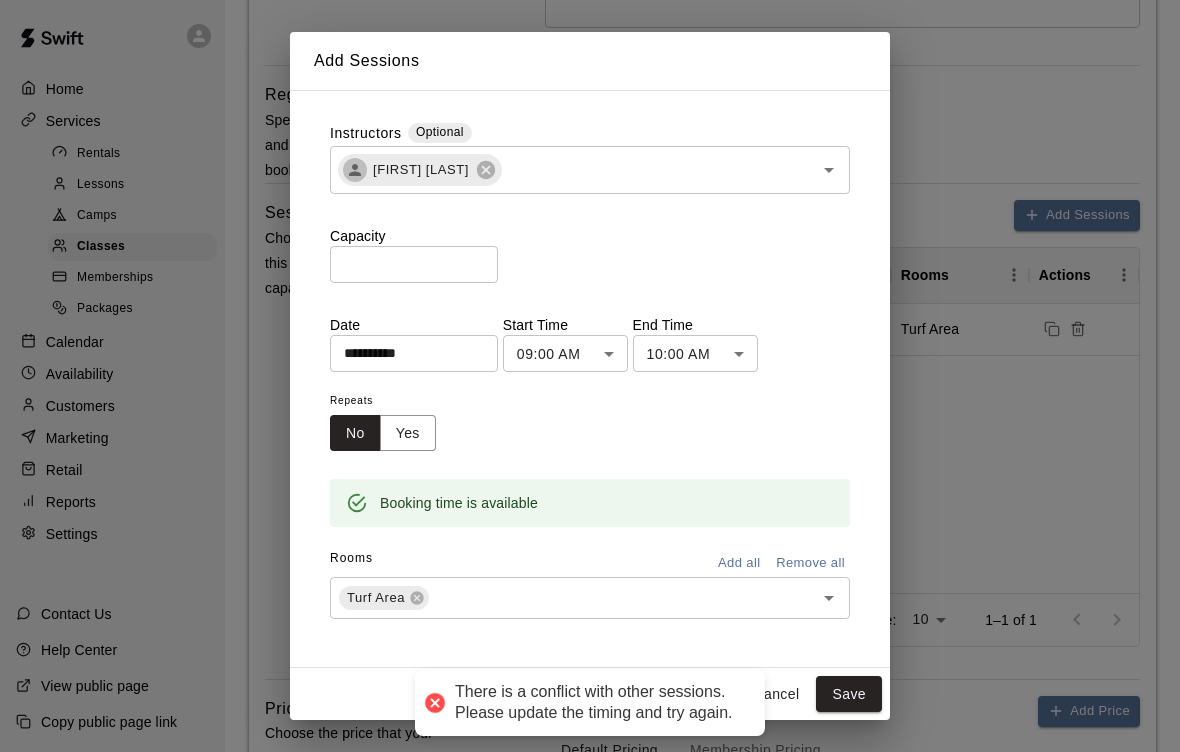 click on "Cancel" at bounding box center (776, 694) 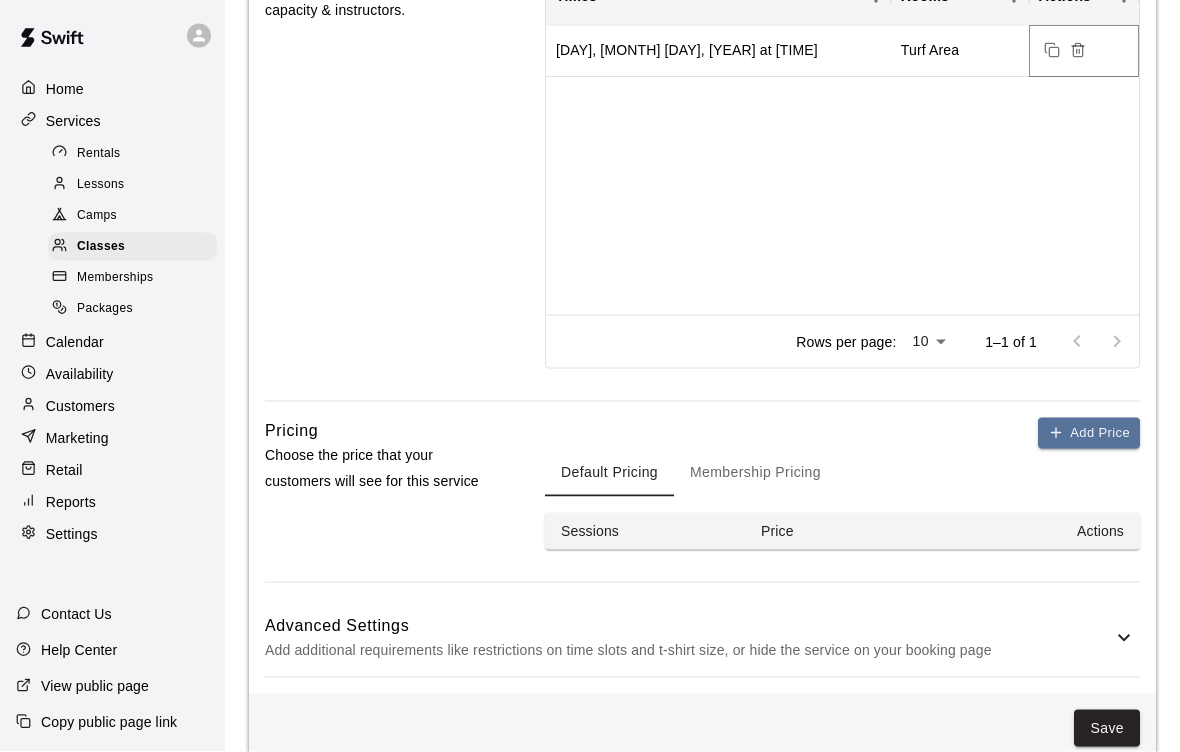 scroll, scrollTop: 875, scrollLeft: 0, axis: vertical 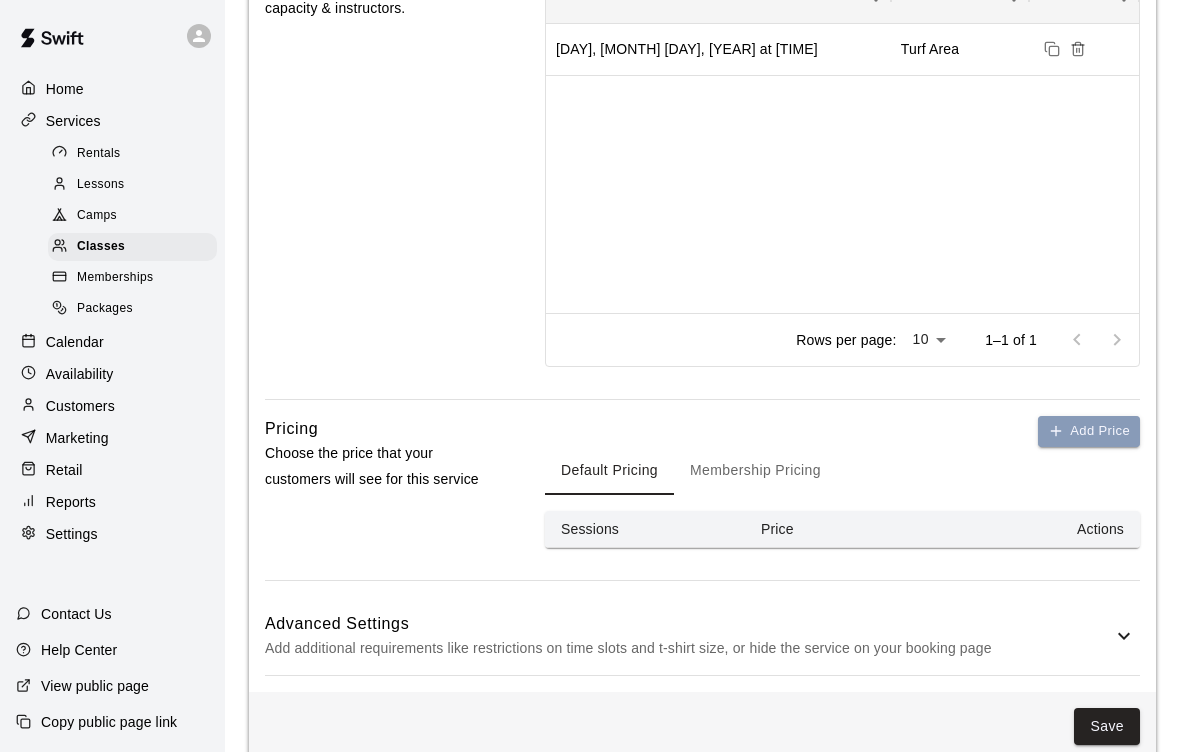 click on "Add Price" at bounding box center (1089, 431) 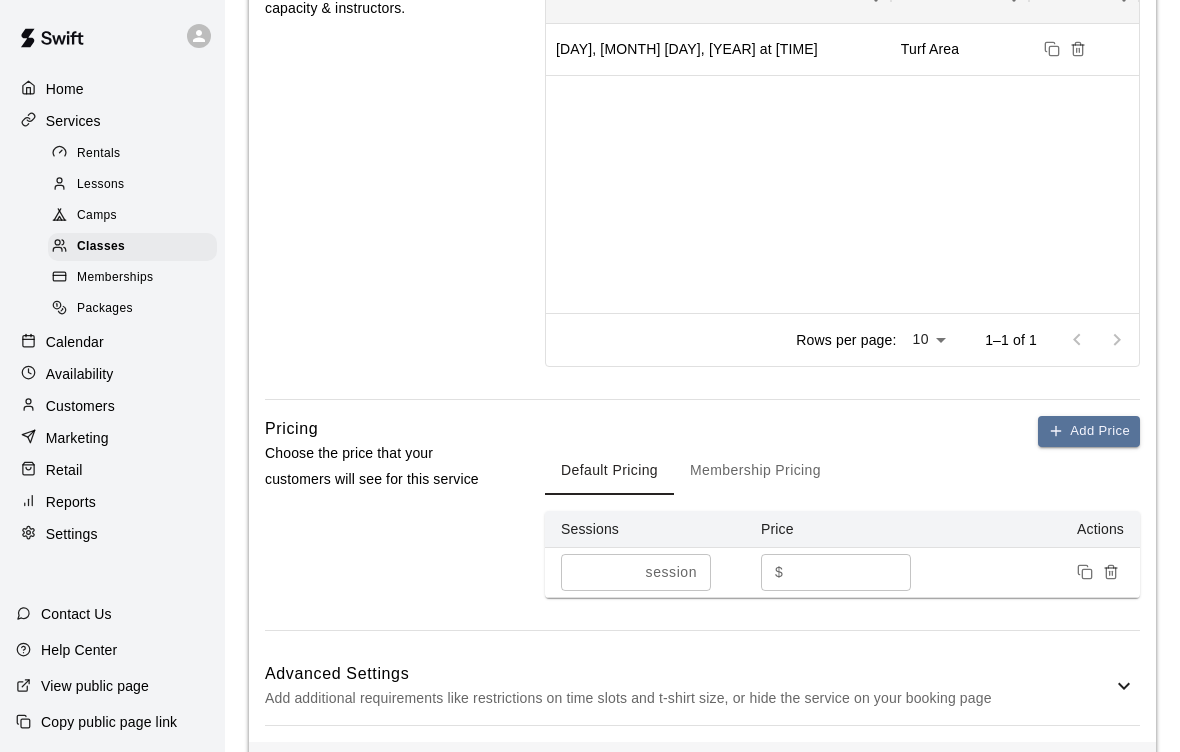 click on "*" at bounding box center [851, 572] 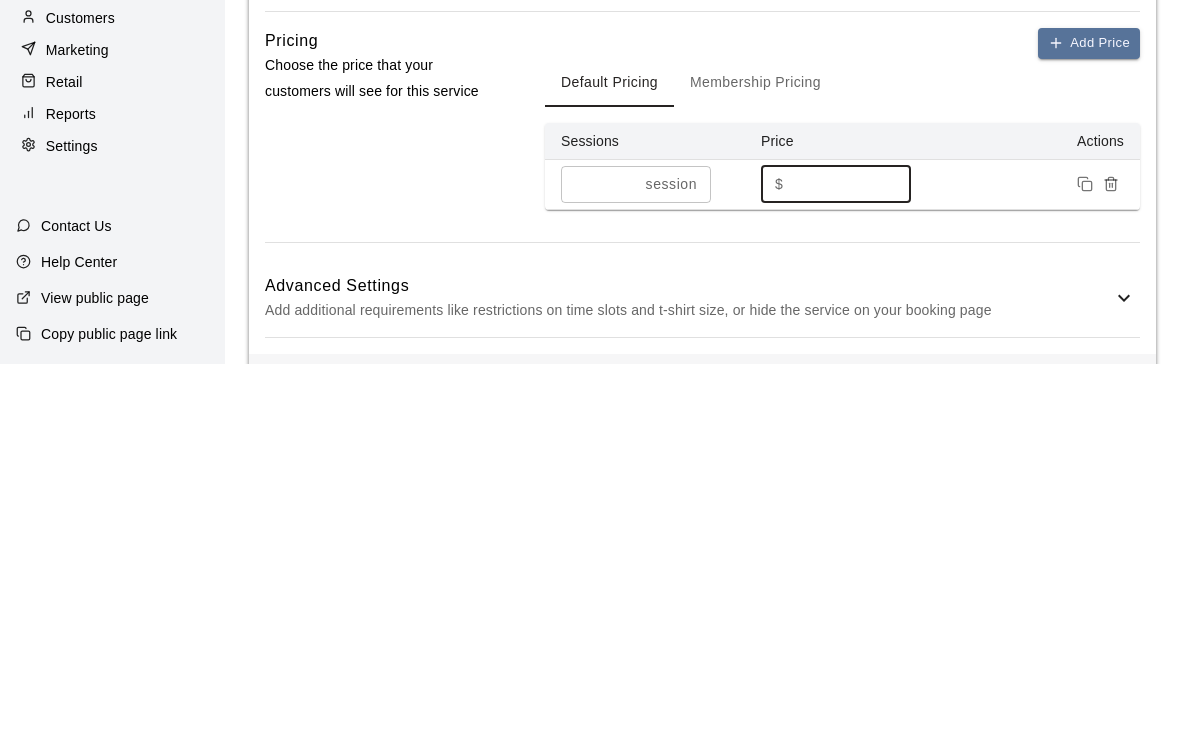 scroll, scrollTop: 926, scrollLeft: 0, axis: vertical 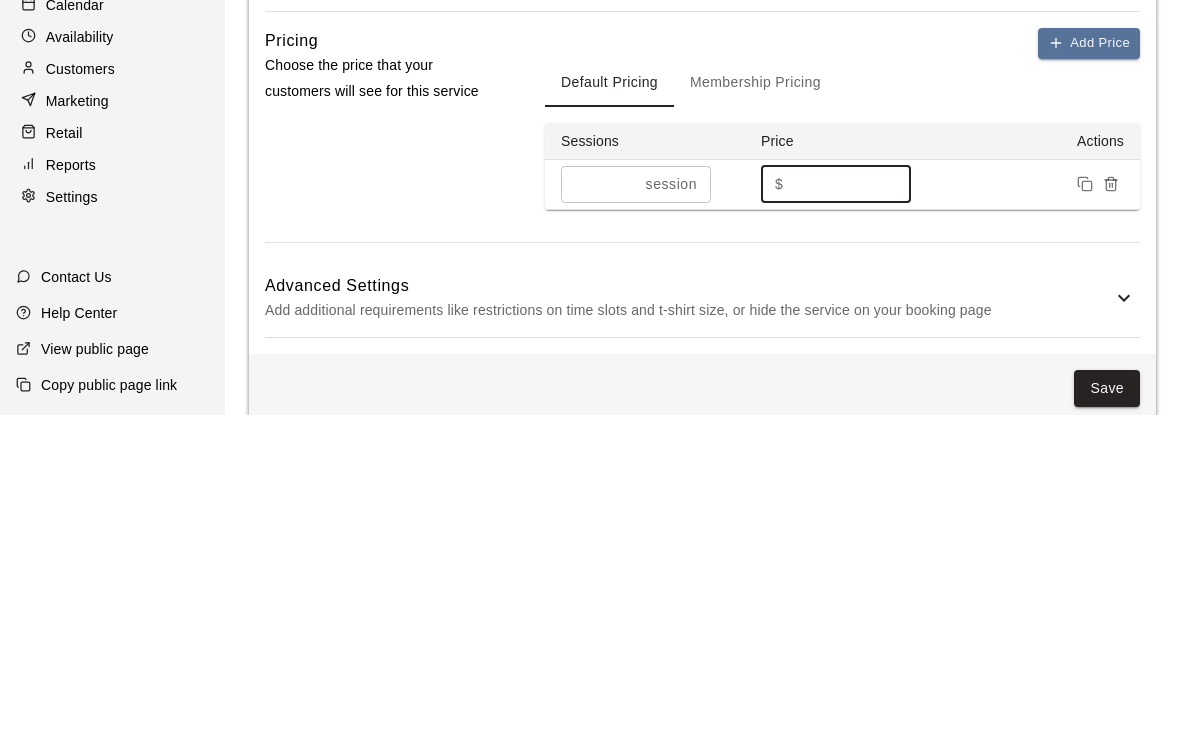 type on "**" 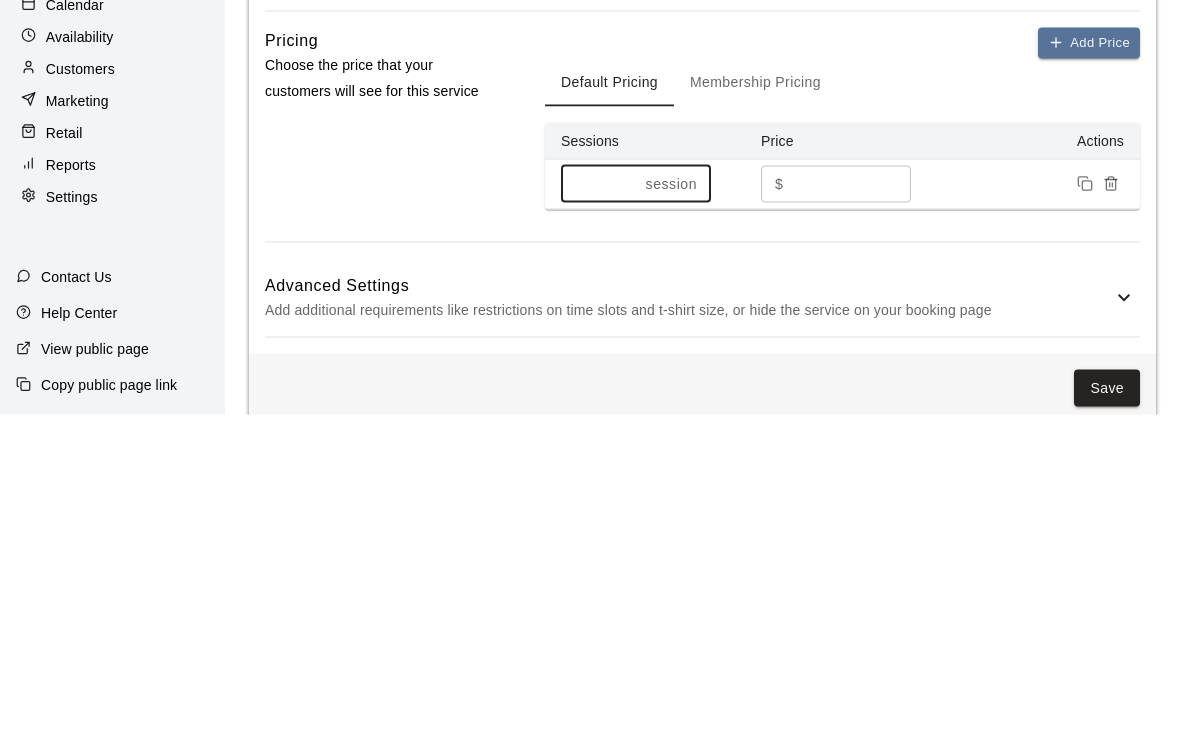 click on "Advanced Settings" at bounding box center [688, 623] 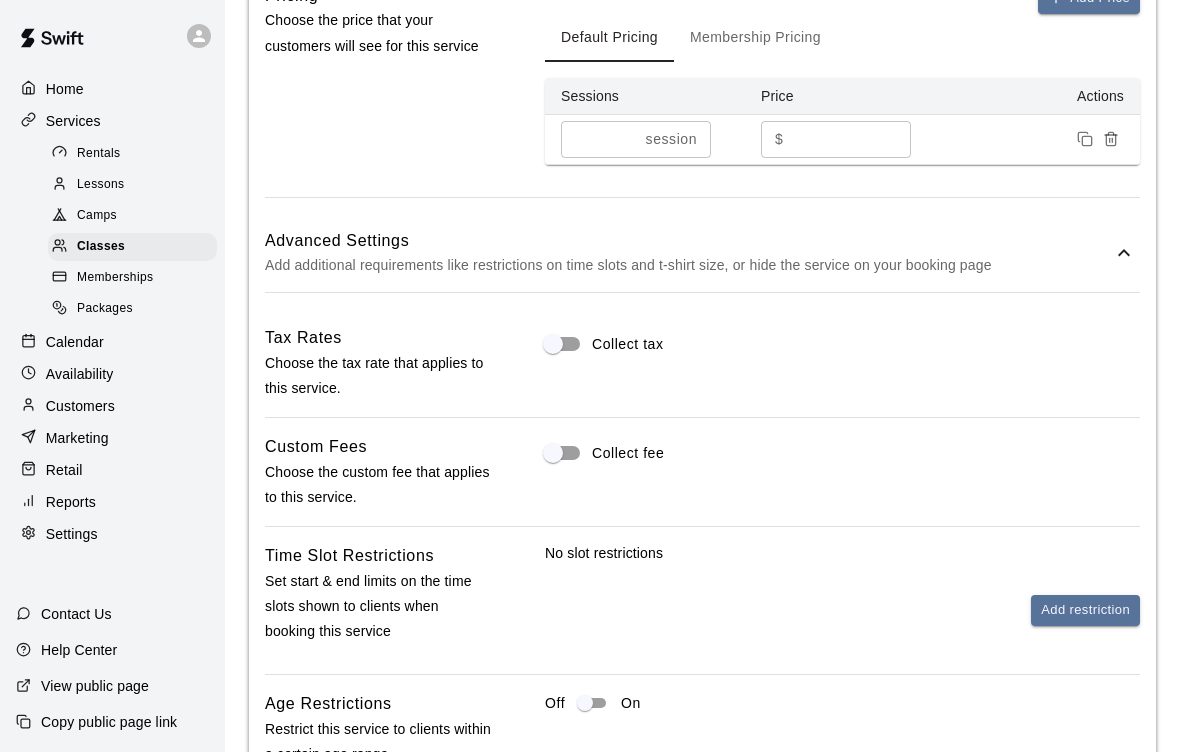 scroll, scrollTop: 1336, scrollLeft: 0, axis: vertical 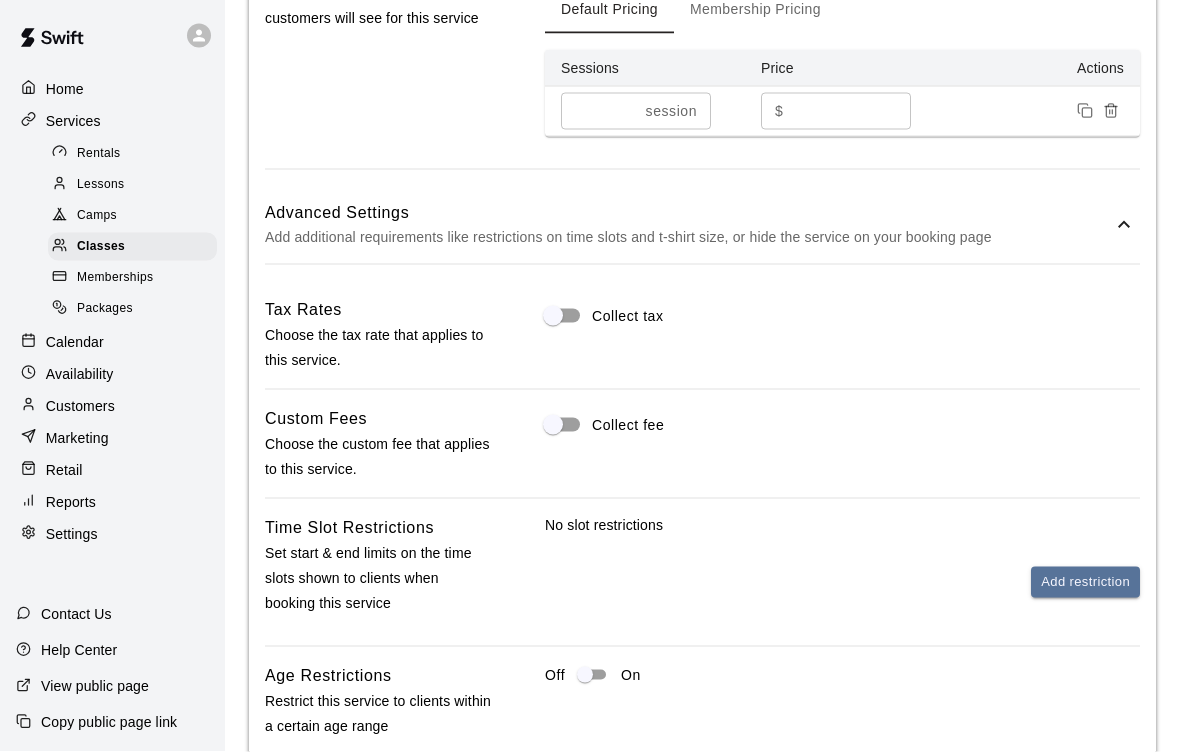 click on "Add additional requirements like restrictions on time slots and t-shirt size, or hide the service on your booking page" at bounding box center [688, 237] 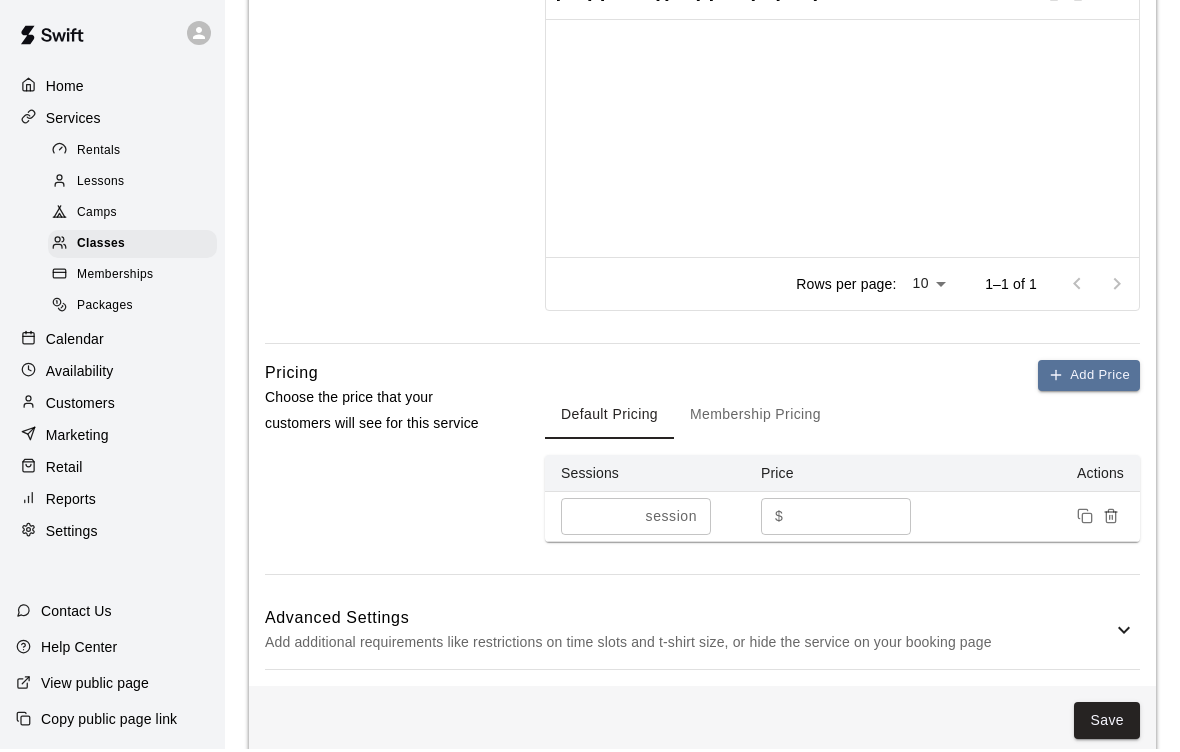 scroll, scrollTop: 926, scrollLeft: 0, axis: vertical 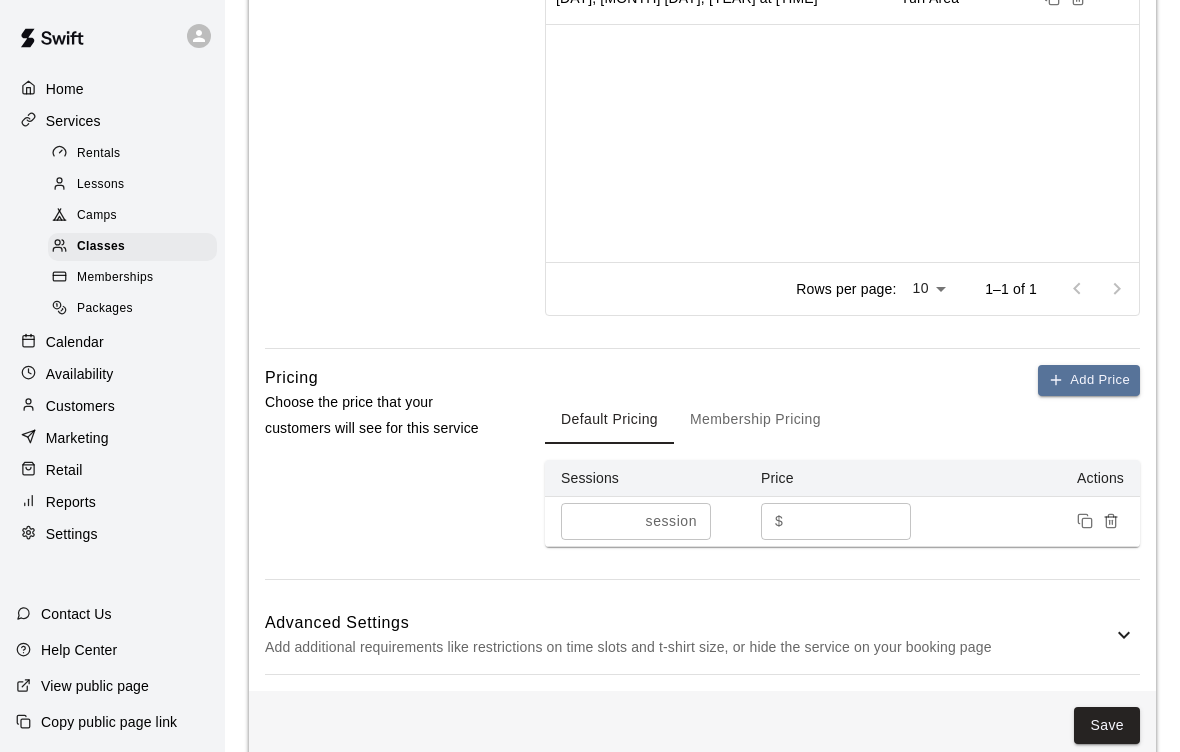 click on "Advanced Settings" at bounding box center [688, 623] 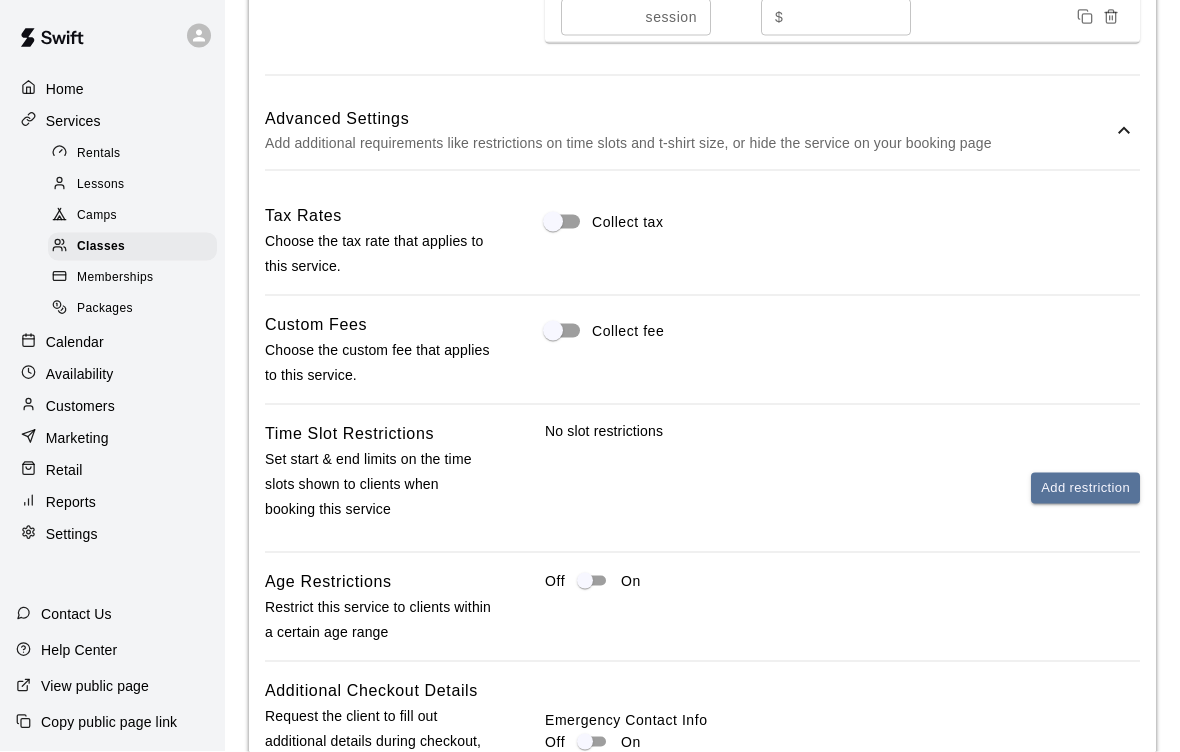 scroll, scrollTop: 1431, scrollLeft: 0, axis: vertical 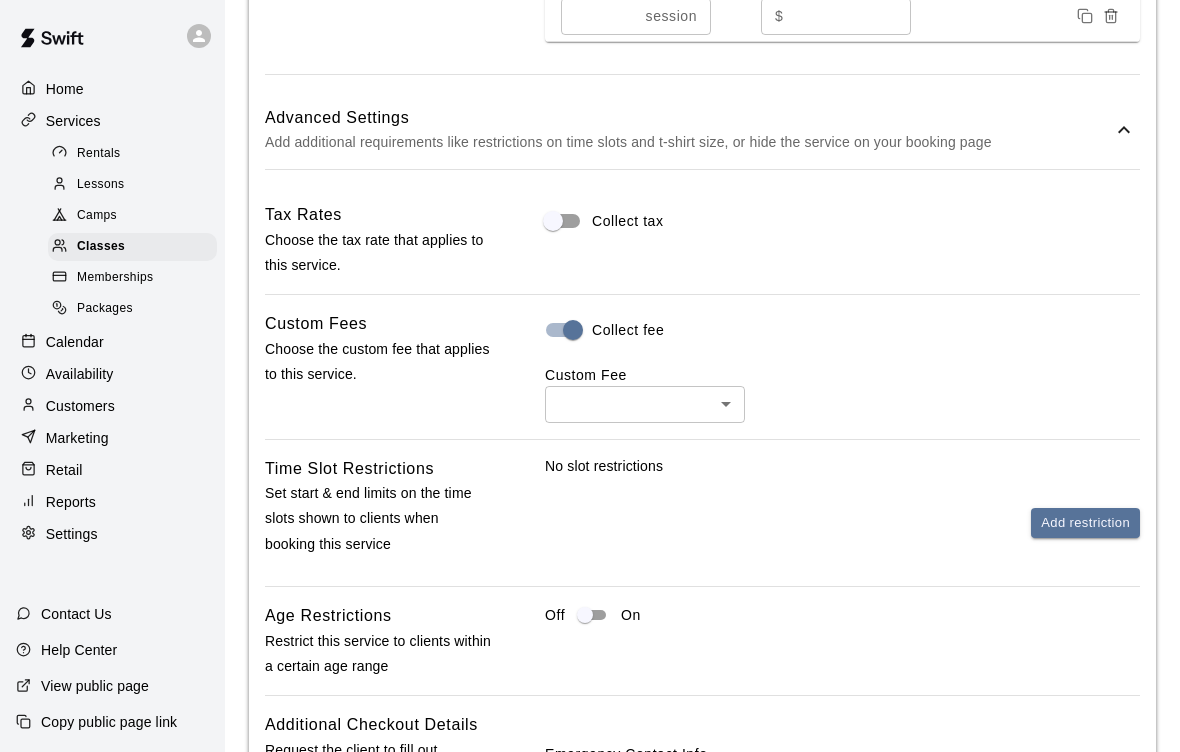 click on "**********" at bounding box center (590, -127) 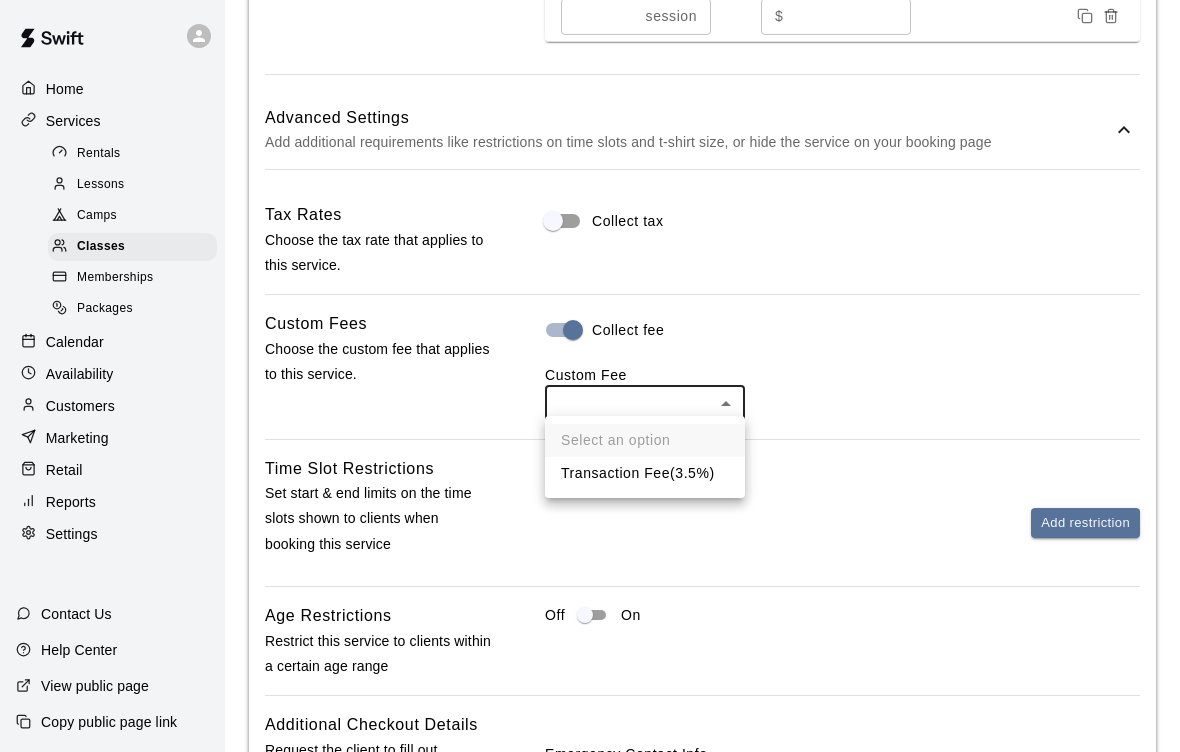click on "Transaction Fee  ( 3.5% )" at bounding box center [645, 473] 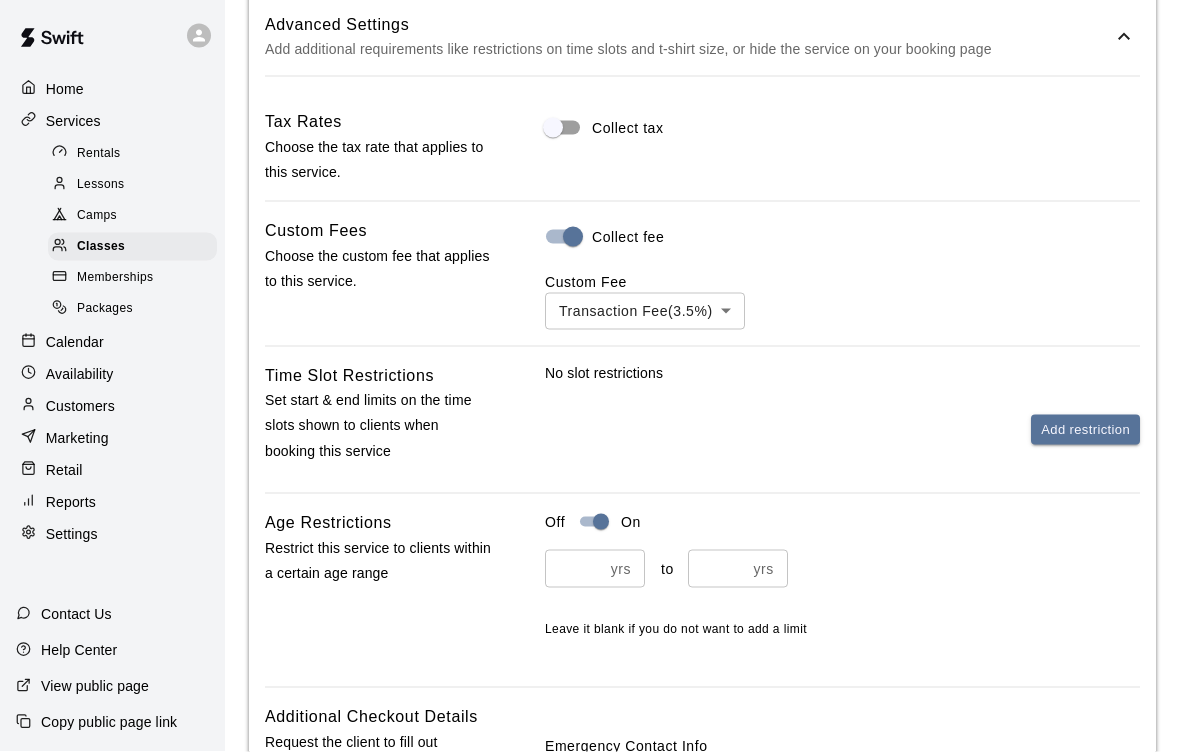 scroll, scrollTop: 1525, scrollLeft: 0, axis: vertical 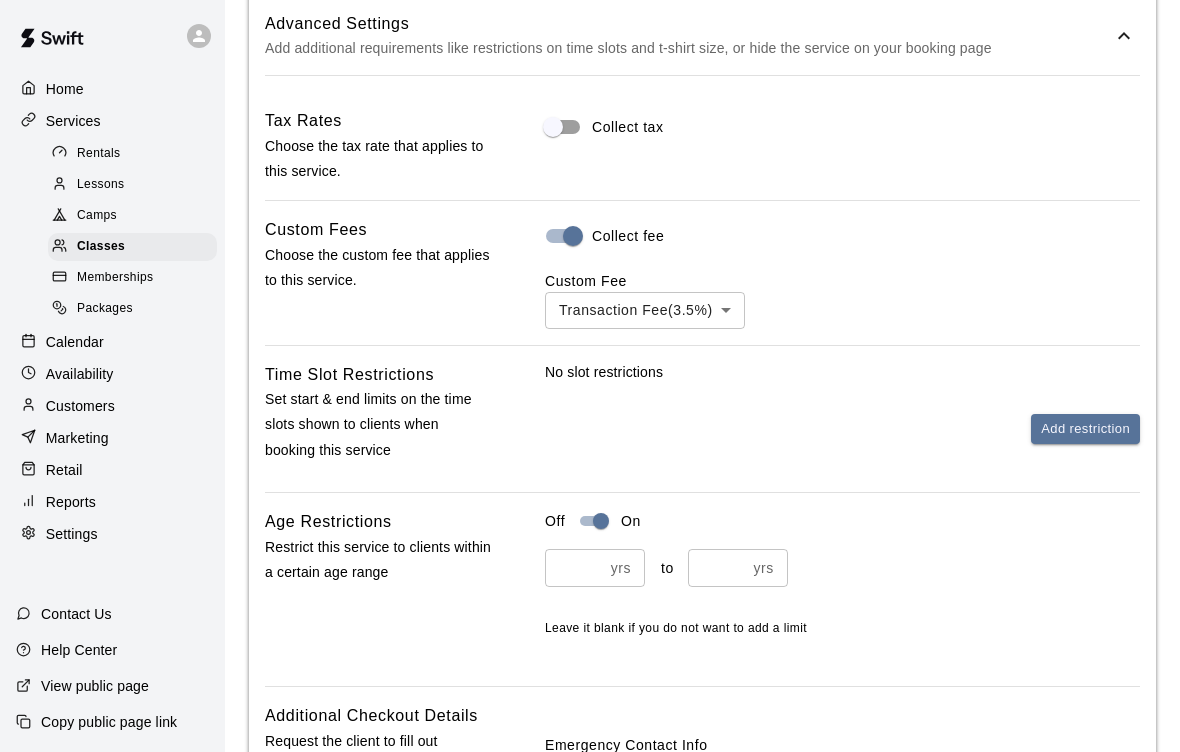 click at bounding box center (574, 567) 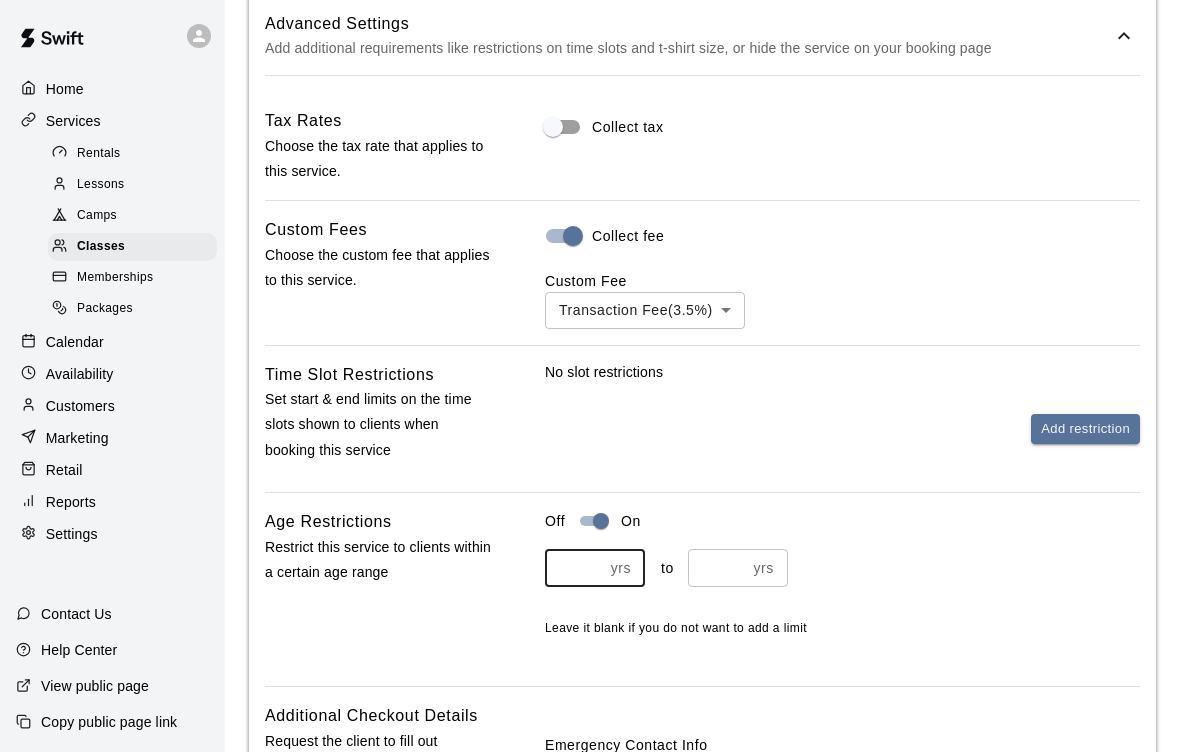 scroll, scrollTop: 1524, scrollLeft: 0, axis: vertical 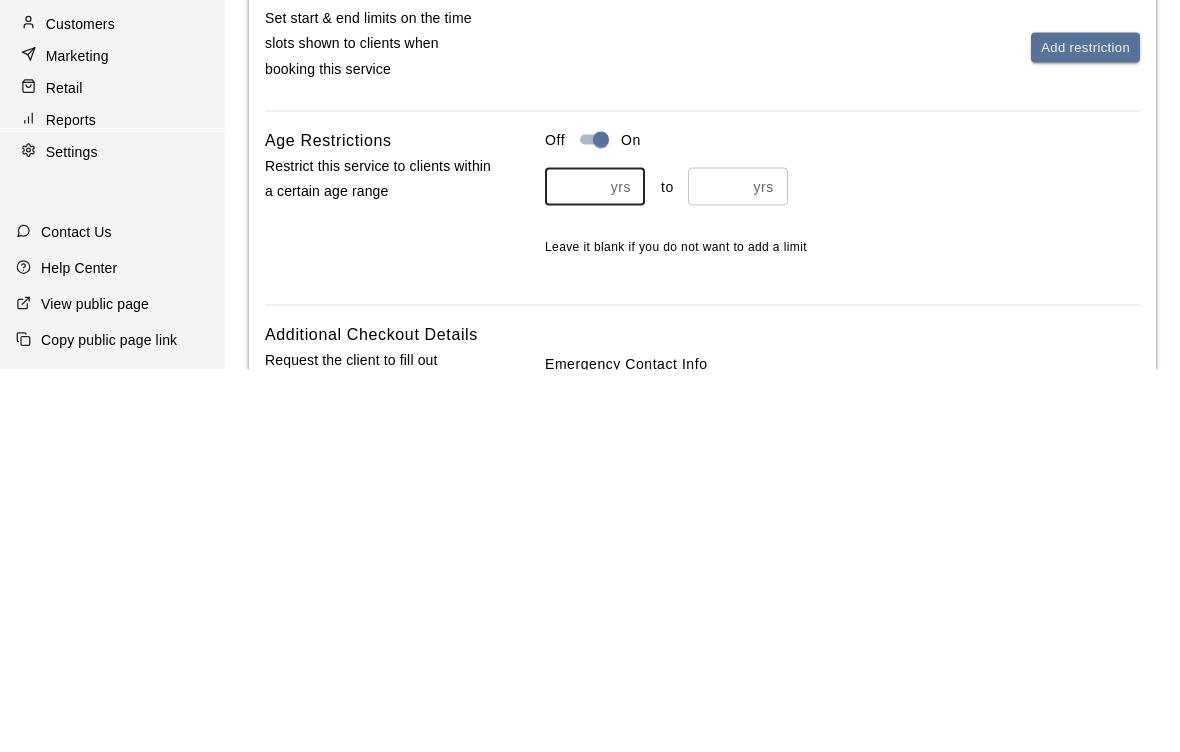 type on "**" 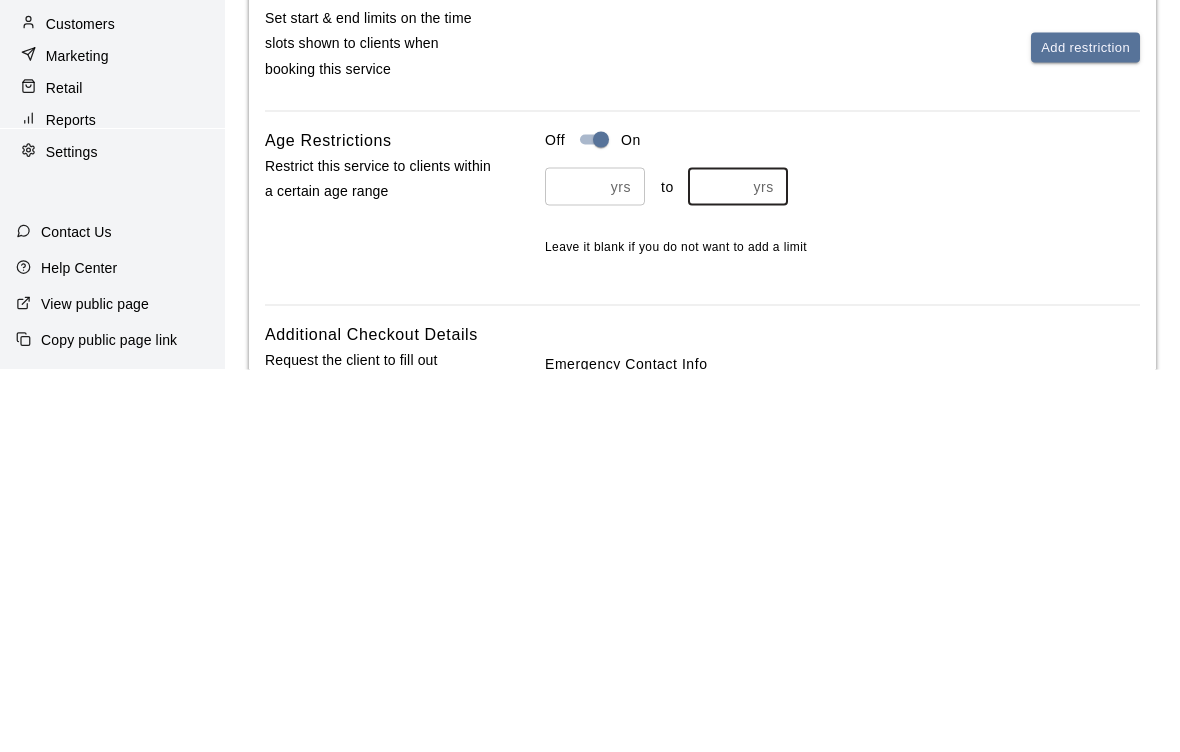 scroll, scrollTop: 1907, scrollLeft: 0, axis: vertical 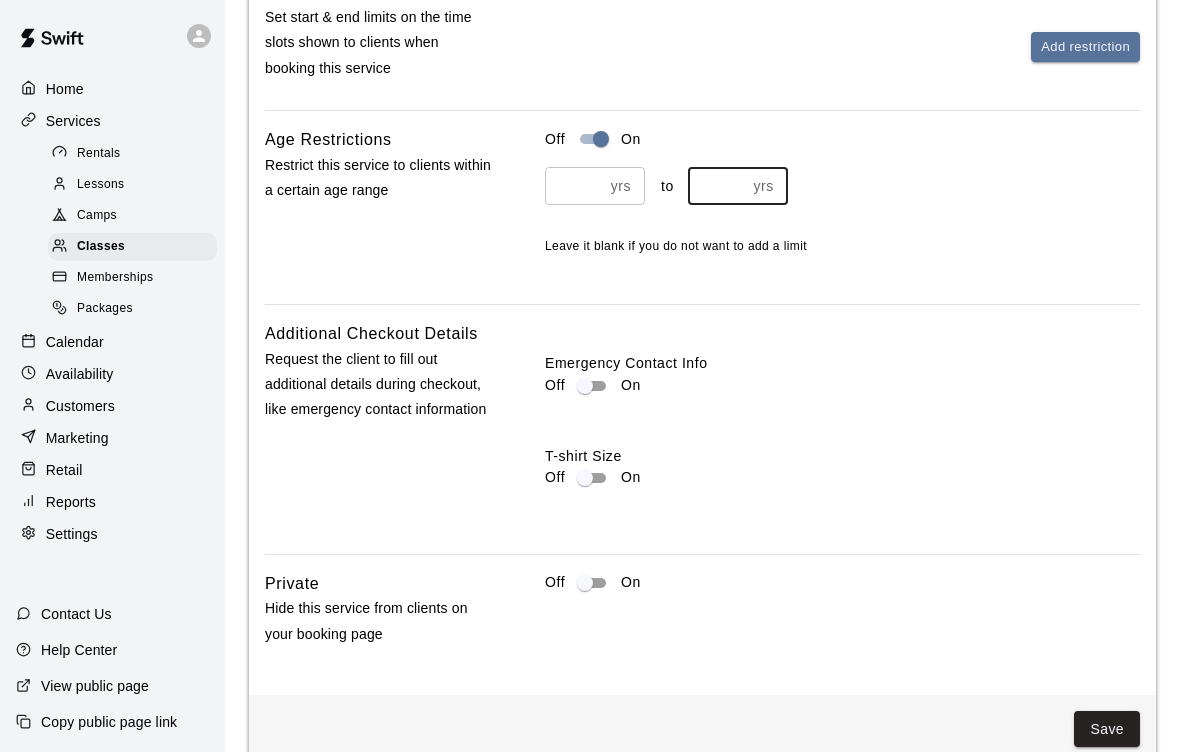type on "**" 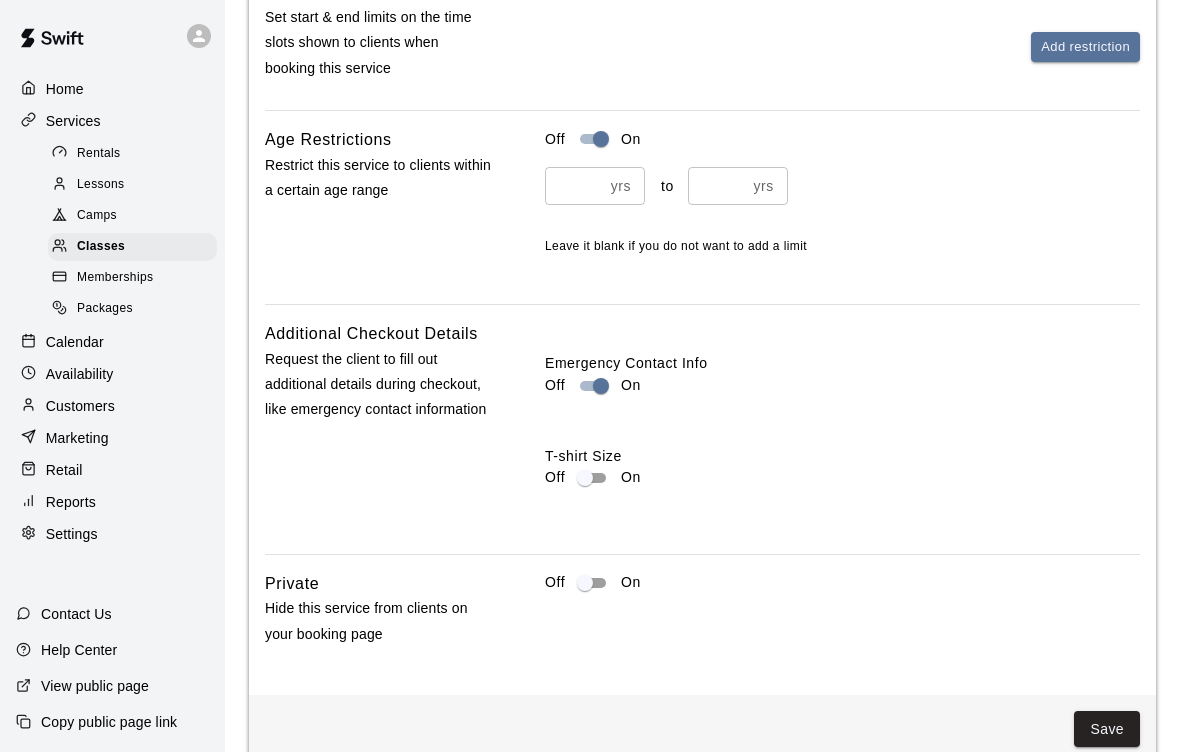 click on "Save" at bounding box center [1107, 729] 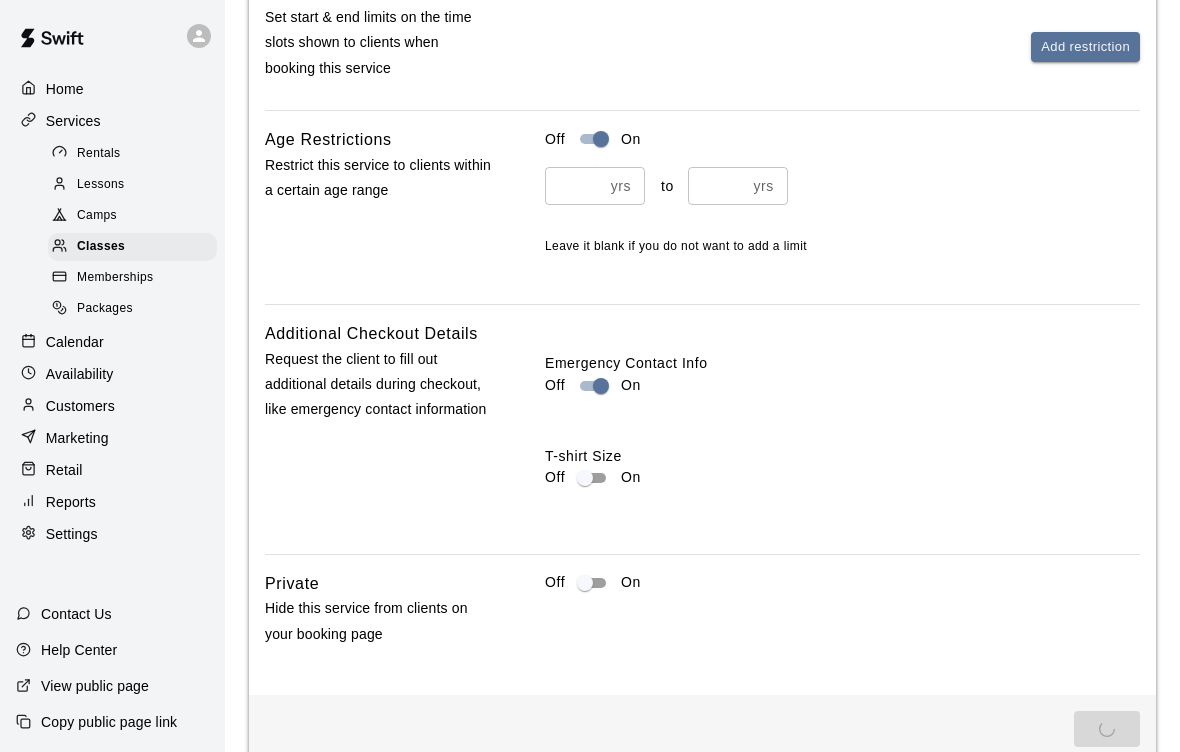 scroll, scrollTop: 0, scrollLeft: 0, axis: both 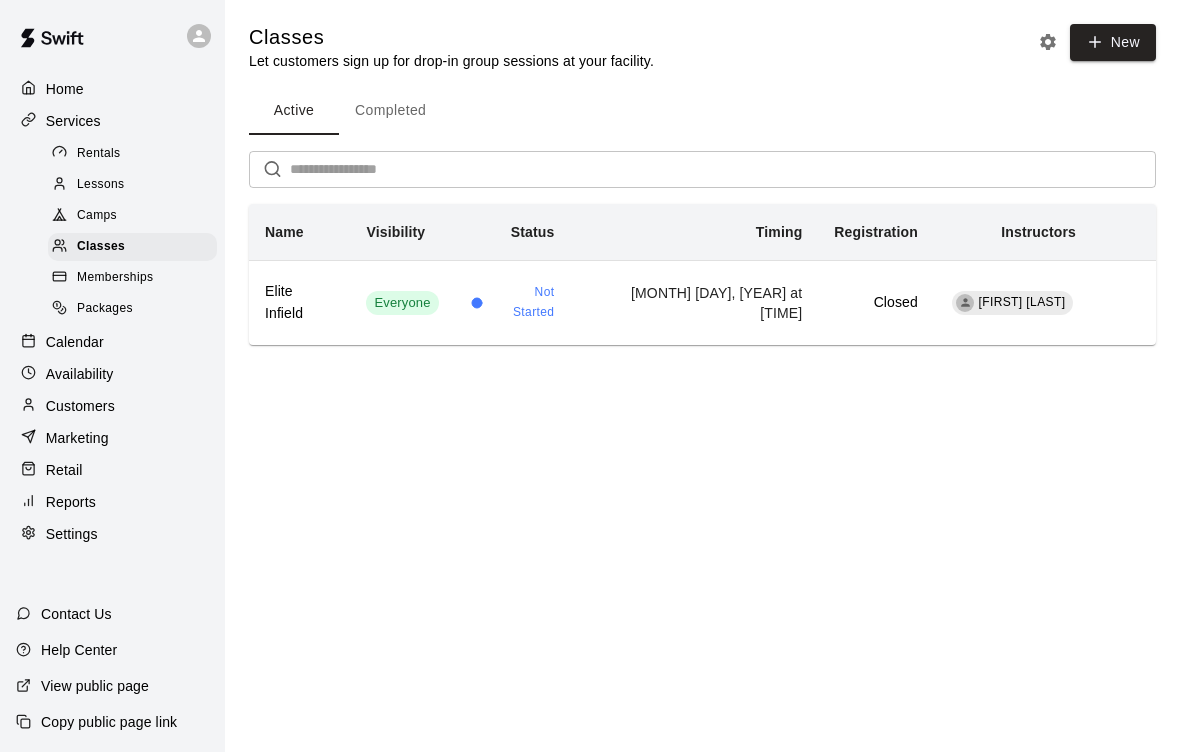 click on "Calendar" at bounding box center [75, 342] 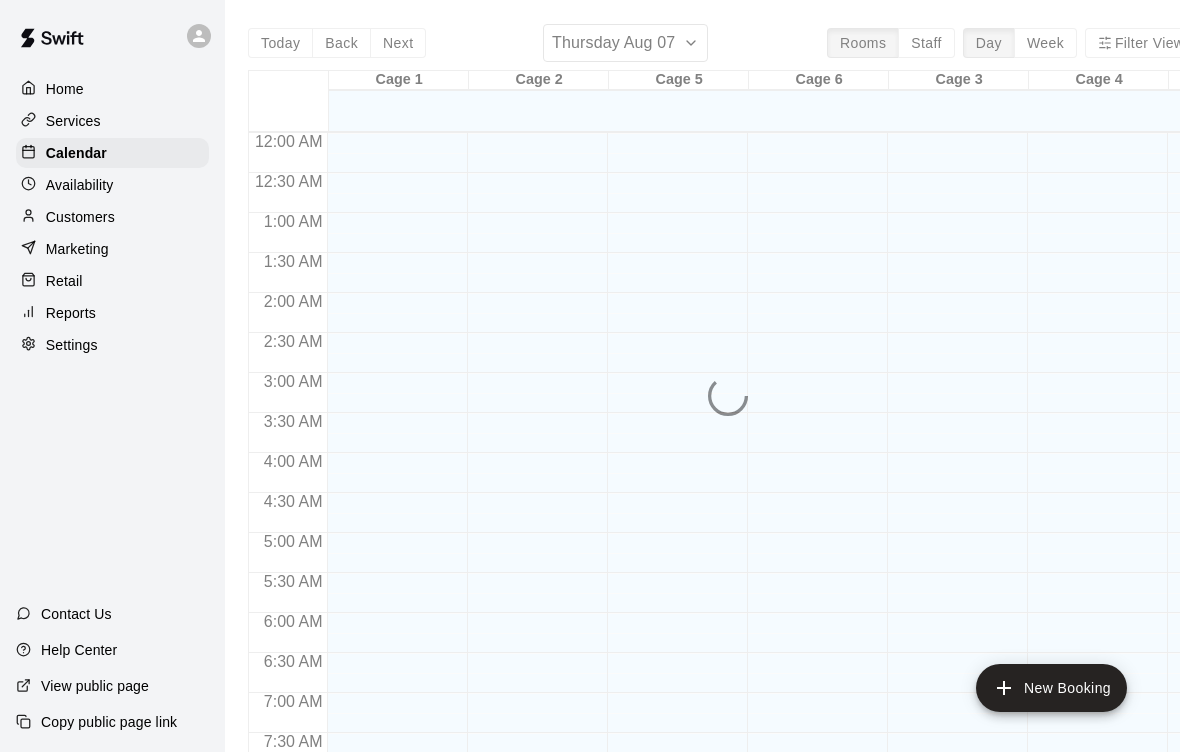 scroll, scrollTop: 947, scrollLeft: 0, axis: vertical 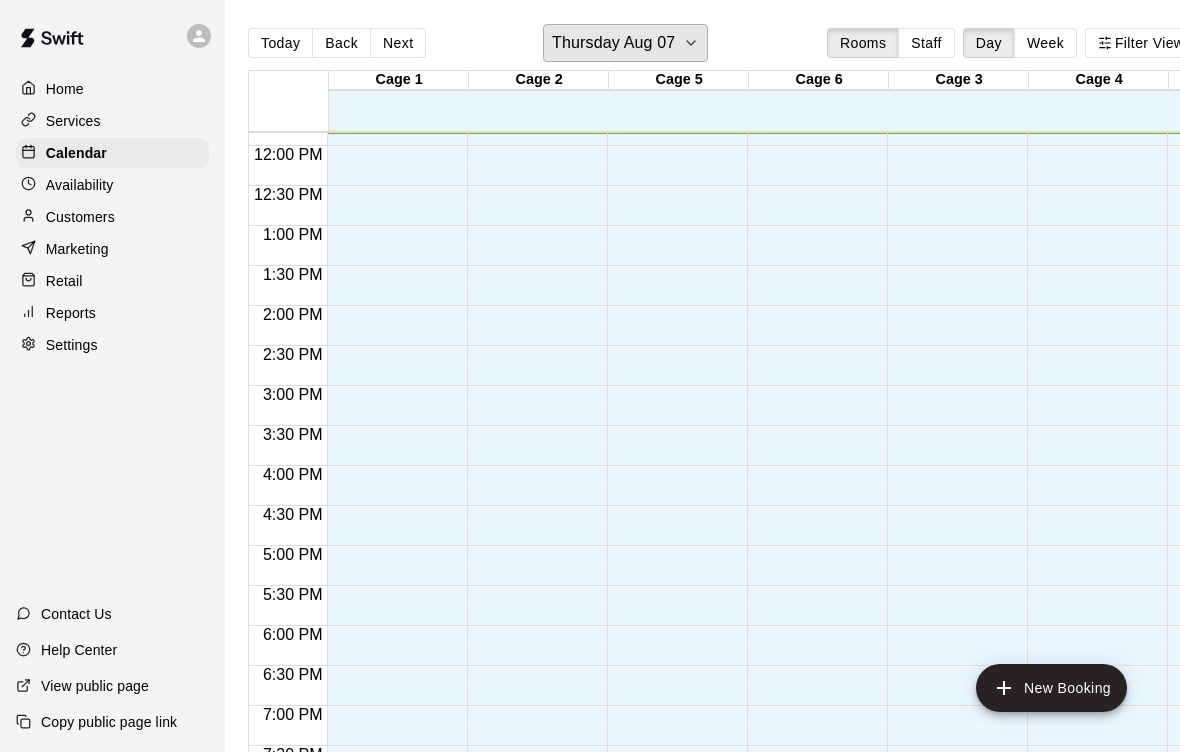 click on "Thursday Aug 07" at bounding box center (625, 43) 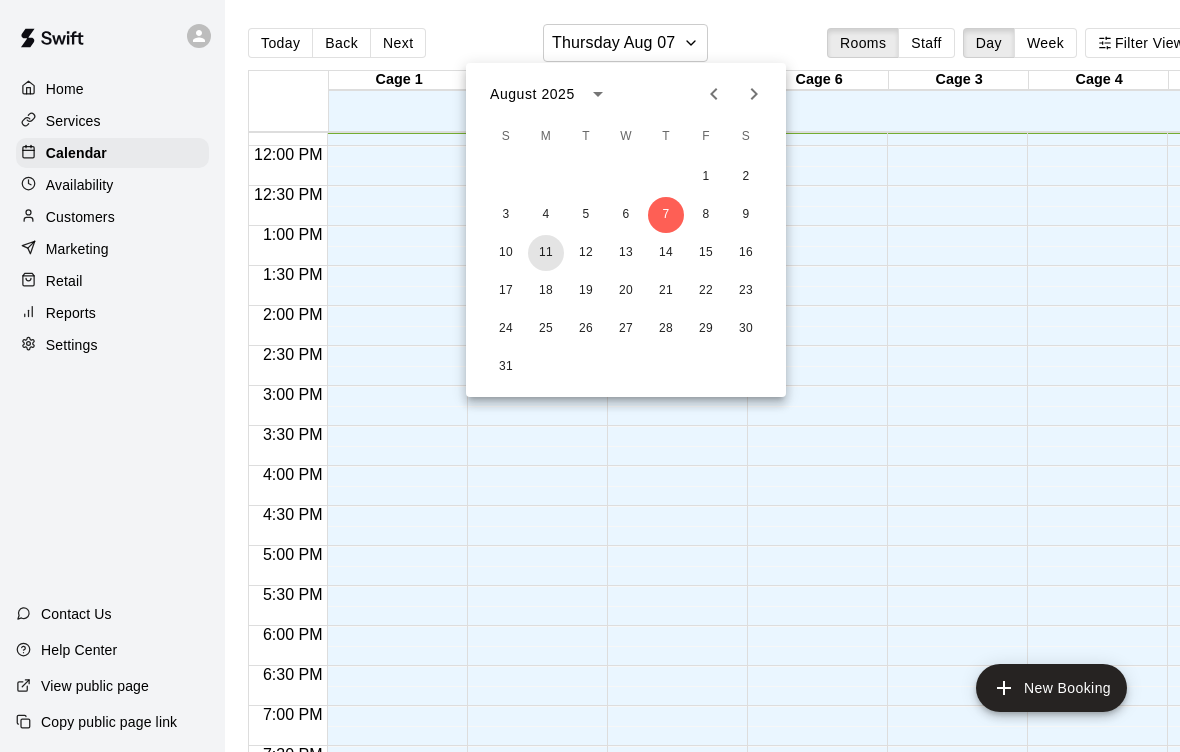 click on "11" at bounding box center [546, 253] 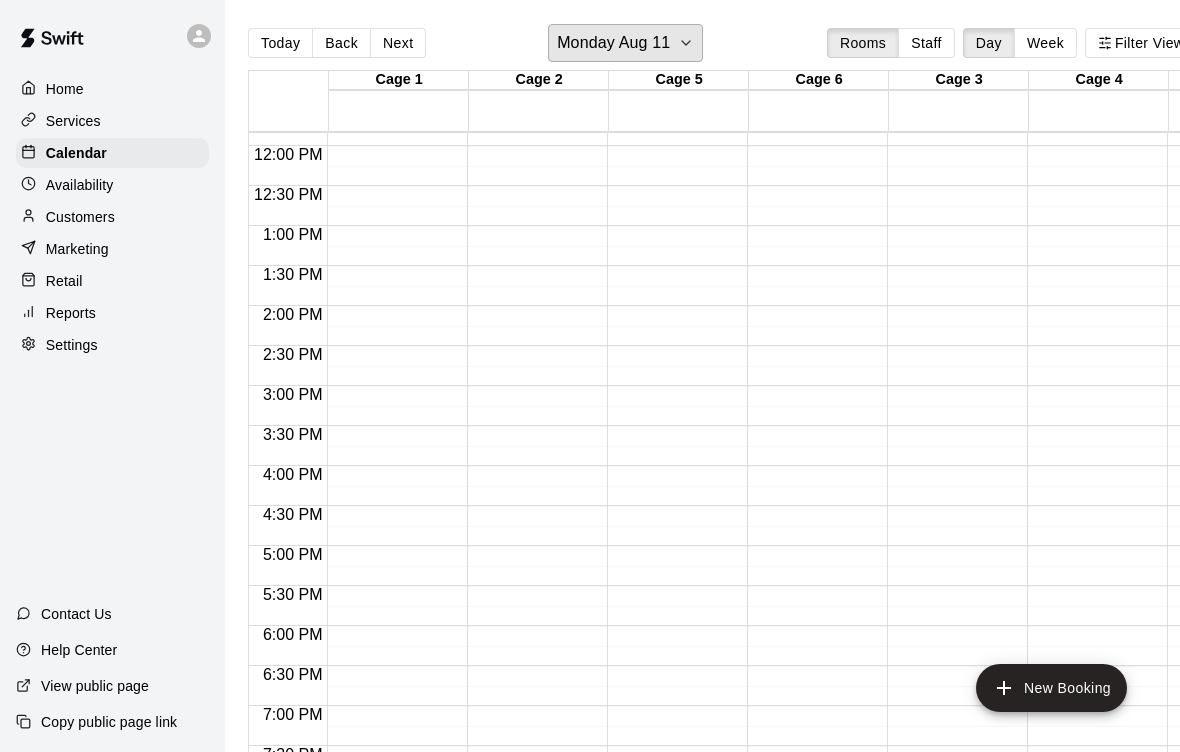 scroll, scrollTop: 880, scrollLeft: 2, axis: both 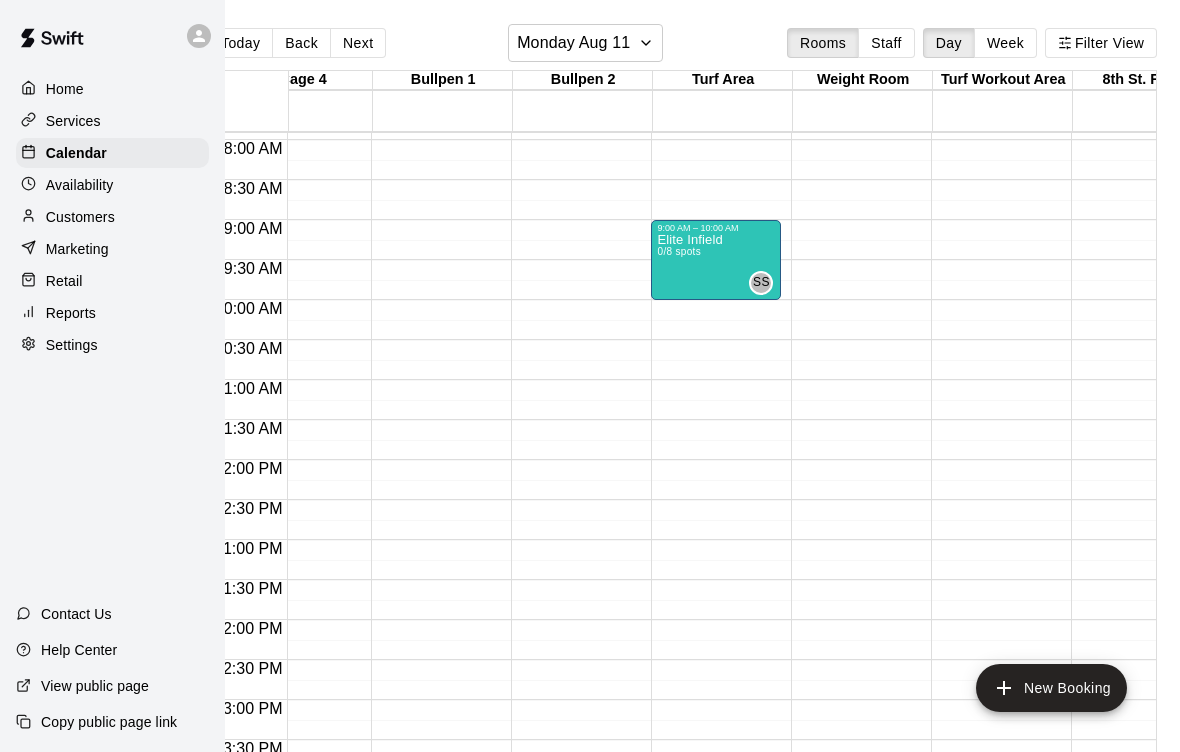 click on "Elite Infield 0/8 spots" at bounding box center (689, 609) 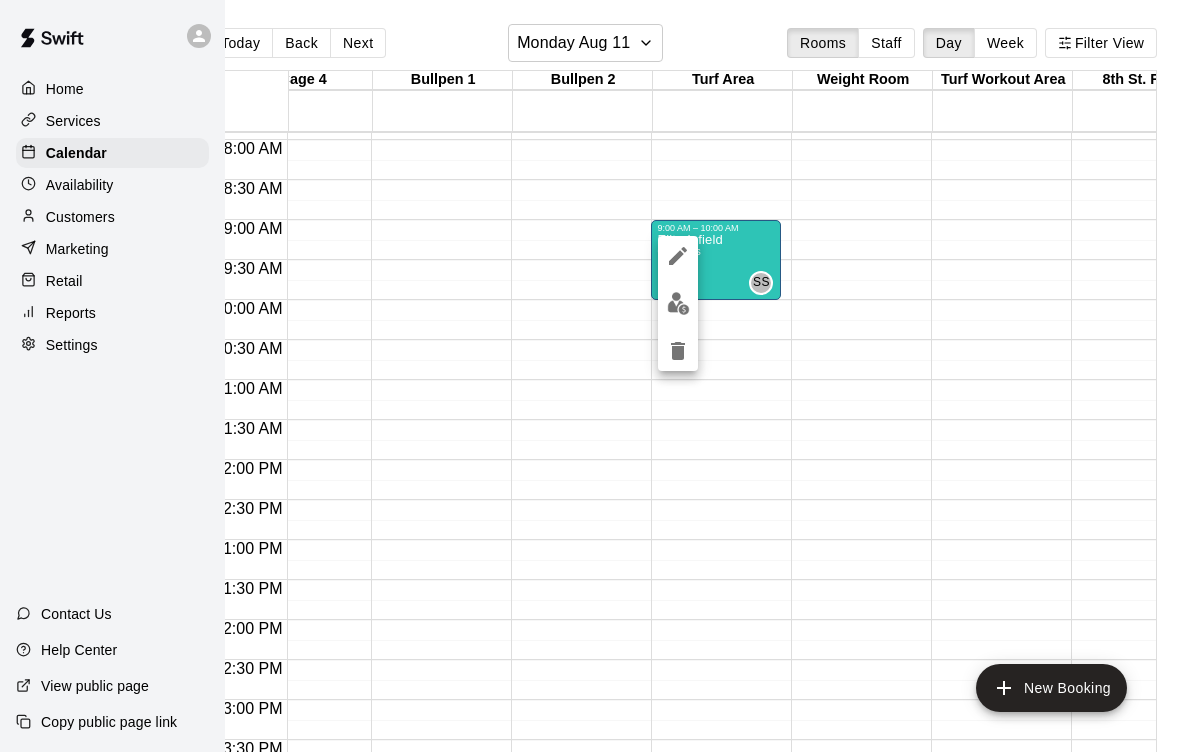 click at bounding box center [678, 256] 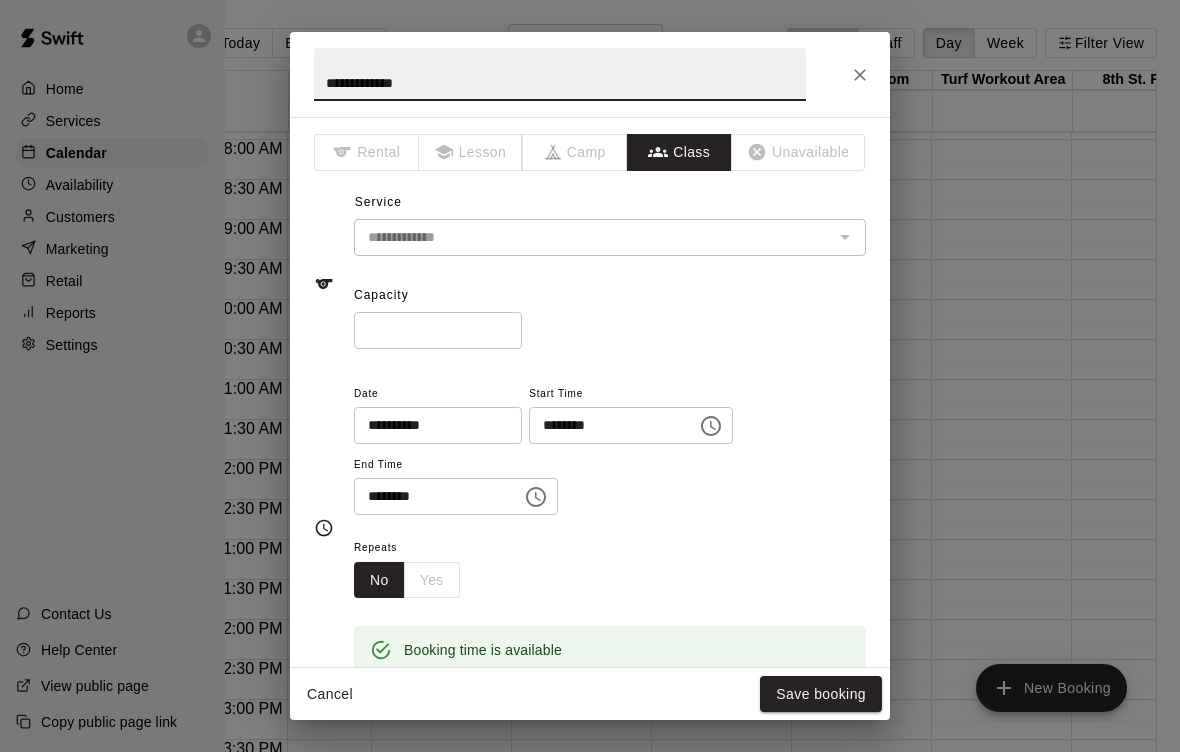 click at bounding box center (860, 75) 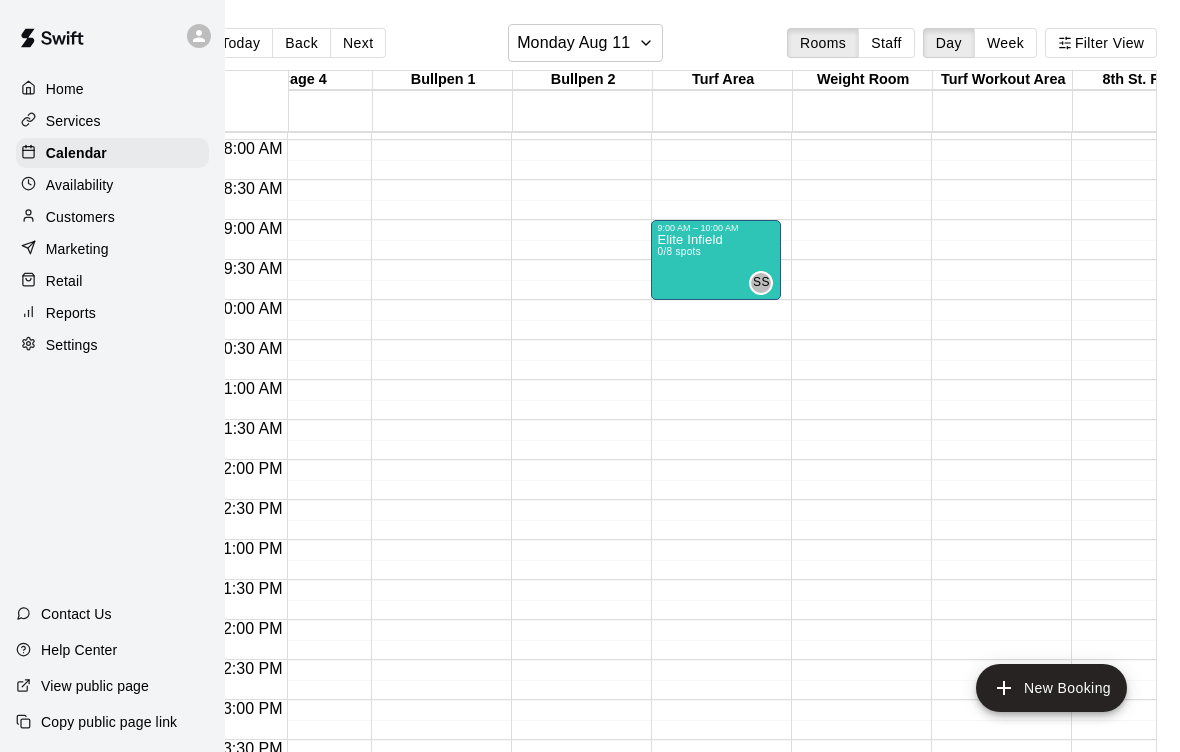 click on "Elite Infield 0/8 spots" at bounding box center (689, 609) 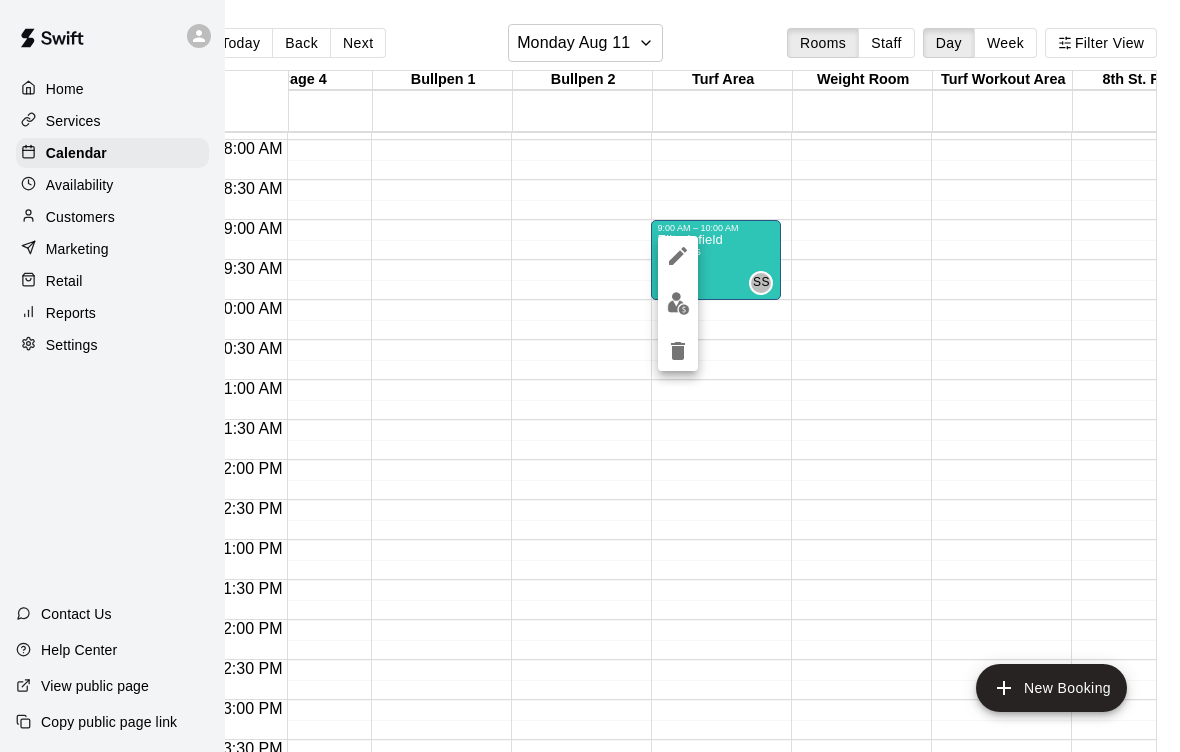 click at bounding box center (678, 303) 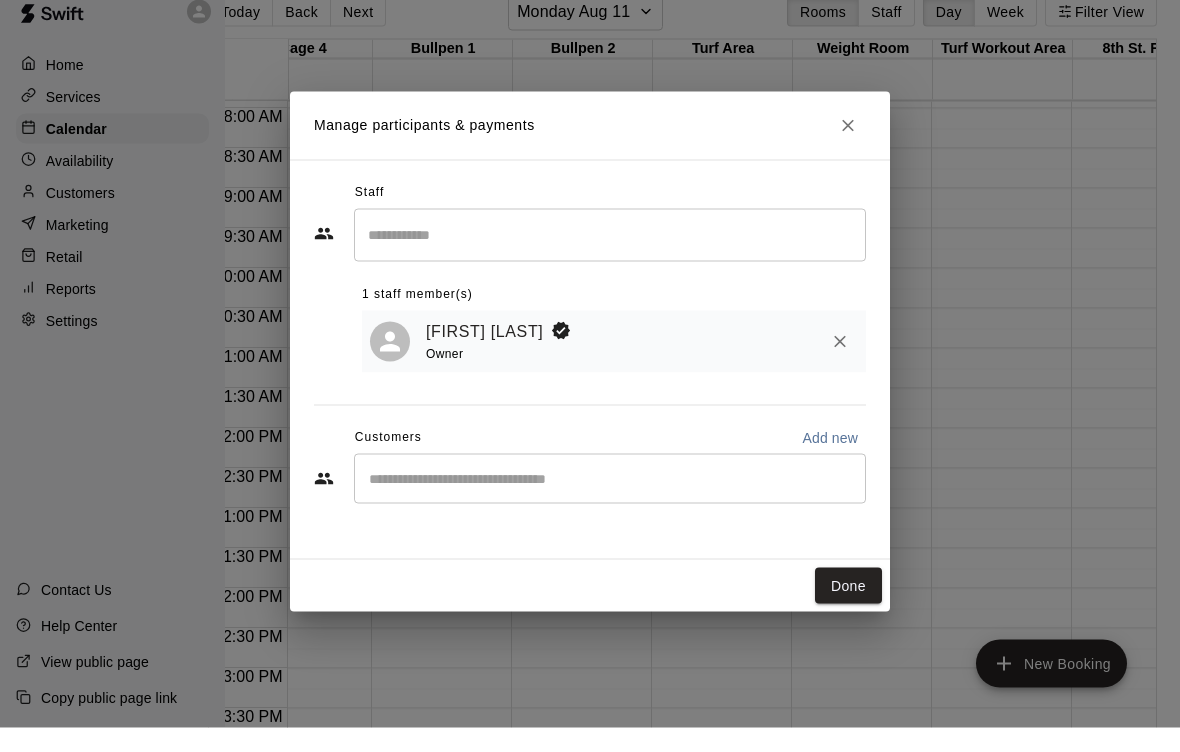 scroll, scrollTop: 7, scrollLeft: 40, axis: both 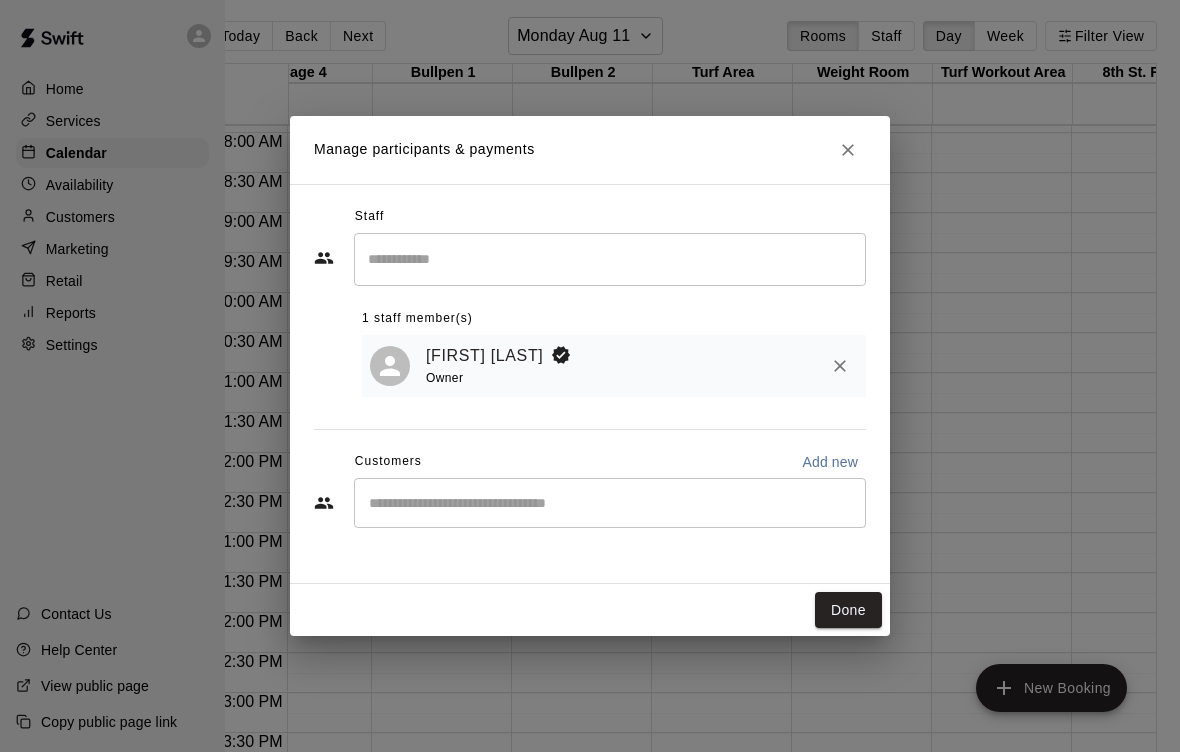 click on "Add new" at bounding box center (830, 462) 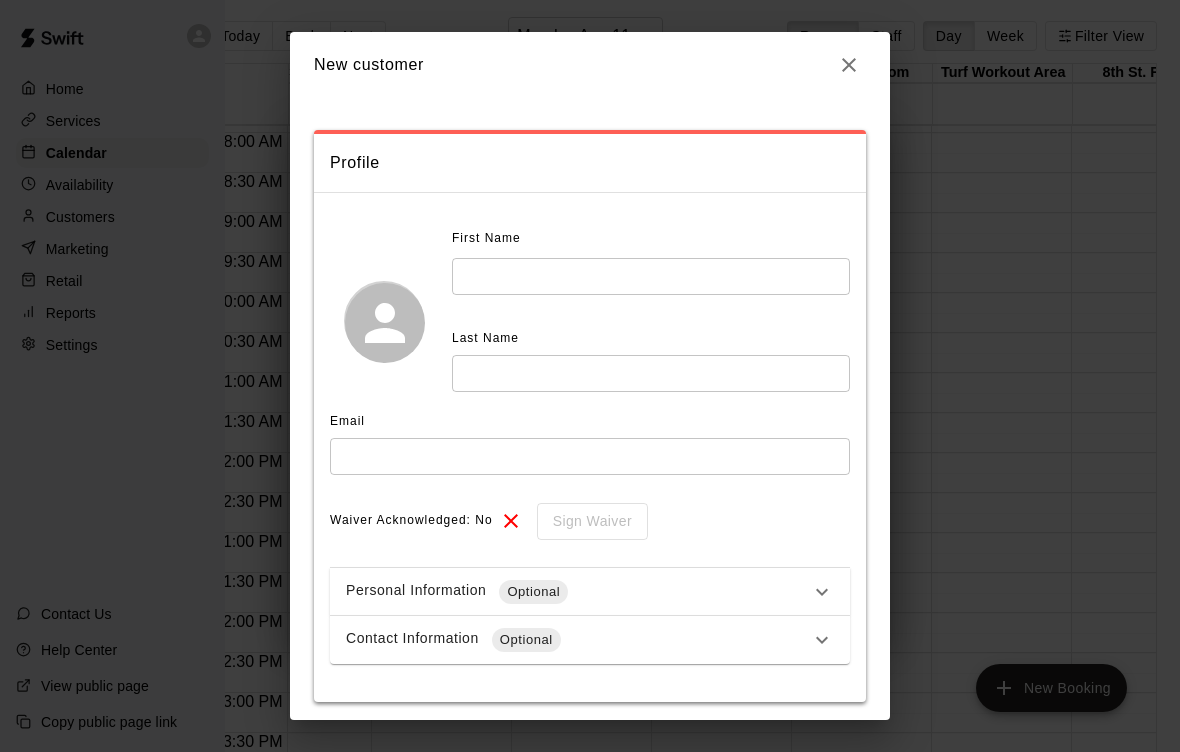 click at bounding box center (849, 65) 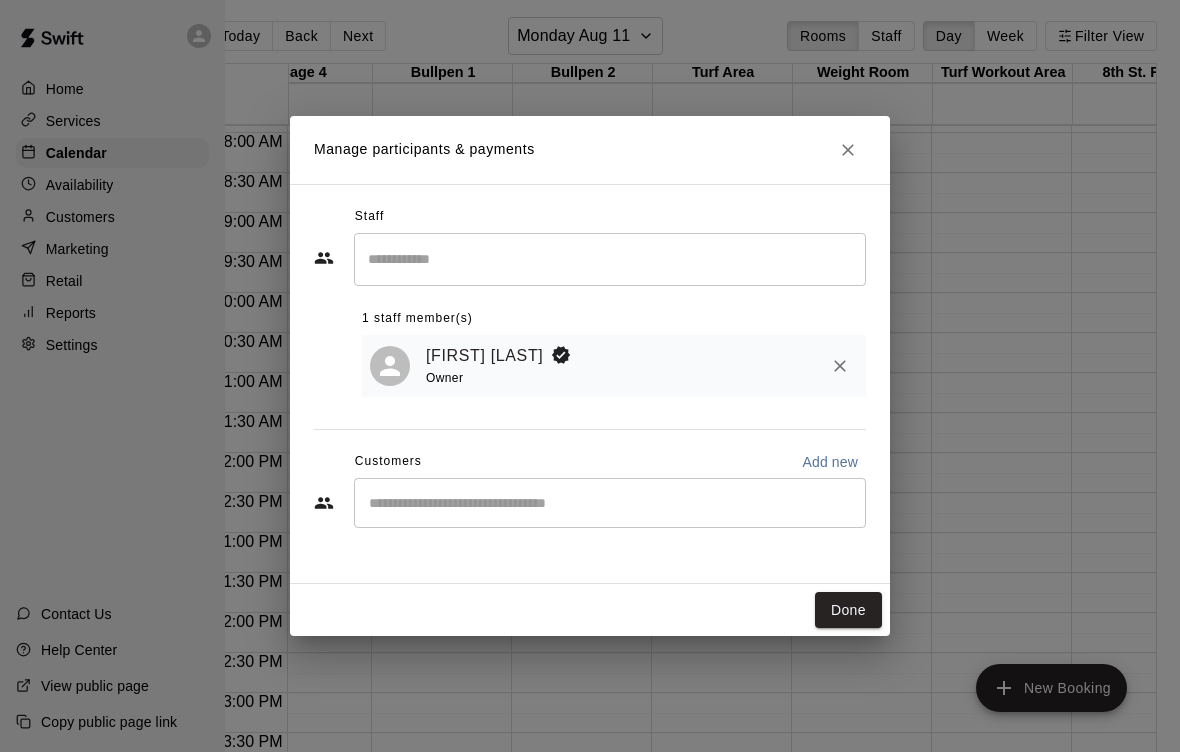 click at bounding box center (848, 150) 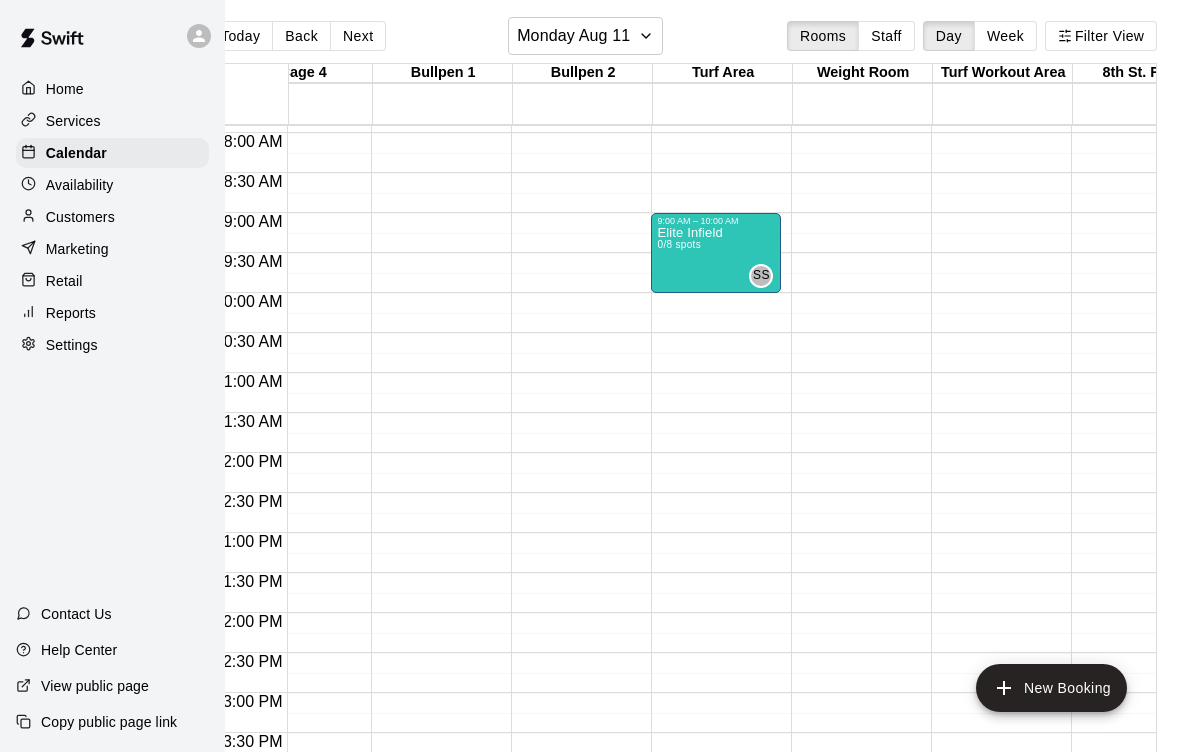 scroll, scrollTop: 630, scrollLeft: 734, axis: both 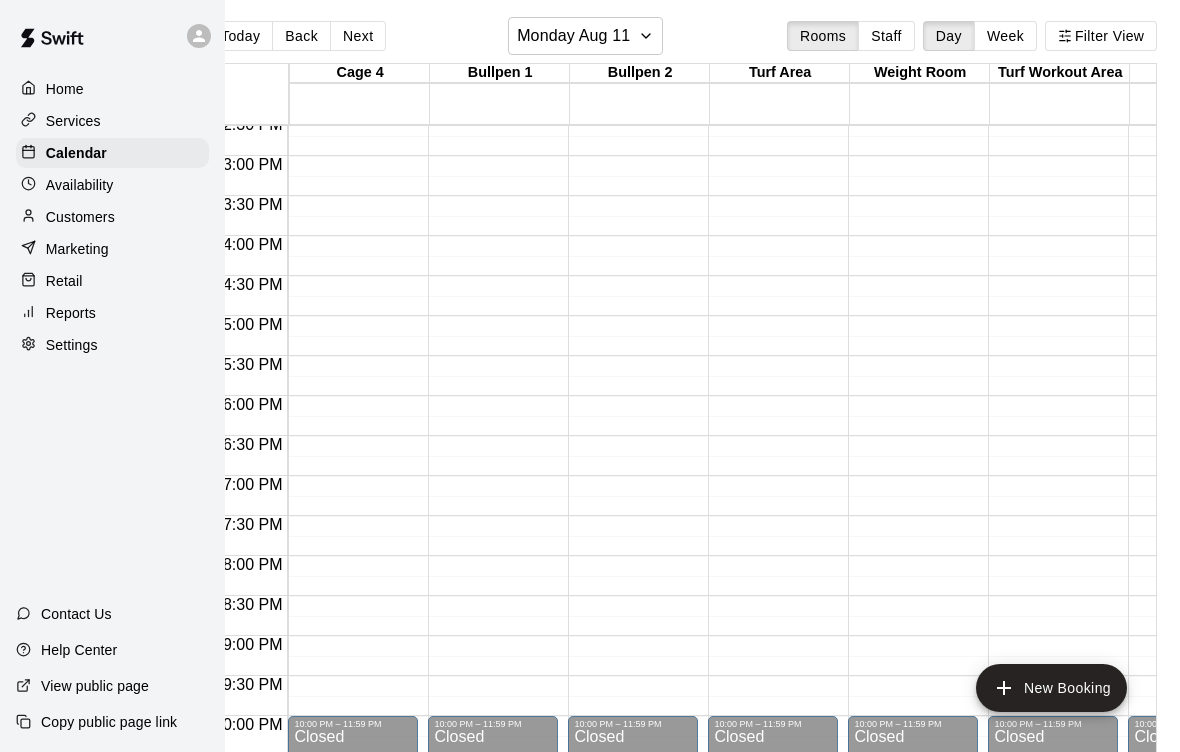 click on "[TIME] – [TIME] Closed [TIME] – [TIME] Closed" at bounding box center [353, -84] 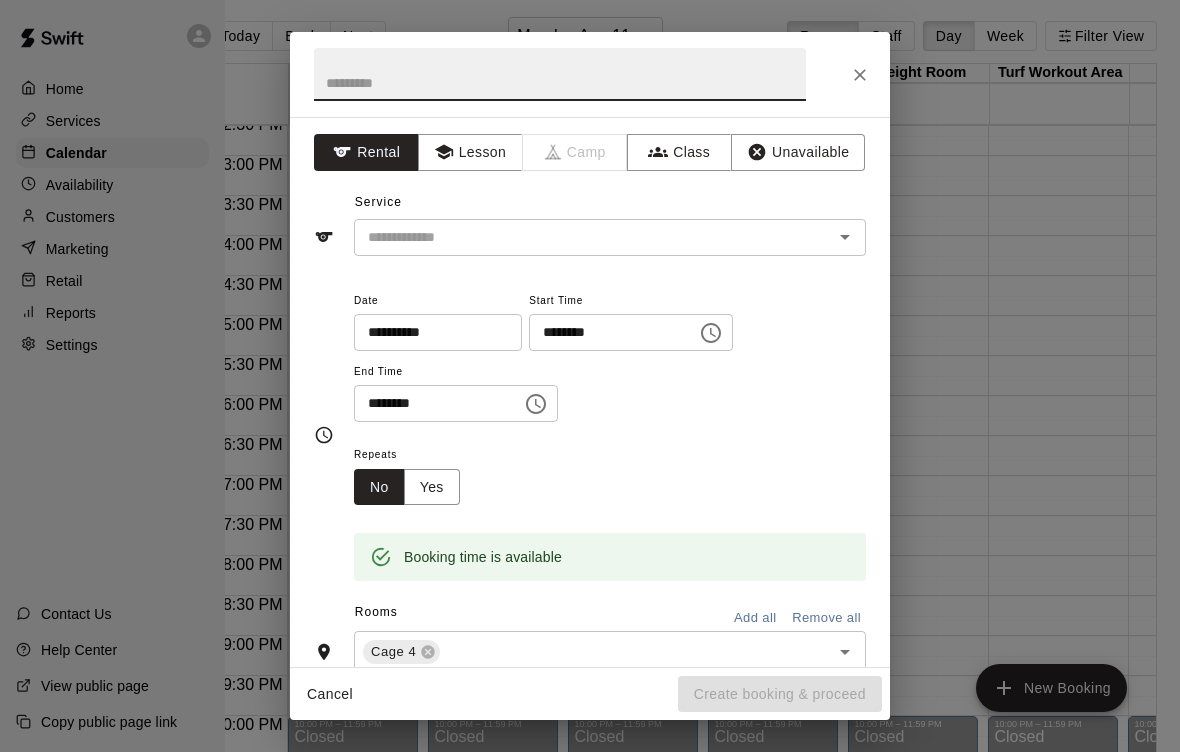 click on "Unavailable" at bounding box center (798, 152) 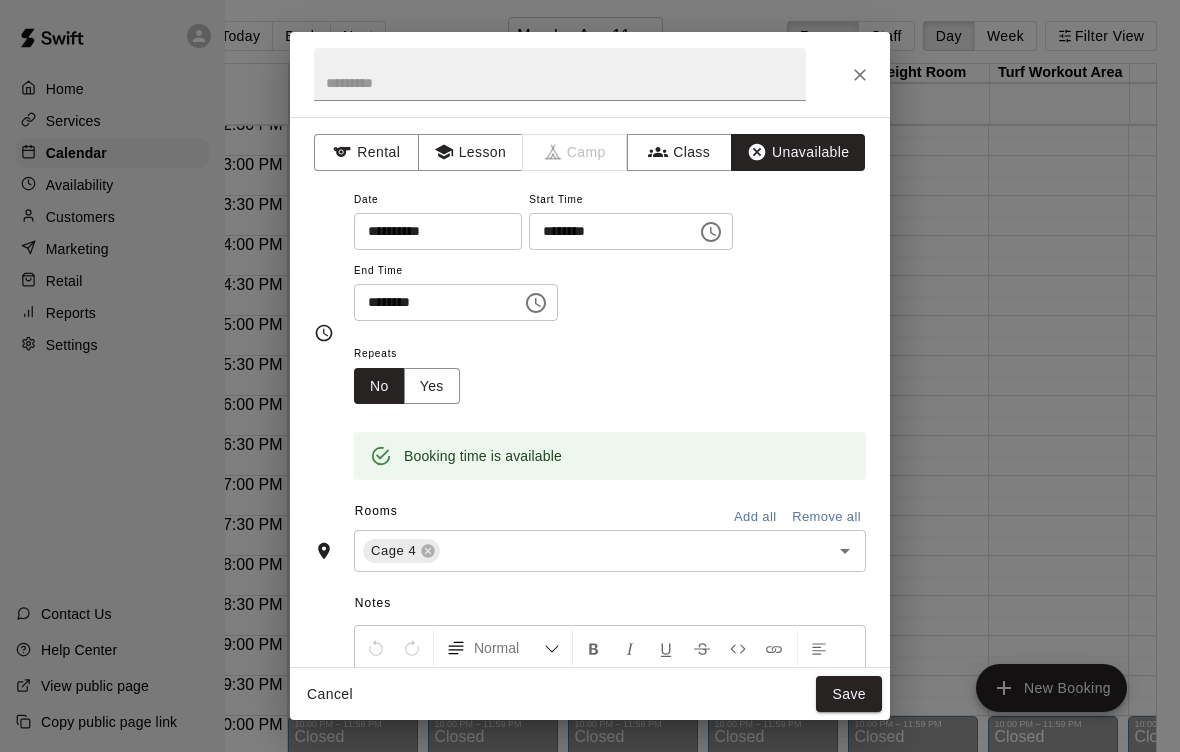 click on "Cancel" at bounding box center (330, 694) 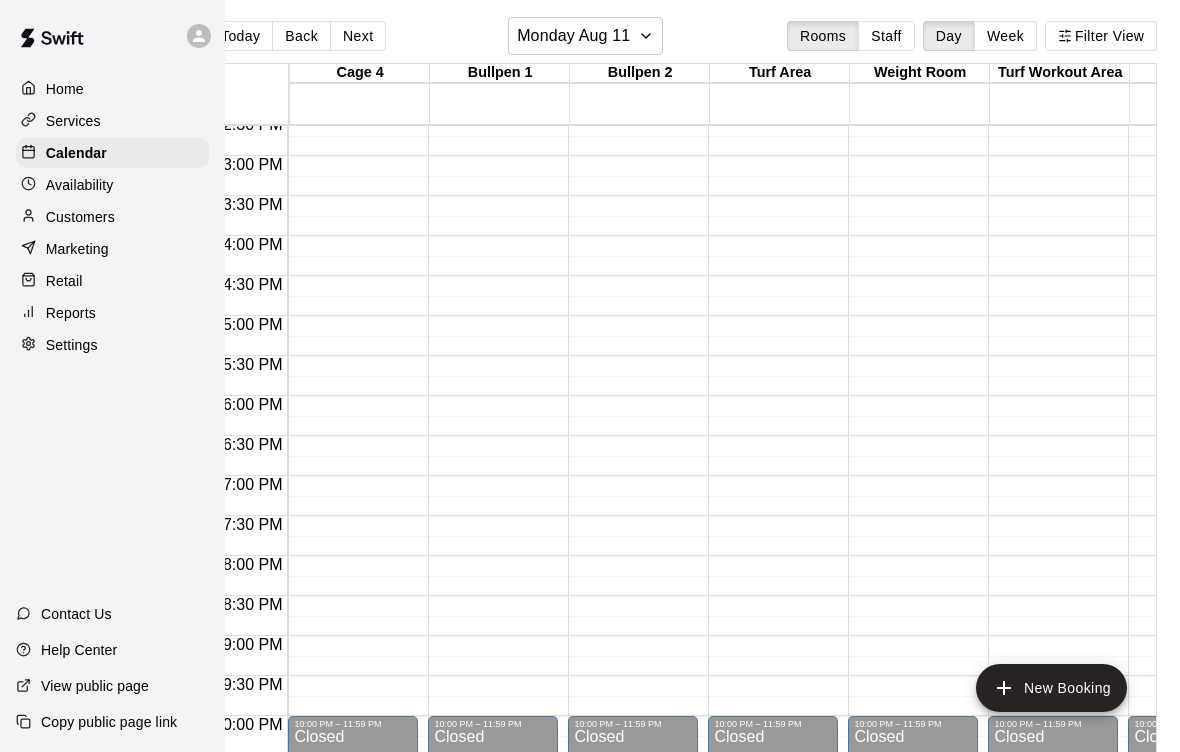 scroll, scrollTop: 1167, scrollLeft: 674, axis: both 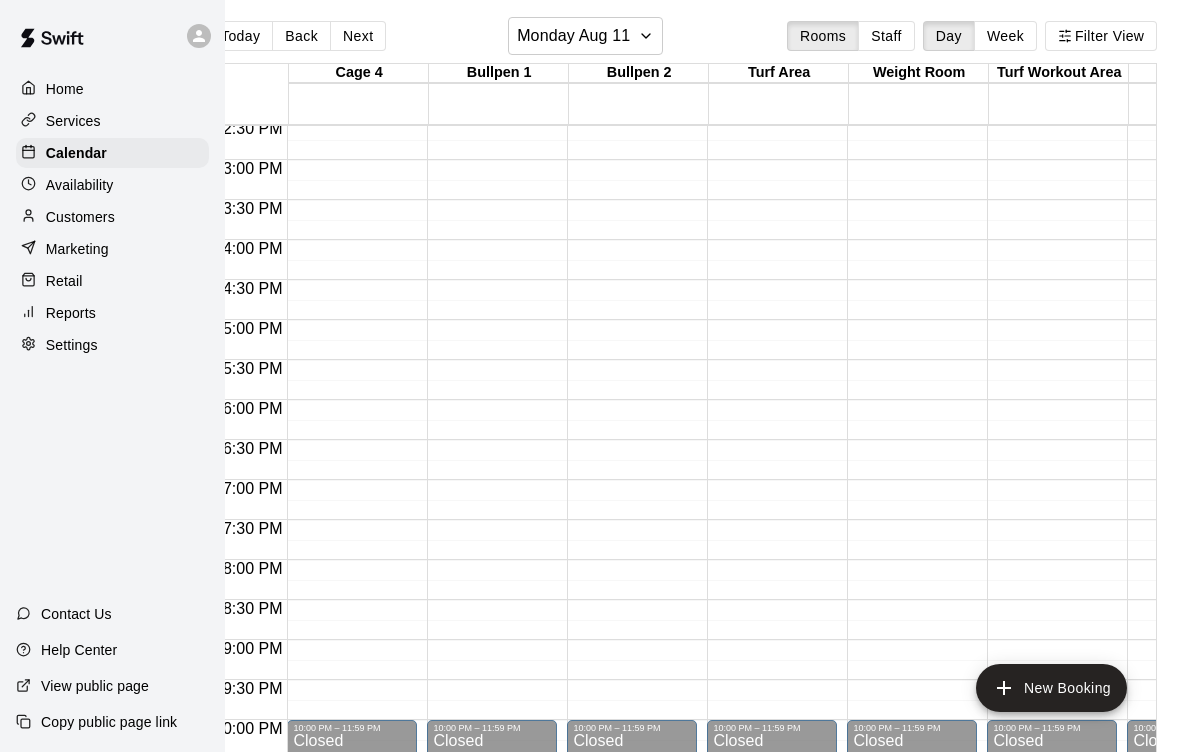 click on "[TIME] – [TIME] Closed [TIME] – [TIME] Closed" at bounding box center (352, -80) 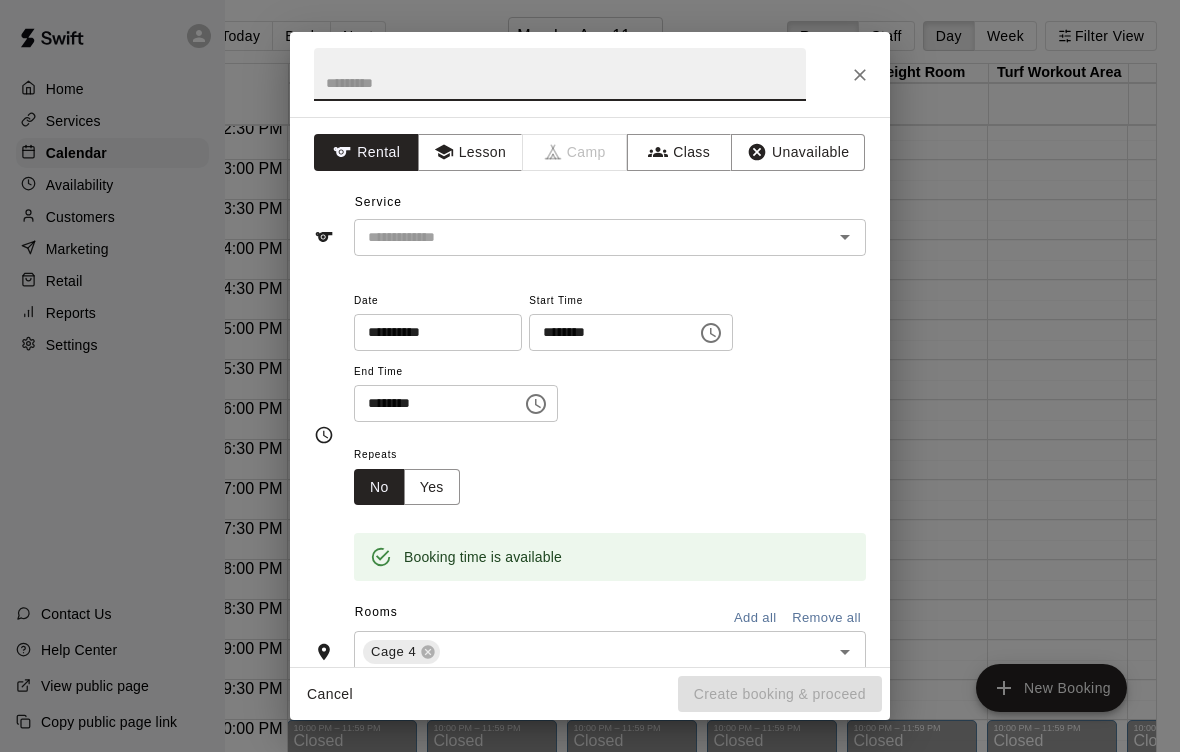 click on "Unavailable" at bounding box center (798, 152) 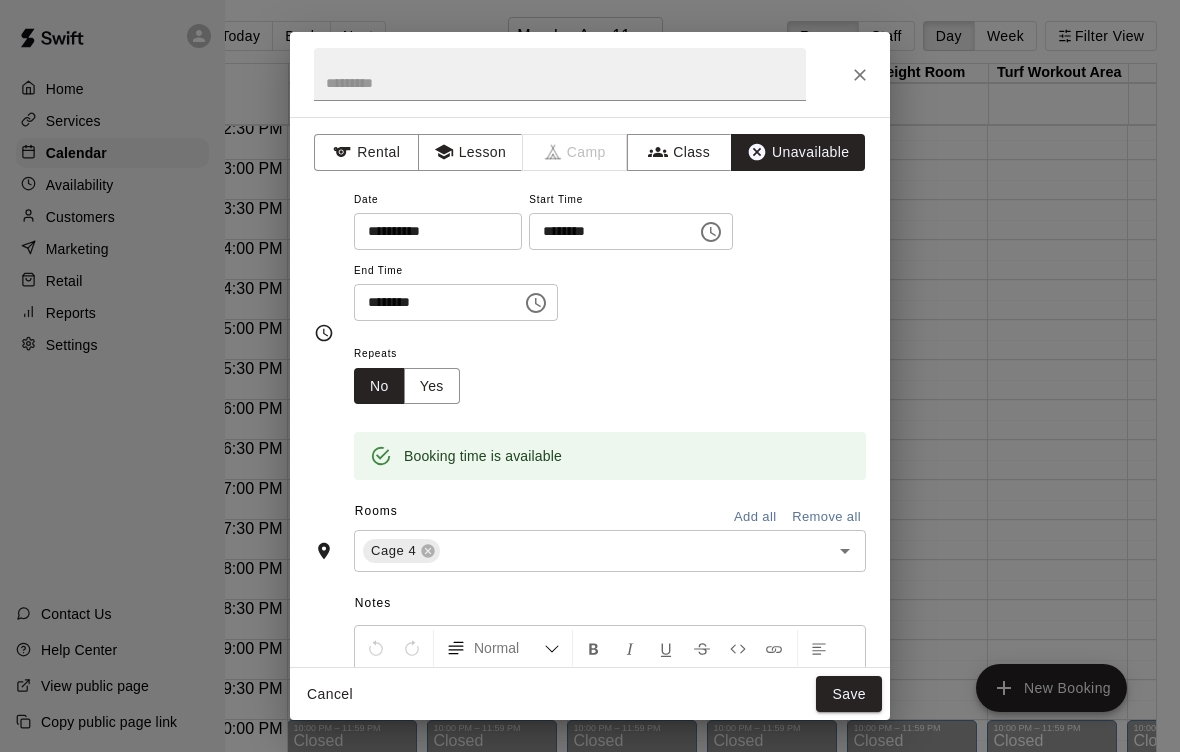 click at bounding box center [560, 74] 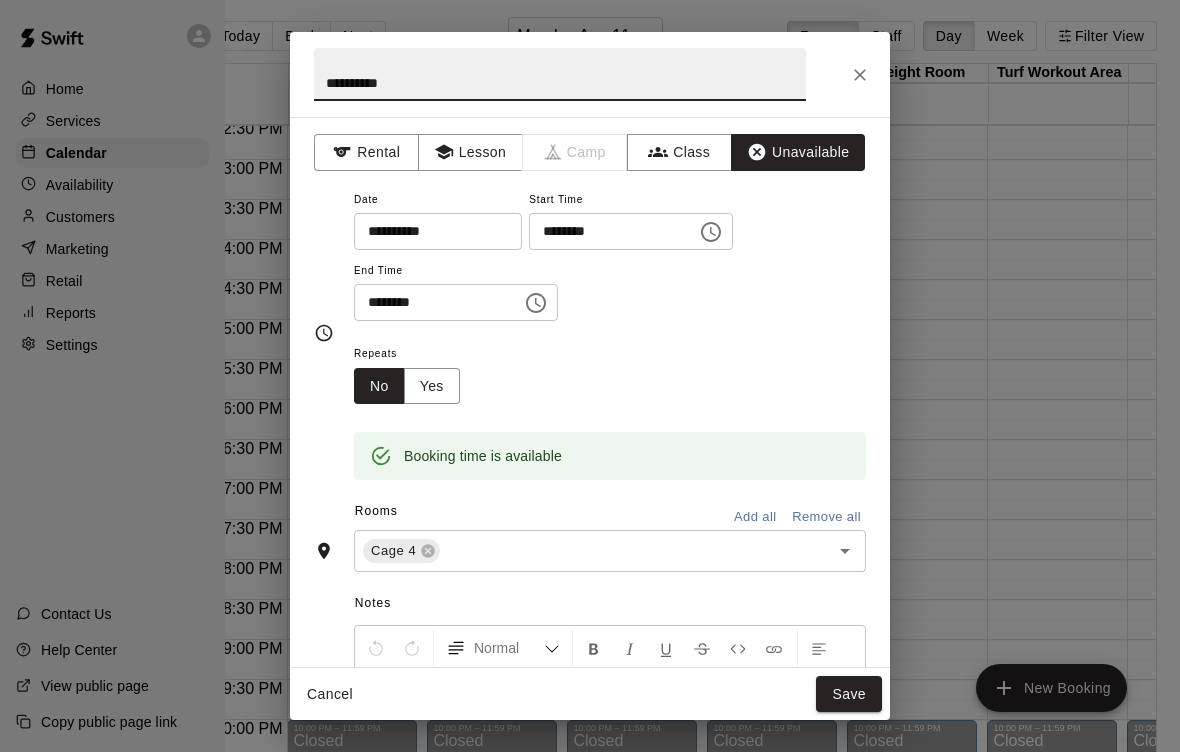 type on "**********" 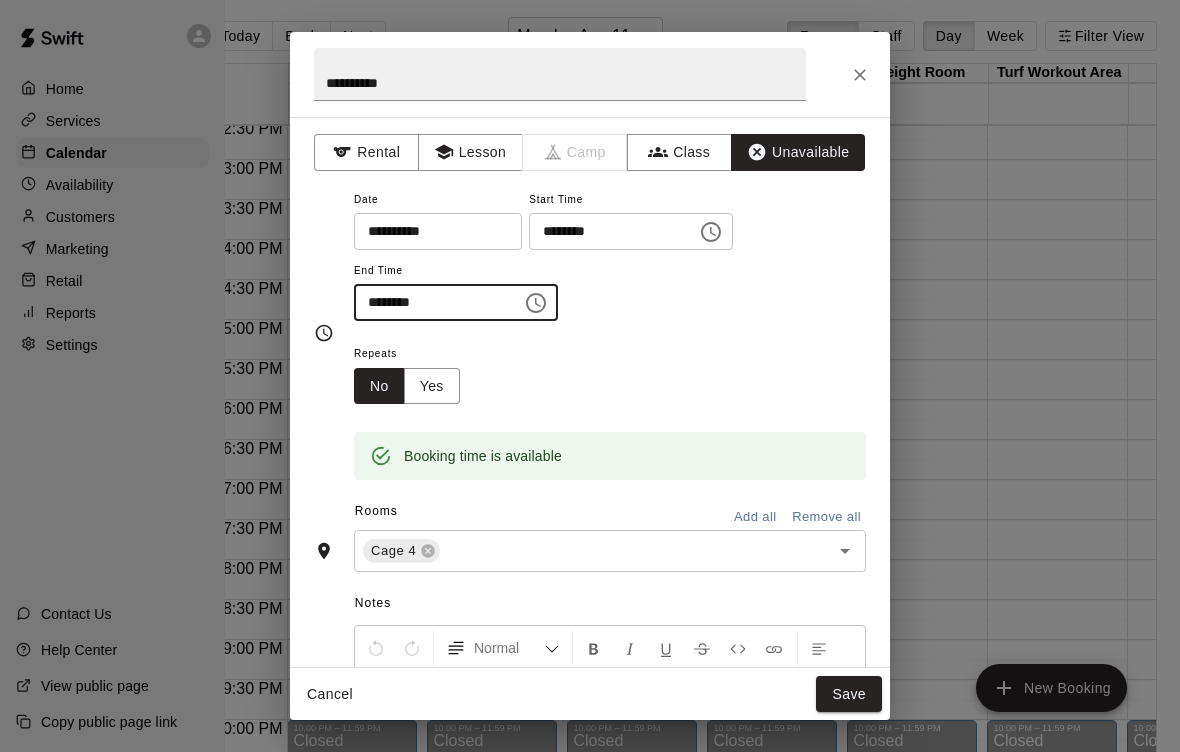 scroll, scrollTop: 7, scrollLeft: 0, axis: vertical 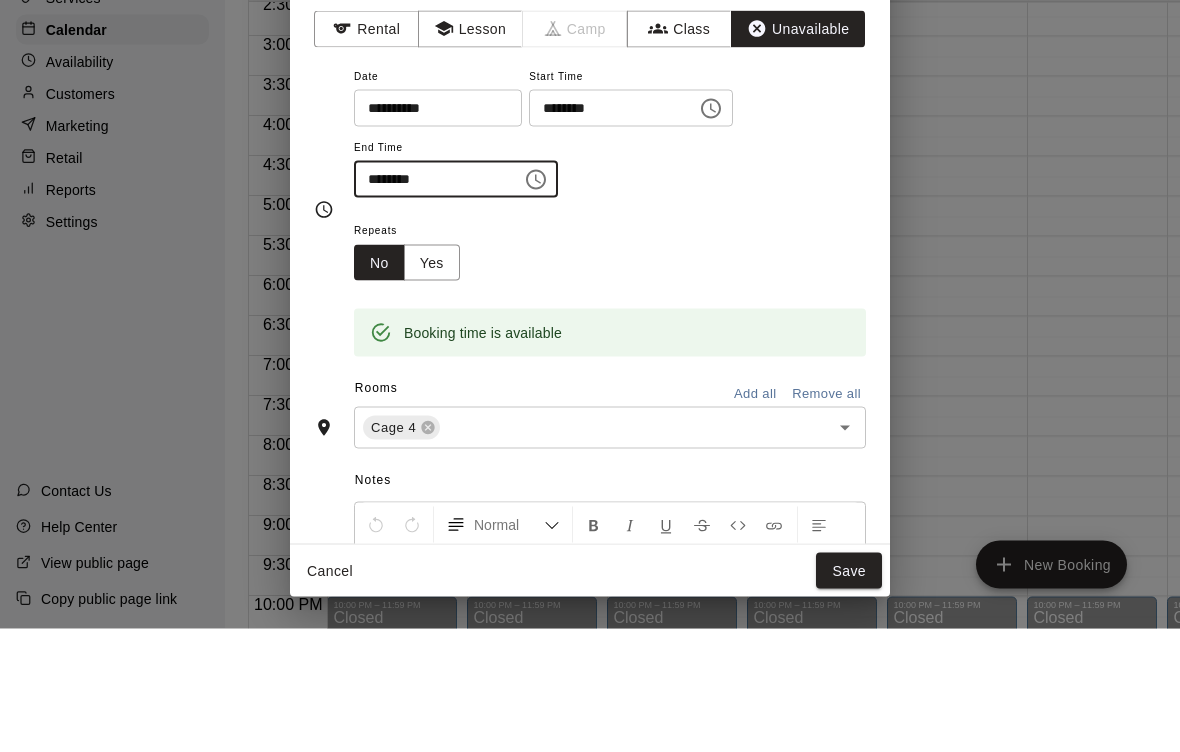 click on "********" at bounding box center [431, 302] 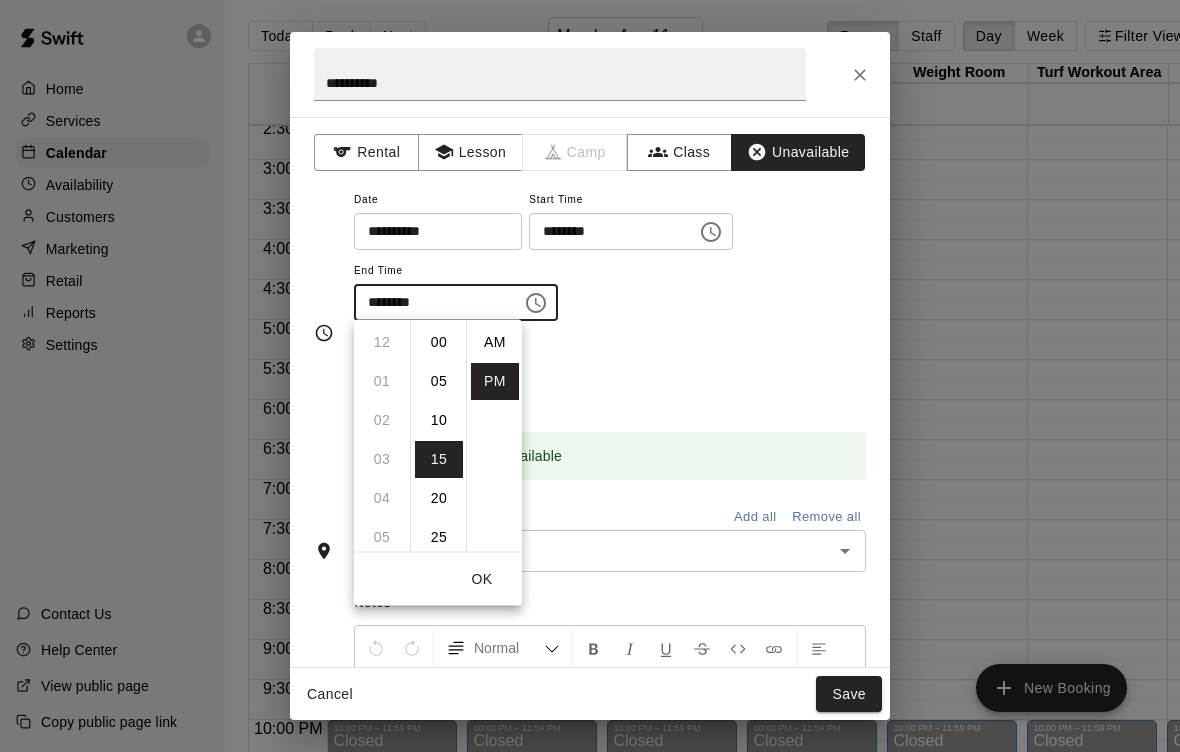 scroll, scrollTop: 273, scrollLeft: 0, axis: vertical 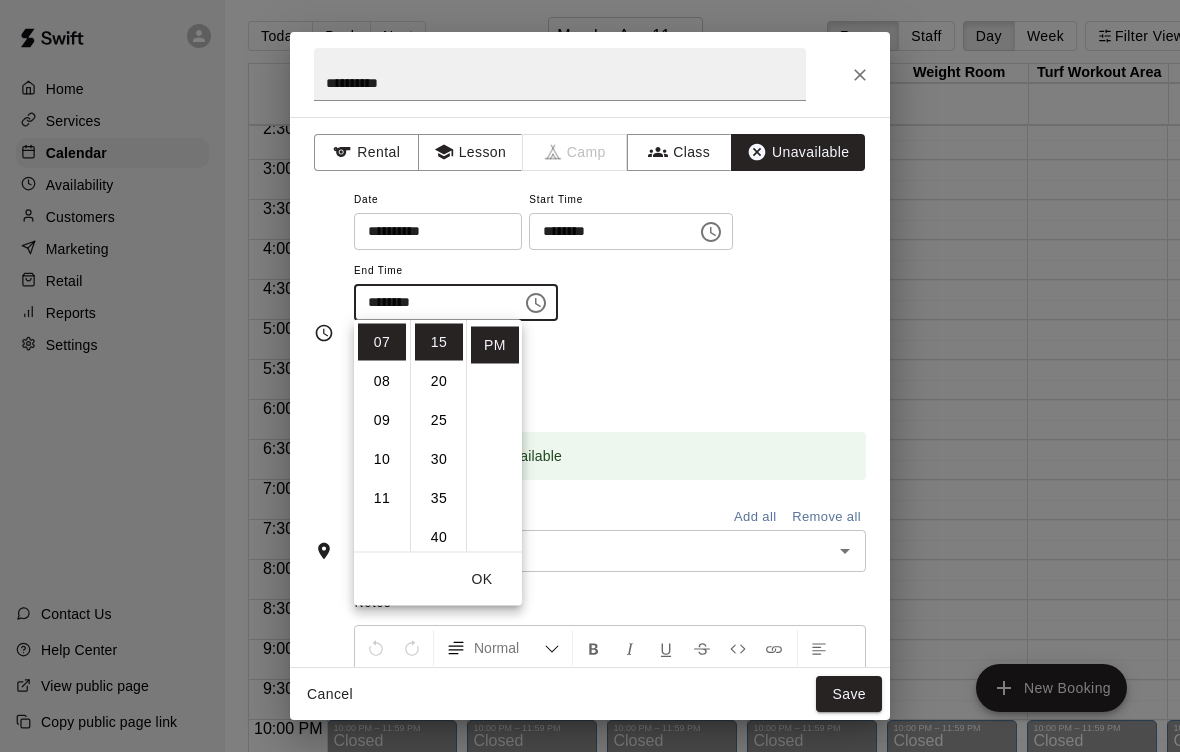 click on "30" at bounding box center (439, 459) 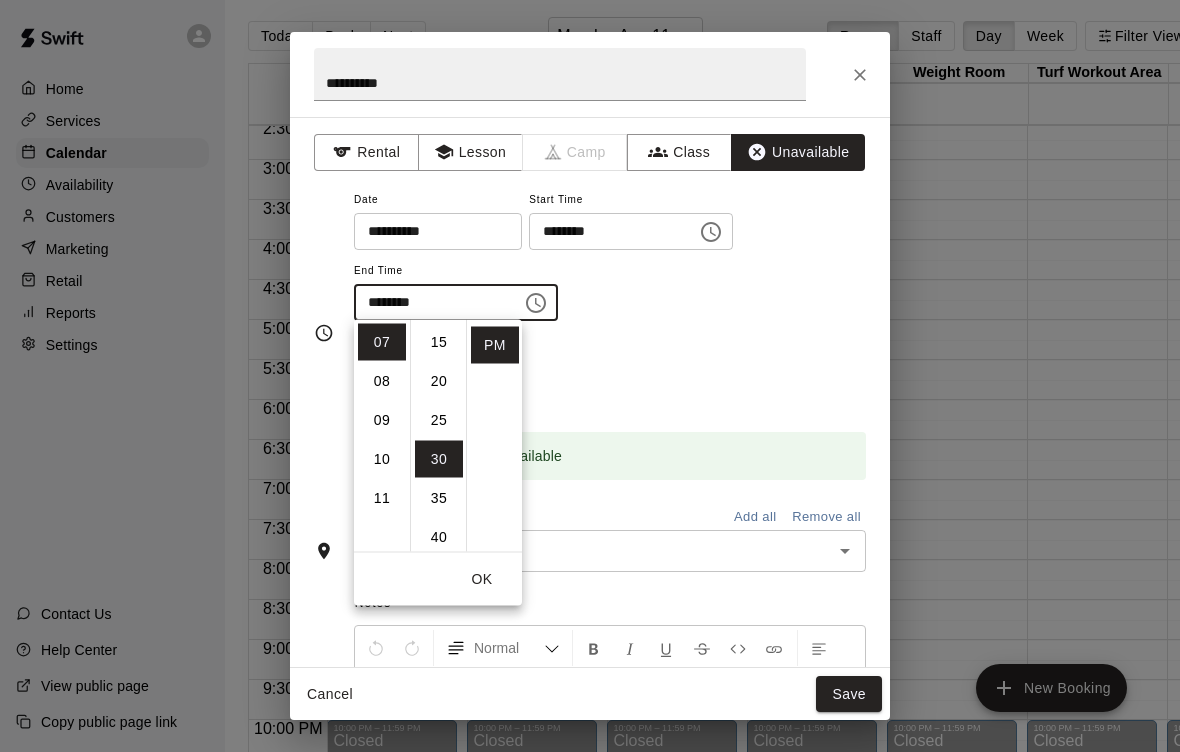 type on "********" 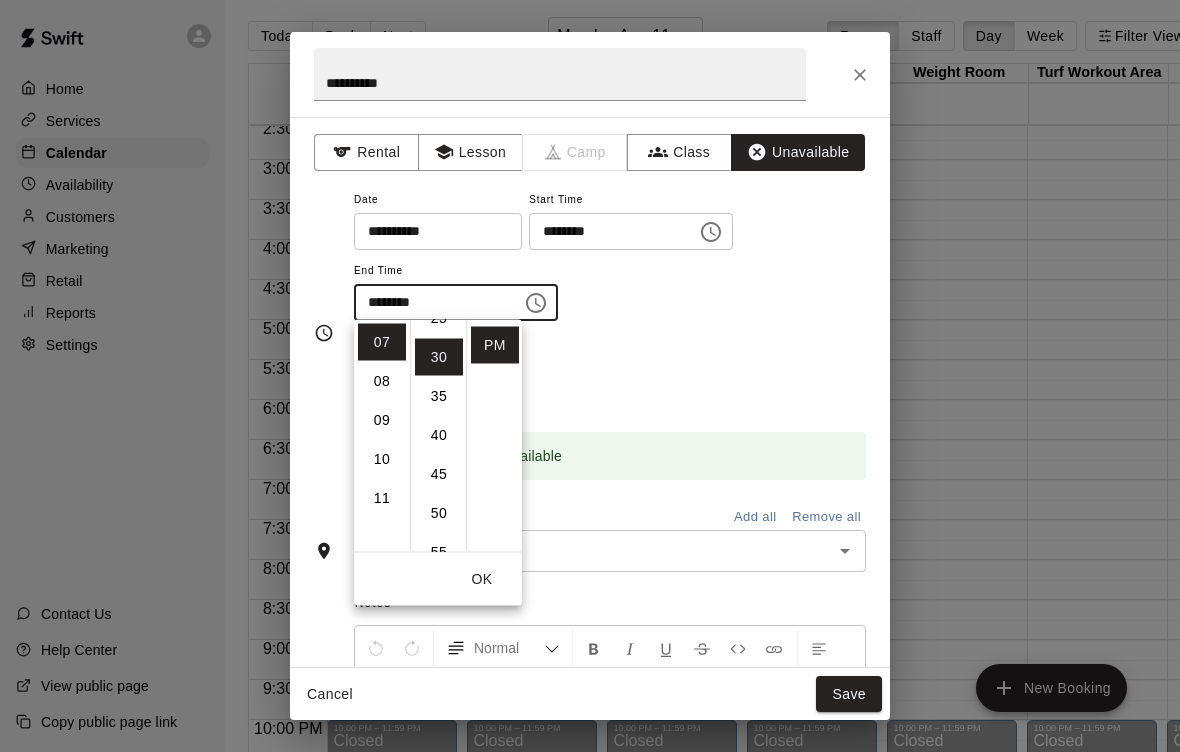 scroll, scrollTop: 234, scrollLeft: 0, axis: vertical 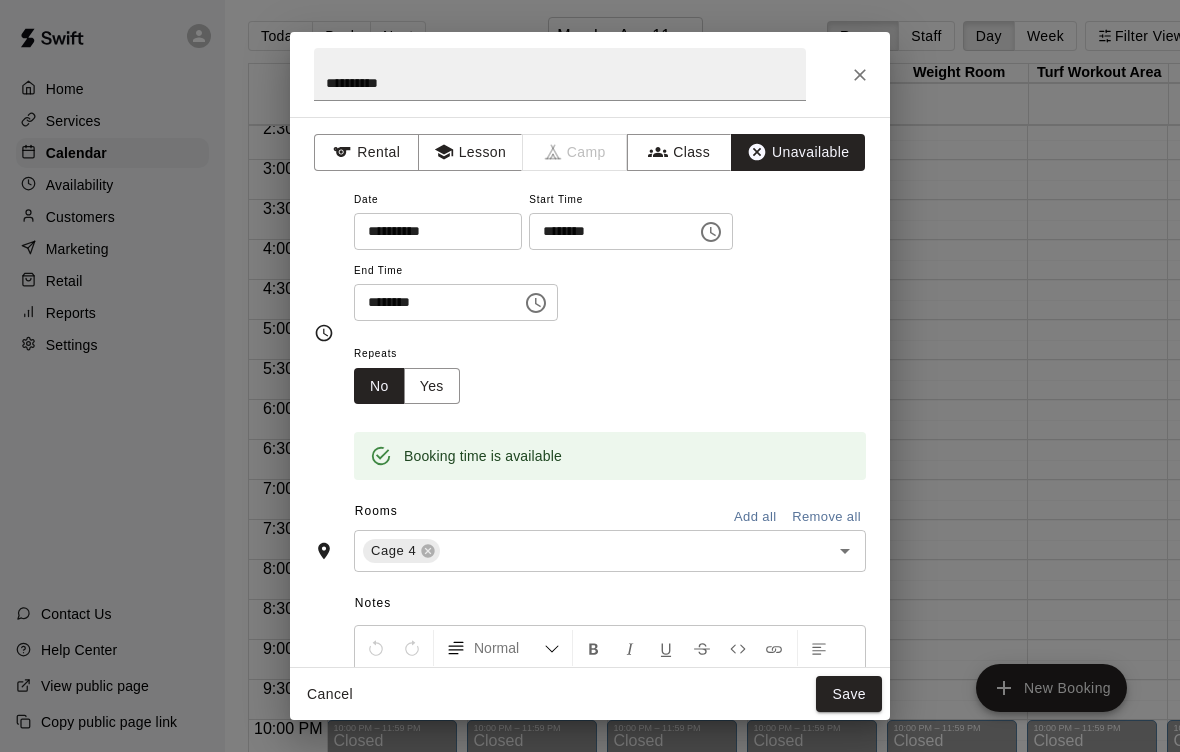 click on "**********" at bounding box center [610, 264] 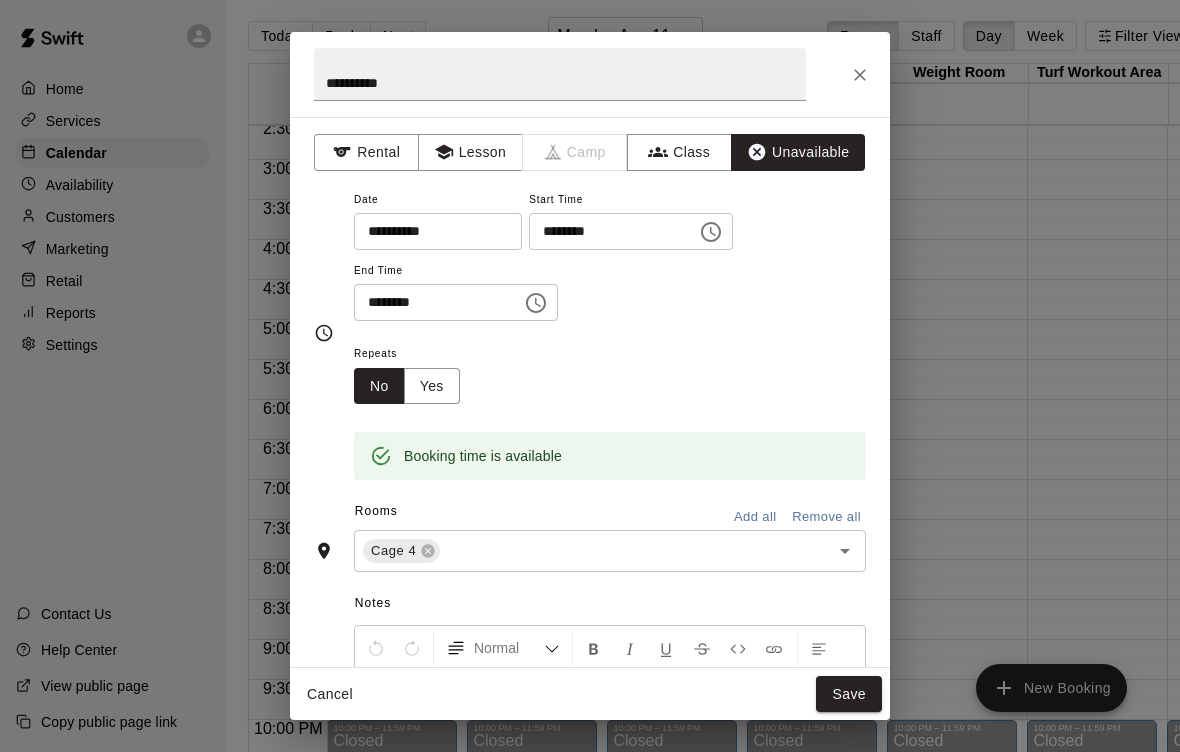click on "Yes" at bounding box center (432, 386) 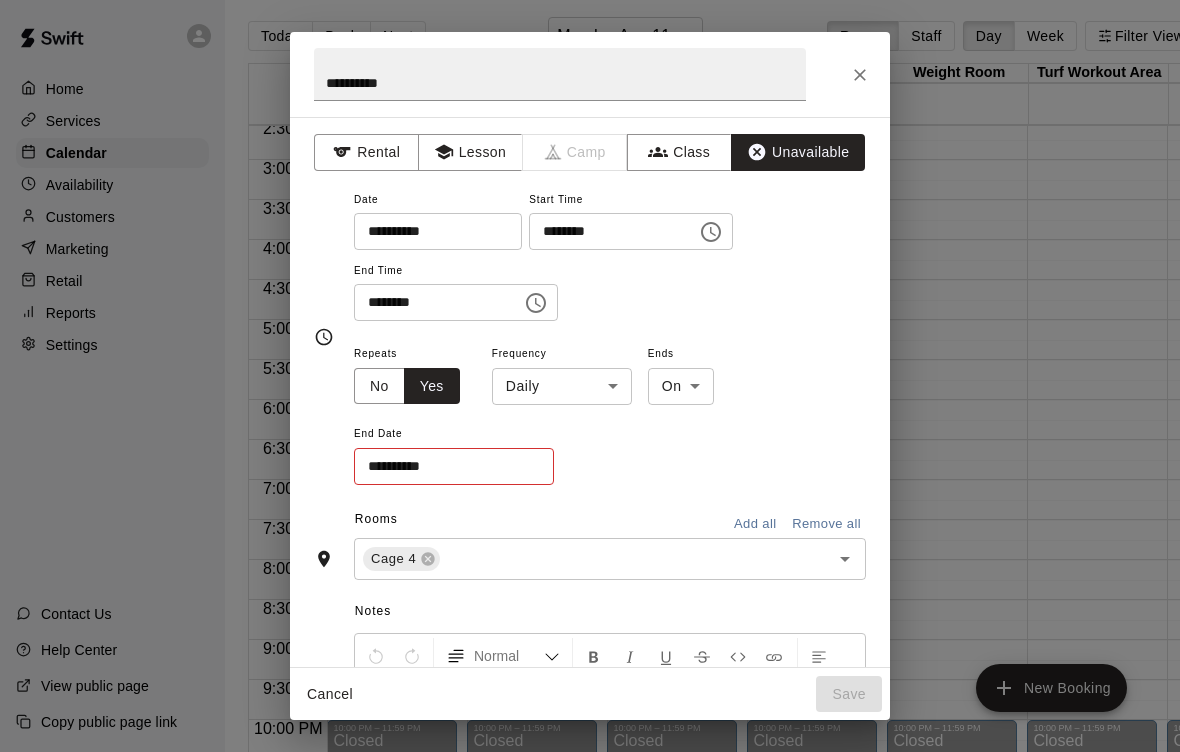 click on "No" at bounding box center (379, 386) 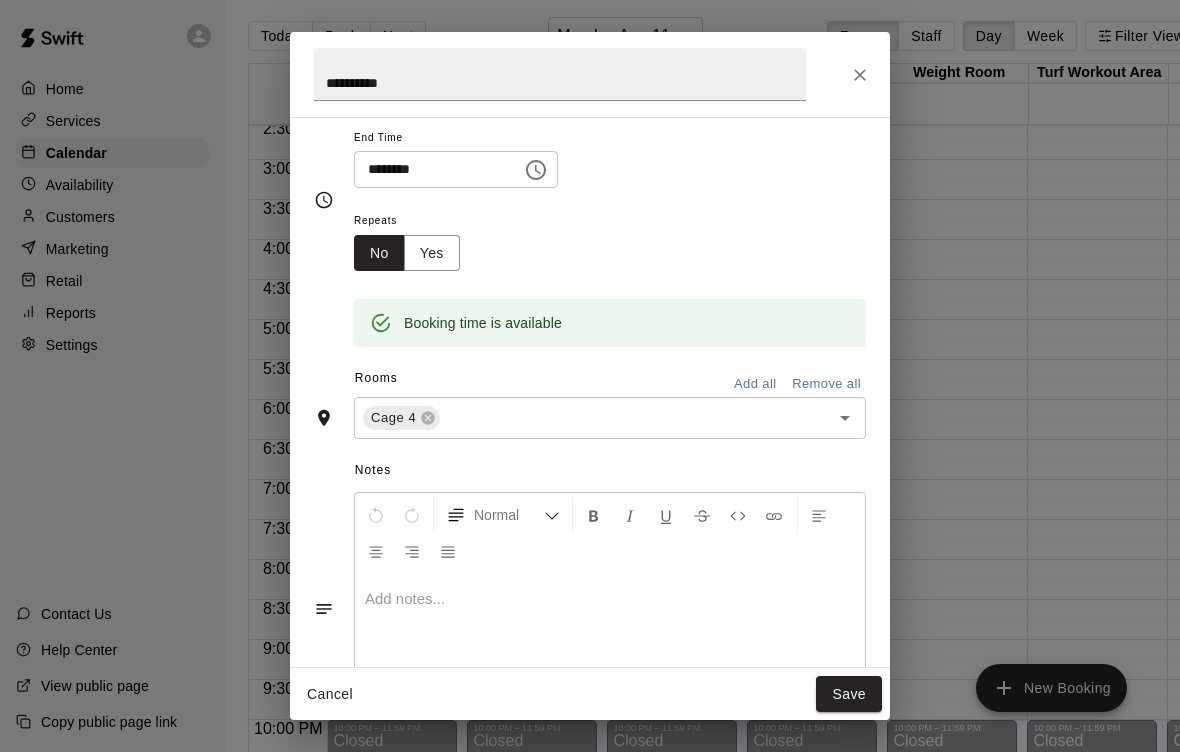 scroll, scrollTop: 134, scrollLeft: 0, axis: vertical 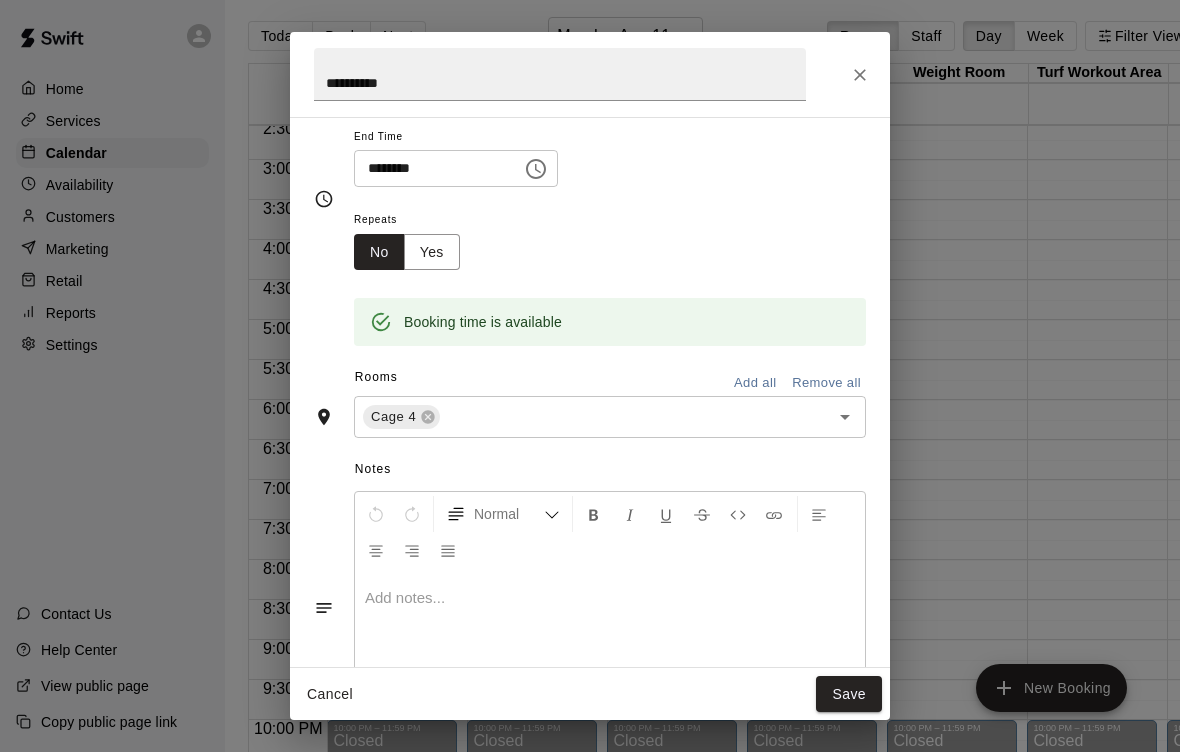 click 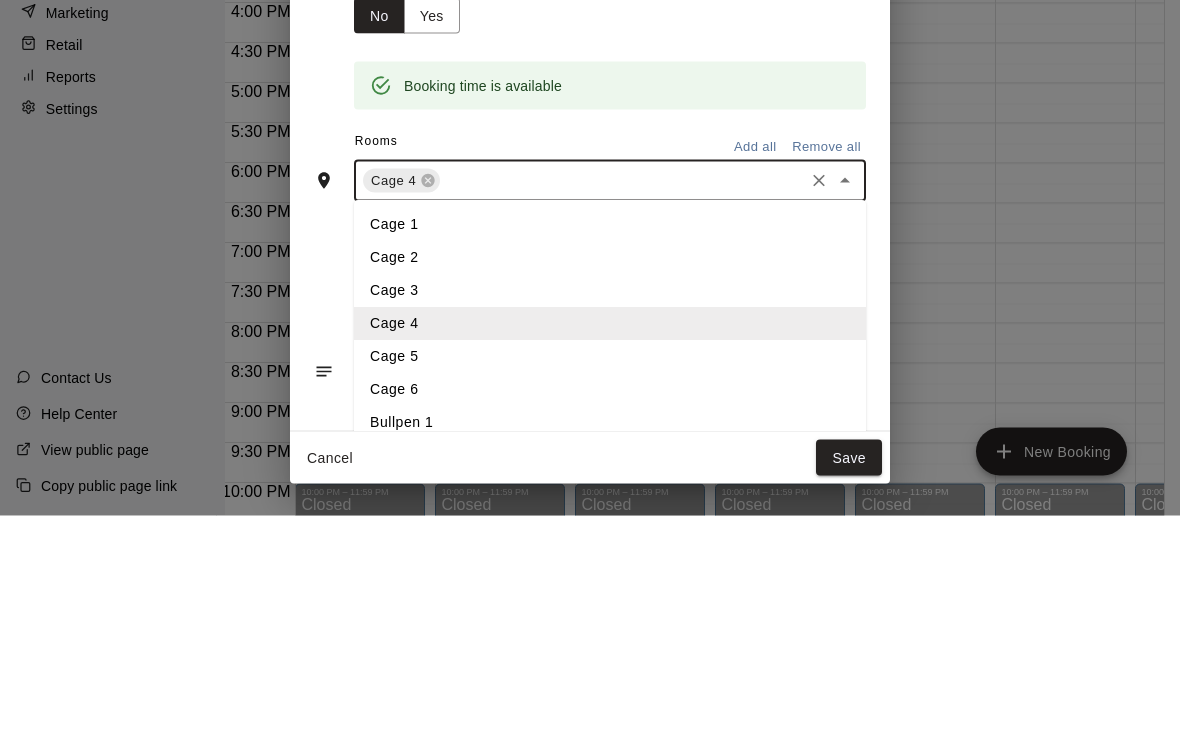 click on "Cage 3" at bounding box center [610, 527] 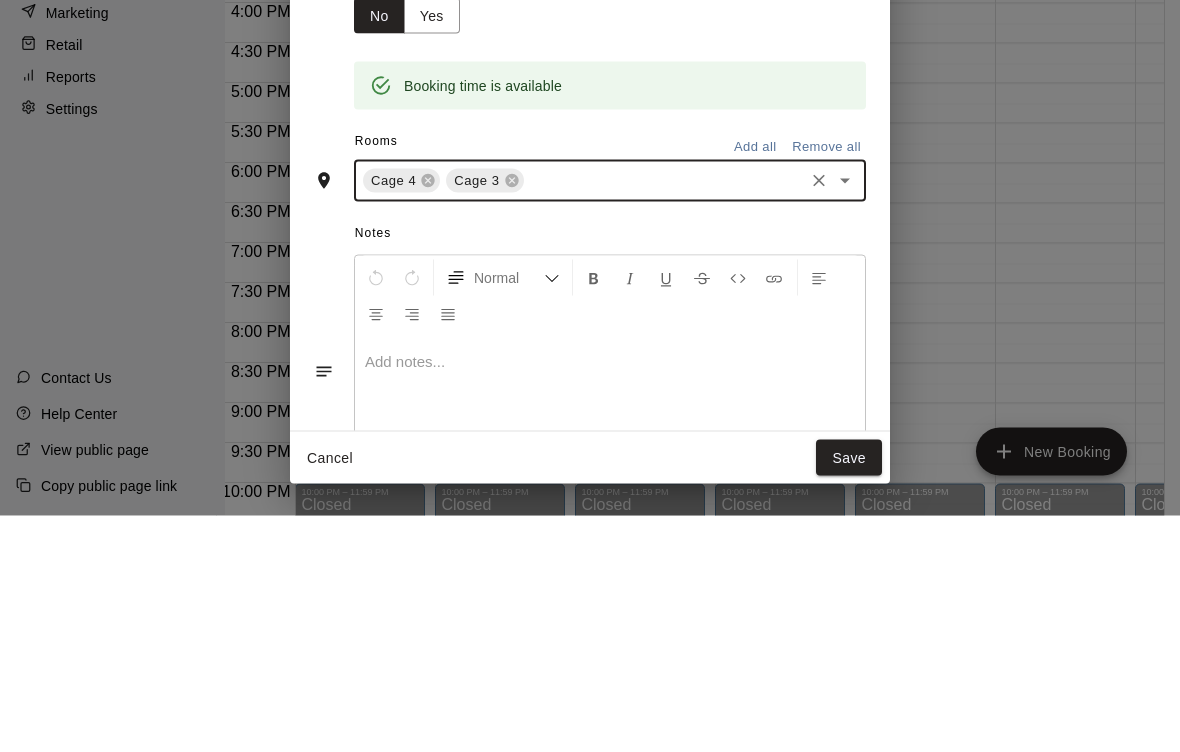 click on "**********" at bounding box center [590, 392] 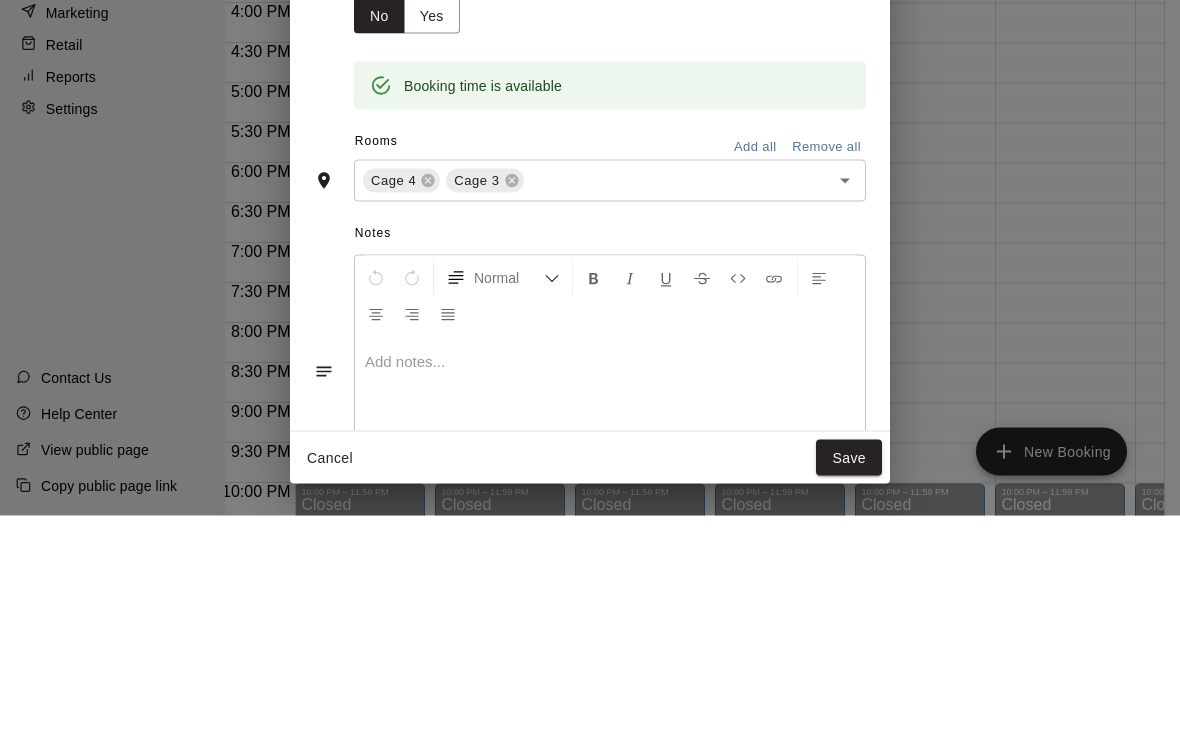 click on "**********" at bounding box center [590, 392] 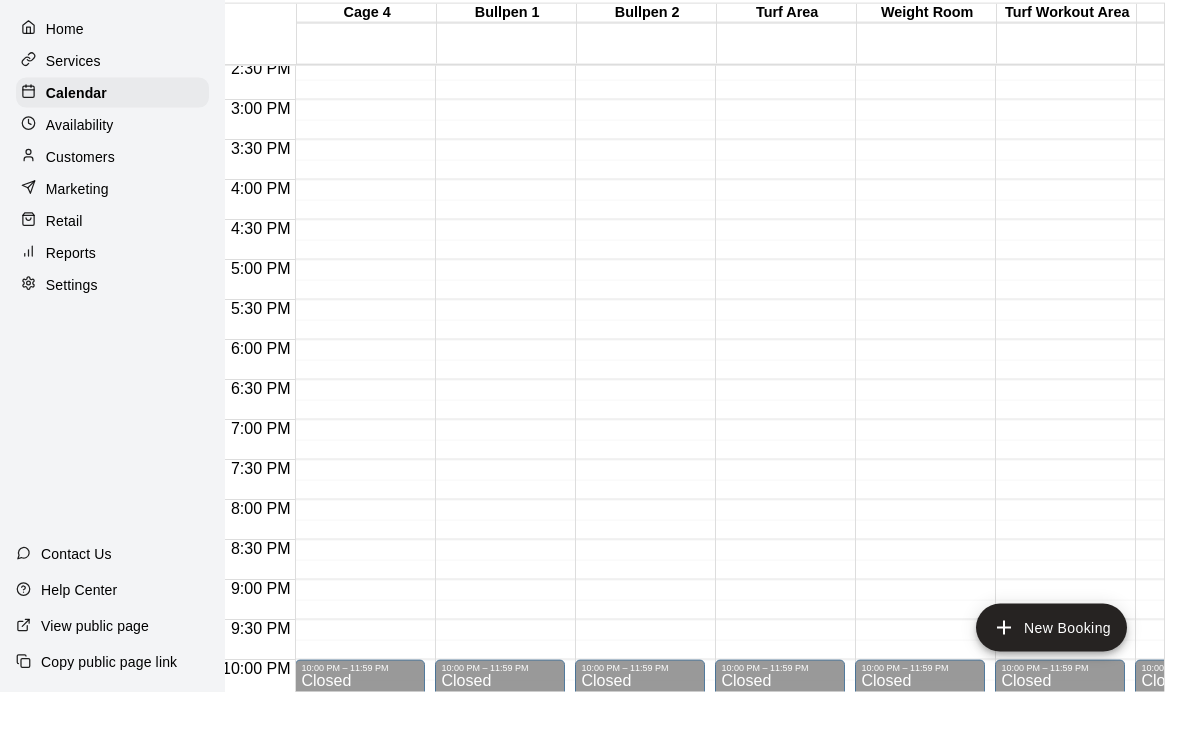 click at bounding box center [819, 514] 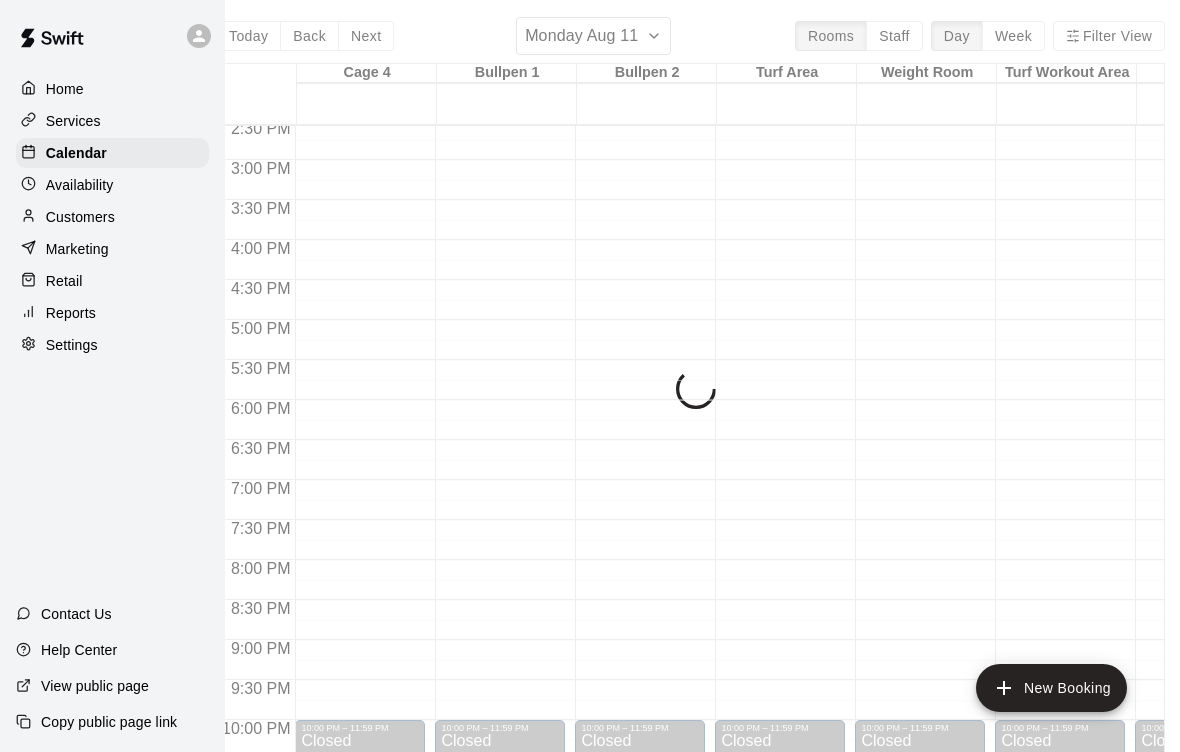 click on "Settings" at bounding box center (112, 345) 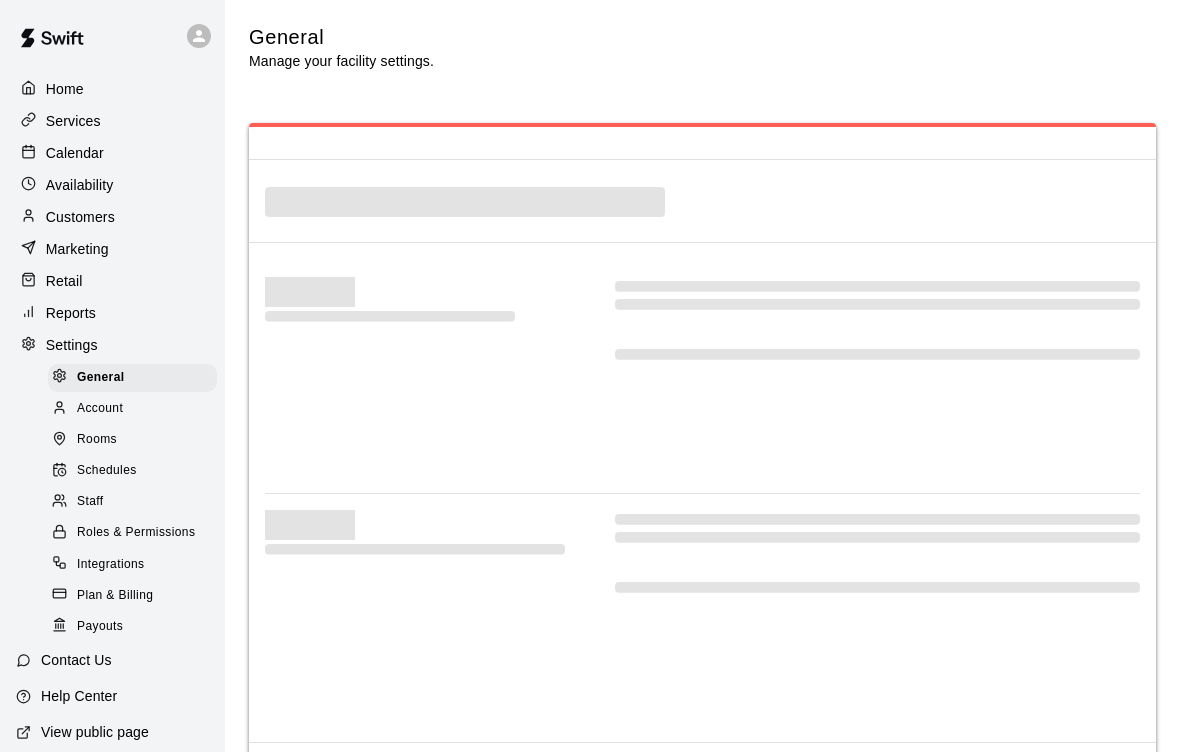 scroll, scrollTop: 7, scrollLeft: 0, axis: vertical 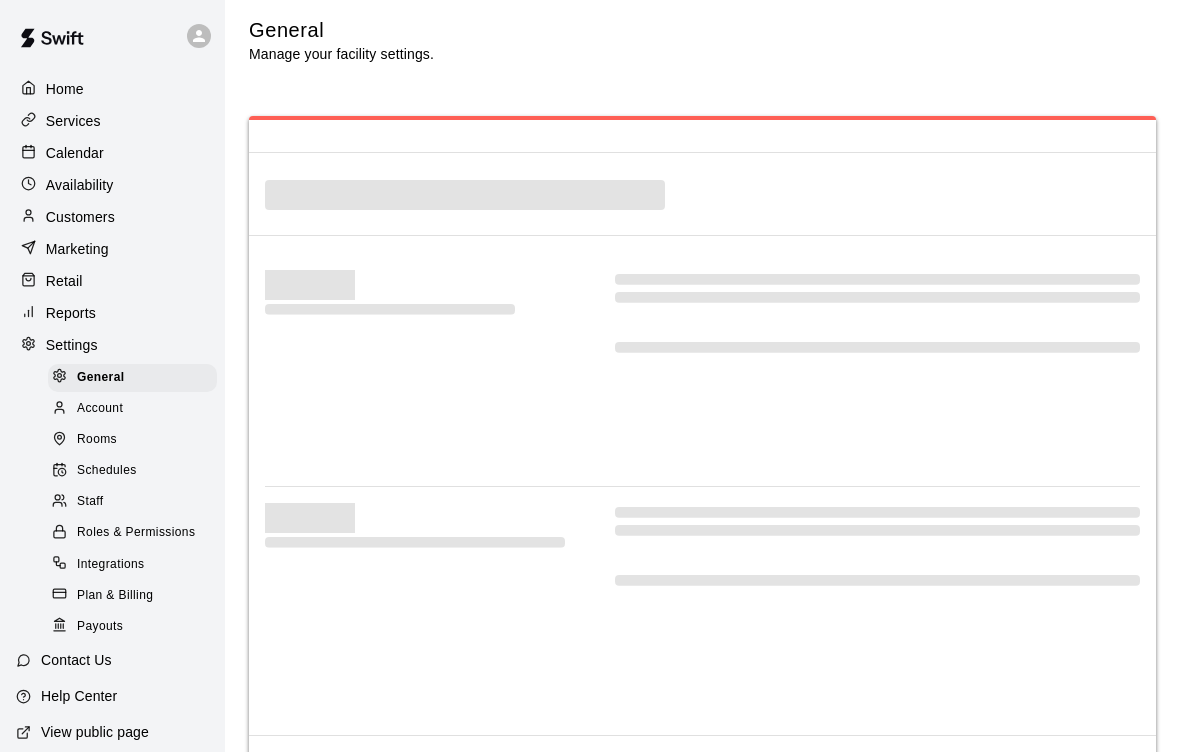 select on "**" 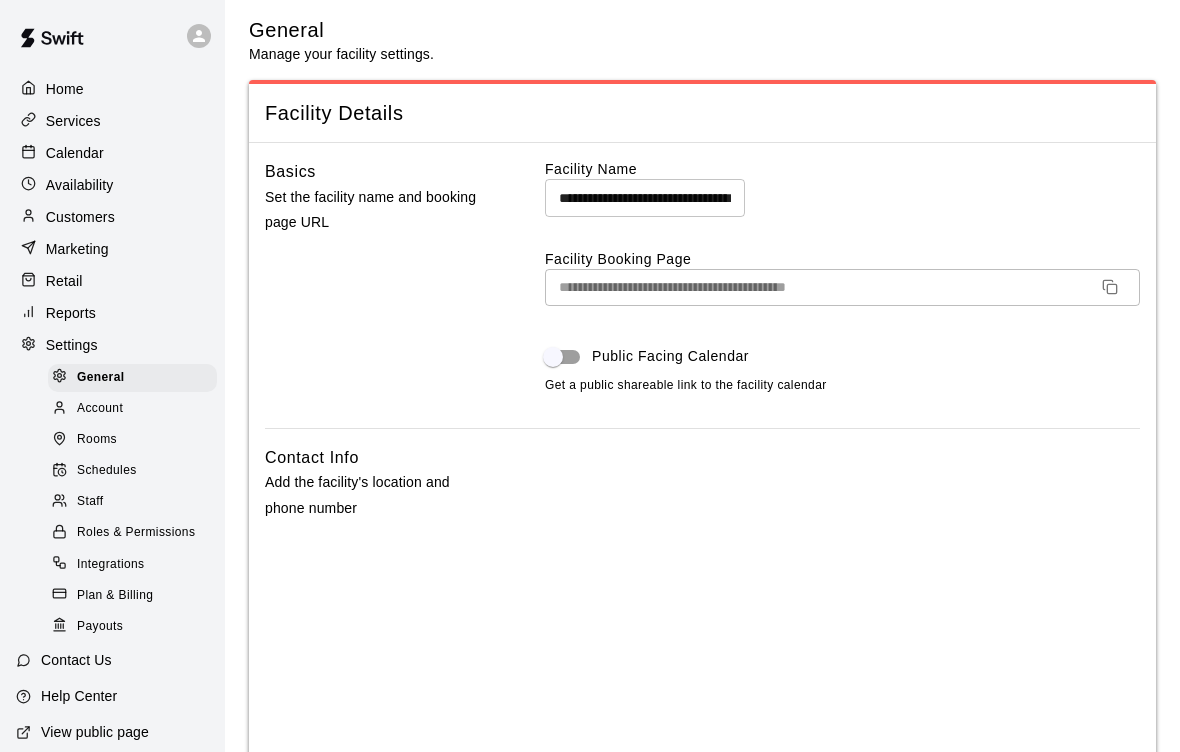 click on "Staff" at bounding box center (90, 502) 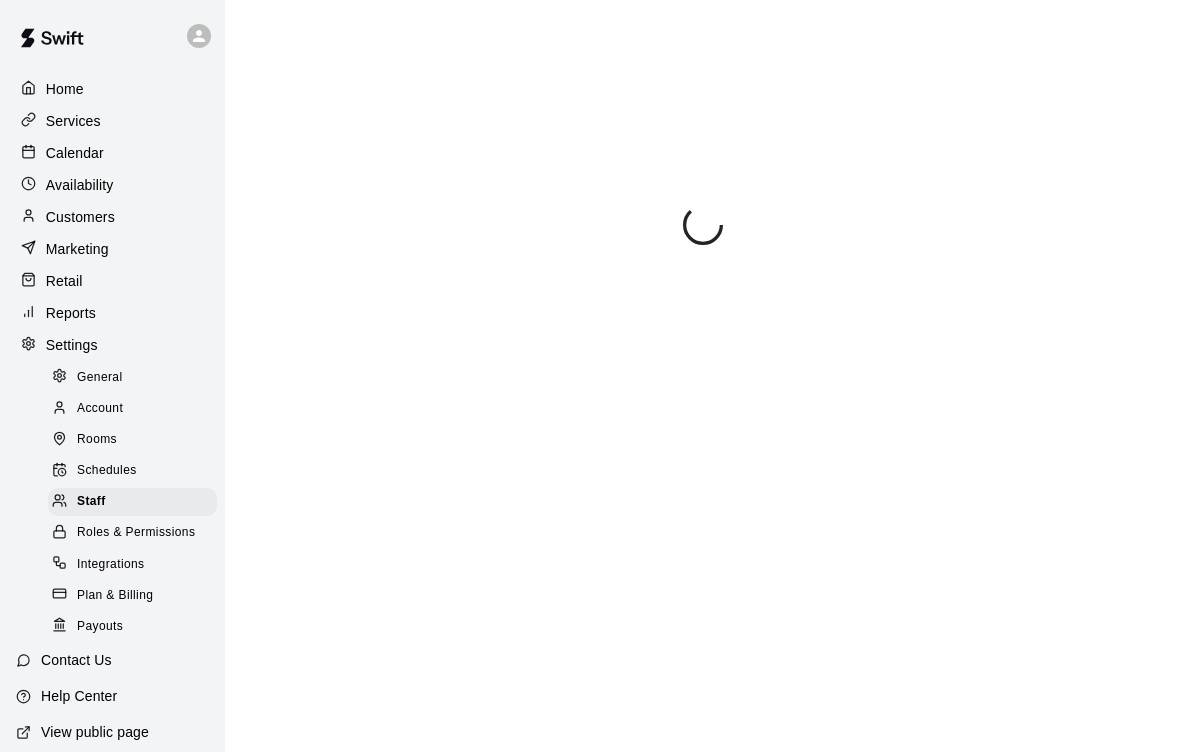 scroll, scrollTop: 0, scrollLeft: 0, axis: both 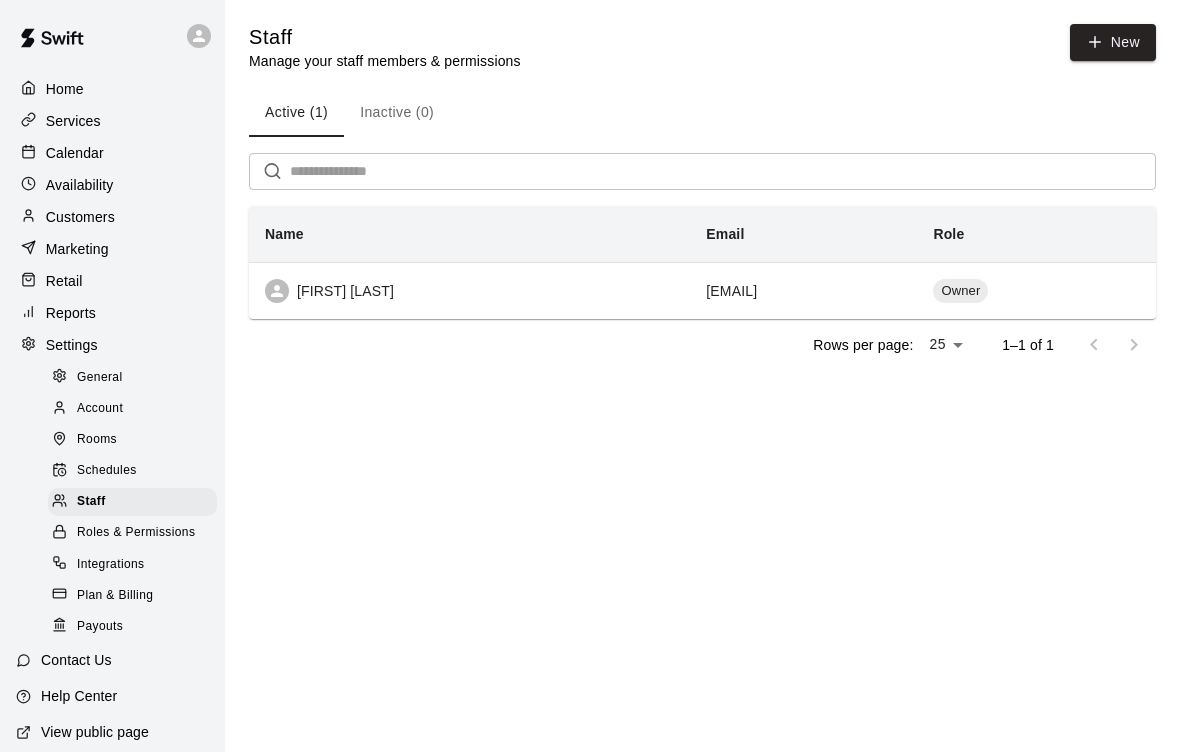 click on "New" at bounding box center [1113, 42] 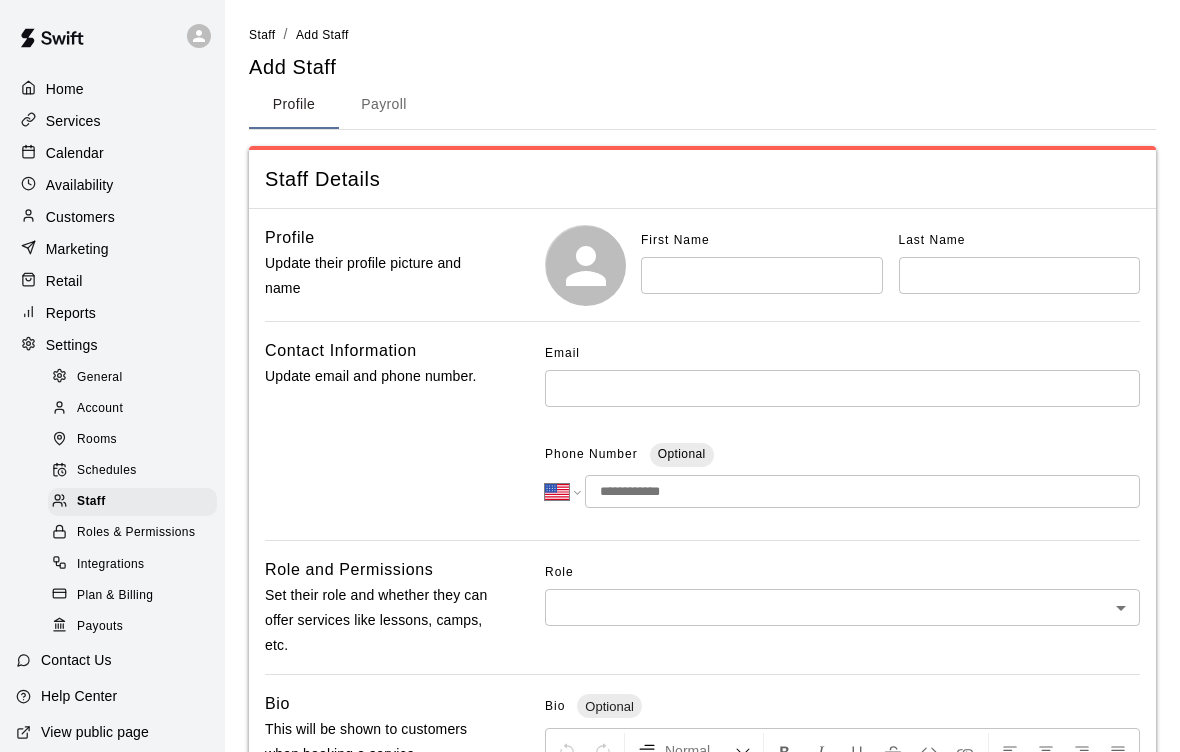 click at bounding box center [762, 275] 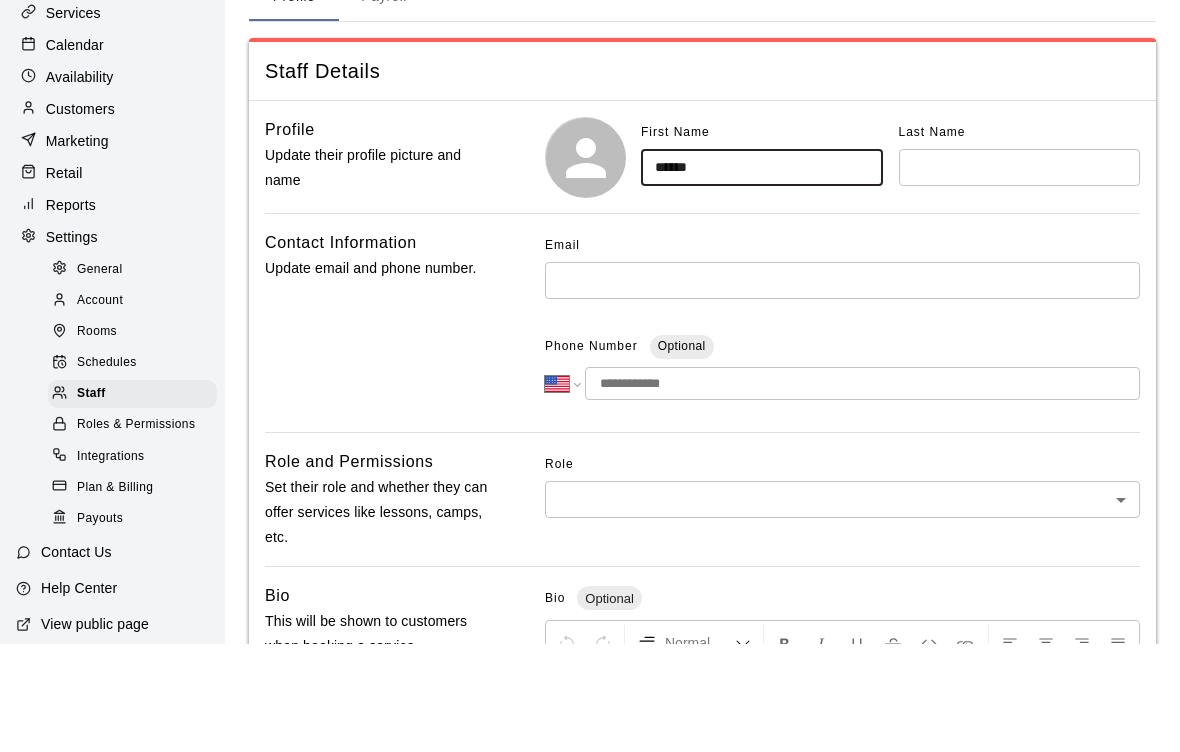 type on "******" 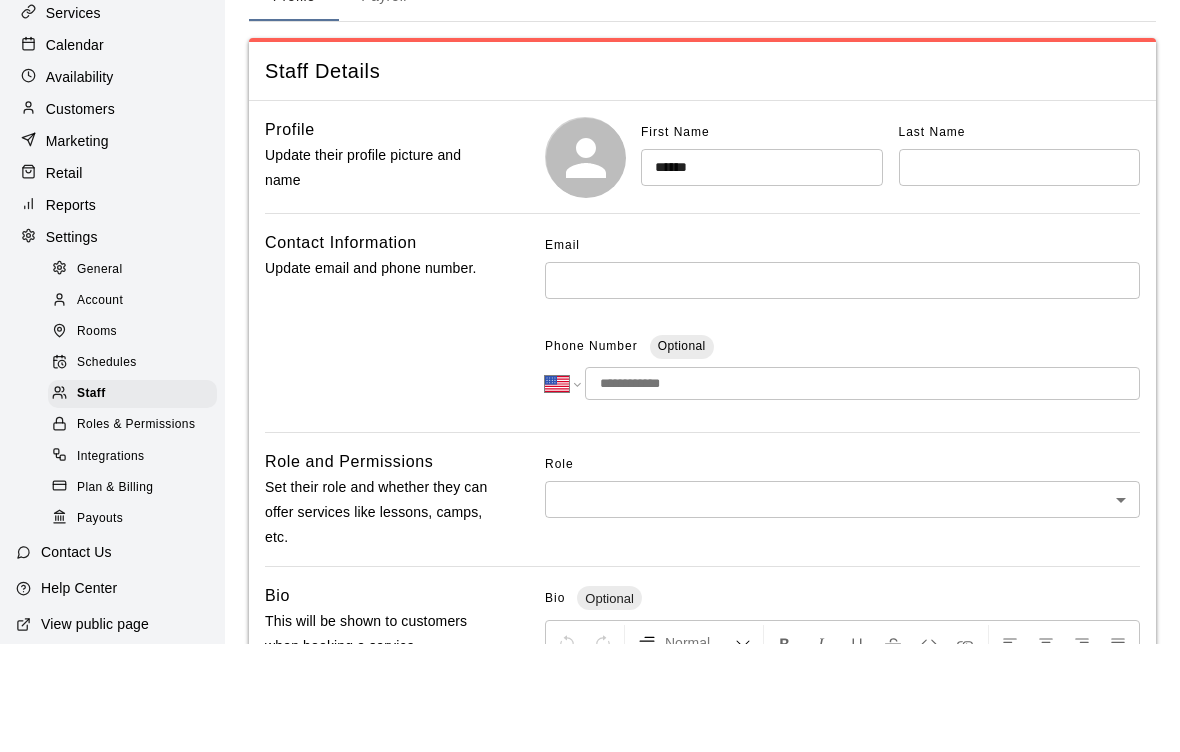 scroll, scrollTop: 108, scrollLeft: 0, axis: vertical 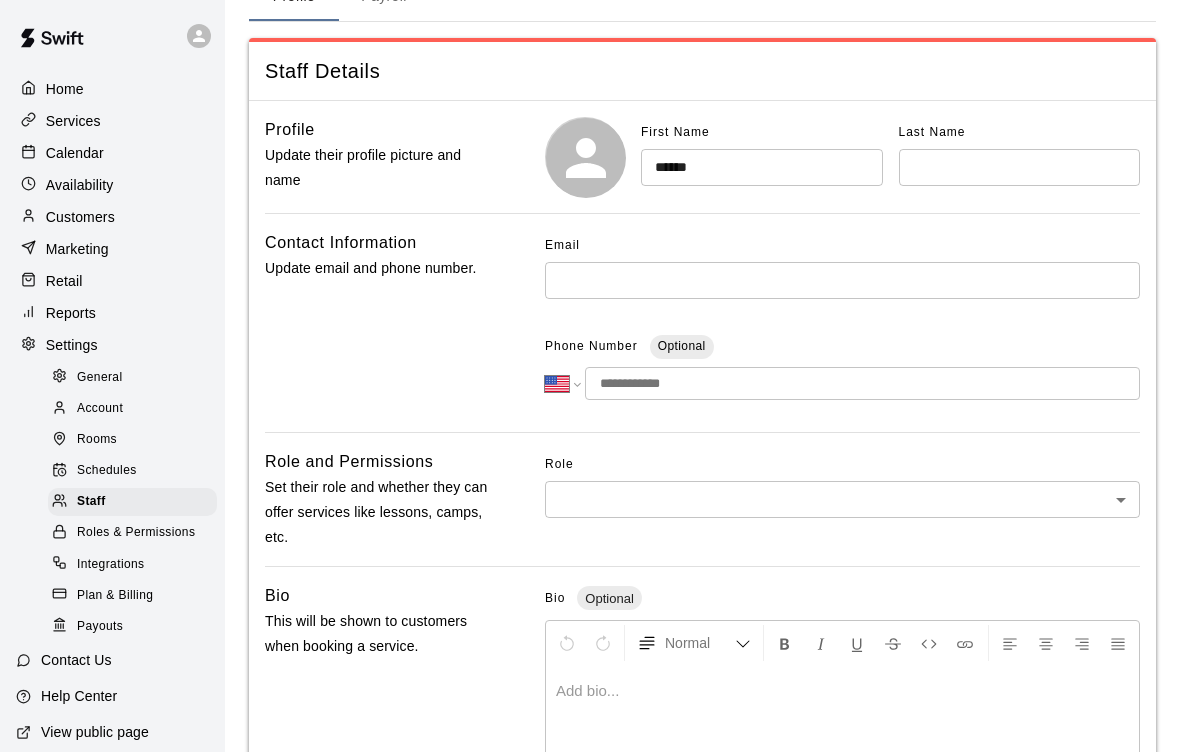 click at bounding box center (1020, 167) 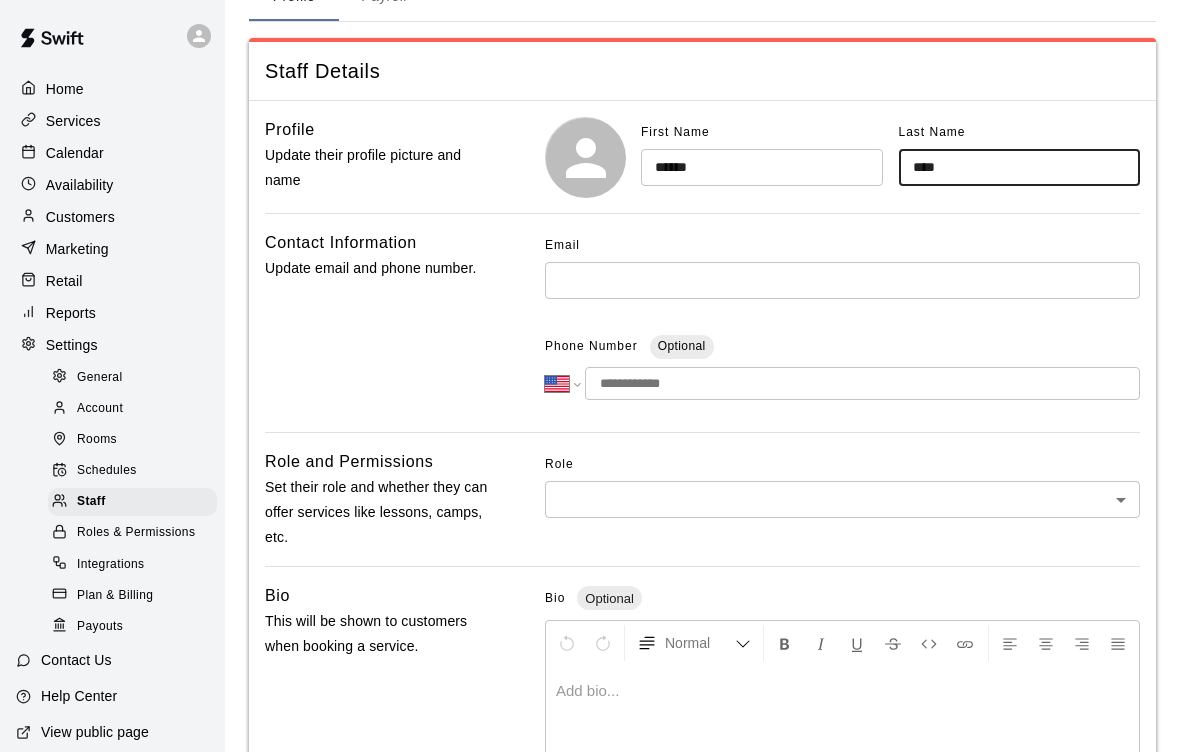 type on "****" 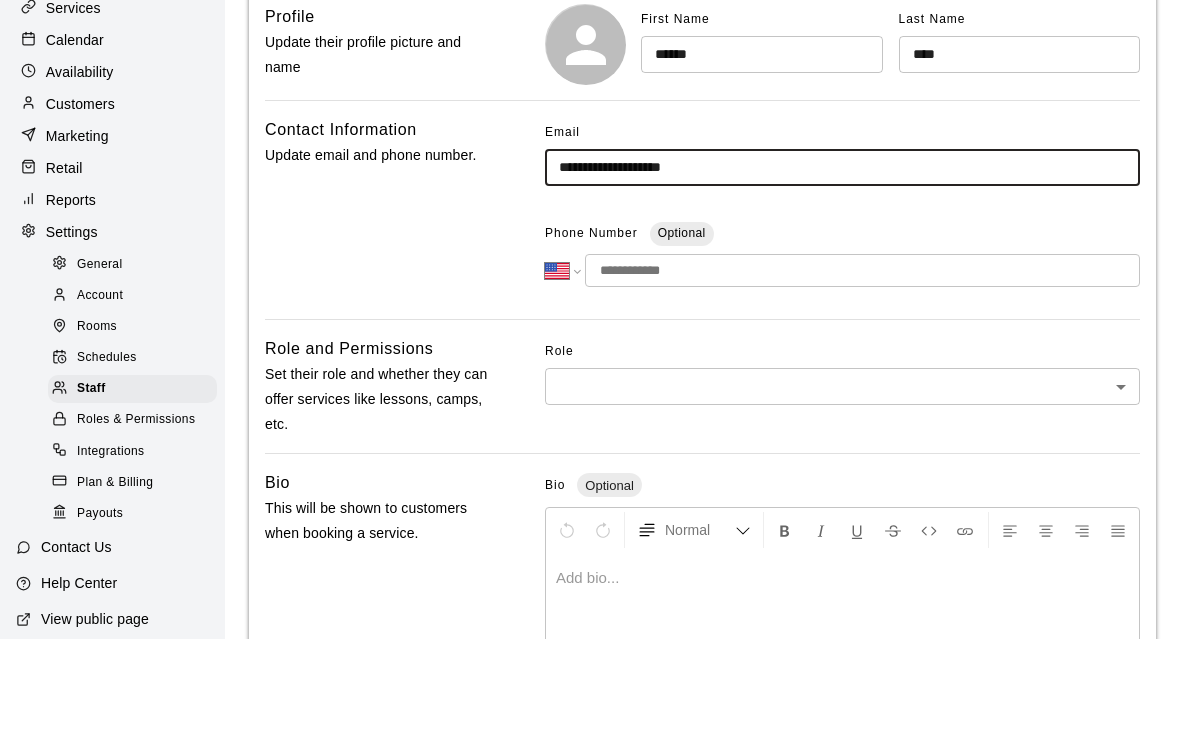 scroll, scrollTop: 221, scrollLeft: 0, axis: vertical 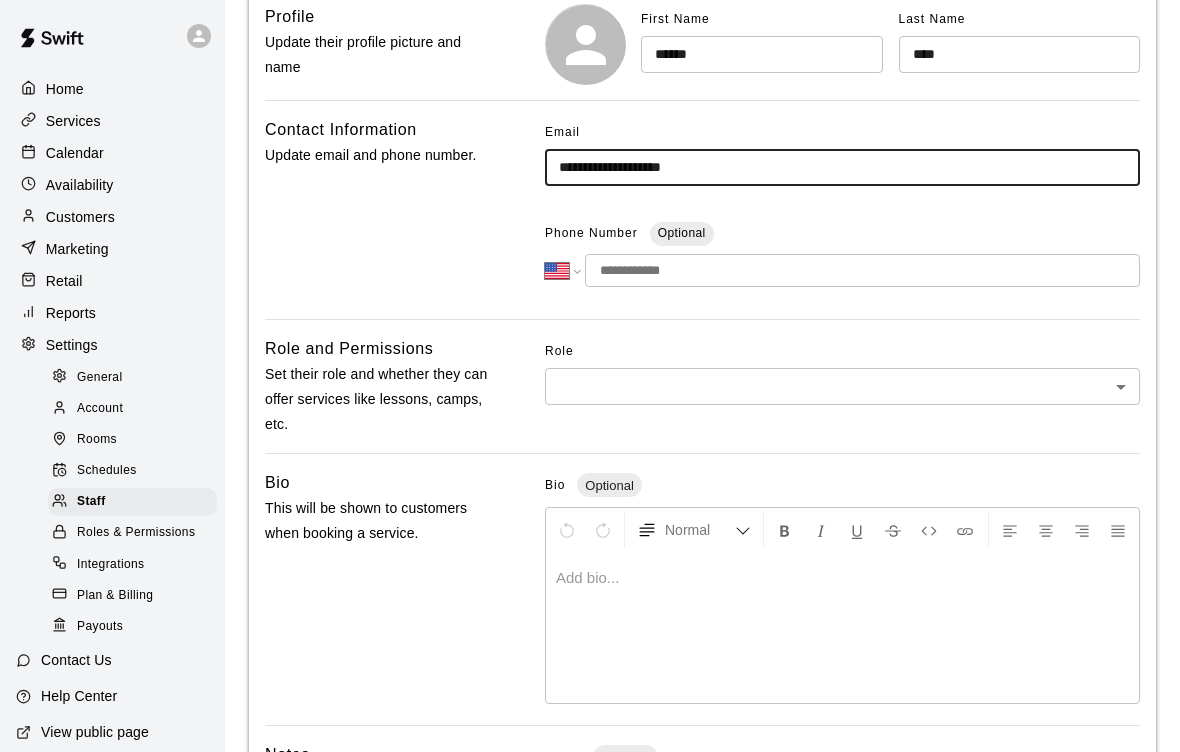 type on "**********" 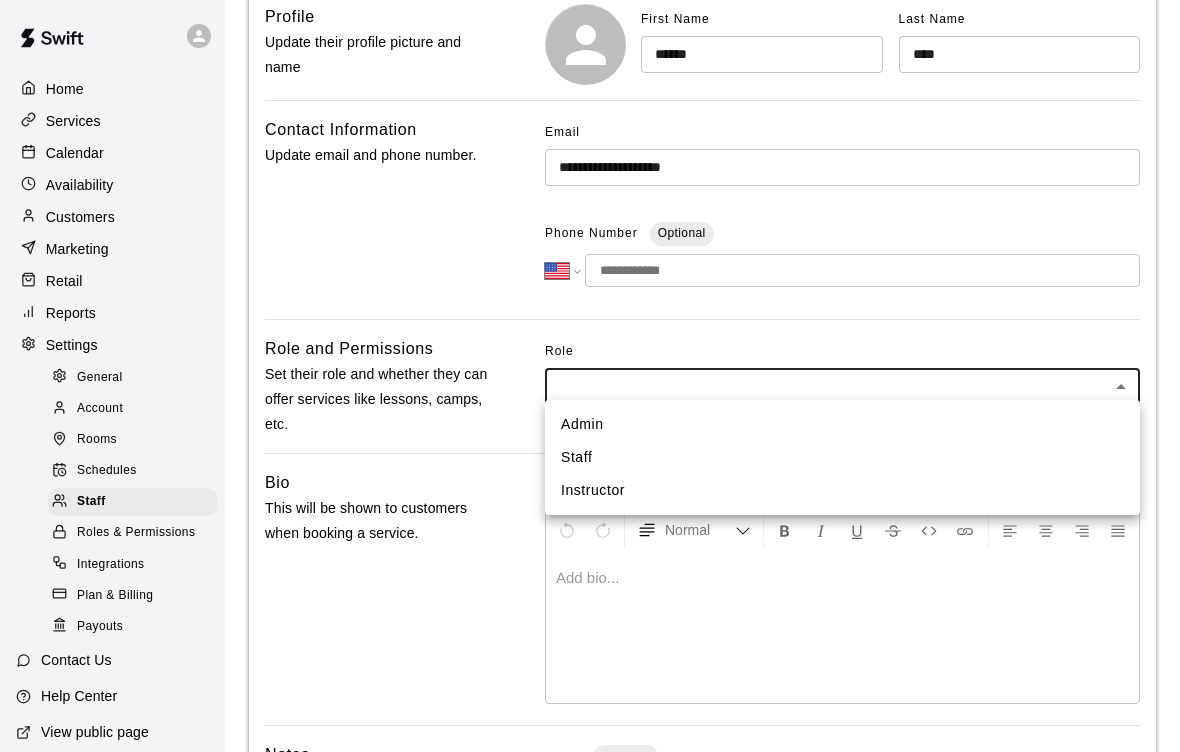 click on "Admin" at bounding box center [842, 424] 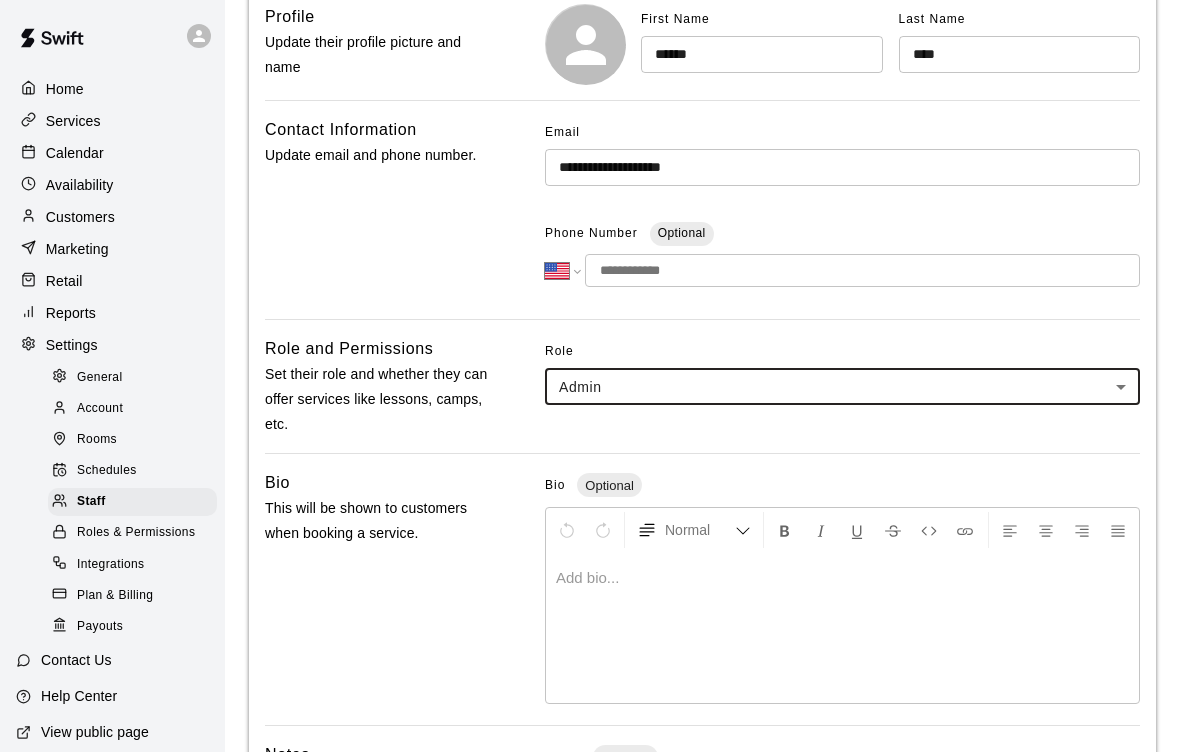 click on "Role" at bounding box center (842, 352) 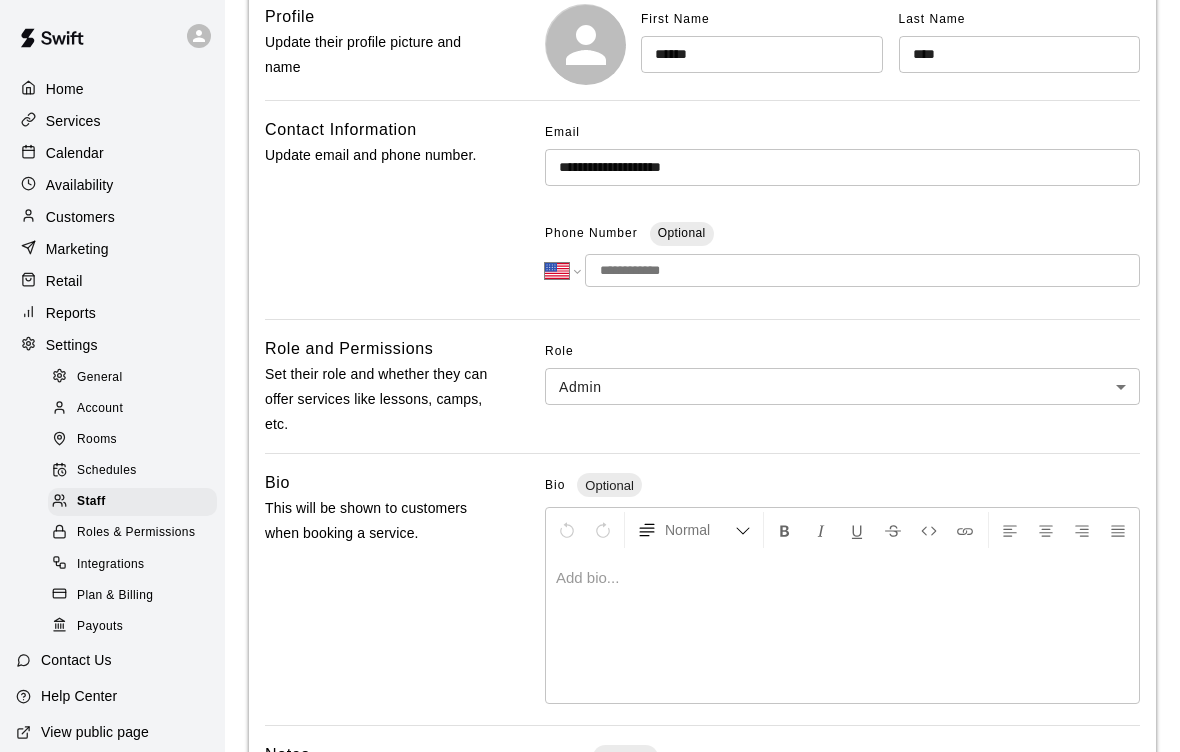 click on "Role" at bounding box center (842, 352) 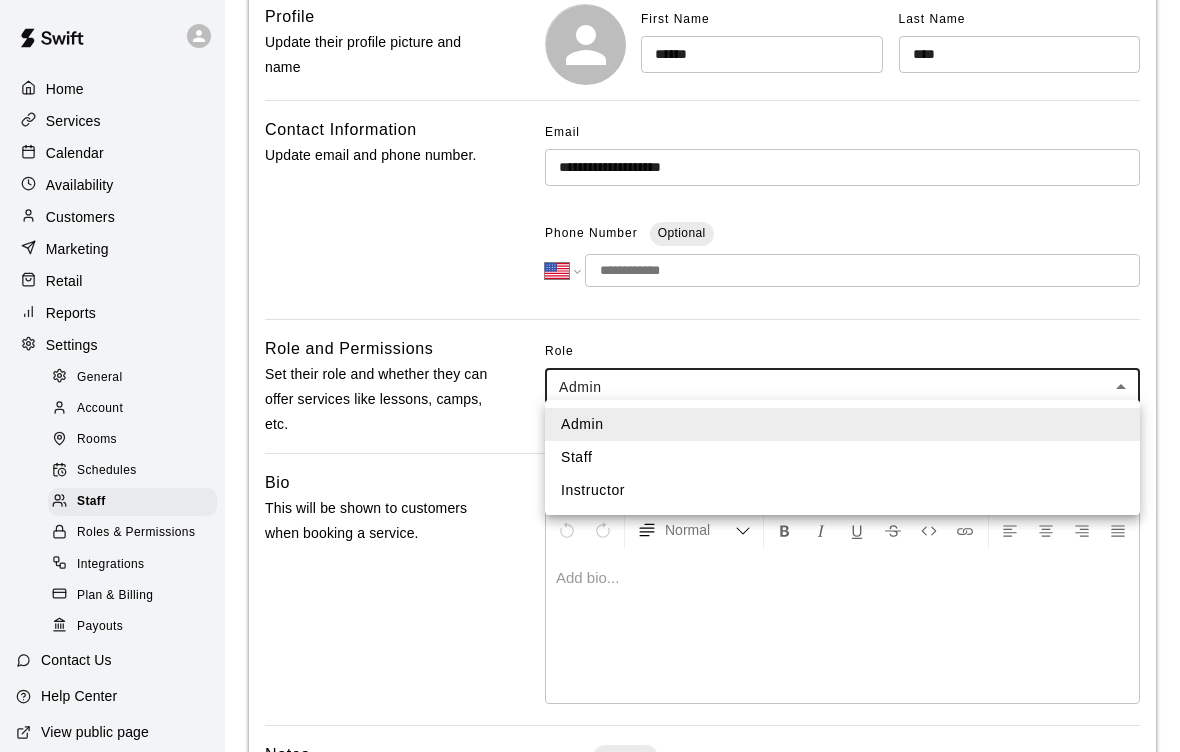 click on "Staff" at bounding box center (842, 457) 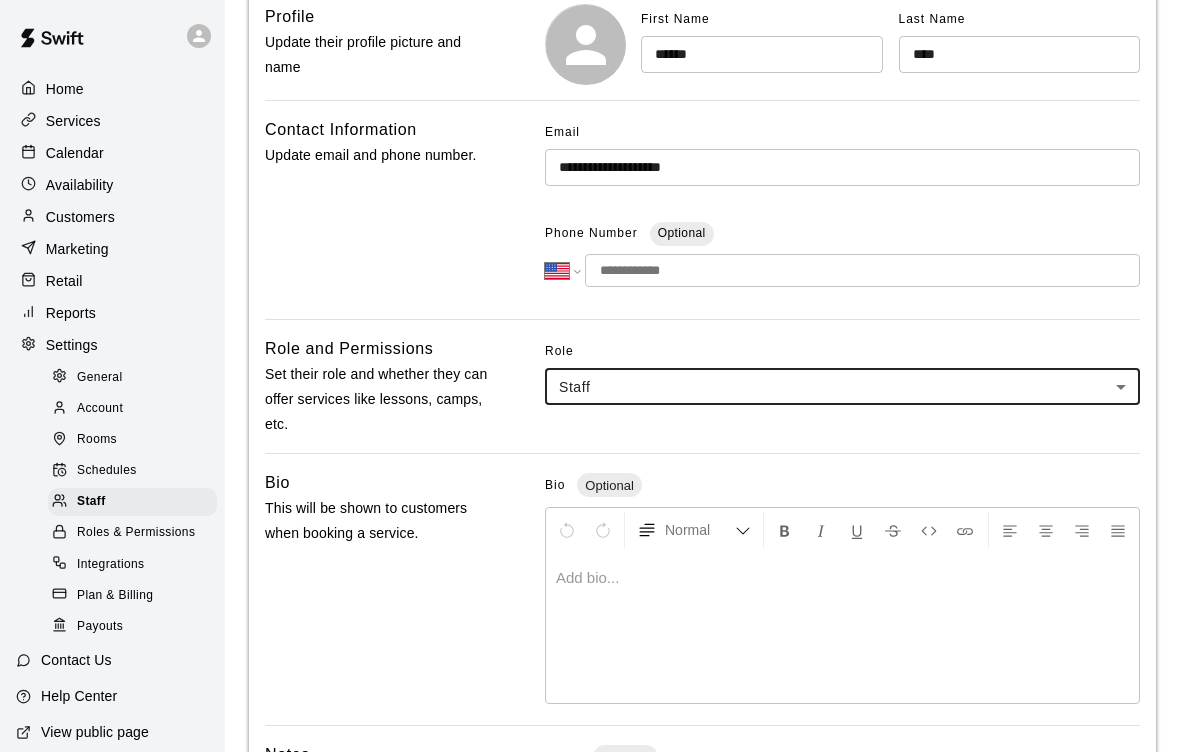 click on "**********" at bounding box center [590, 434] 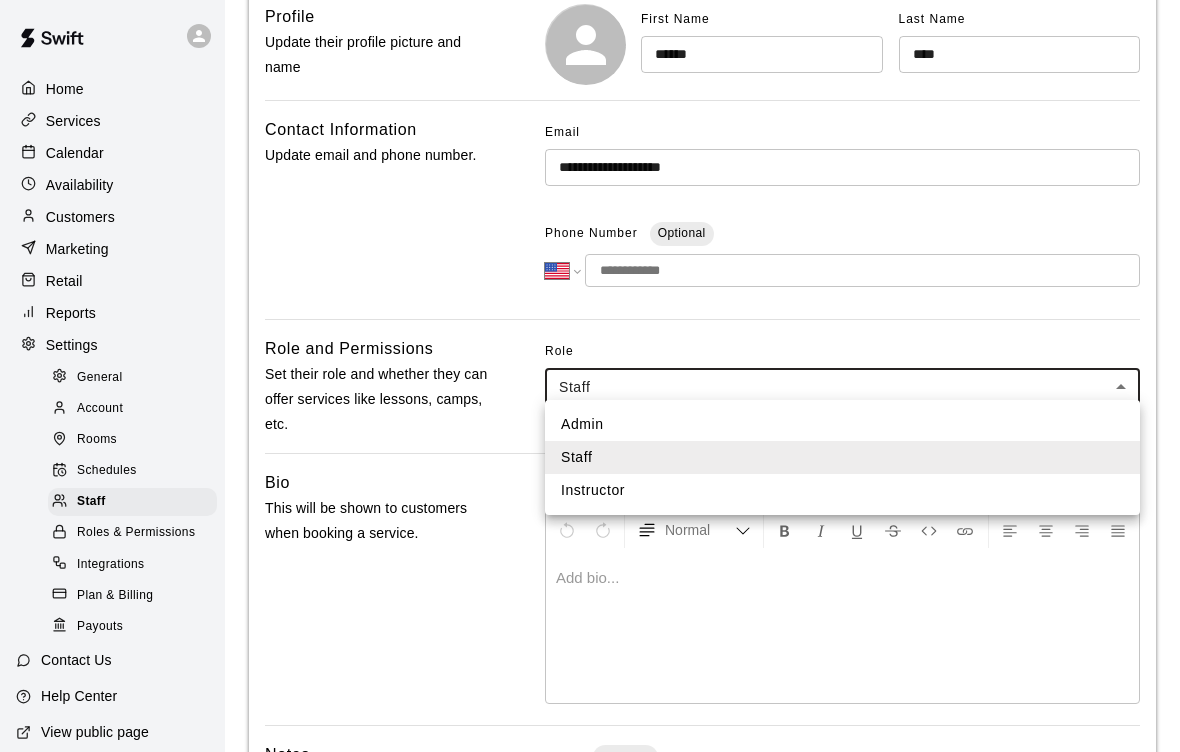 click on "Admin" at bounding box center (842, 424) 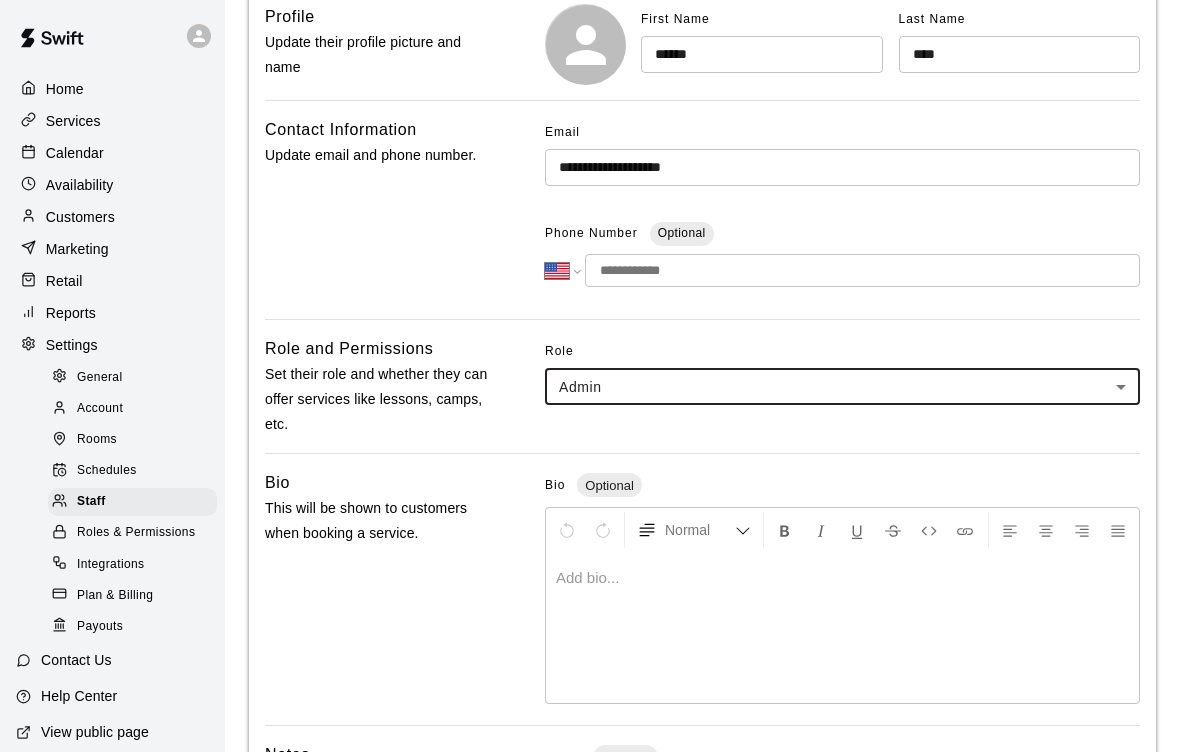 click on "Role" at bounding box center [842, 352] 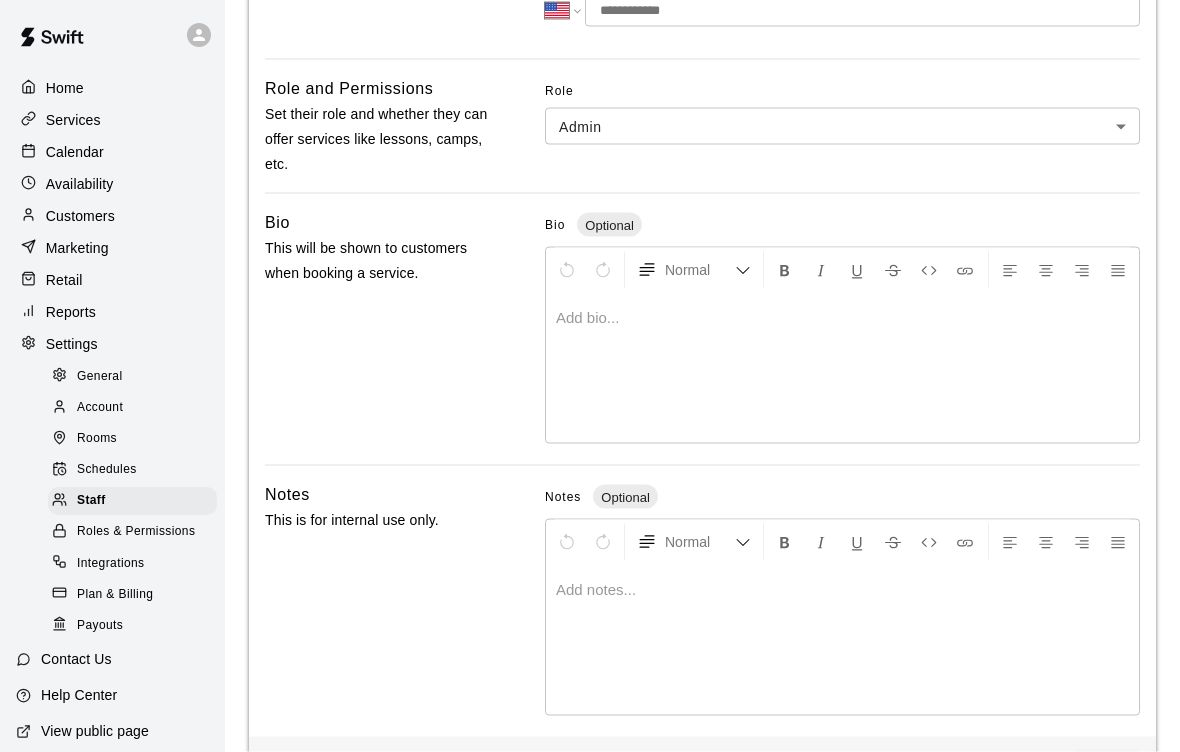 scroll, scrollTop: 526, scrollLeft: 0, axis: vertical 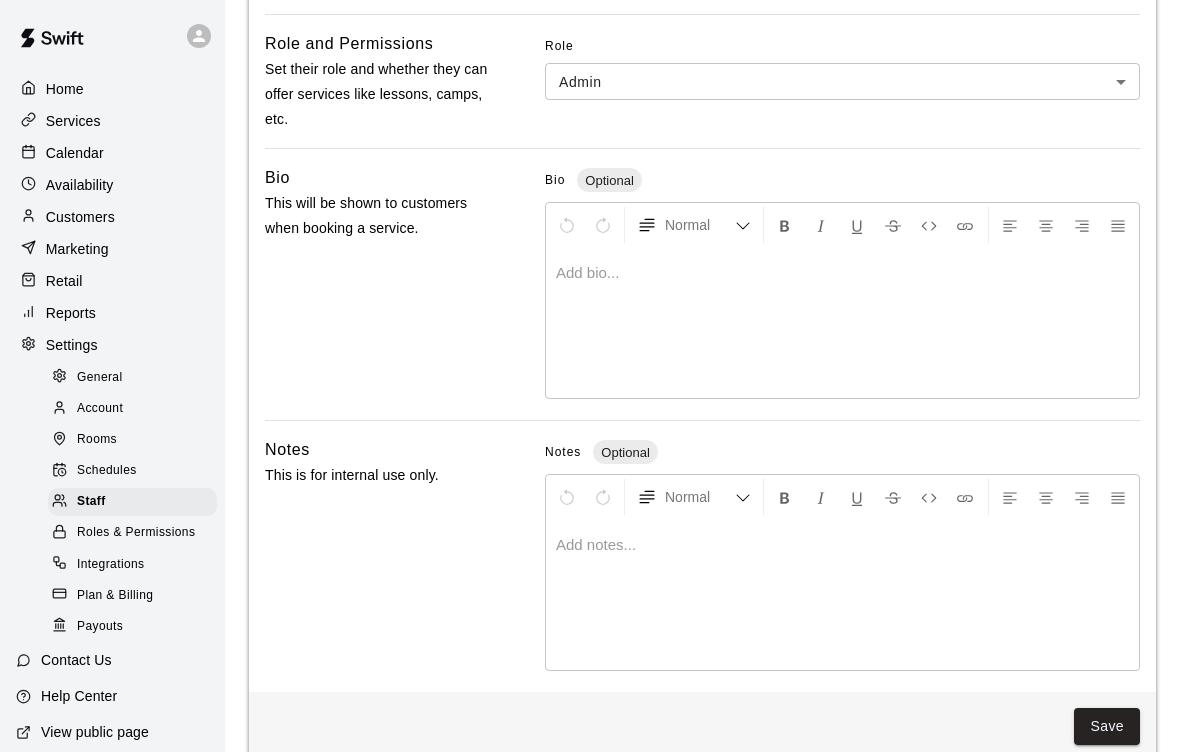 click on "Save" at bounding box center (1107, 726) 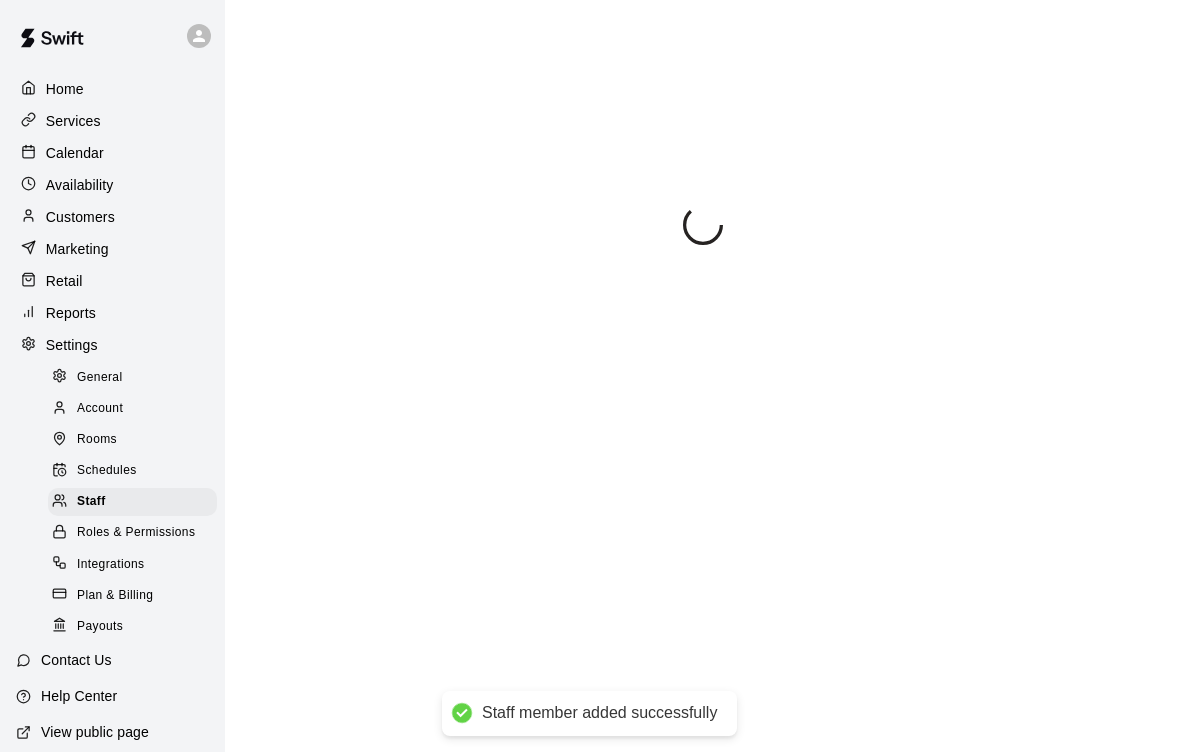 scroll, scrollTop: 0, scrollLeft: 0, axis: both 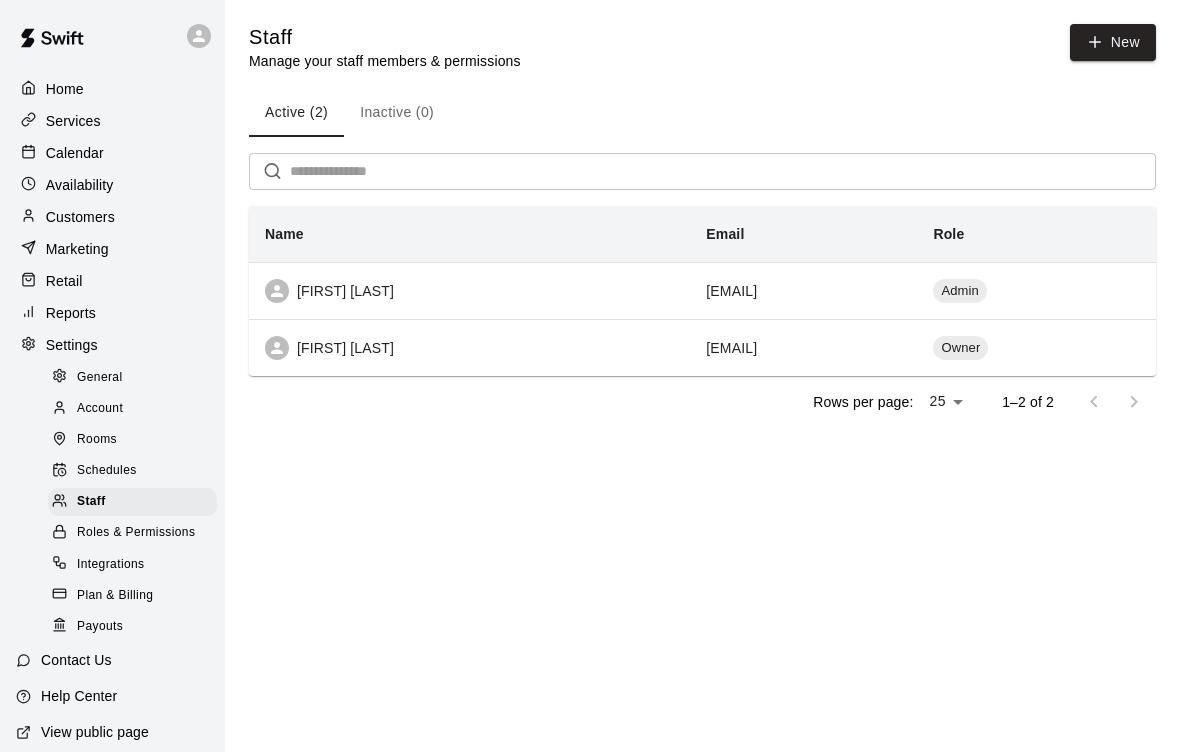 click on "Roles & Permissions" at bounding box center [136, 533] 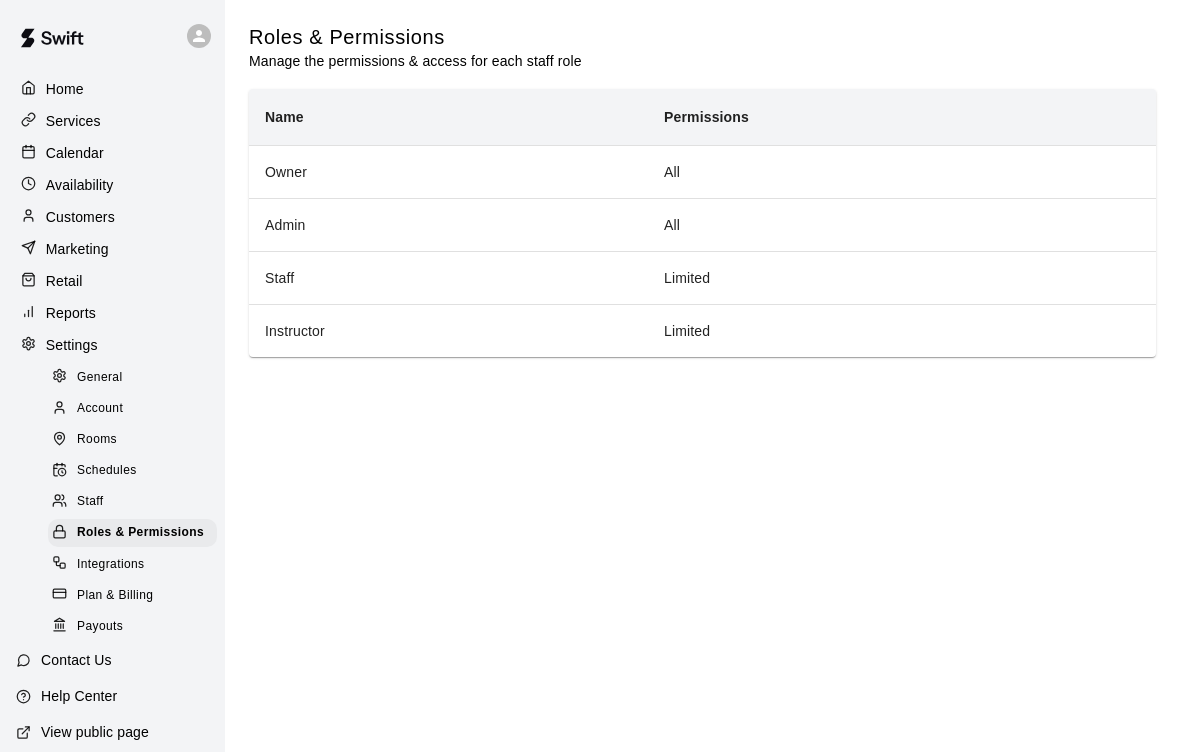 click on "Owner" at bounding box center [448, 171] 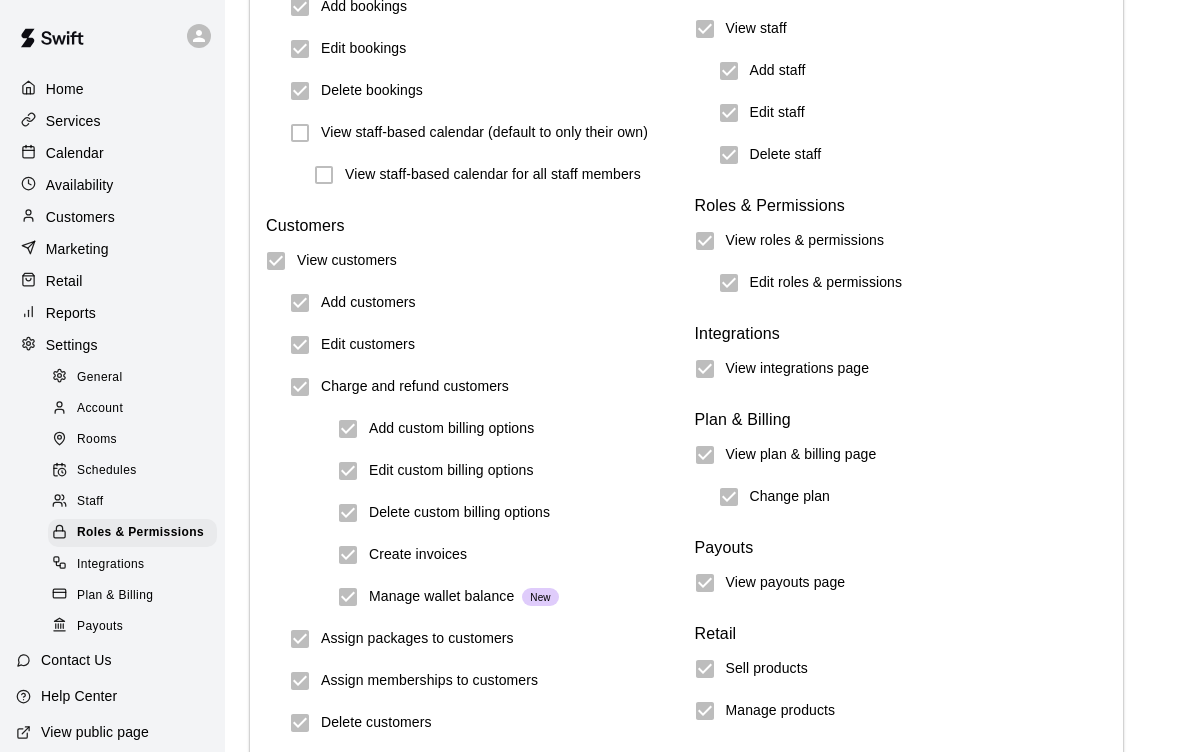 scroll, scrollTop: 2271, scrollLeft: 0, axis: vertical 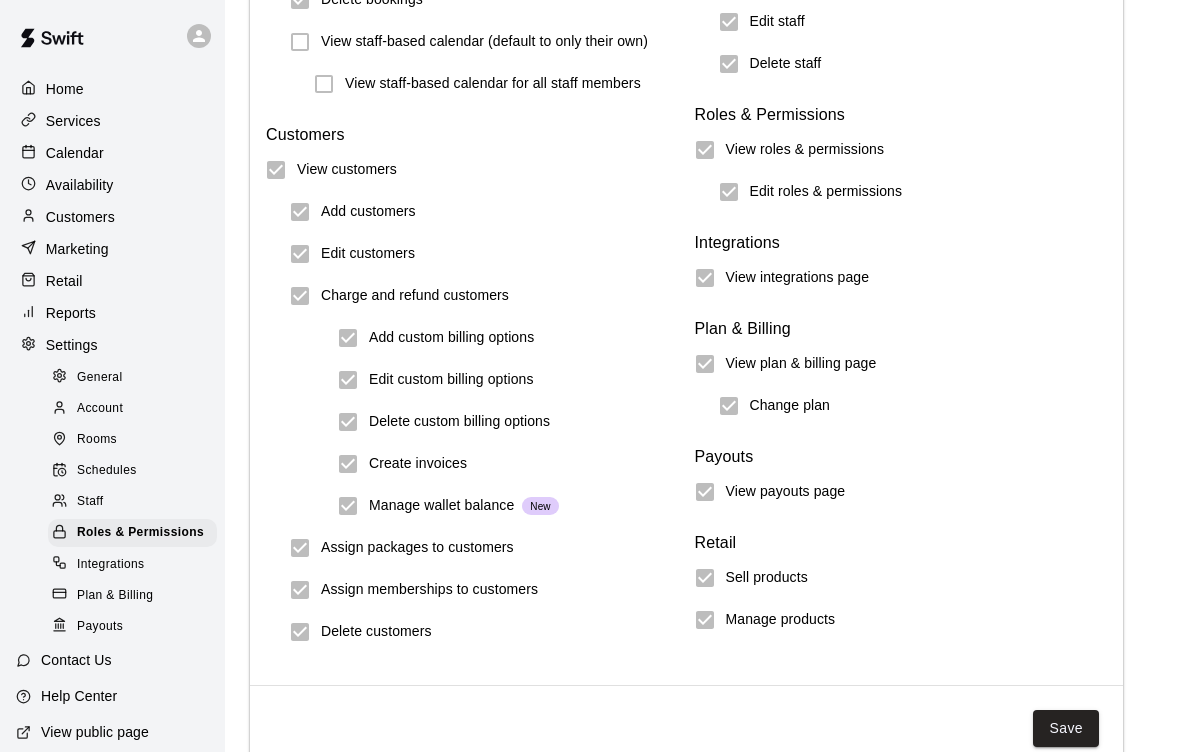 click on "Save" at bounding box center (1066, 728) 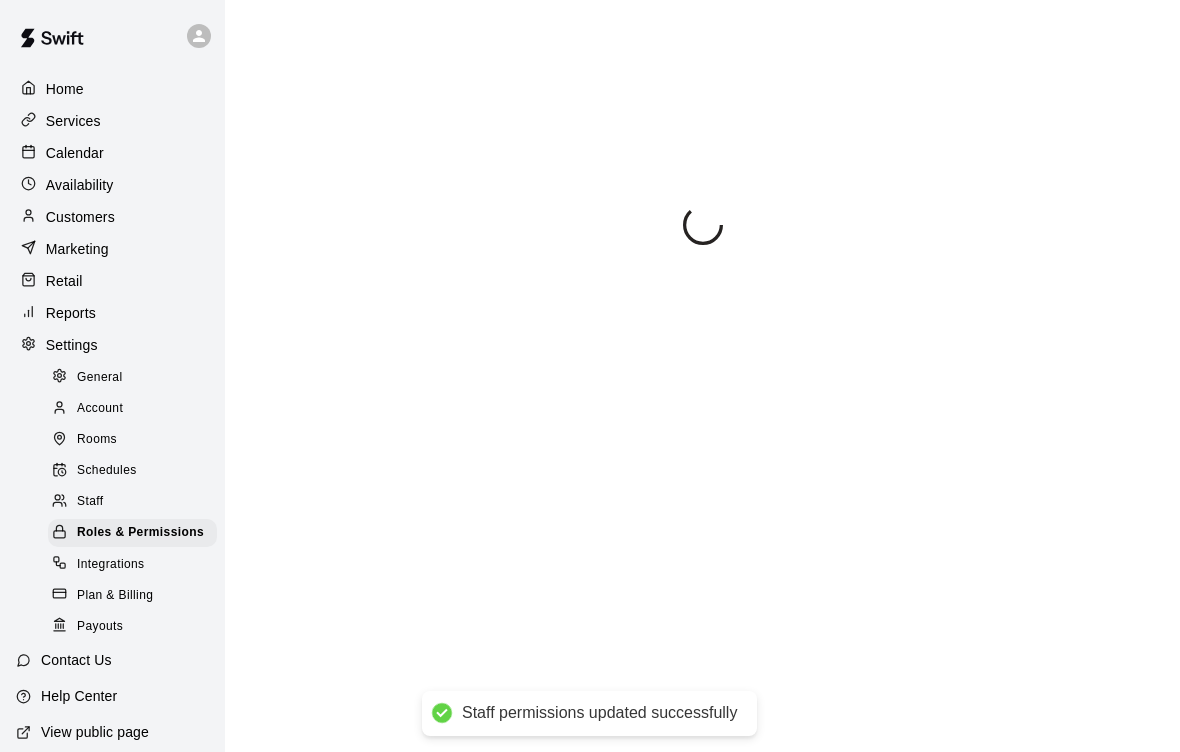 scroll, scrollTop: 0, scrollLeft: 0, axis: both 